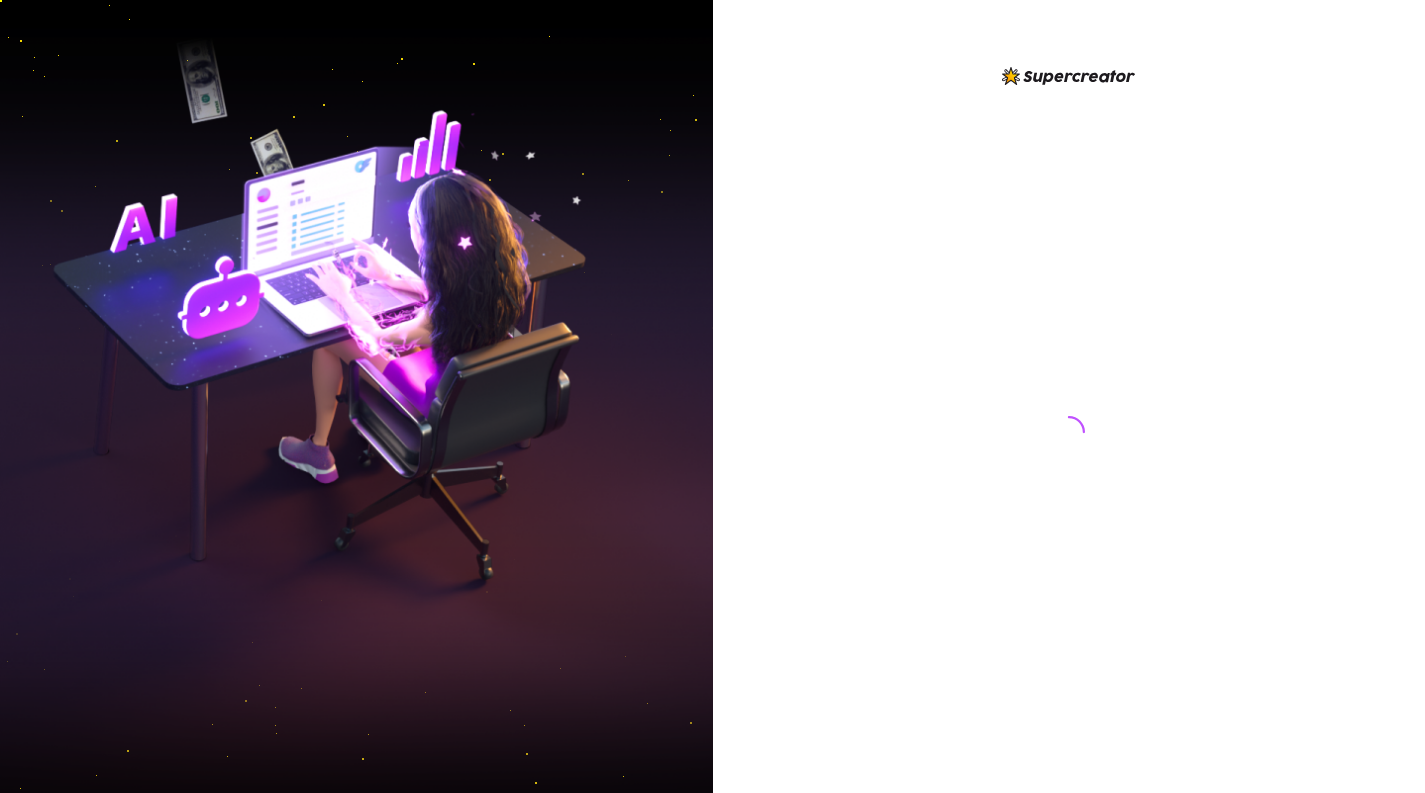 scroll, scrollTop: 0, scrollLeft: 0, axis: both 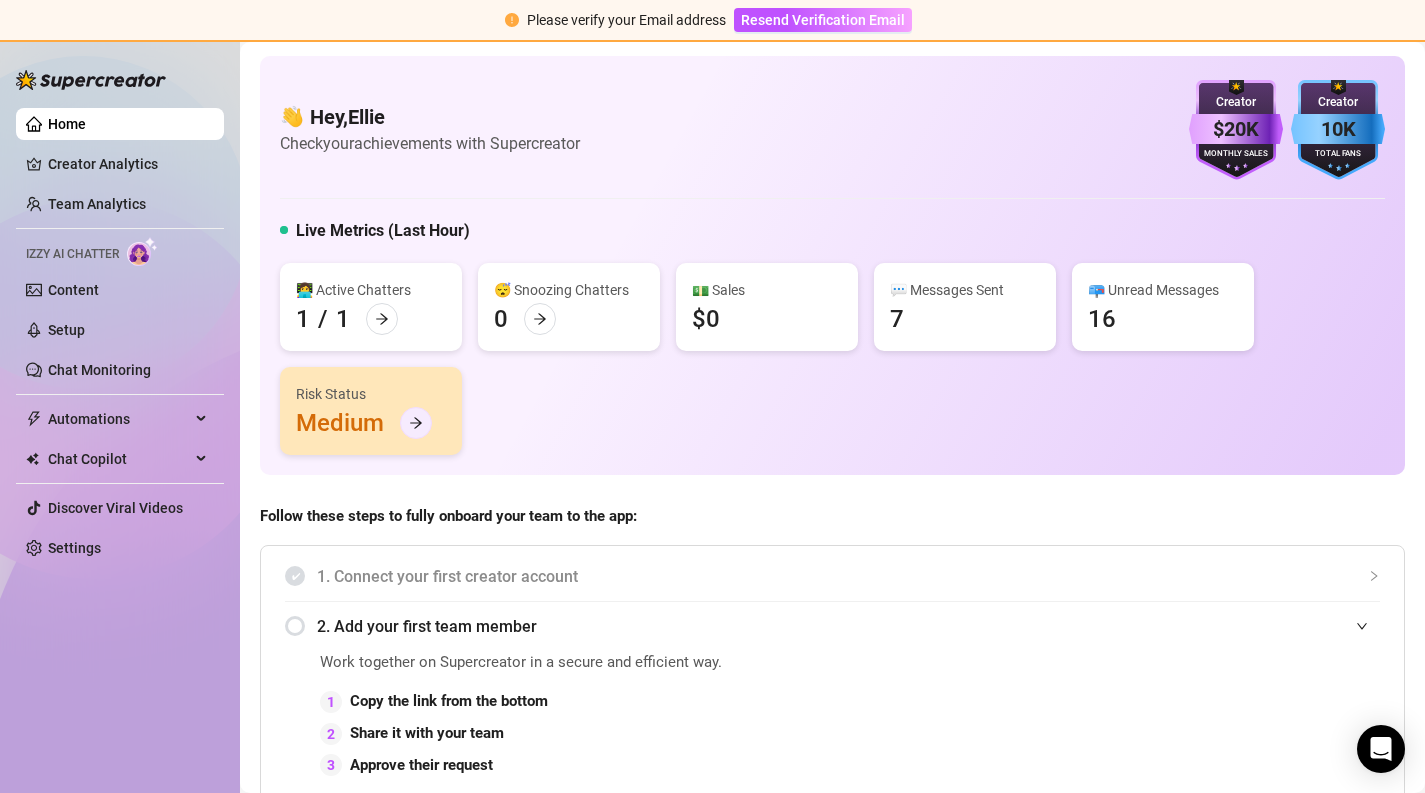 click at bounding box center (416, 423) 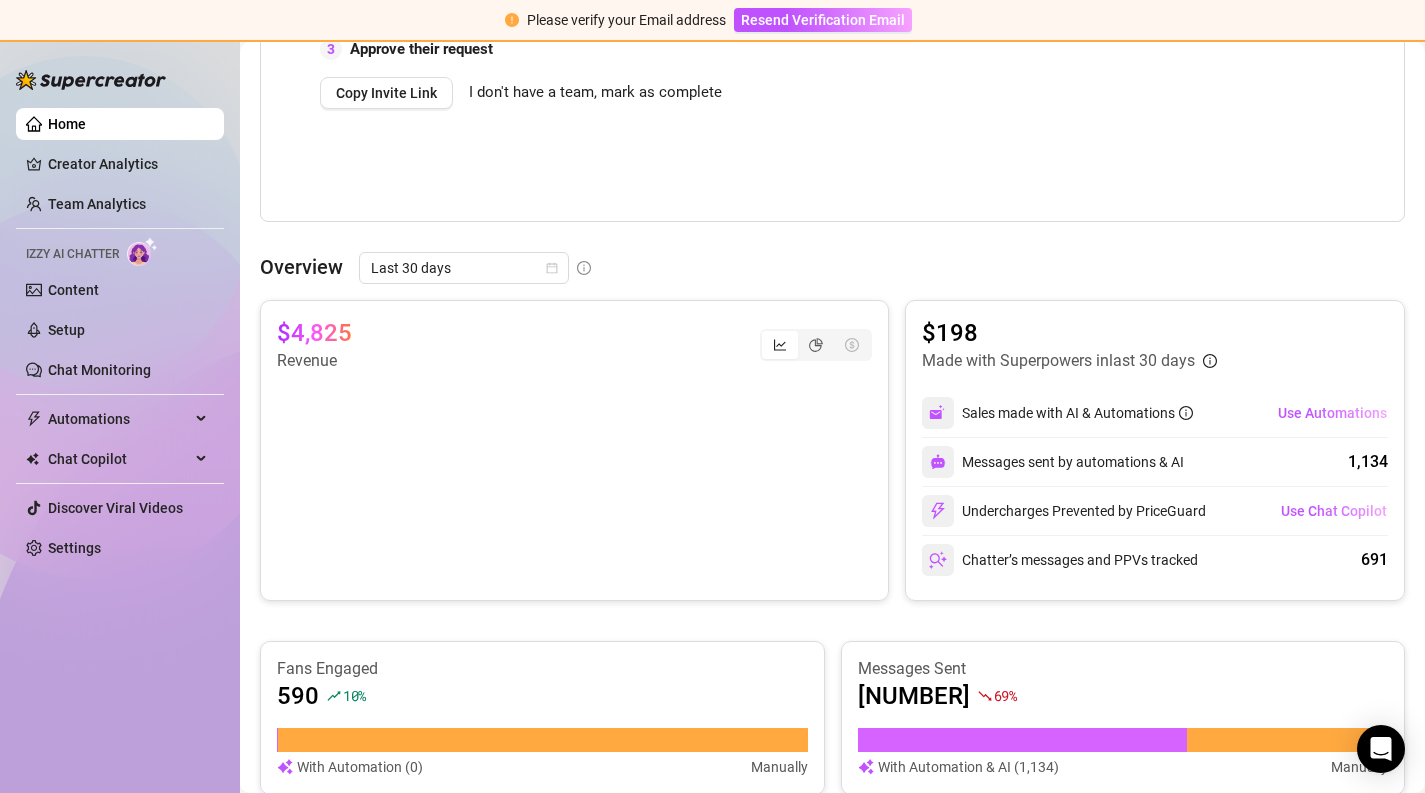 scroll, scrollTop: 703, scrollLeft: 0, axis: vertical 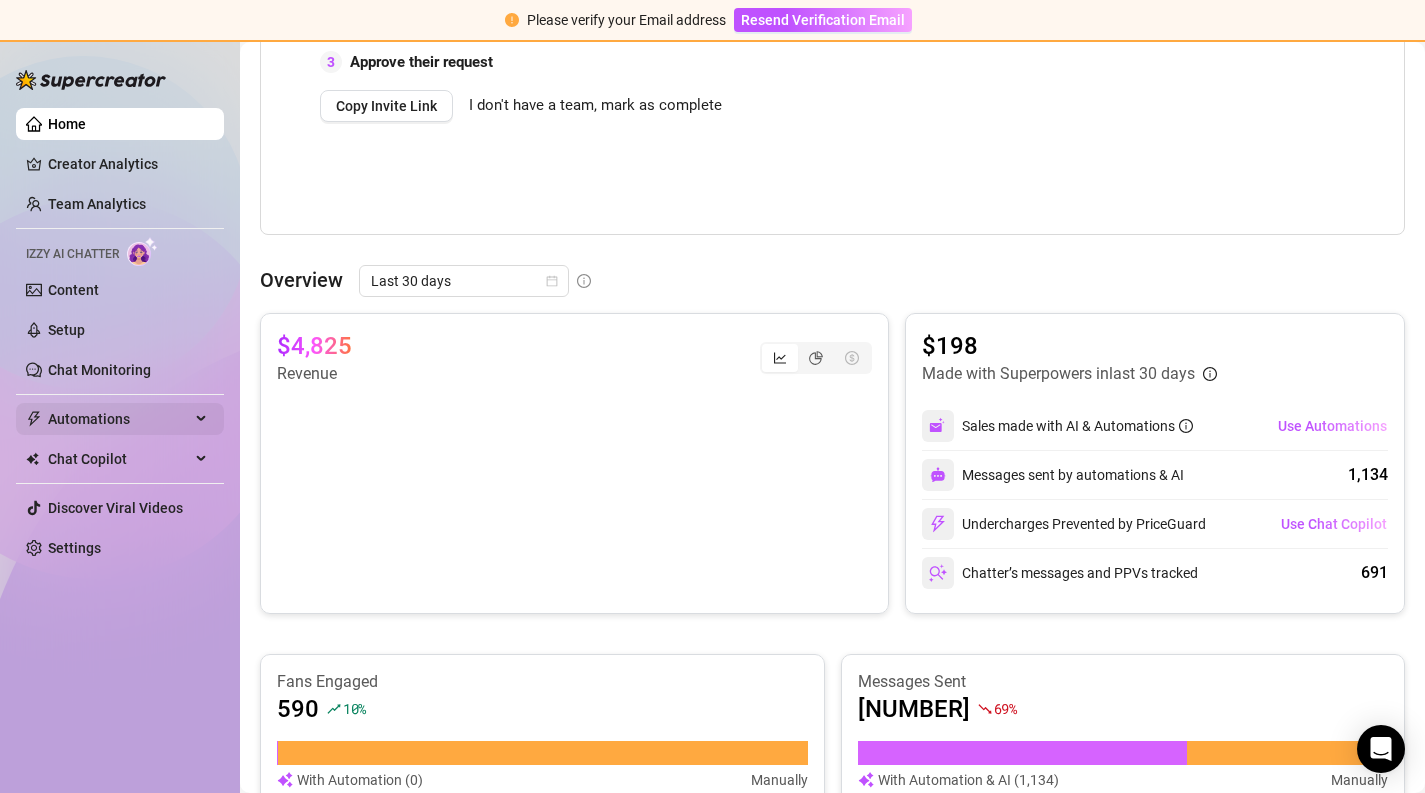 click on "Automations" at bounding box center (120, 419) 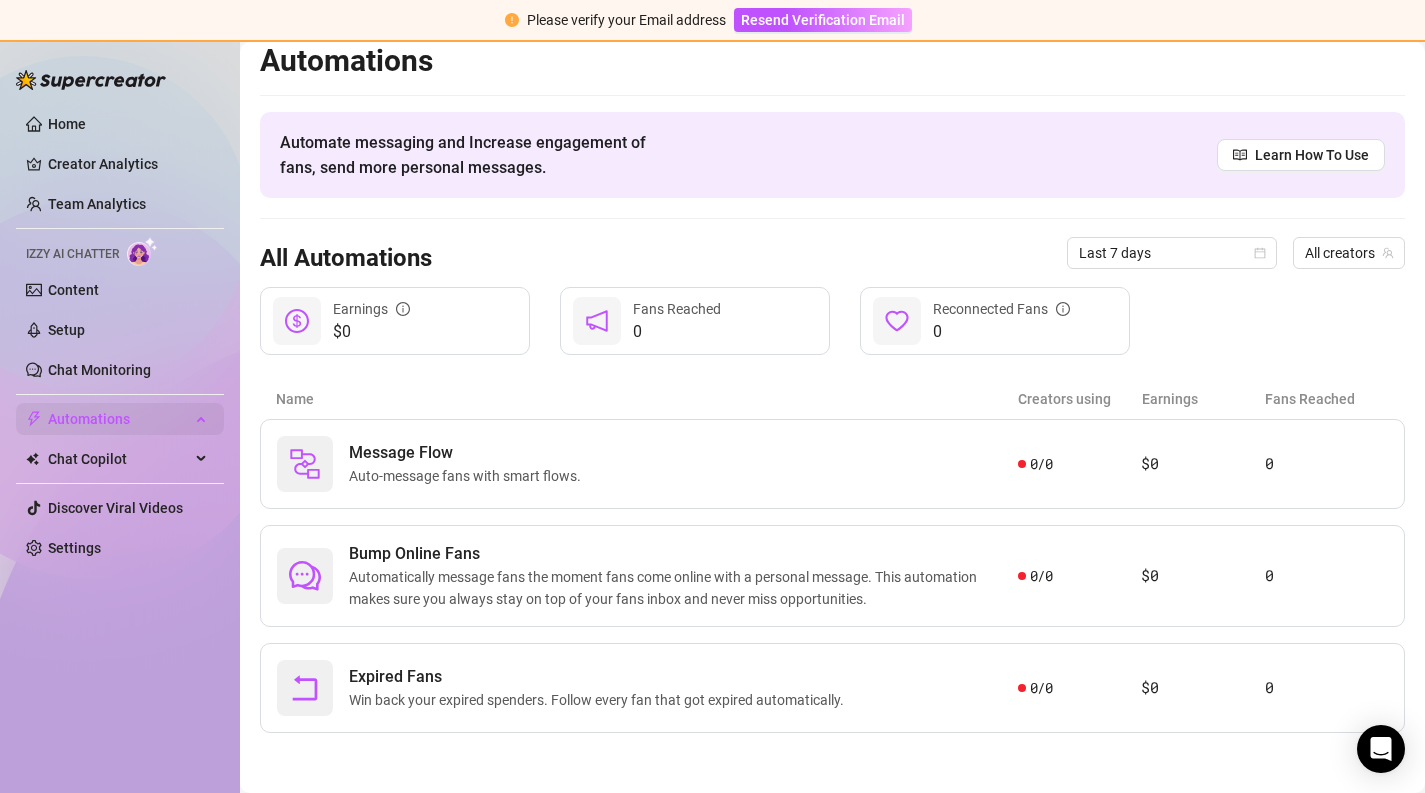 scroll, scrollTop: 14, scrollLeft: 0, axis: vertical 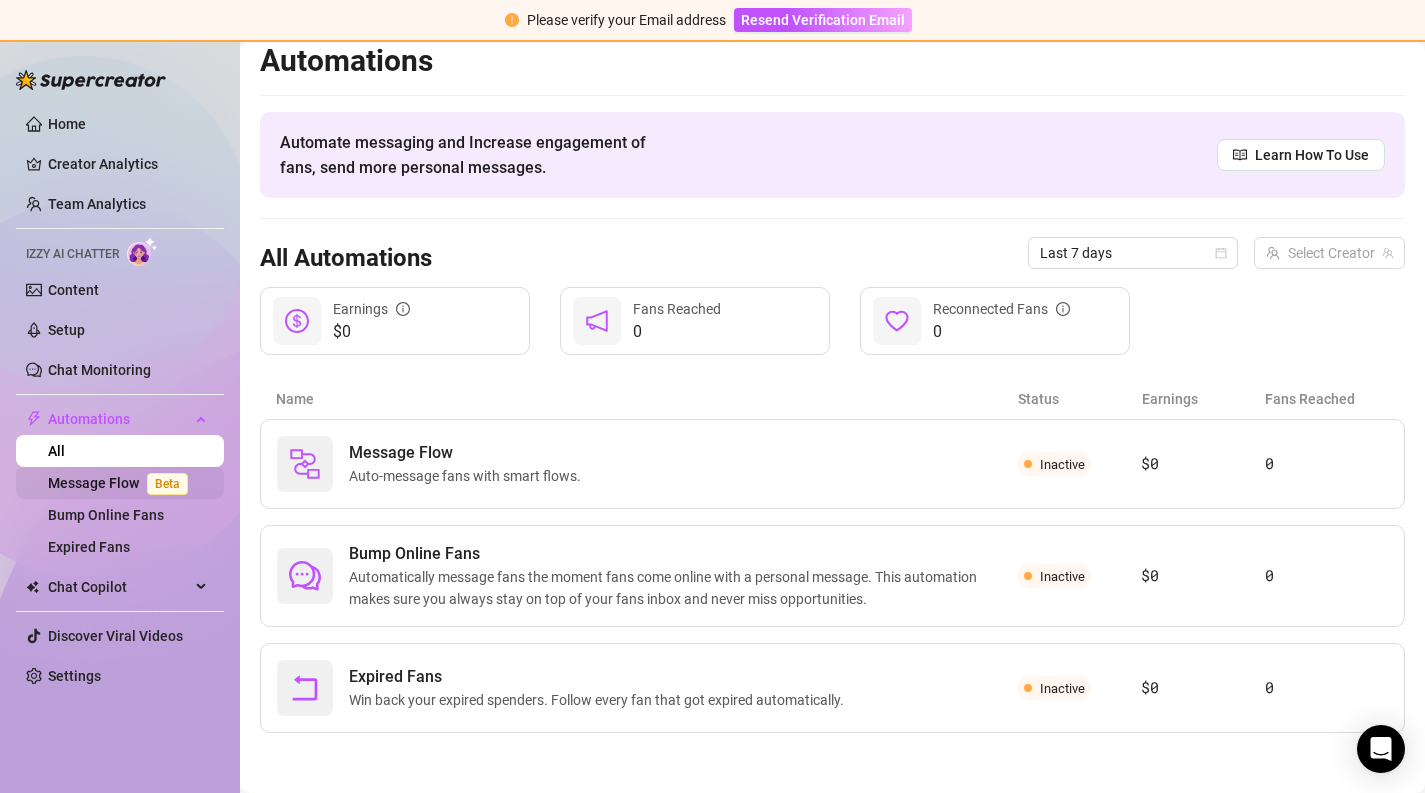 click on "Message Flow Beta" at bounding box center [122, 483] 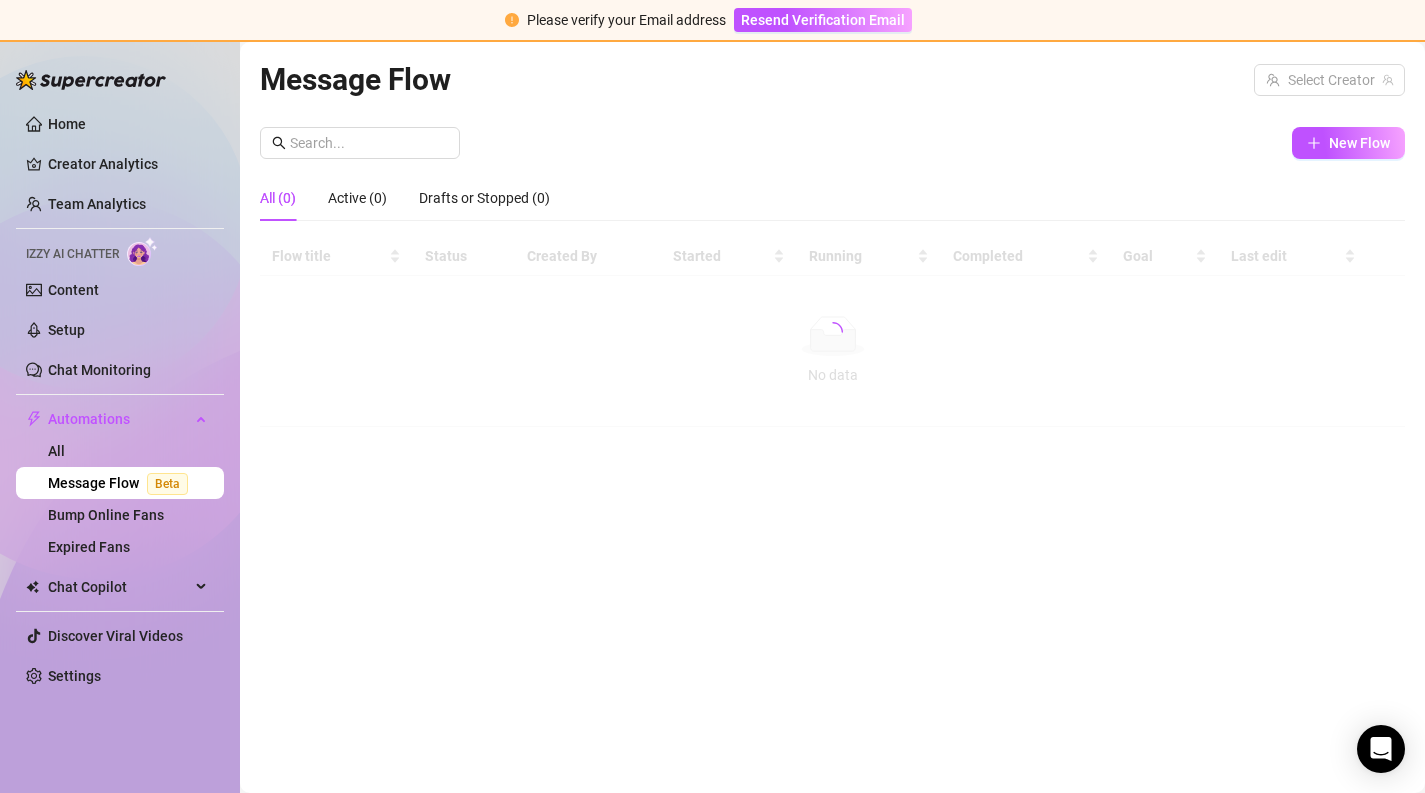 scroll, scrollTop: 0, scrollLeft: 0, axis: both 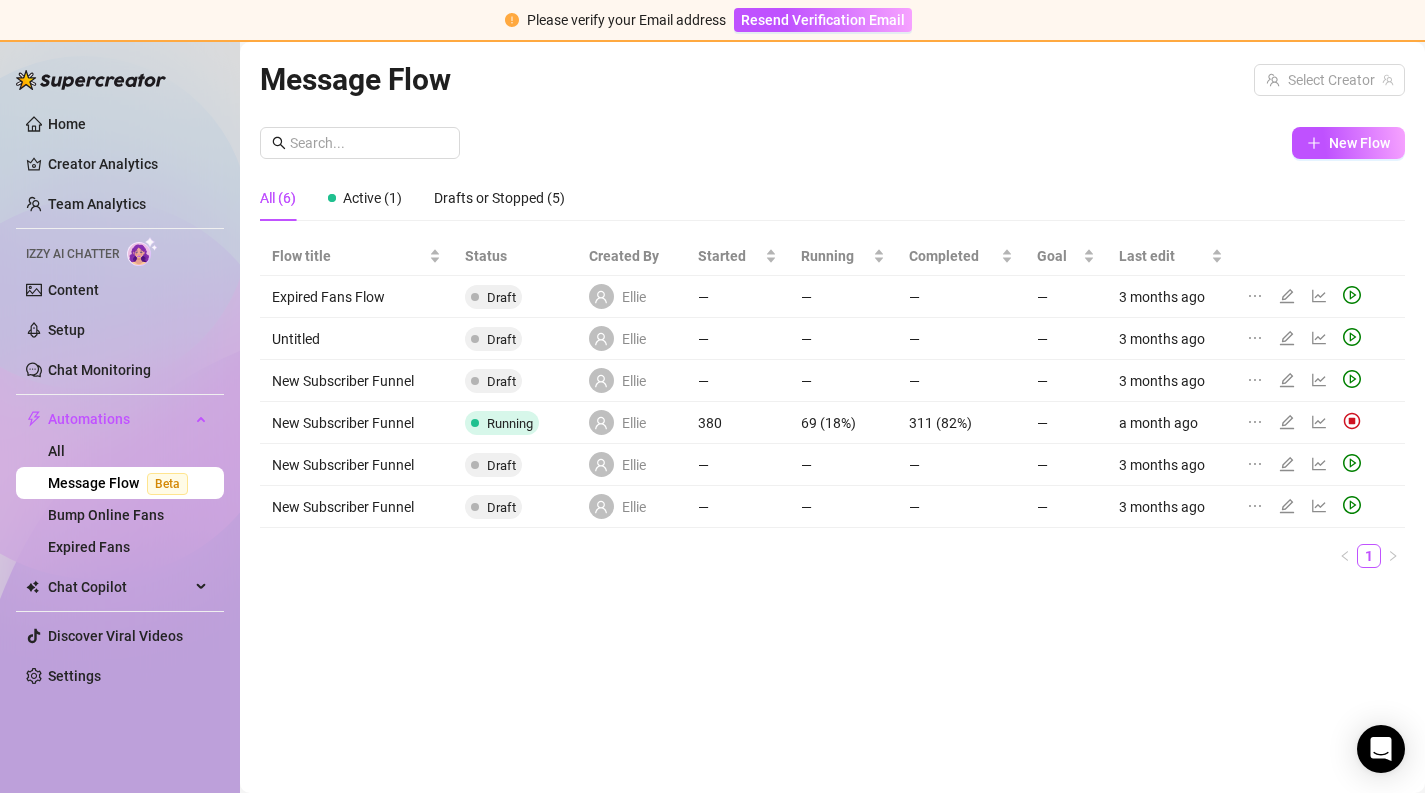 click at bounding box center (1308, 423) 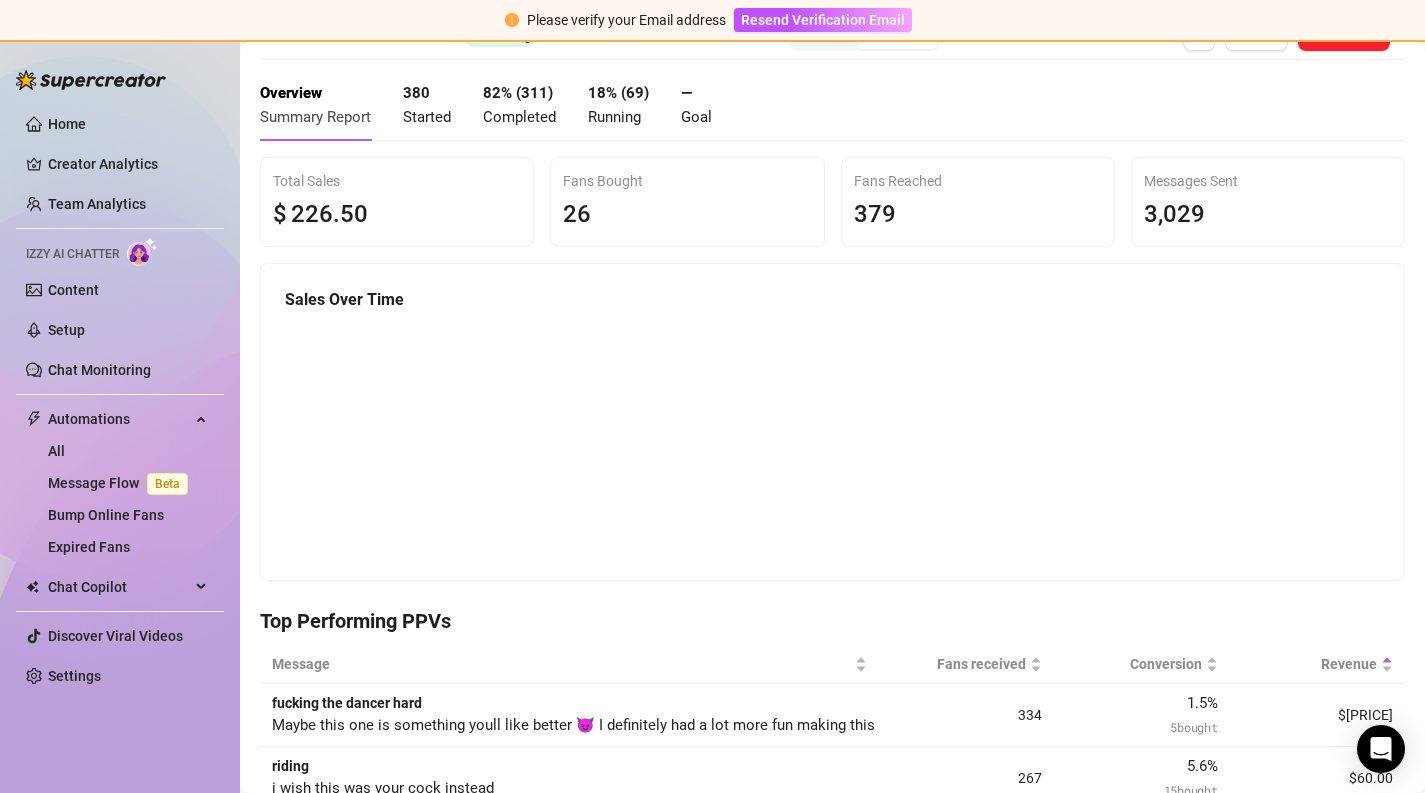 scroll, scrollTop: 0, scrollLeft: 0, axis: both 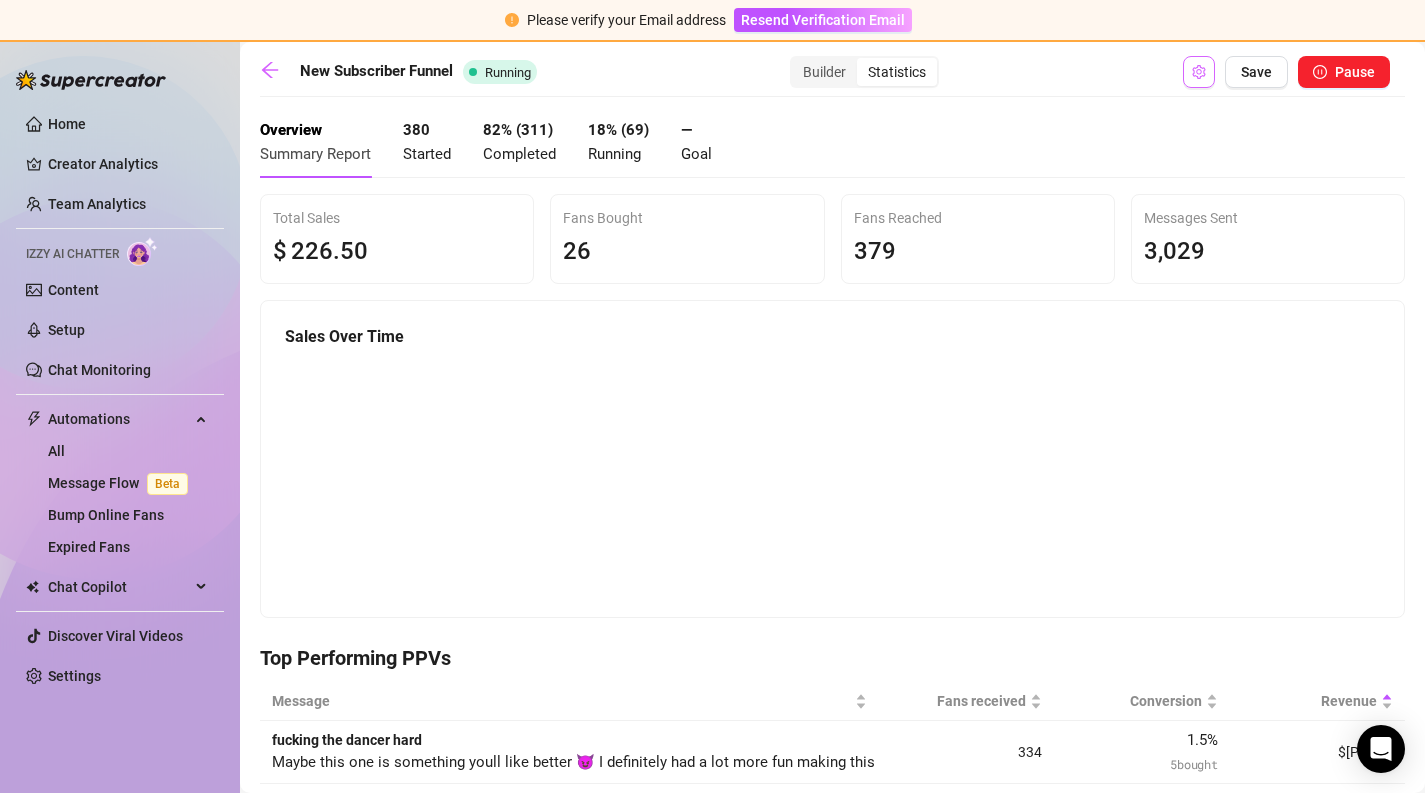 click at bounding box center [1199, 72] 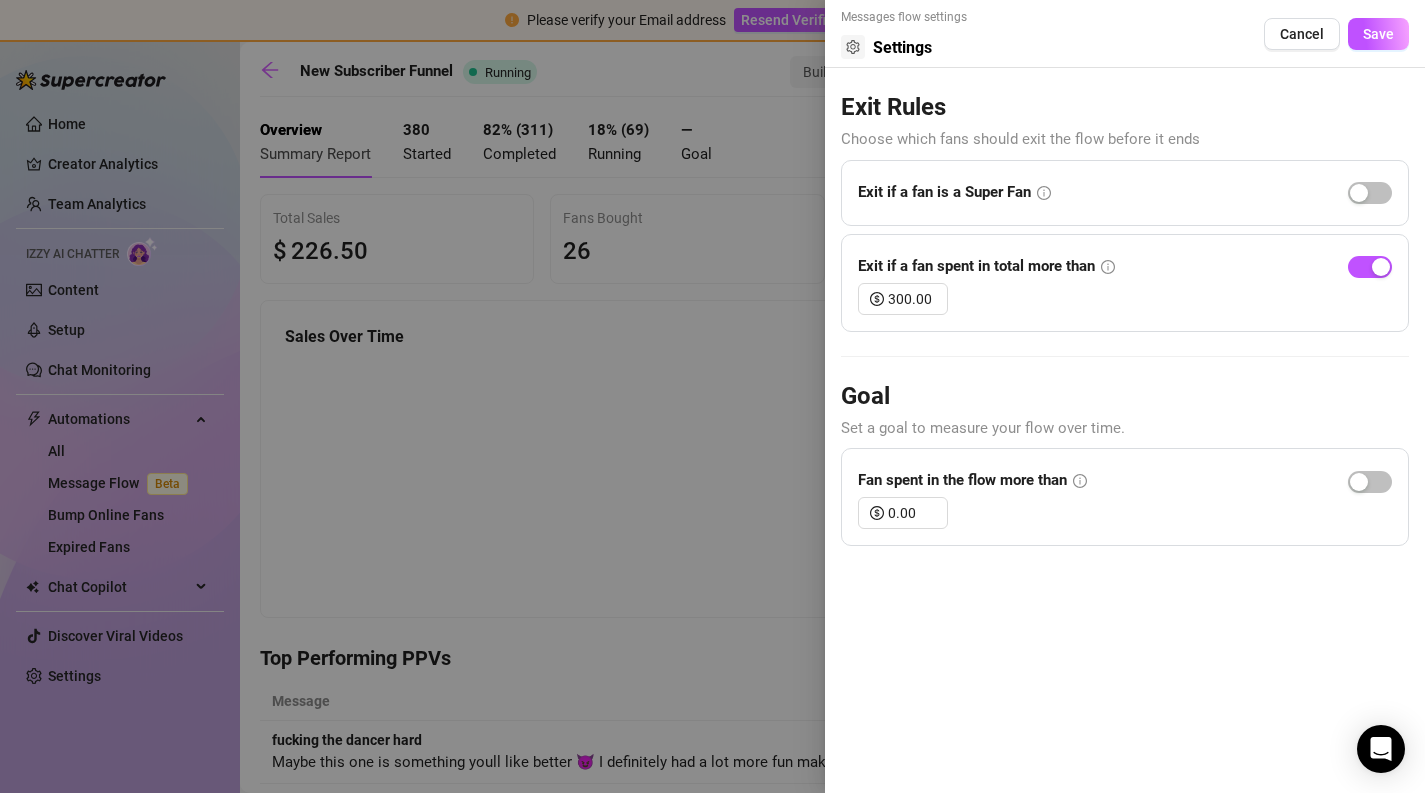 click at bounding box center (712, 396) 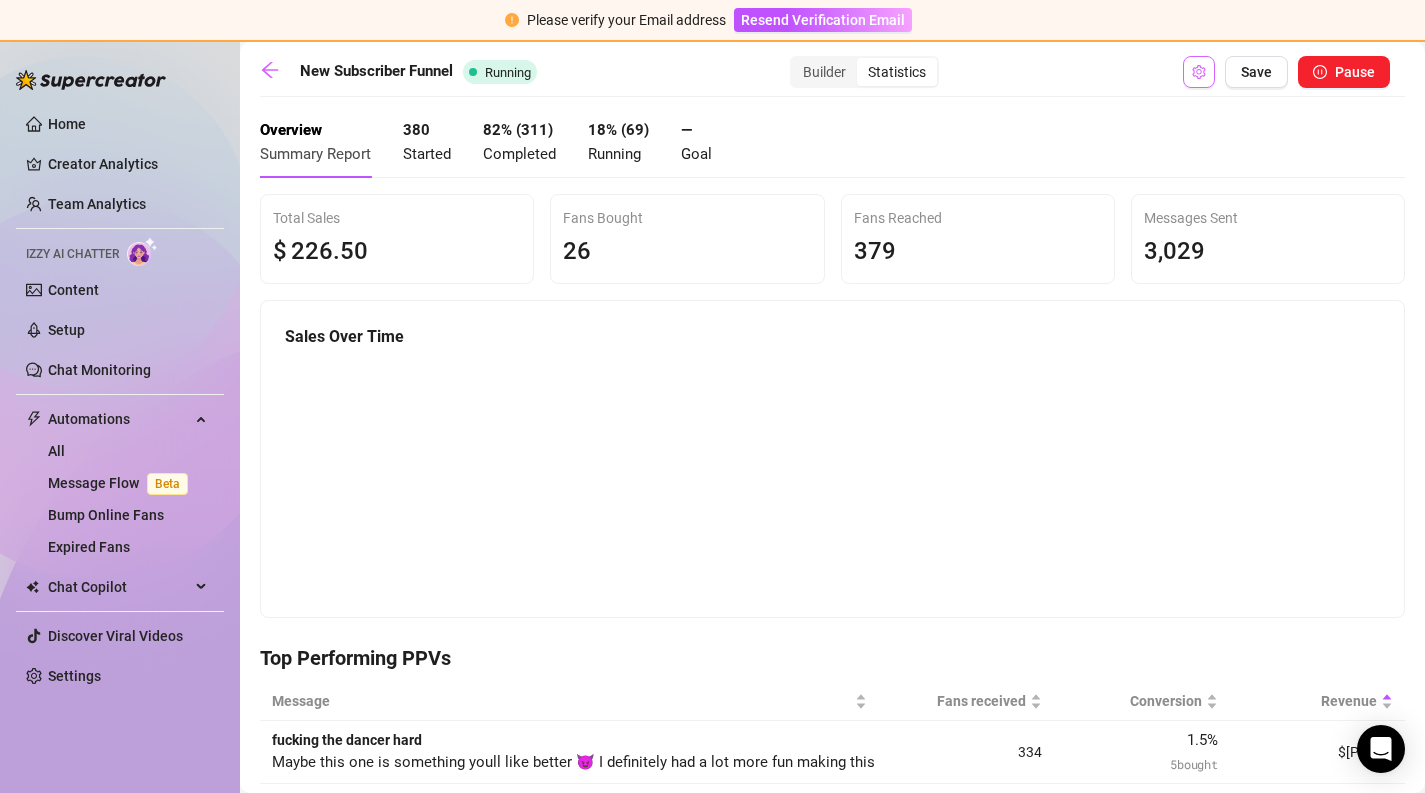 click at bounding box center (1199, 72) 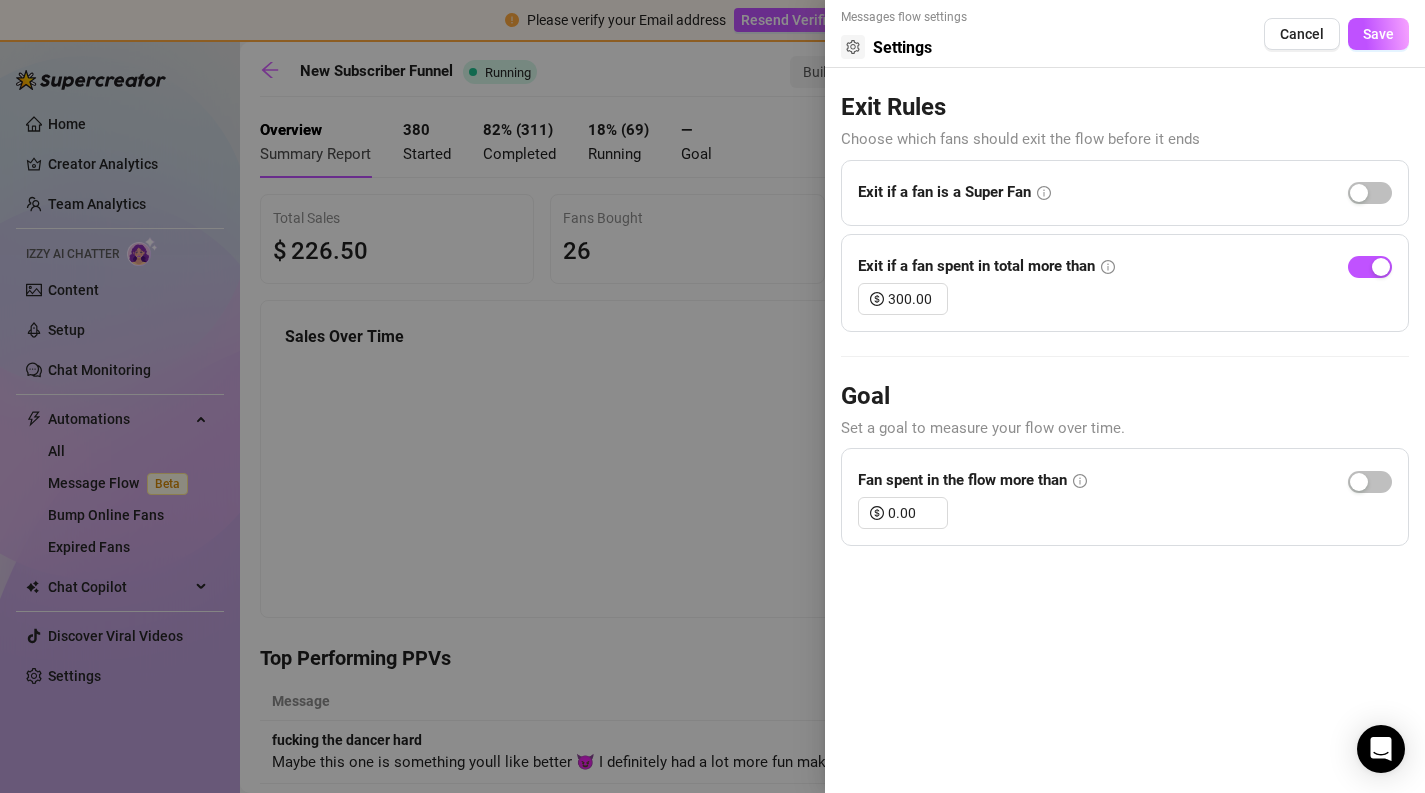 click at bounding box center (712, 396) 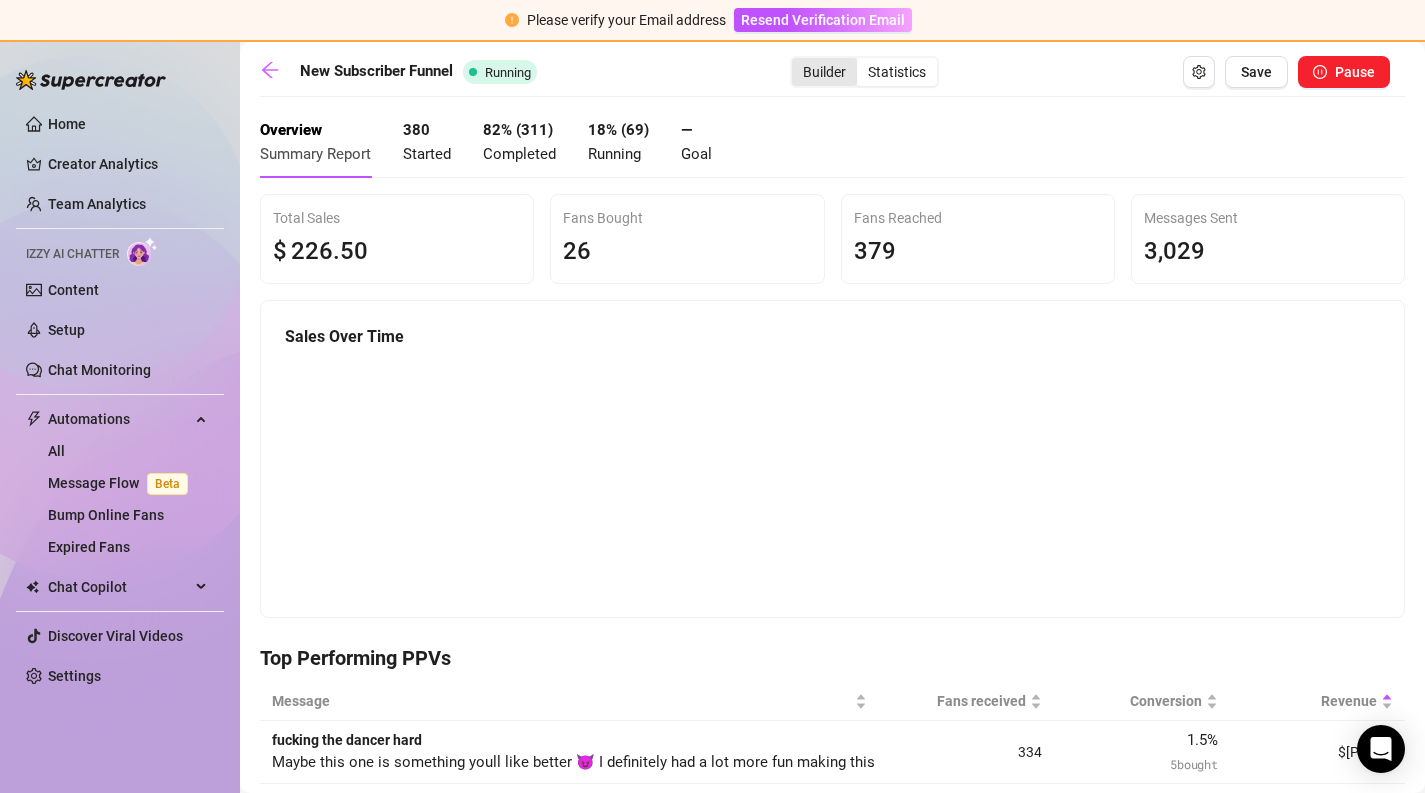 click on "Builder" at bounding box center (824, 72) 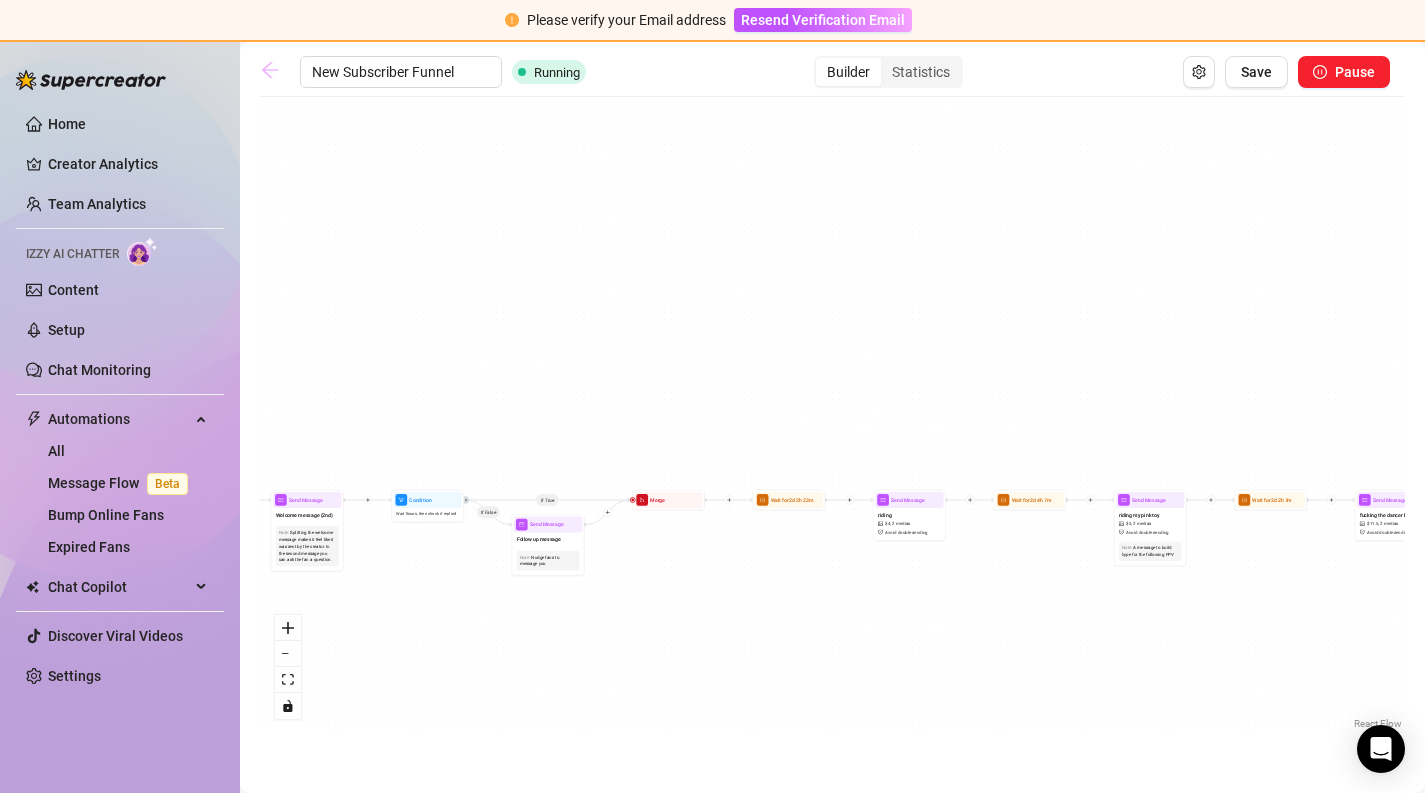 click at bounding box center (275, 72) 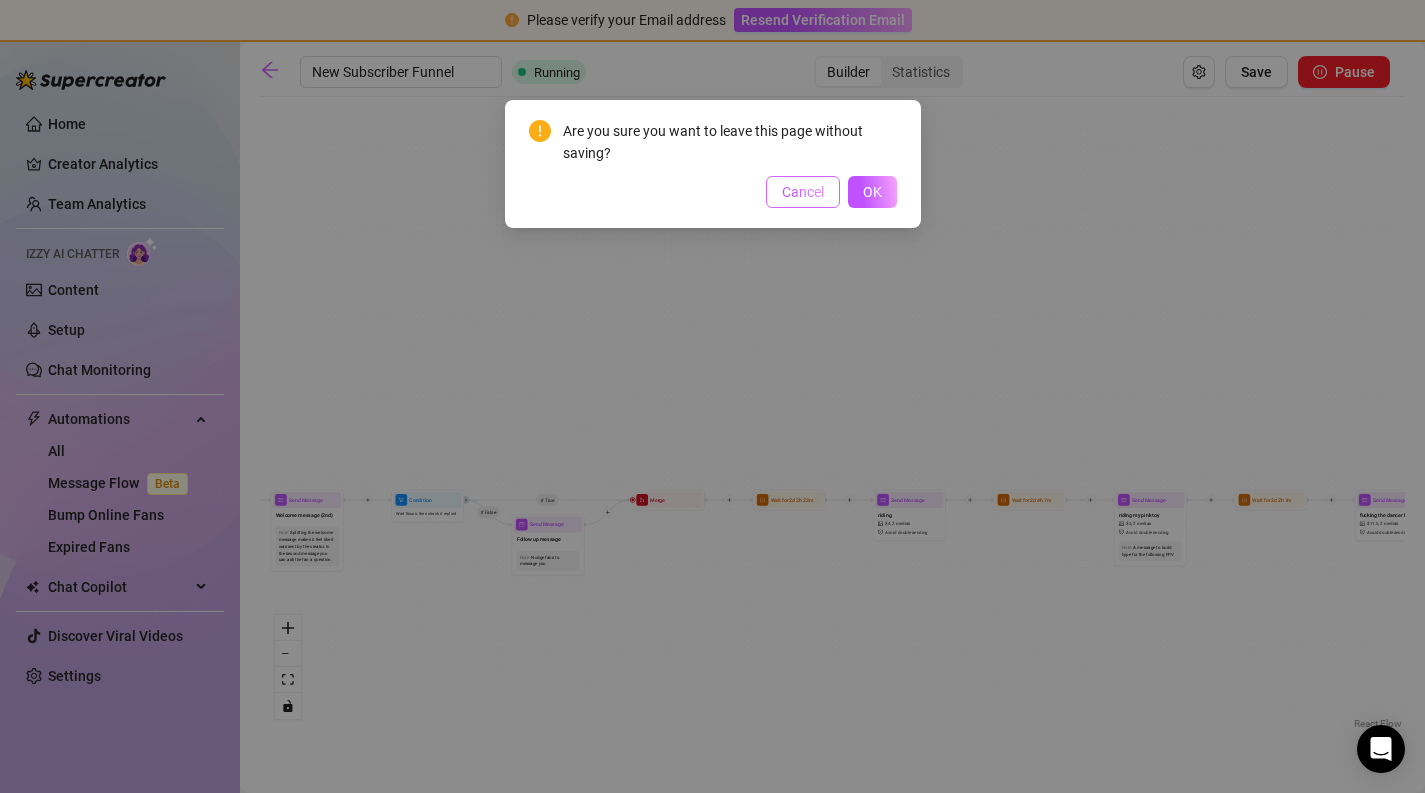 click on "Cancel" at bounding box center (803, 192) 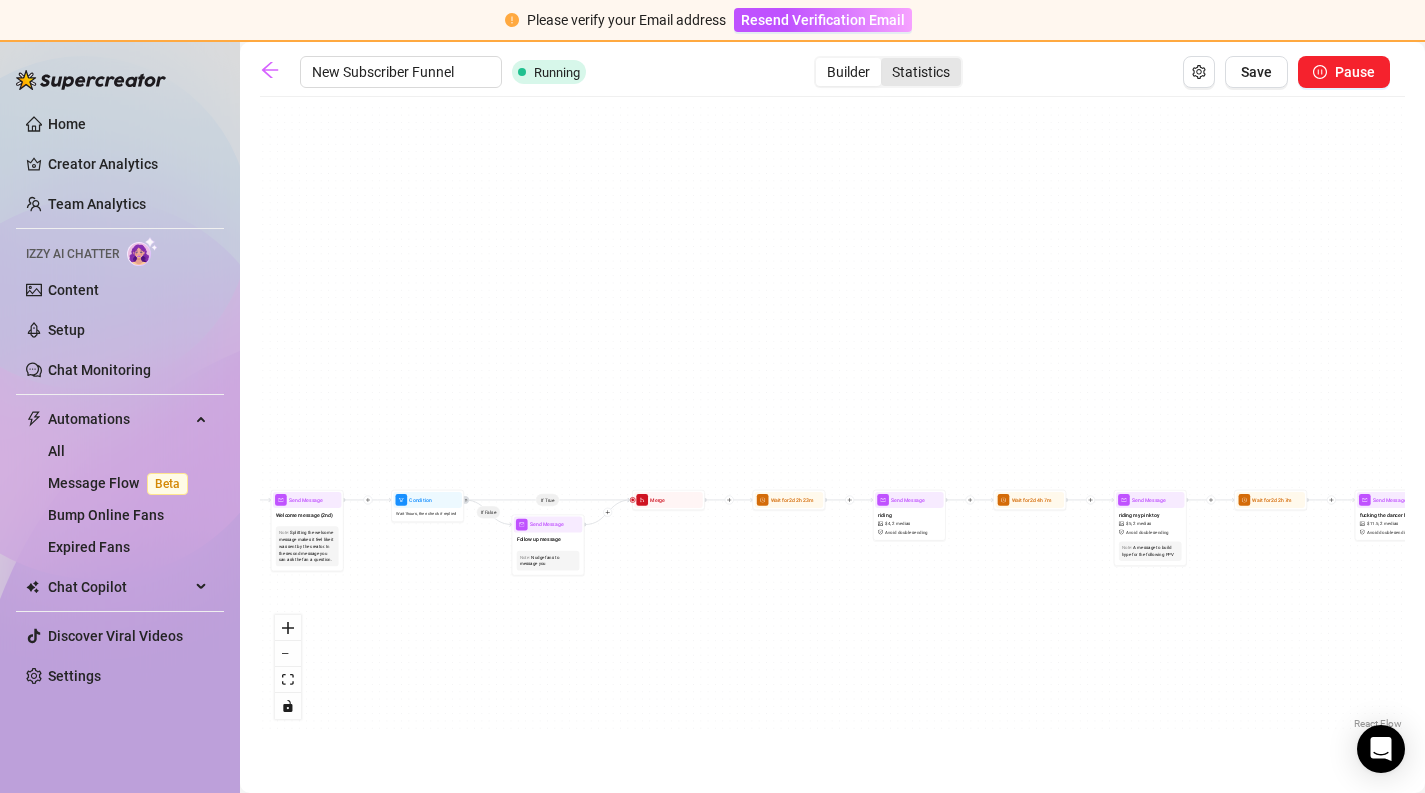 click on "Statistics" at bounding box center [921, 72] 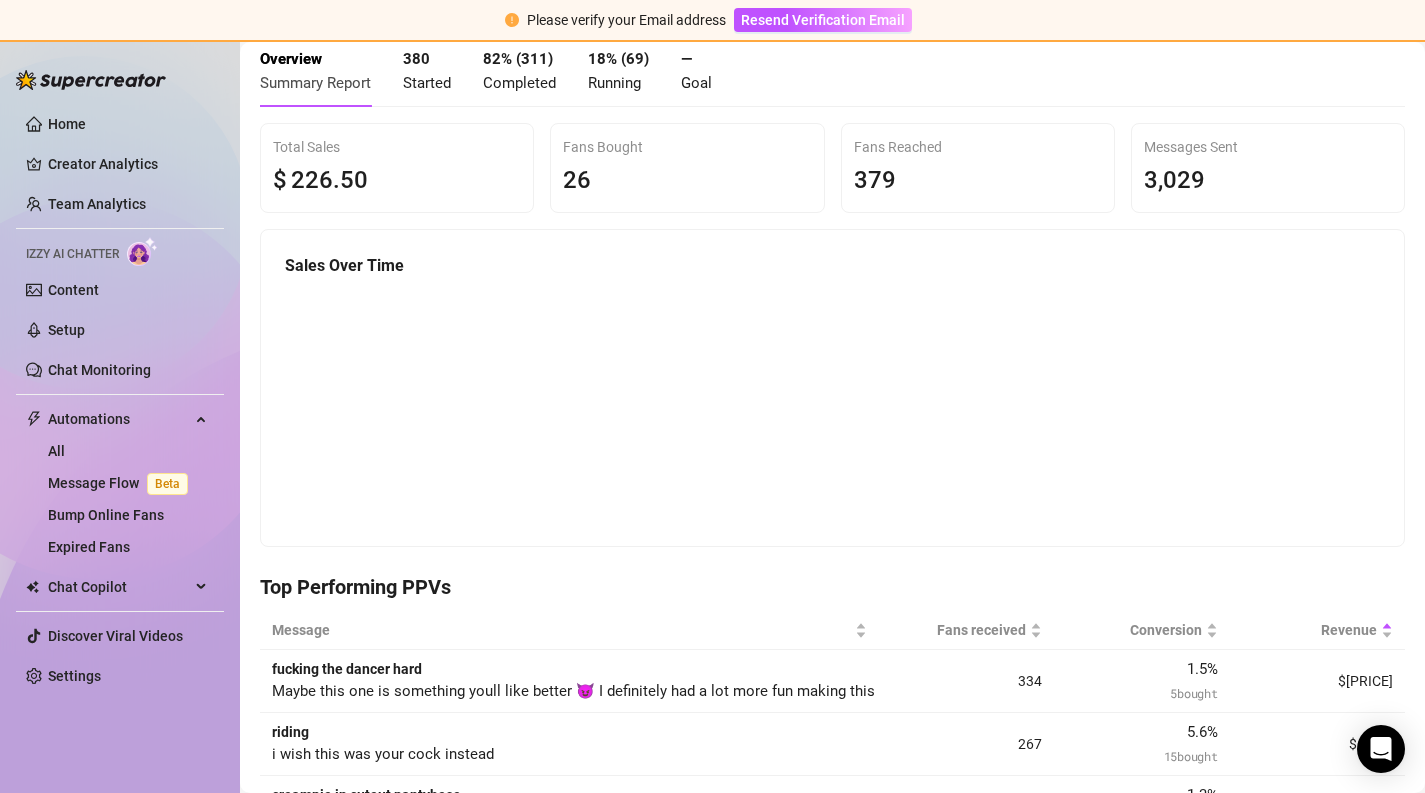 scroll, scrollTop: 0, scrollLeft: 0, axis: both 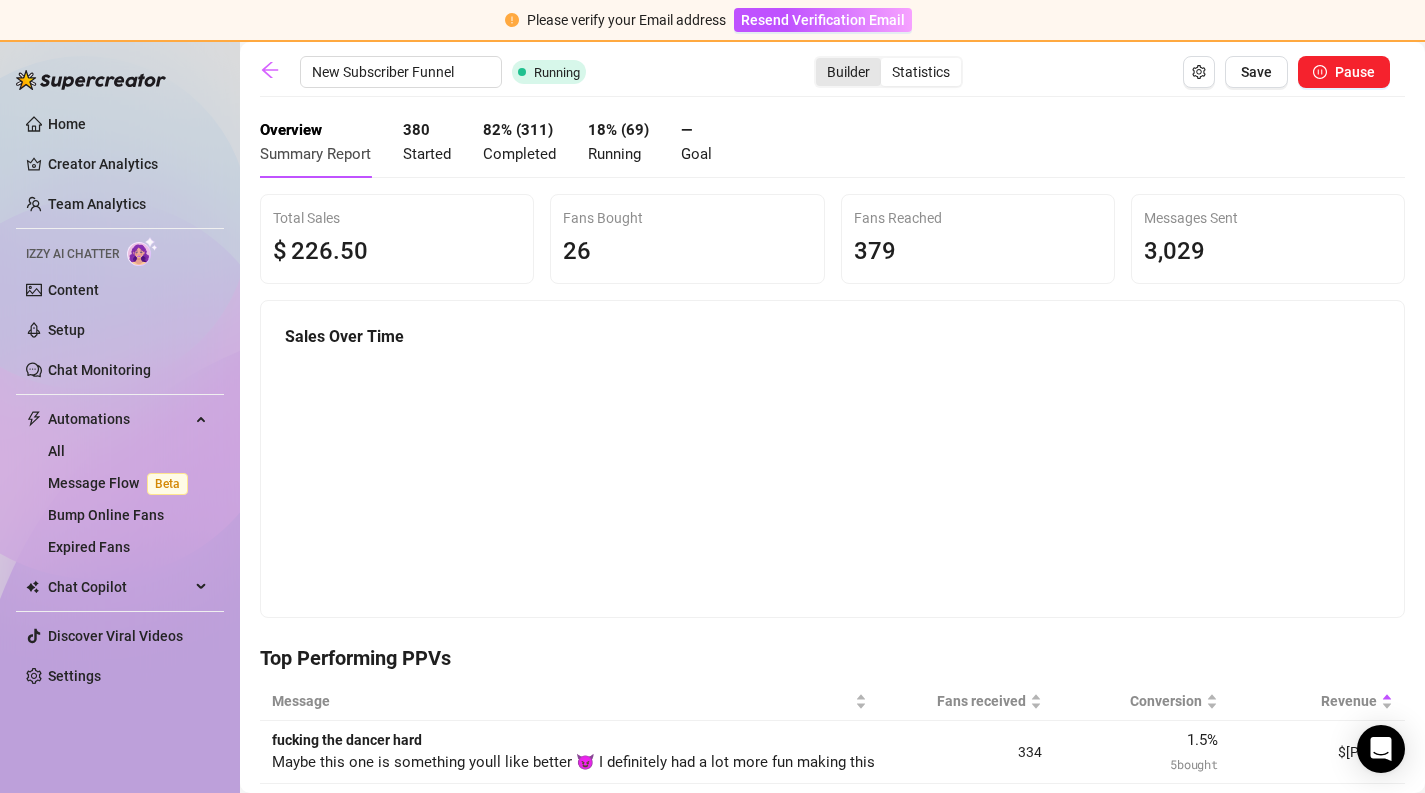 click on "Builder" at bounding box center (848, 72) 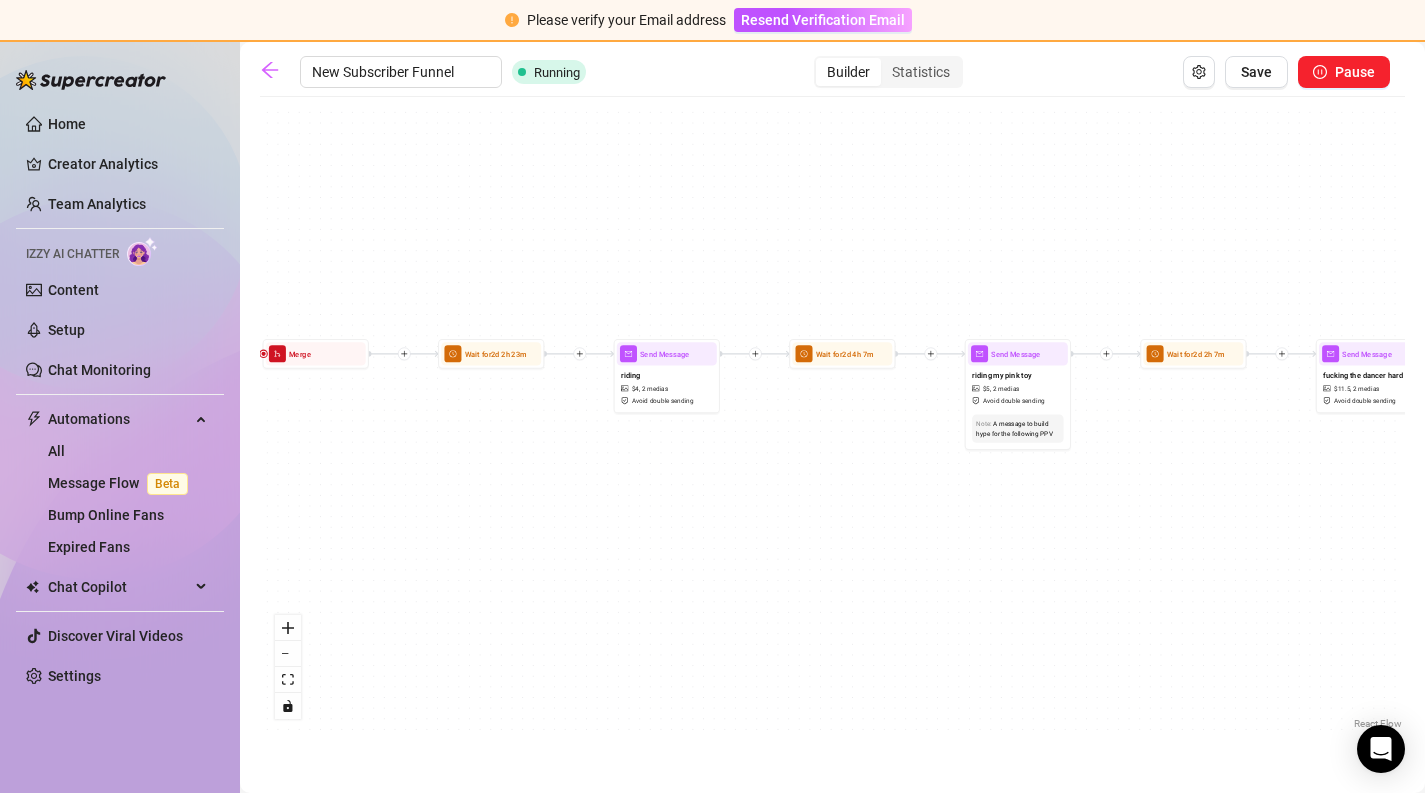 drag, startPoint x: 1281, startPoint y: 531, endPoint x: 985, endPoint y: 516, distance: 296.37982 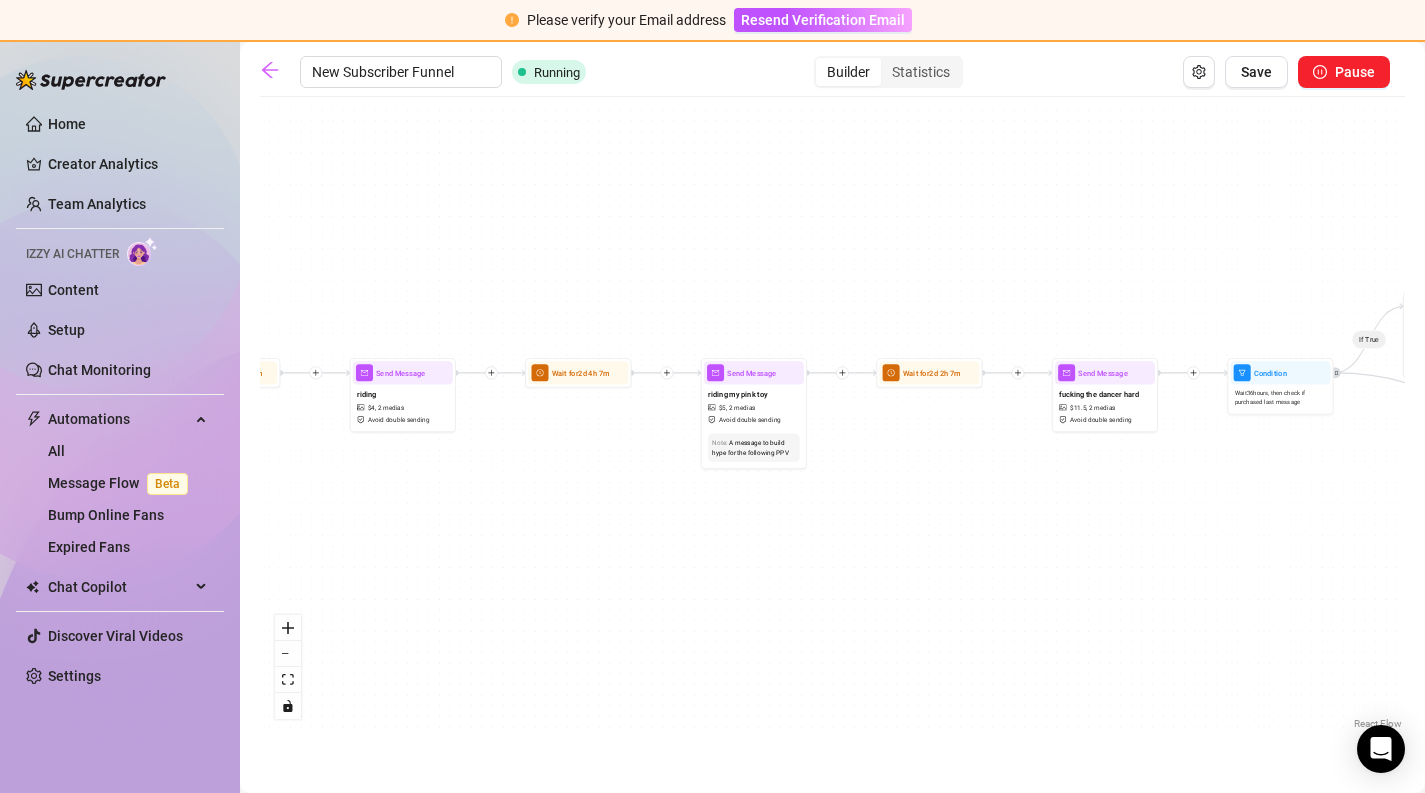drag, startPoint x: 985, startPoint y: 516, endPoint x: 755, endPoint y: 540, distance: 231.24878 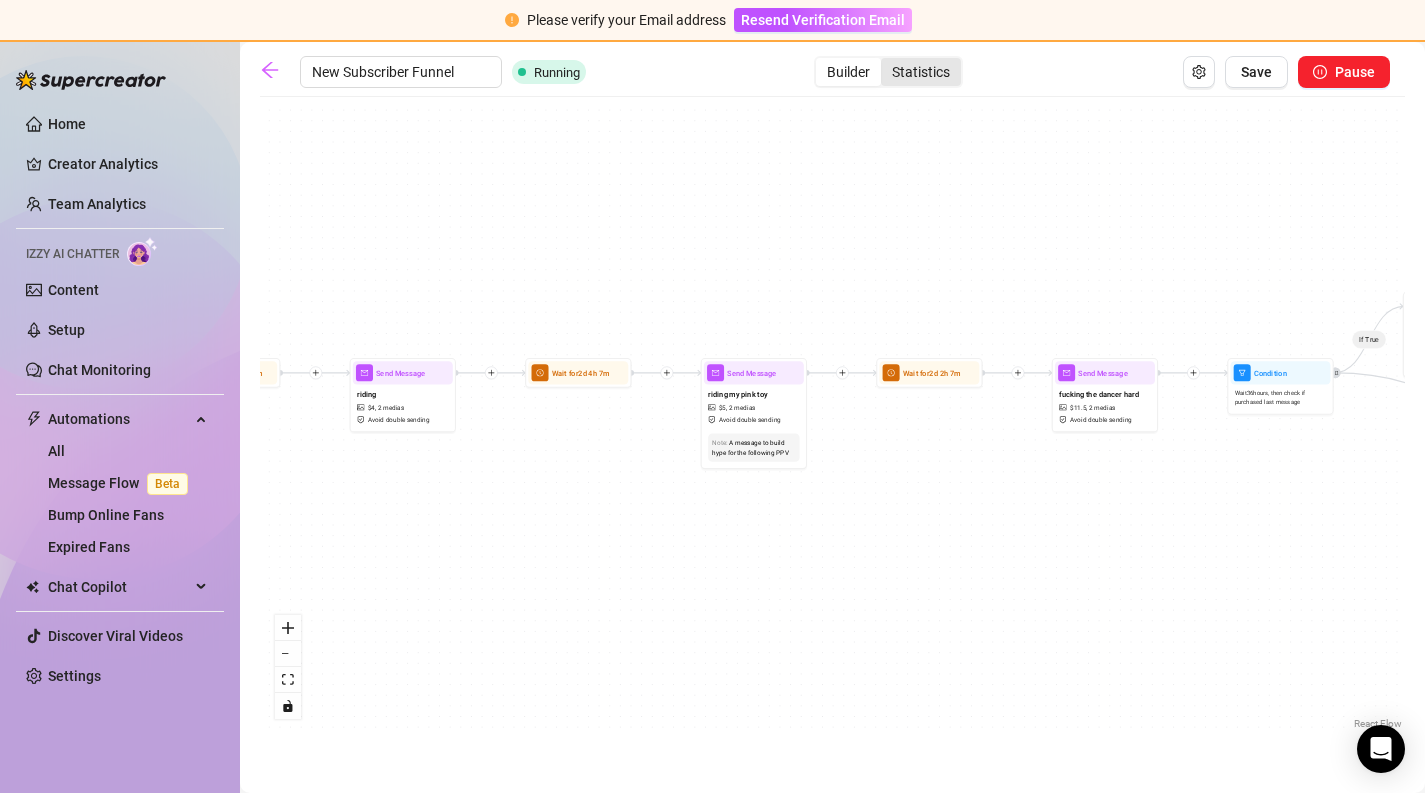 click on "Statistics" at bounding box center (921, 72) 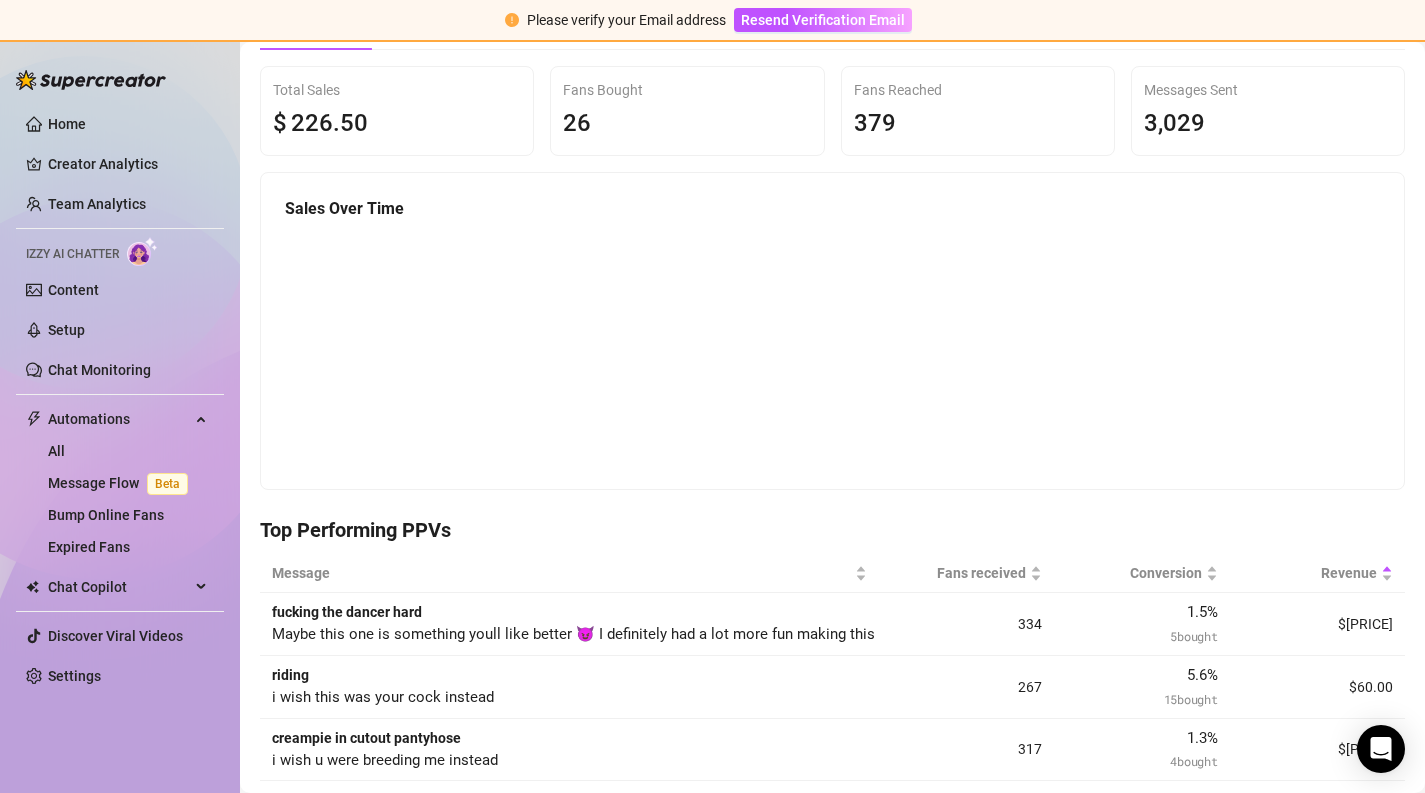 scroll, scrollTop: 0, scrollLeft: 0, axis: both 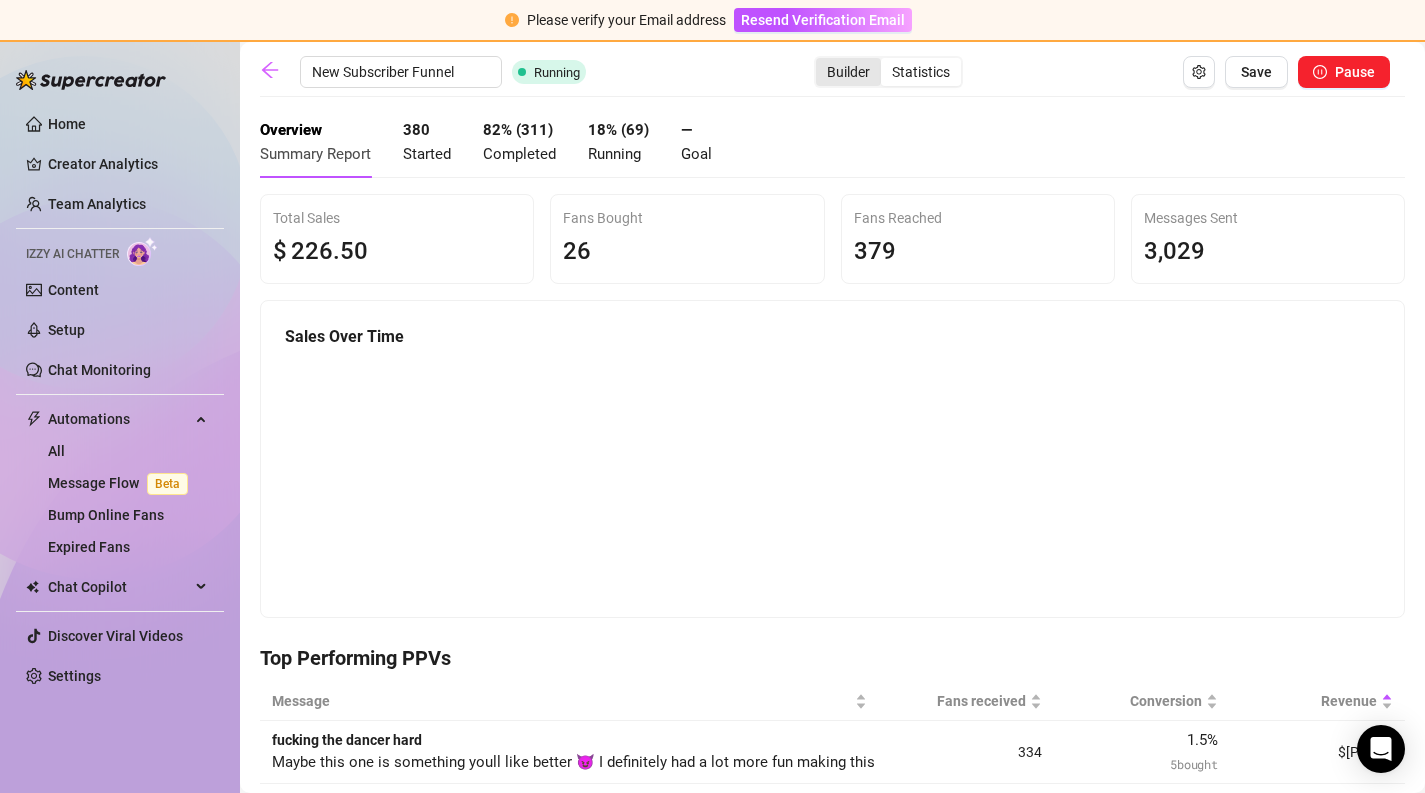 click on "Builder" at bounding box center (848, 72) 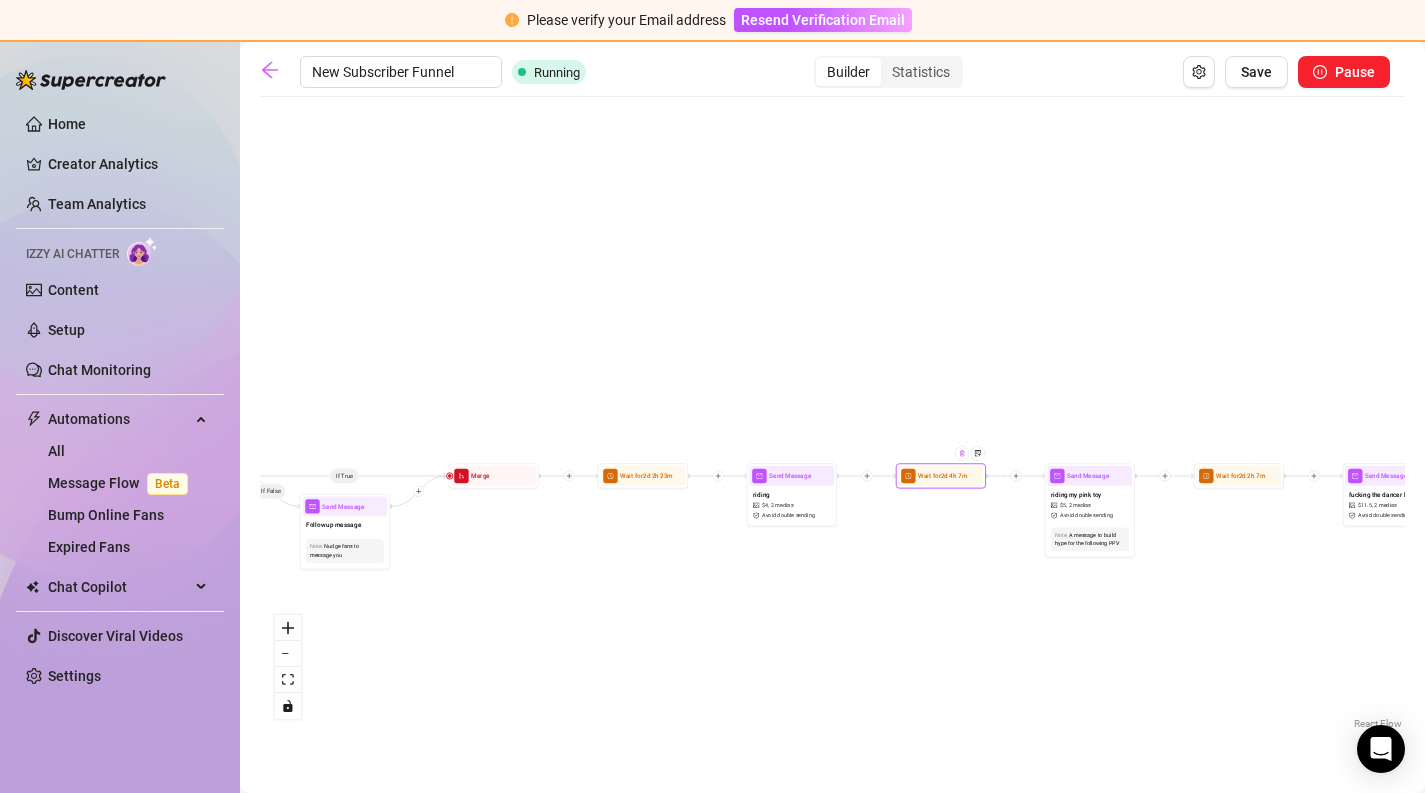 click at bounding box center (962, 453) 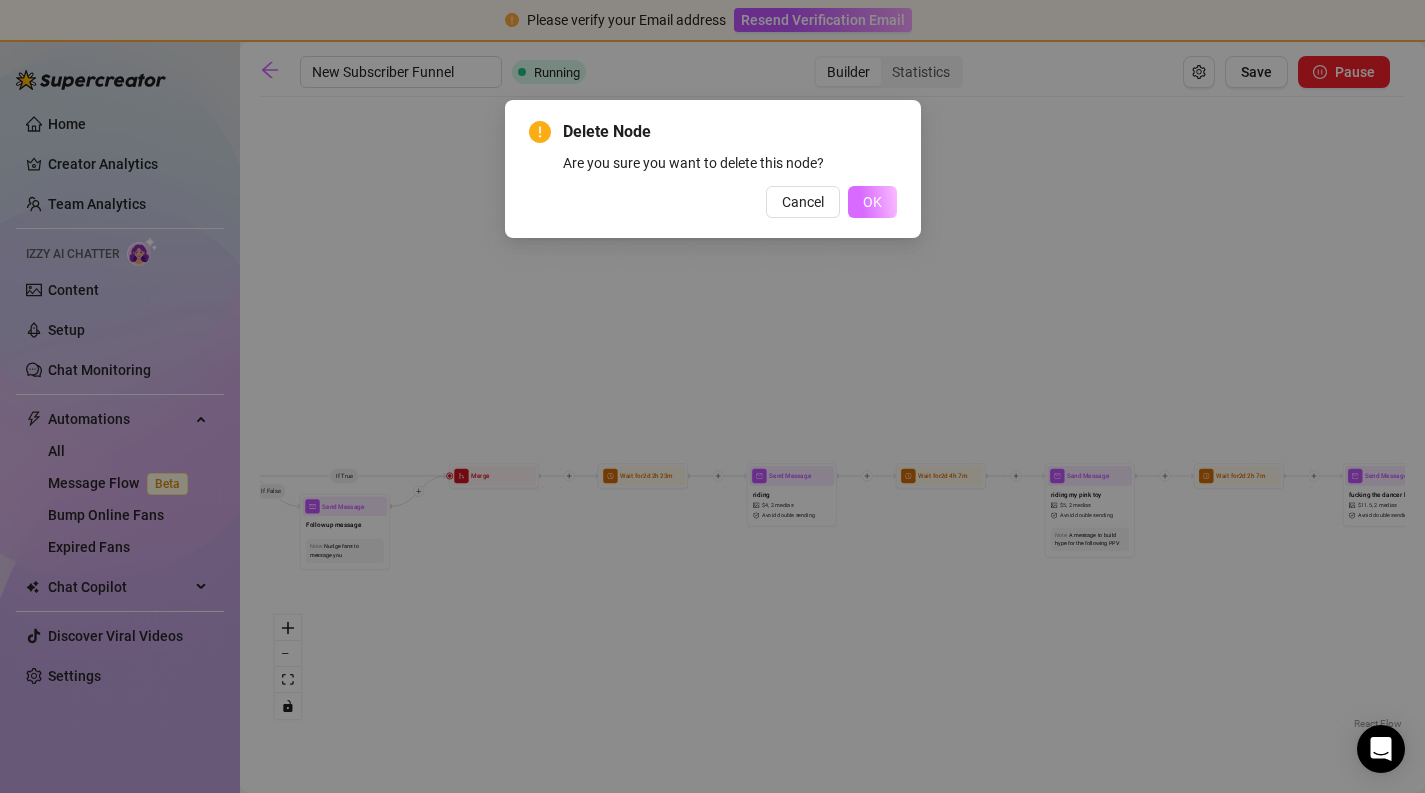 click on "OK" at bounding box center [872, 202] 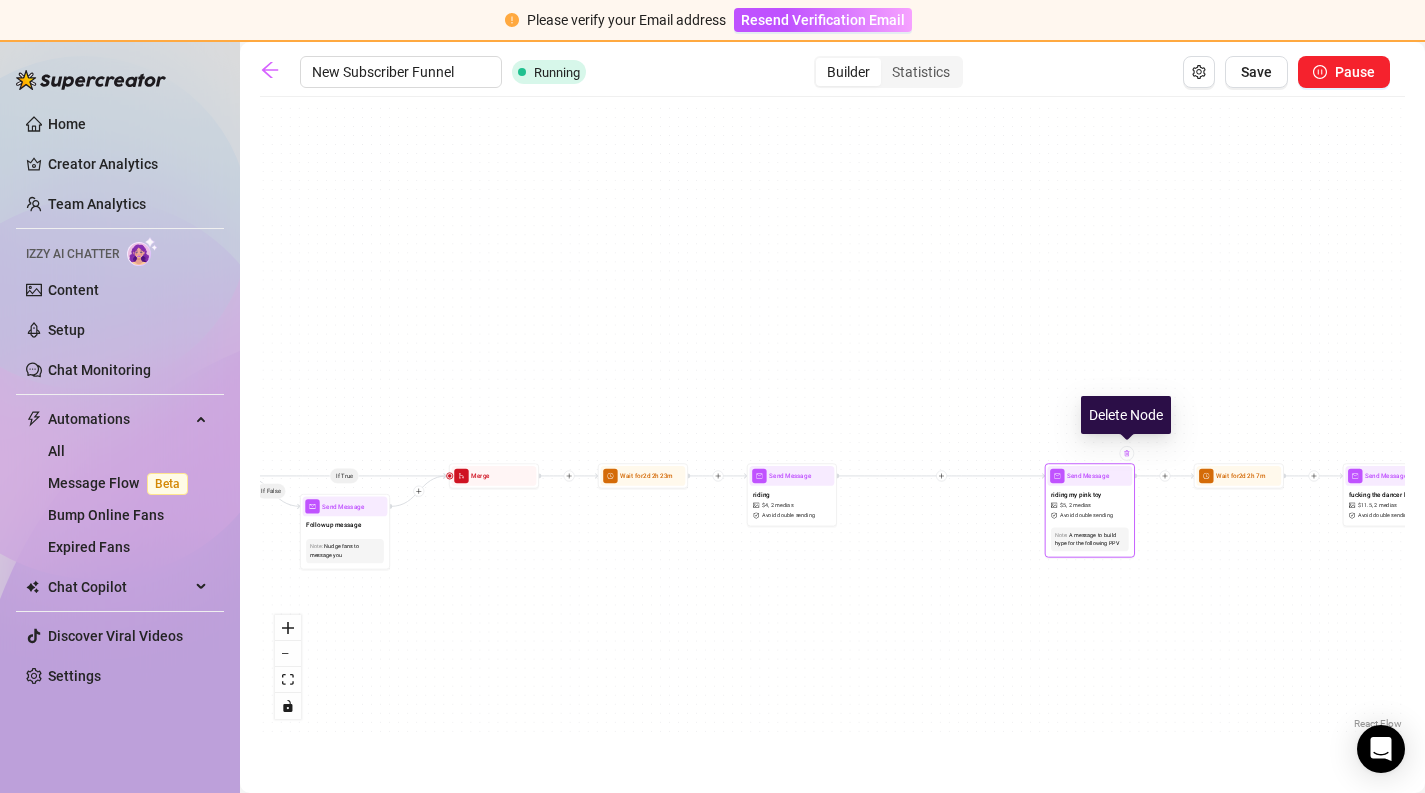 click at bounding box center (1126, 453) 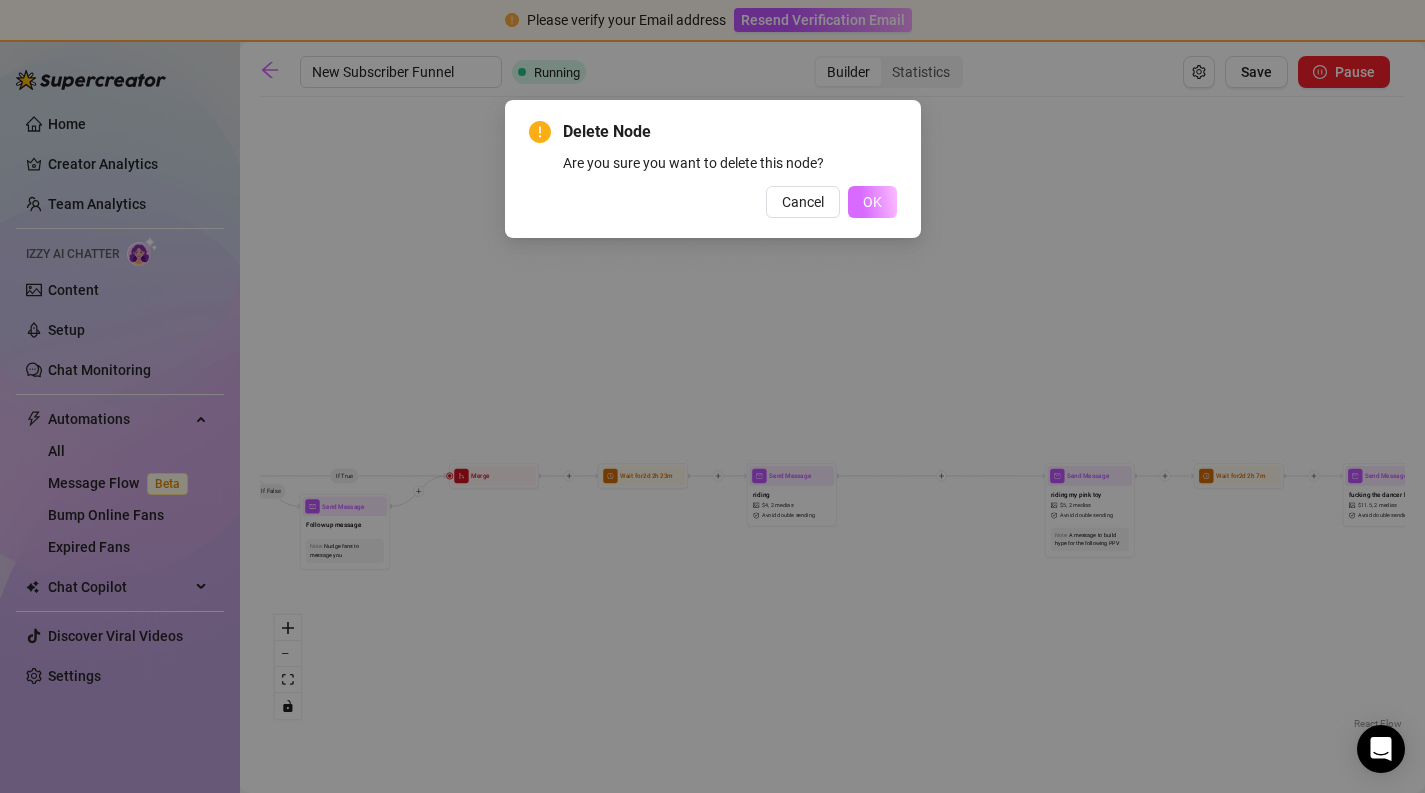 click on "OK" at bounding box center [872, 202] 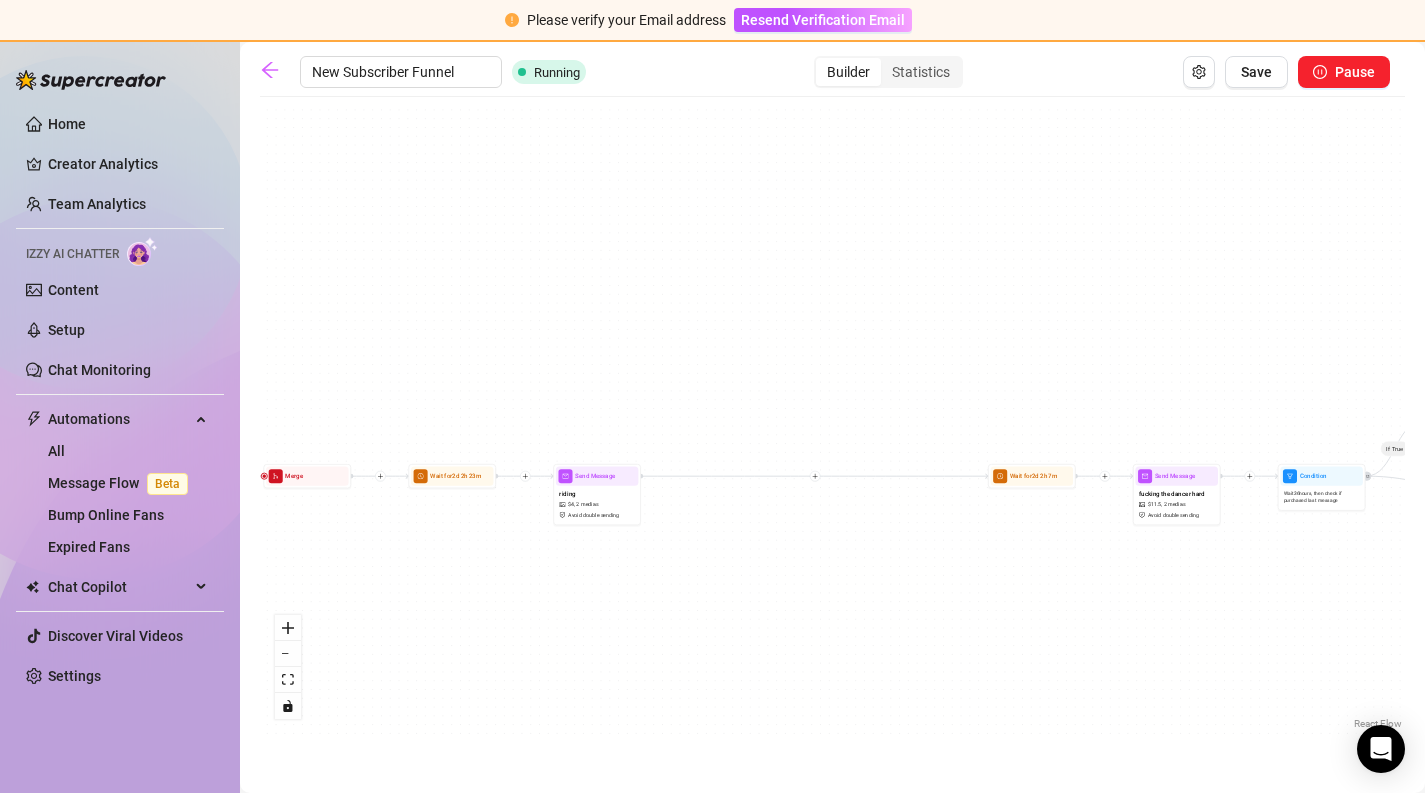 drag, startPoint x: 1288, startPoint y: 439, endPoint x: 930, endPoint y: 405, distance: 359.6109 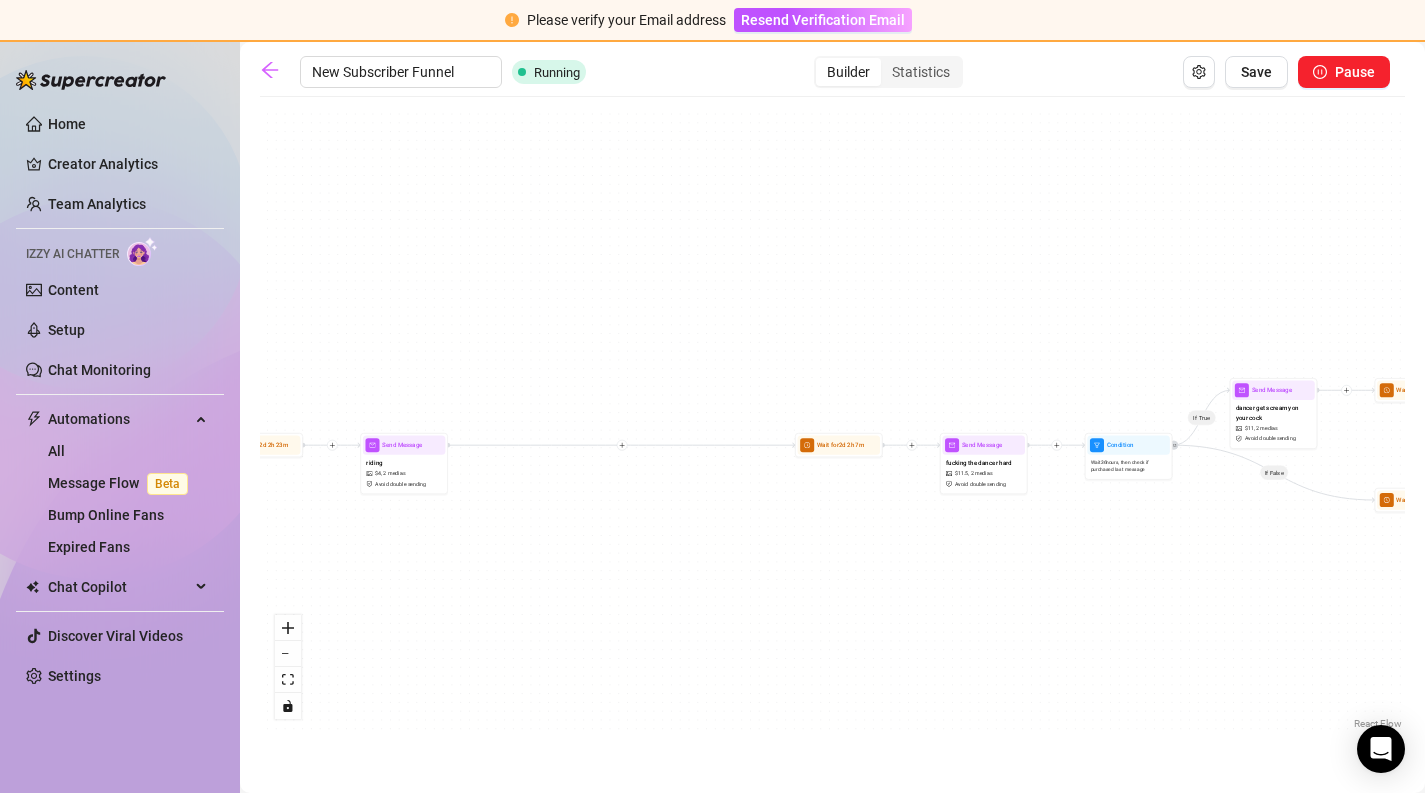 drag, startPoint x: 1199, startPoint y: 377, endPoint x: 905, endPoint y: 373, distance: 294.02722 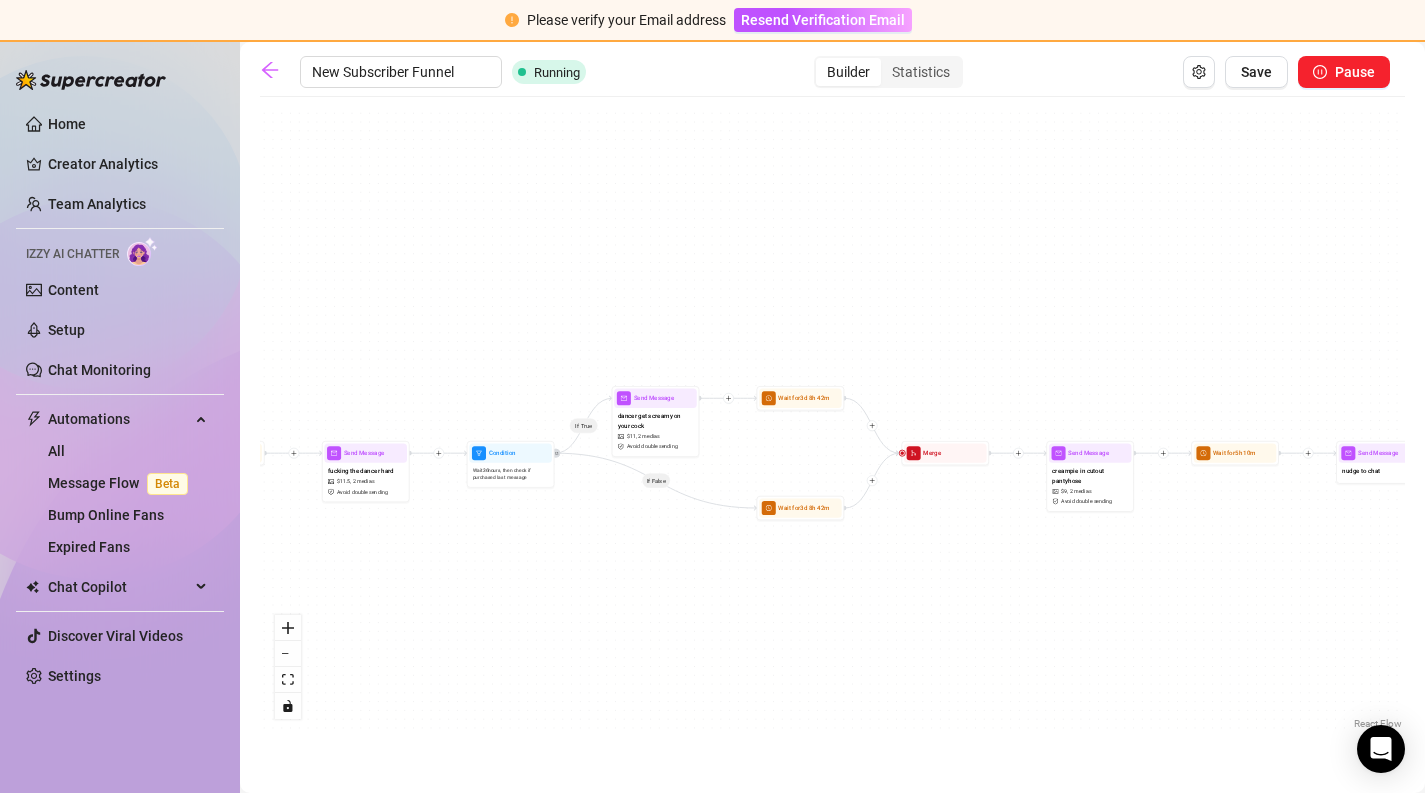 drag, startPoint x: 1042, startPoint y: 344, endPoint x: 677, endPoint y: 349, distance: 365.03424 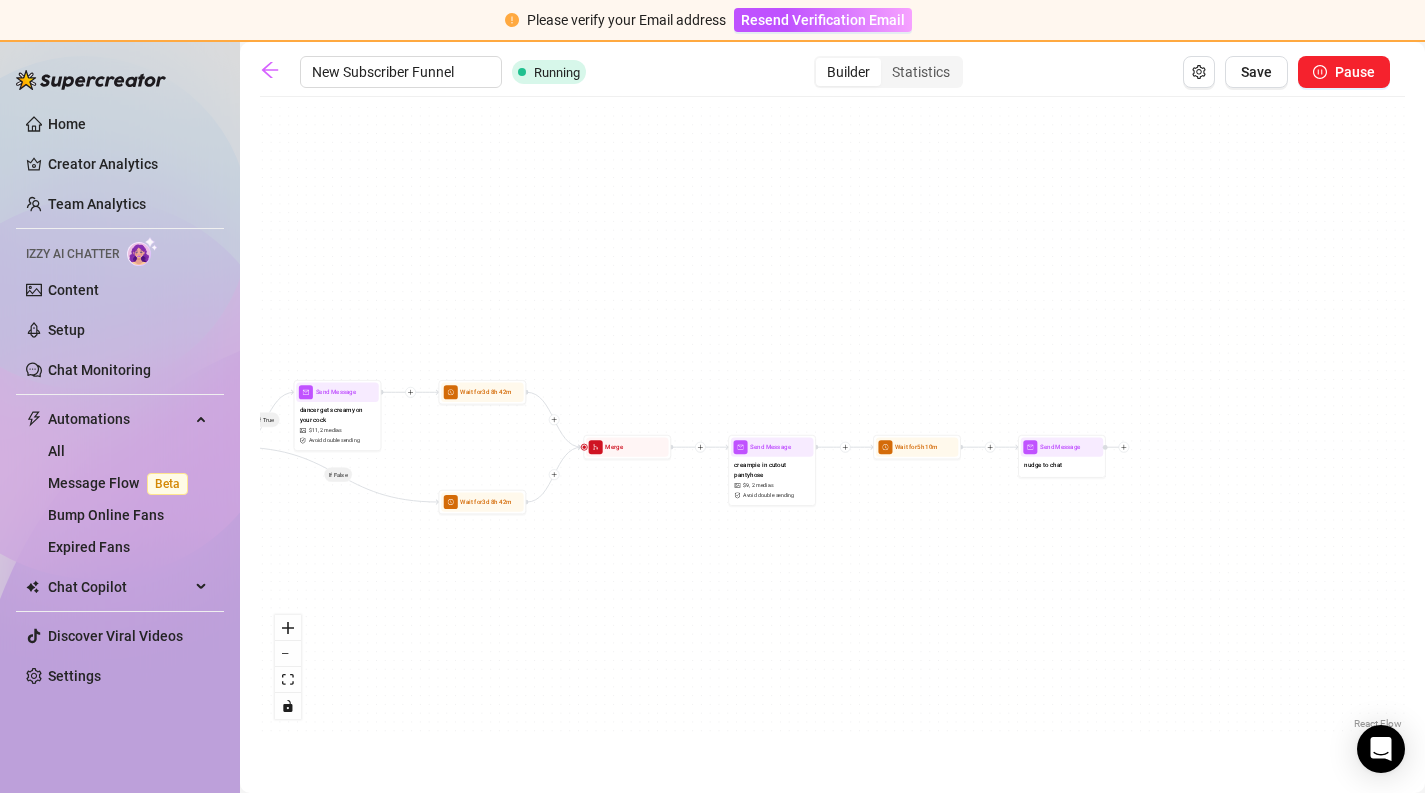 drag, startPoint x: 1063, startPoint y: 336, endPoint x: 745, endPoint y: 330, distance: 318.0566 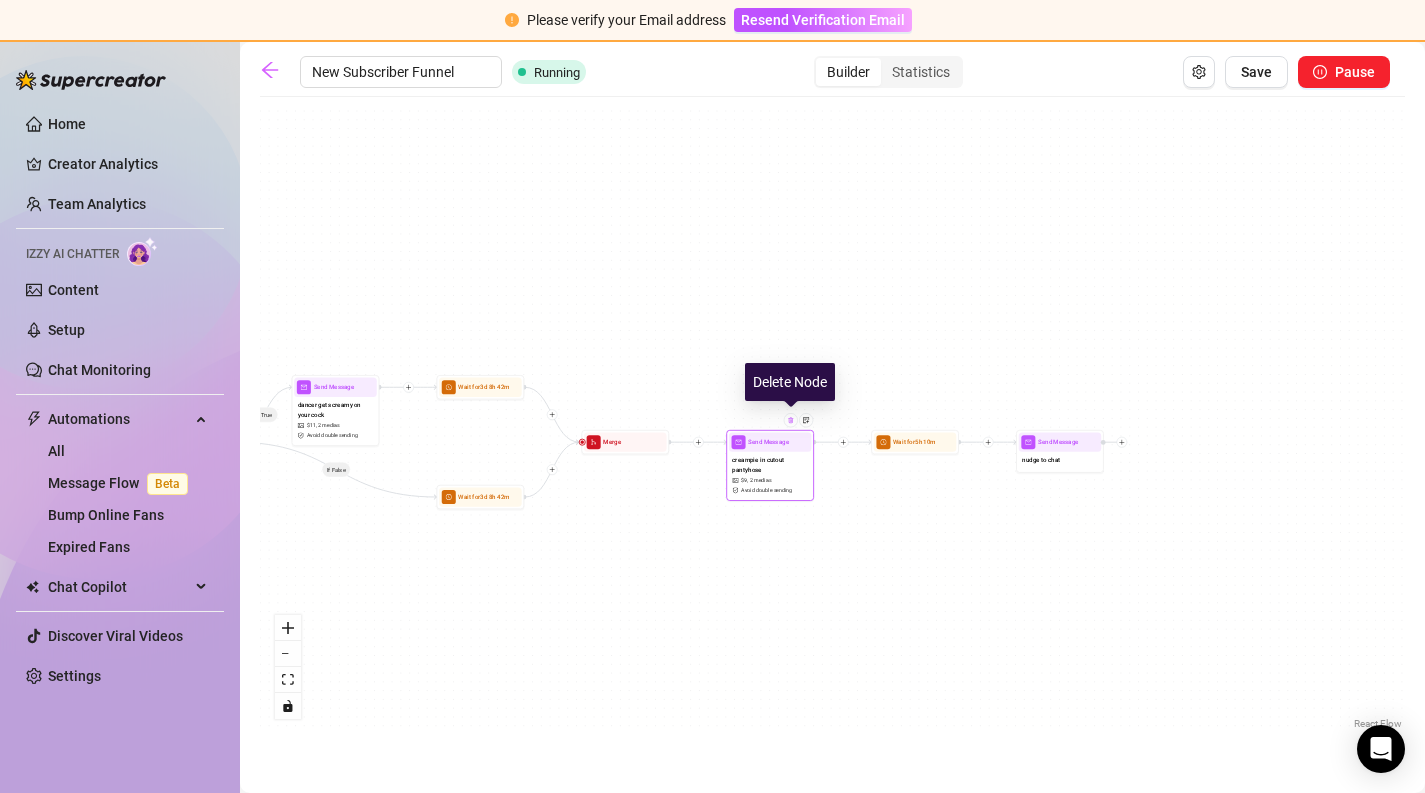 click at bounding box center (790, 420) 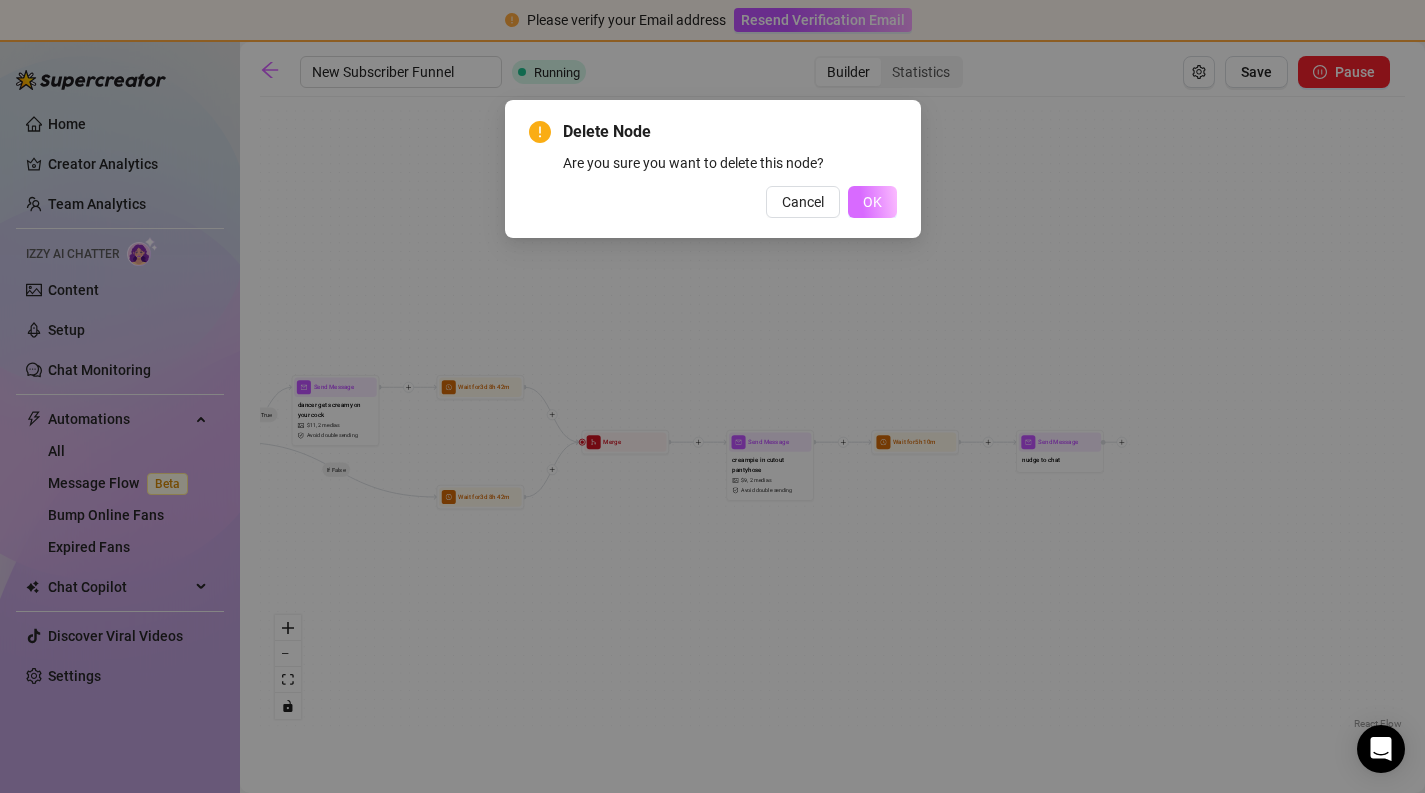 click on "OK" at bounding box center (872, 202) 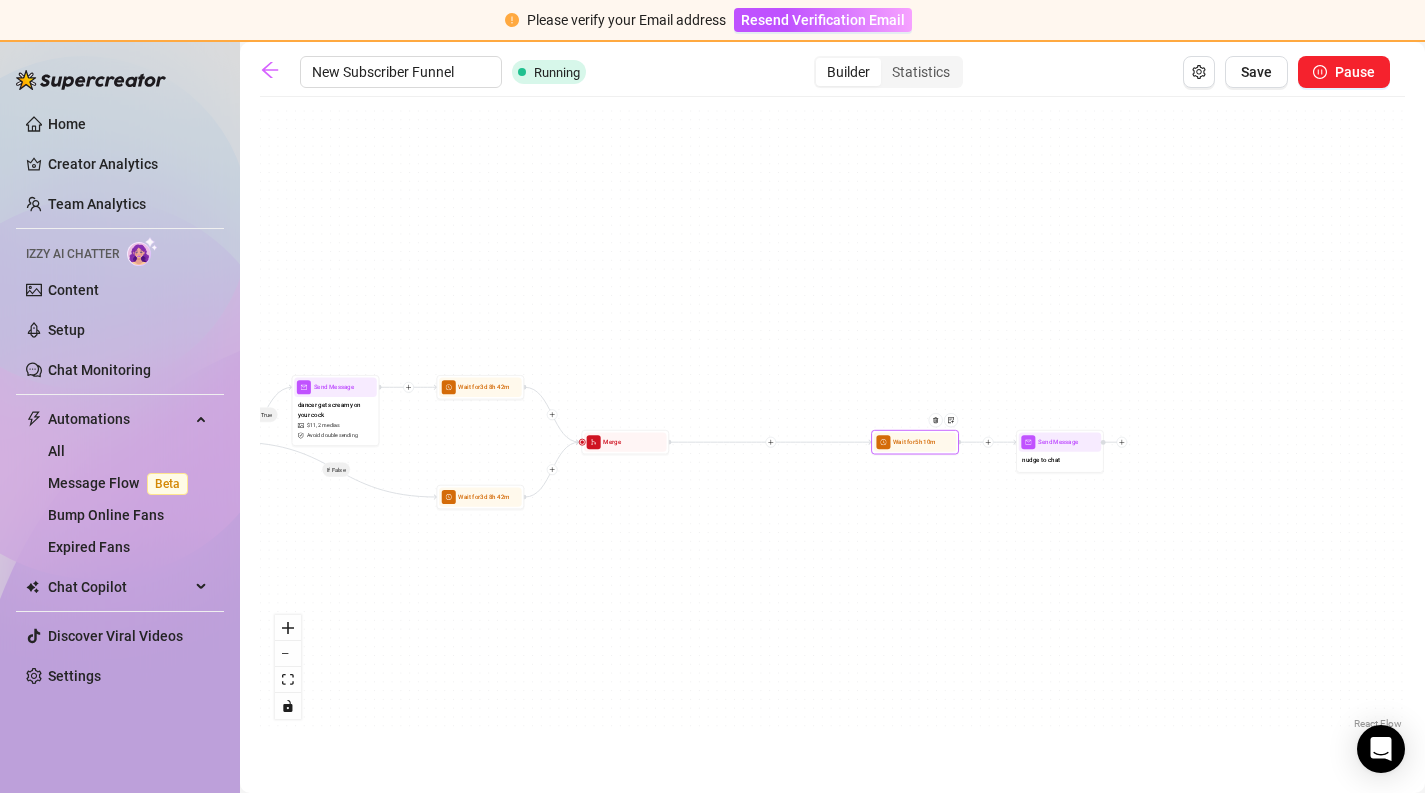 click at bounding box center (939, 426) 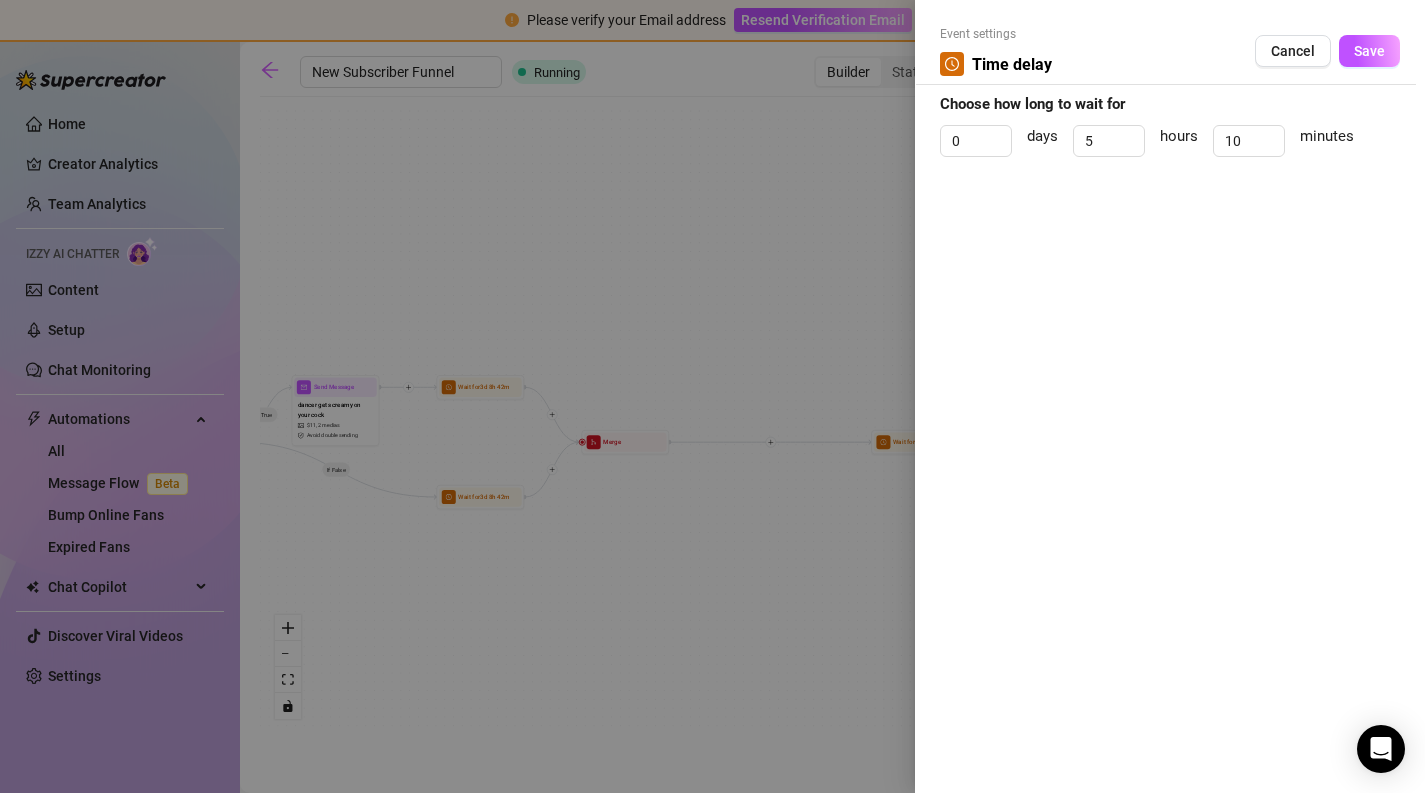 click at bounding box center (712, 396) 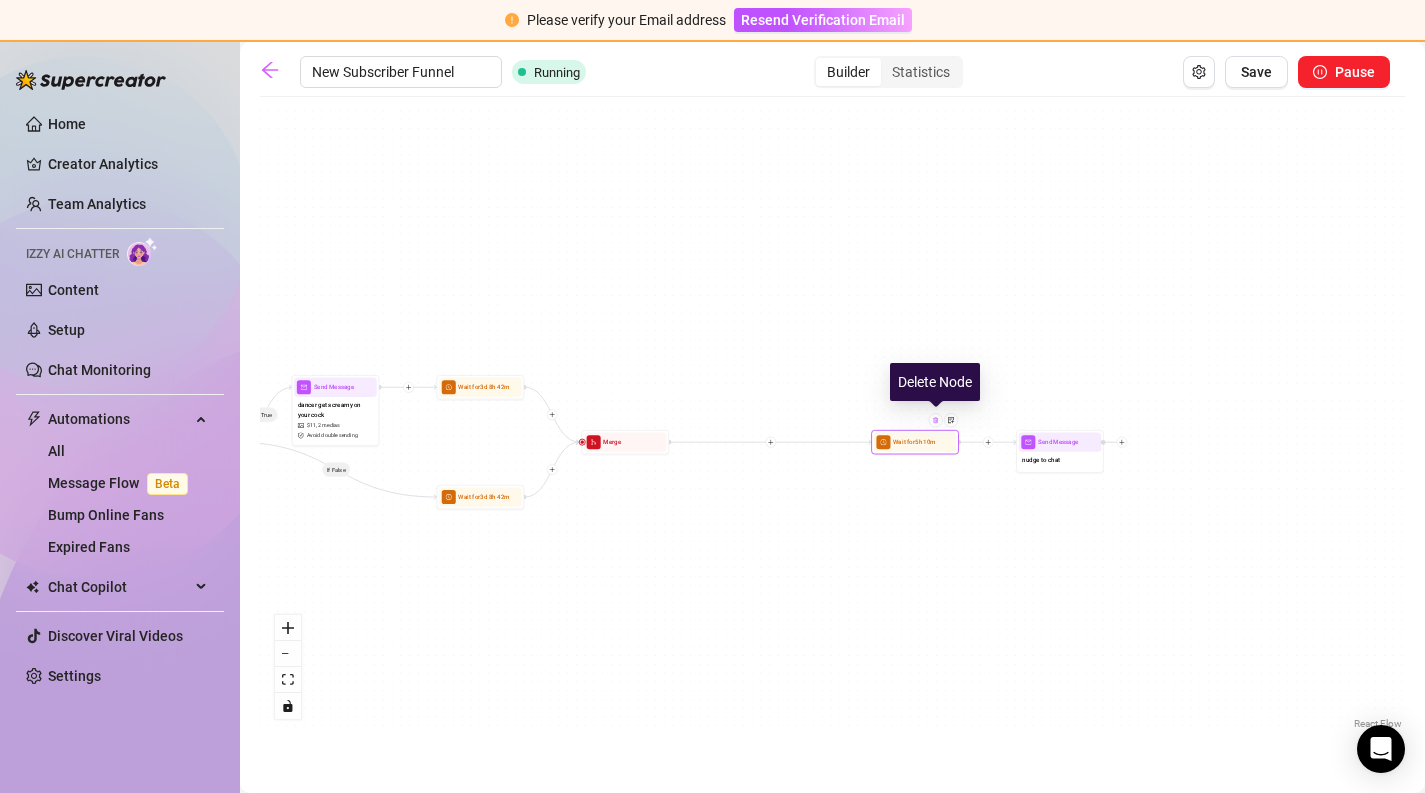 click at bounding box center (935, 420) 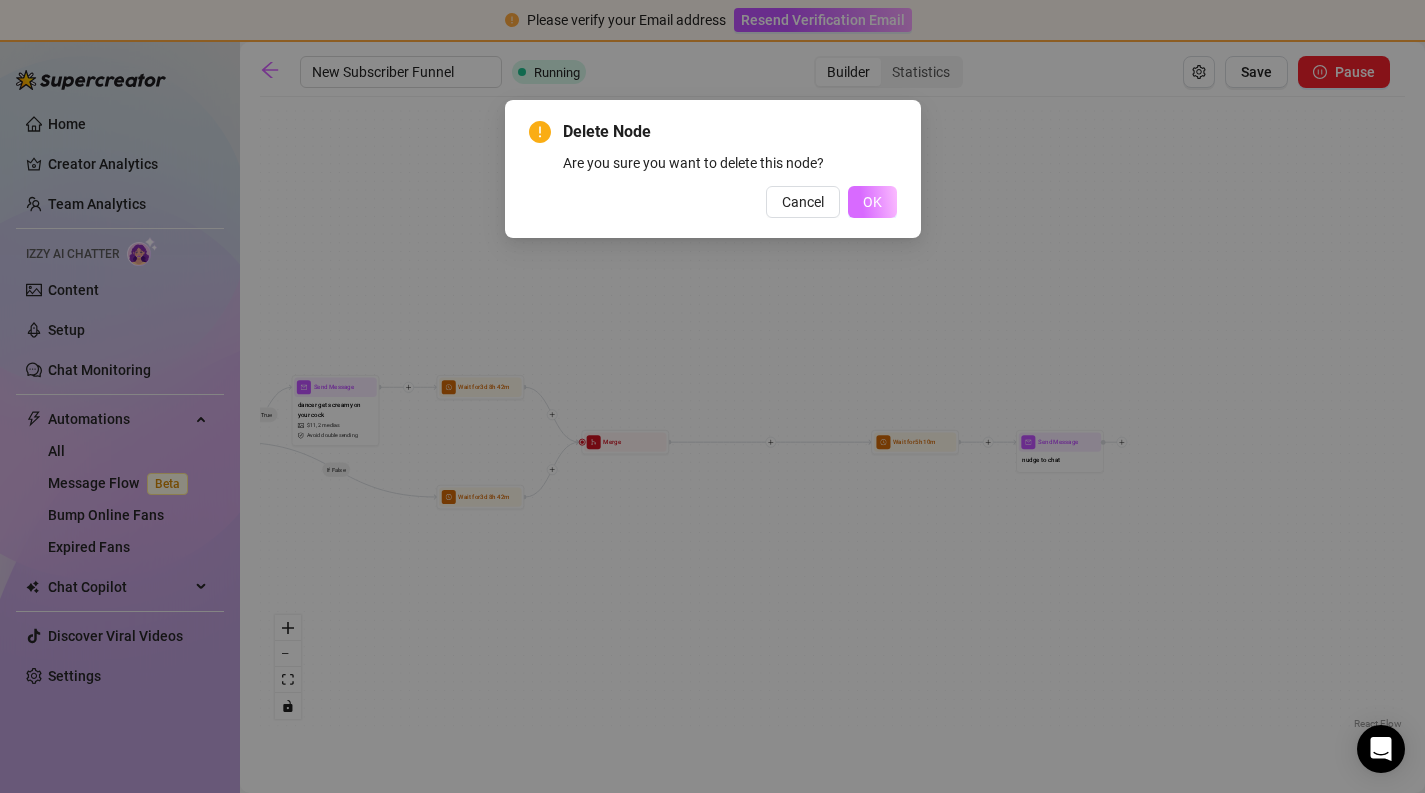 click on "OK" at bounding box center [872, 202] 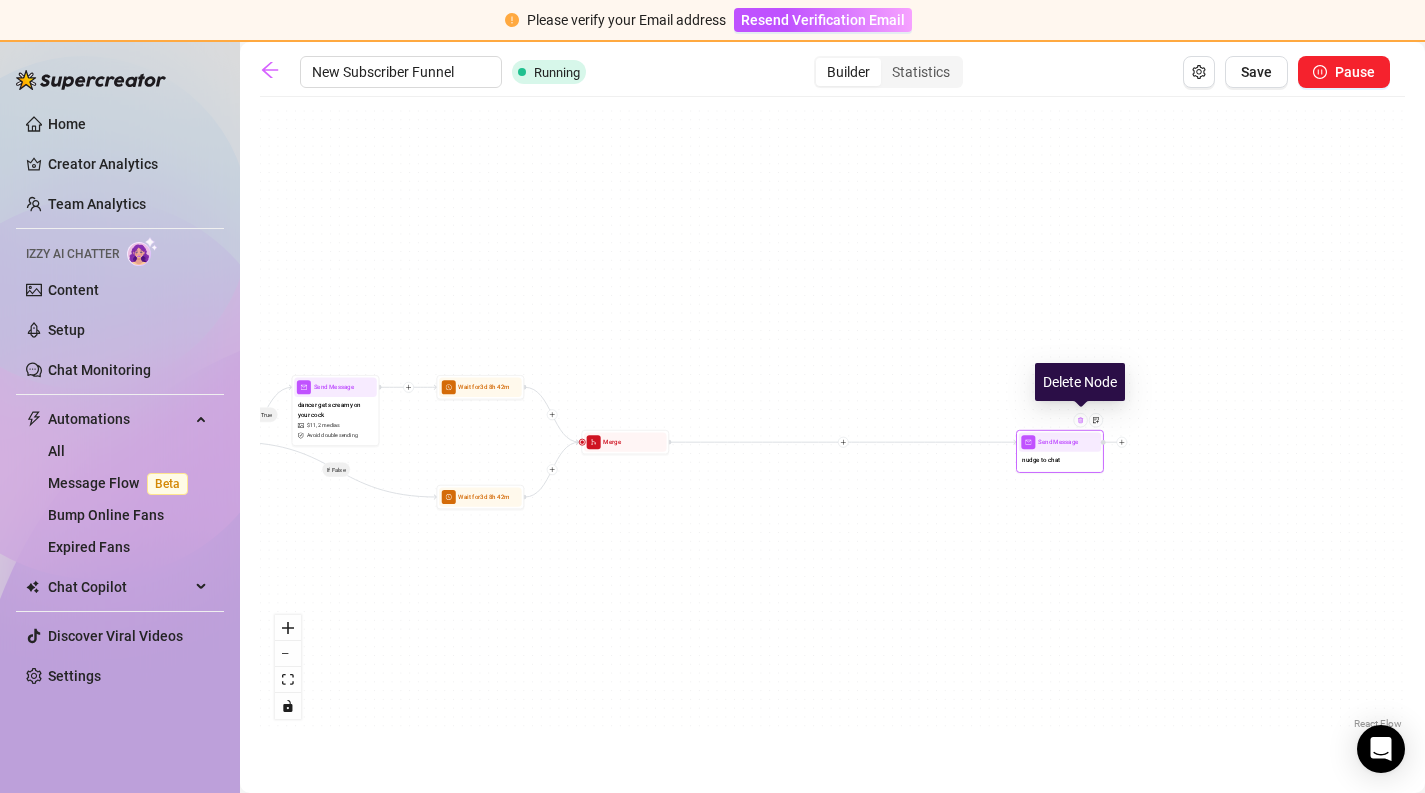 click at bounding box center [1080, 420] 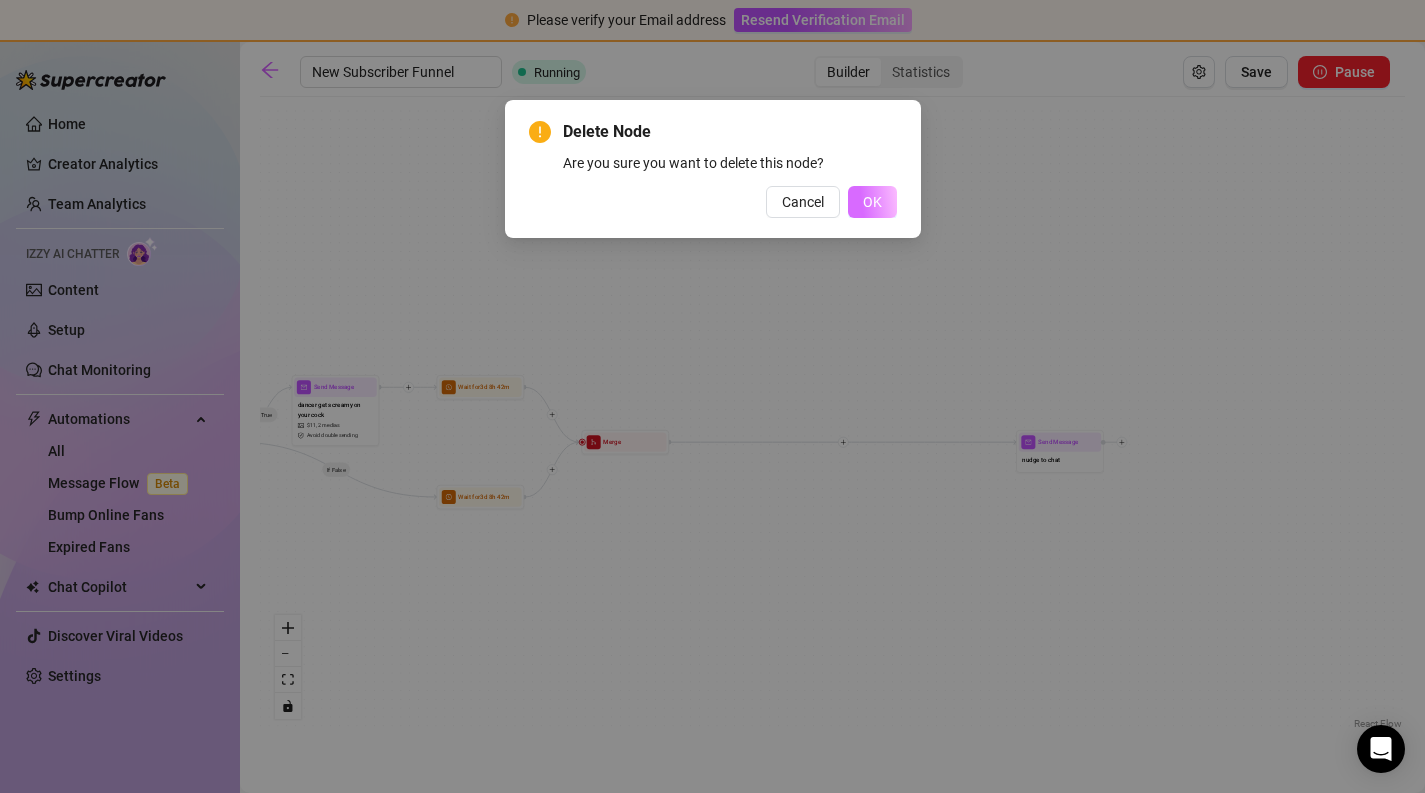 click on "OK" at bounding box center (872, 202) 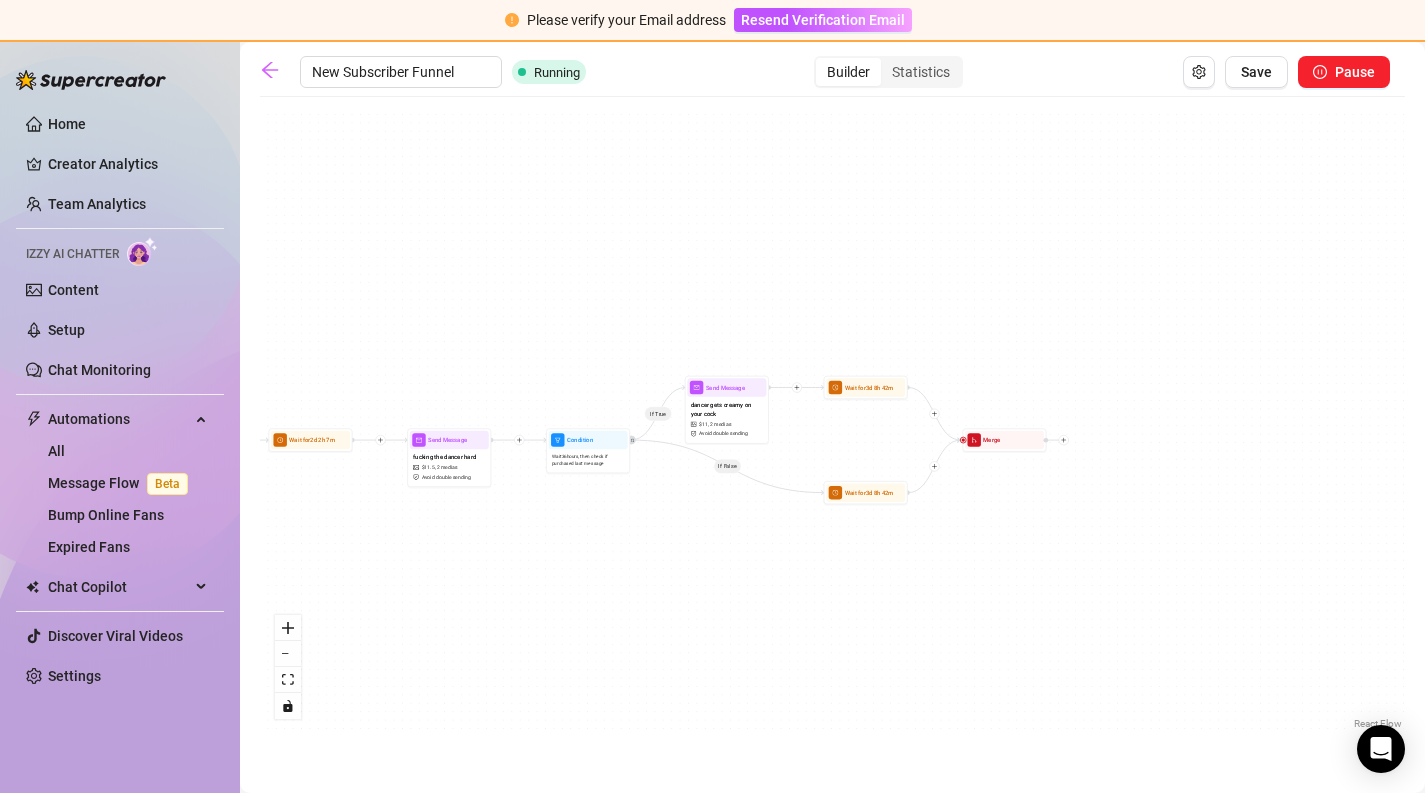 drag, startPoint x: 669, startPoint y: 289, endPoint x: 579, endPoint y: 258, distance: 95.189285 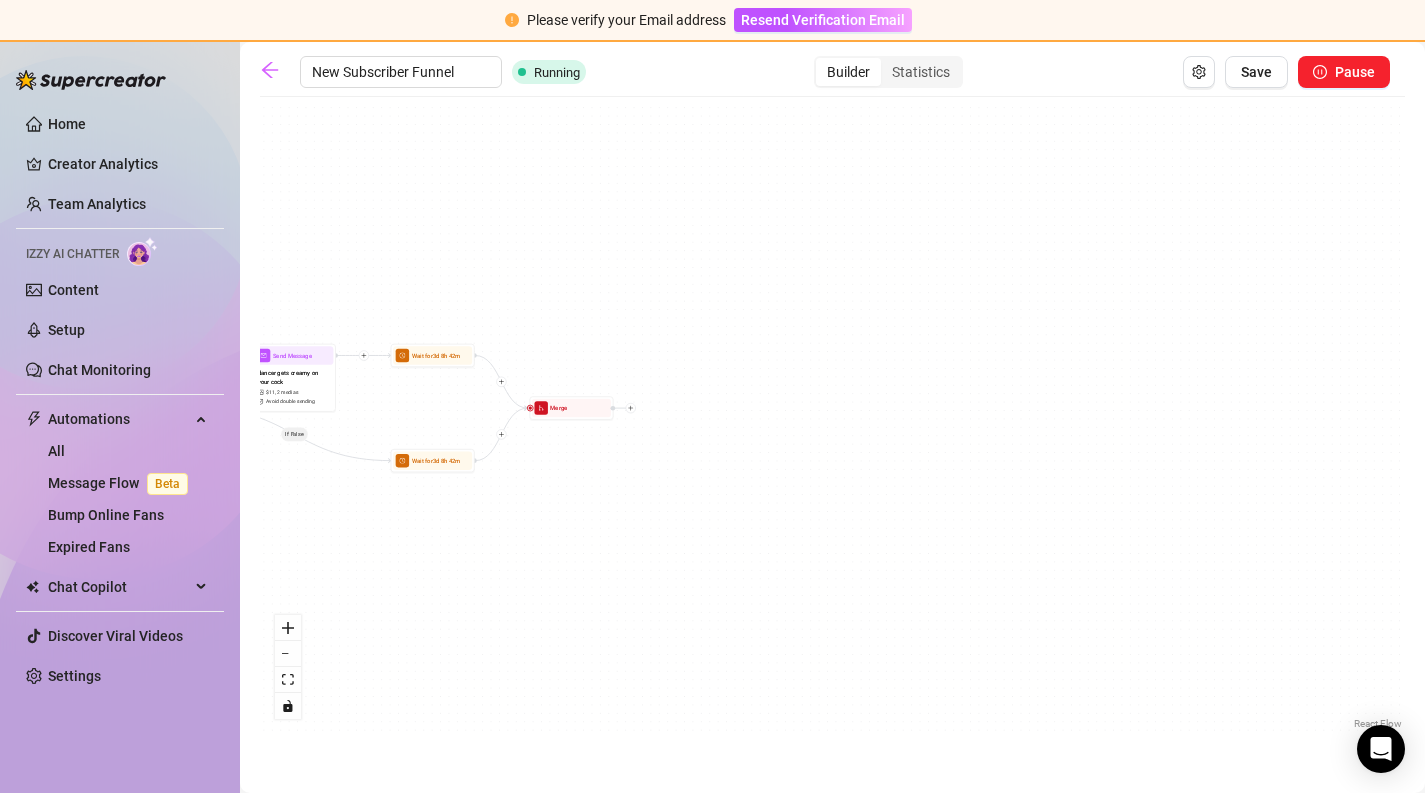 drag, startPoint x: 604, startPoint y: 258, endPoint x: 1039, endPoint y: 287, distance: 435.9656 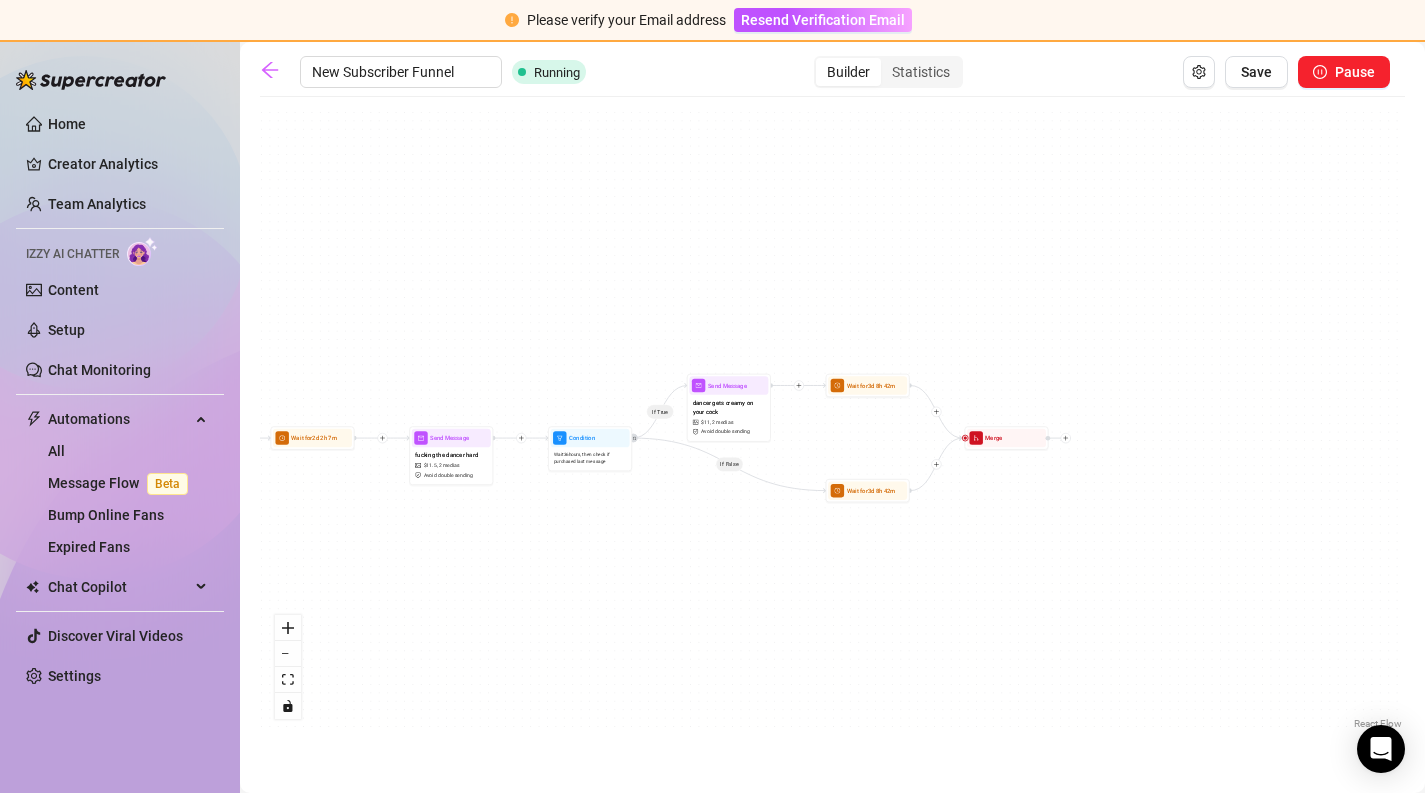 drag, startPoint x: 387, startPoint y: 321, endPoint x: 755, endPoint y: 317, distance: 368.02173 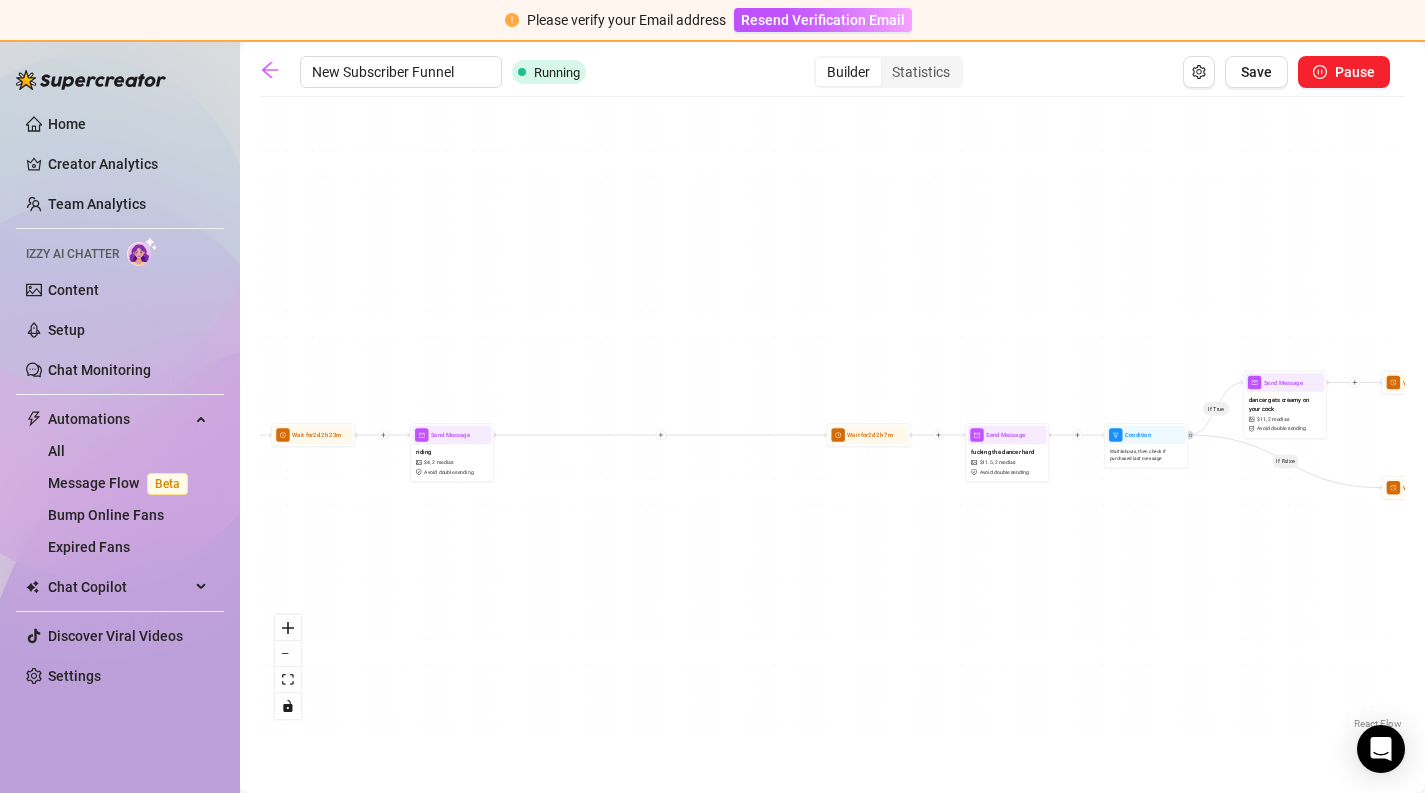 drag, startPoint x: 621, startPoint y: 301, endPoint x: 1037, endPoint y: 314, distance: 416.20306 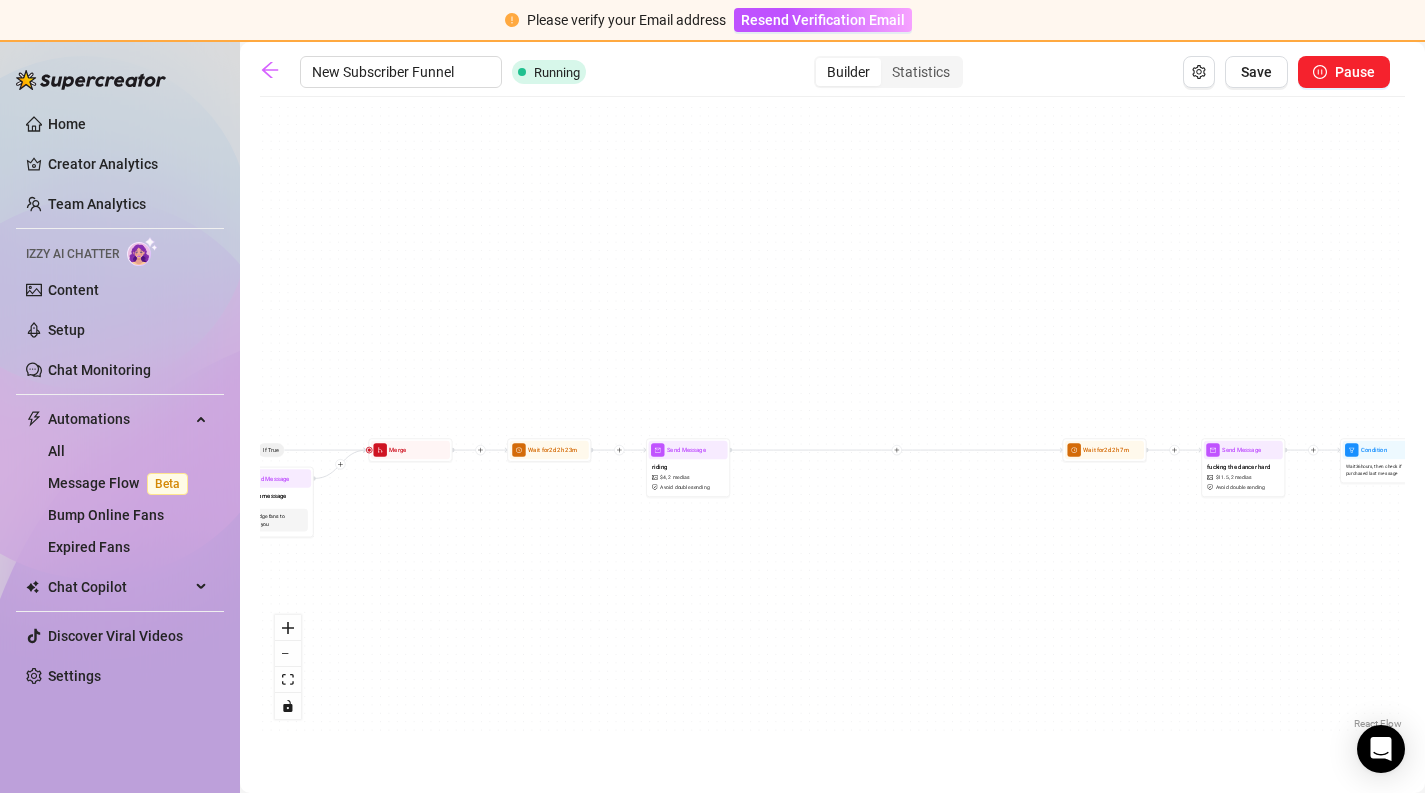 drag, startPoint x: 790, startPoint y: 308, endPoint x: 1123, endPoint y: 302, distance: 333.05405 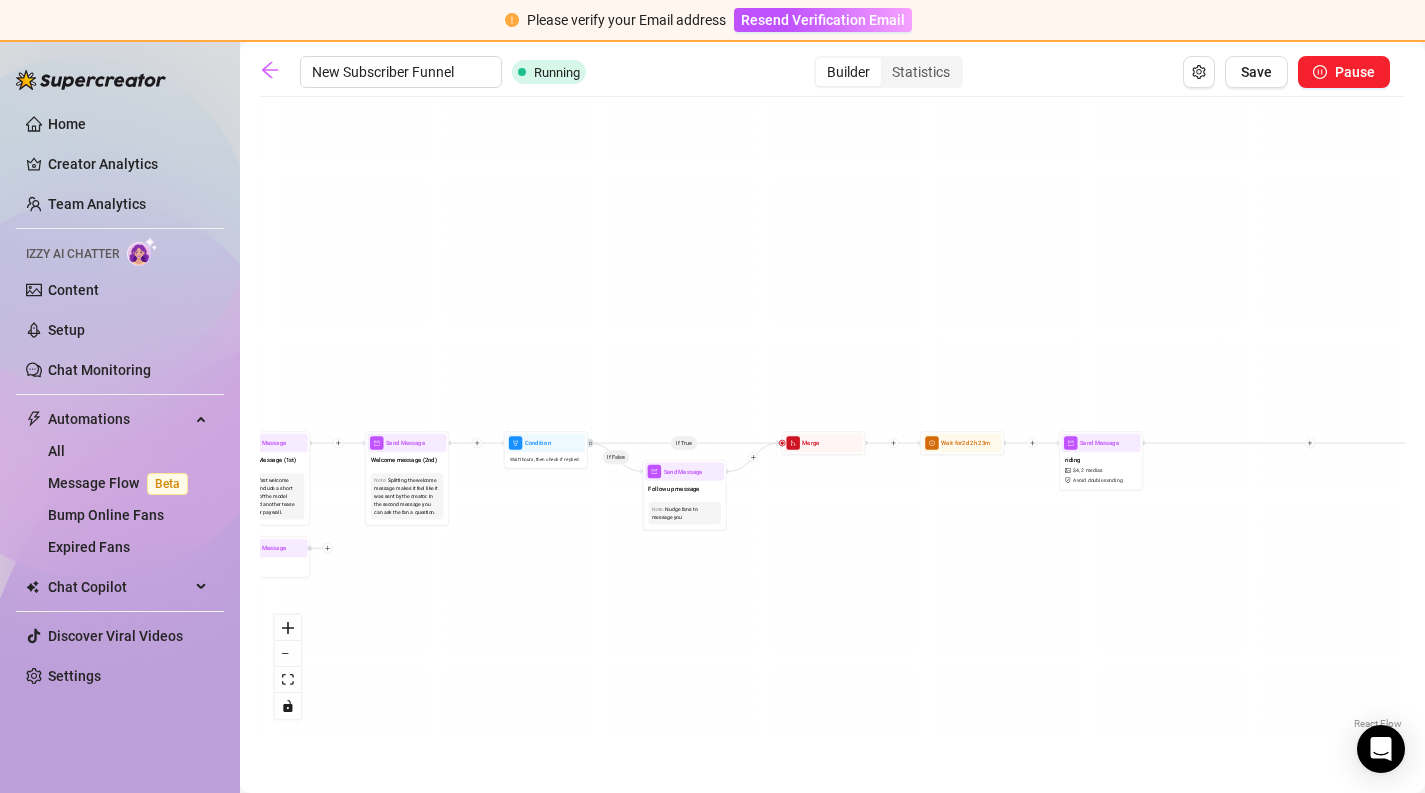 drag, startPoint x: 851, startPoint y: 339, endPoint x: 892, endPoint y: 340, distance: 41.01219 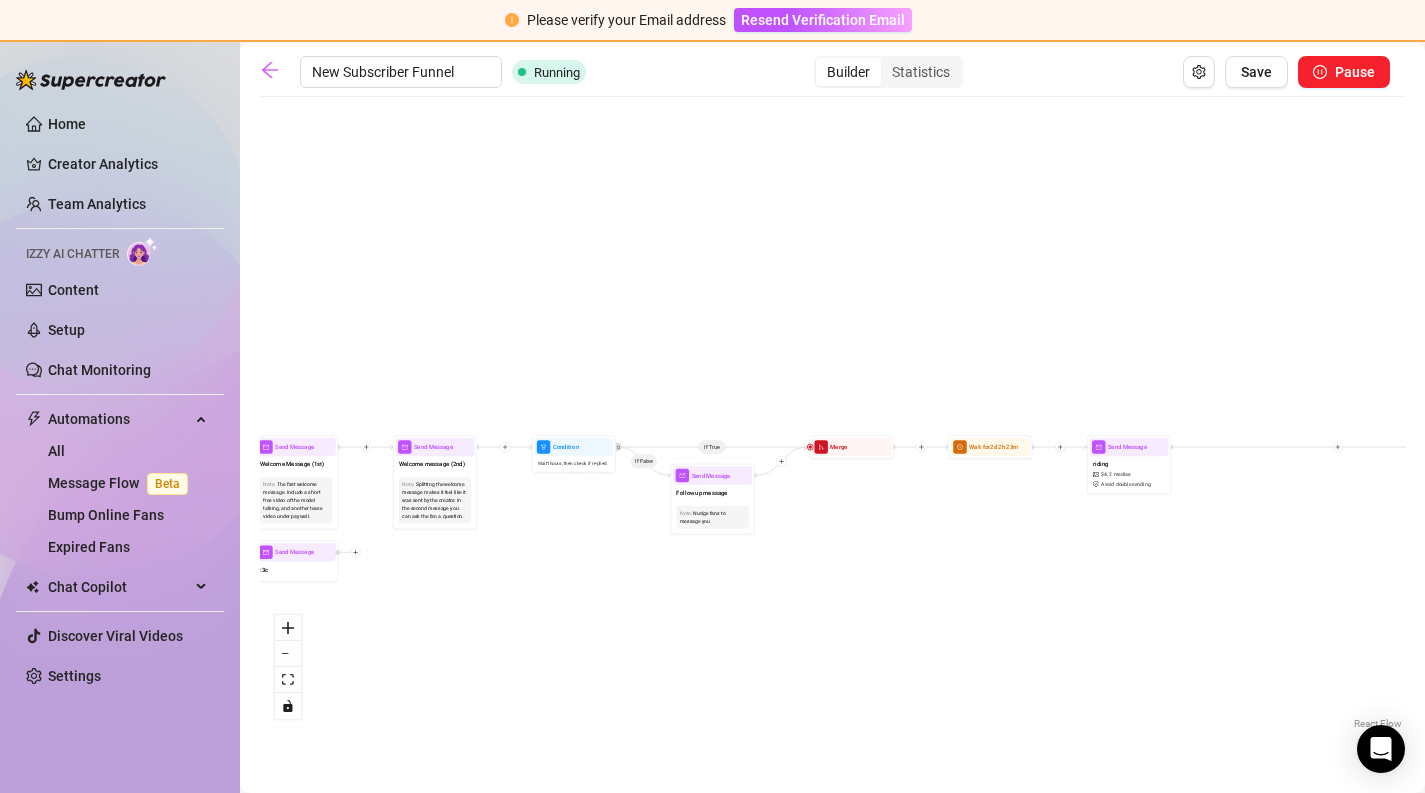 drag, startPoint x: 710, startPoint y: 294, endPoint x: 889, endPoint y: 293, distance: 179.00279 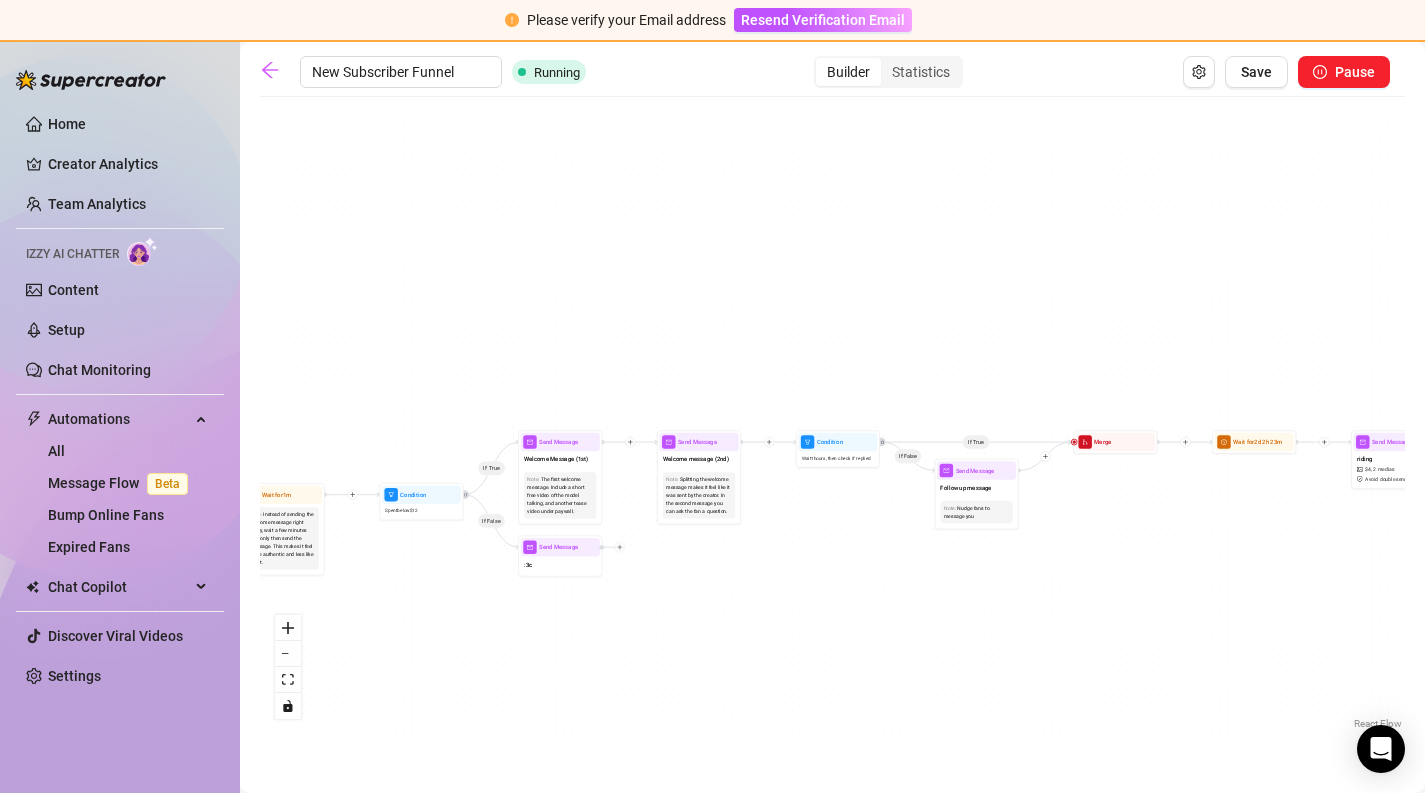 drag, startPoint x: 693, startPoint y: 293, endPoint x: 886, endPoint y: 283, distance: 193.2589 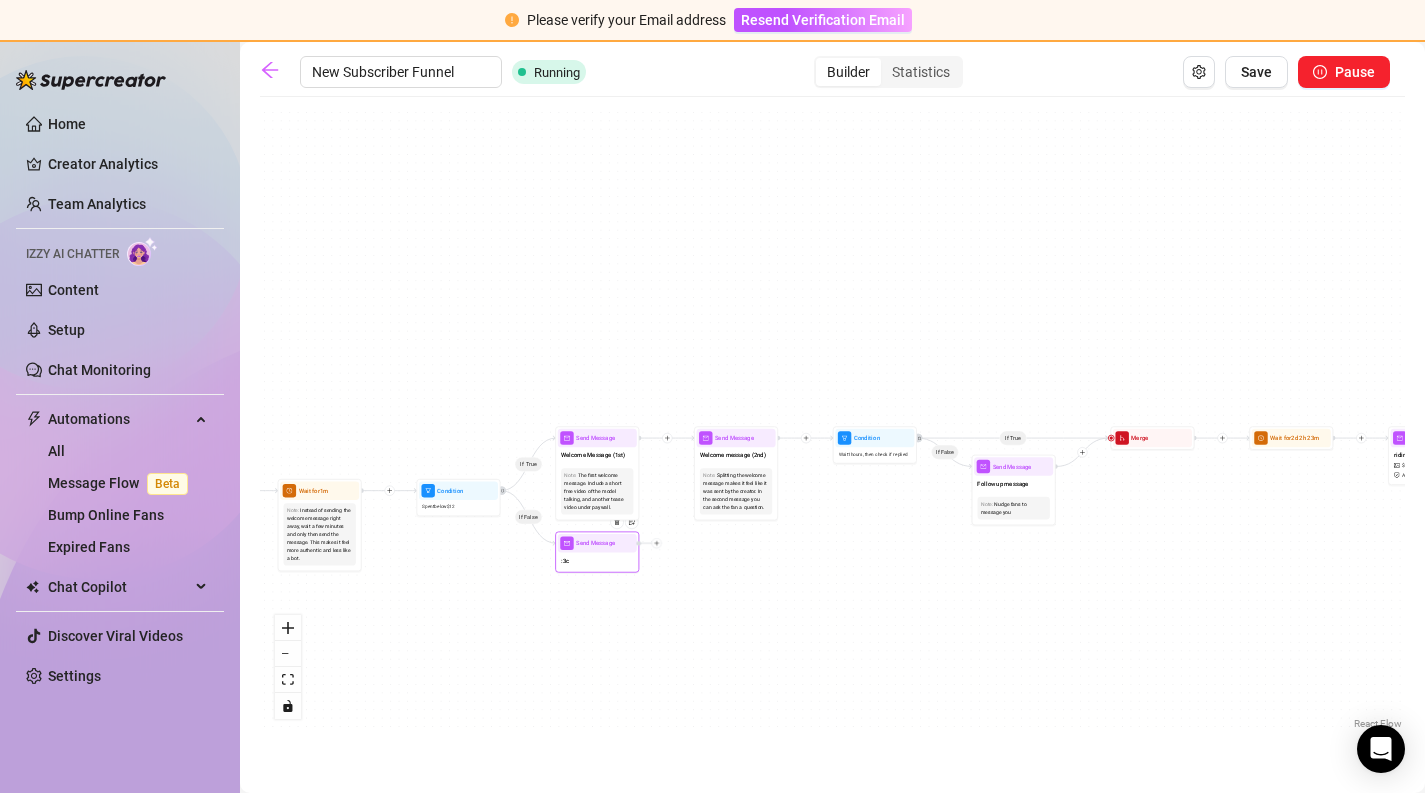 click on ":3c" at bounding box center [597, 561] 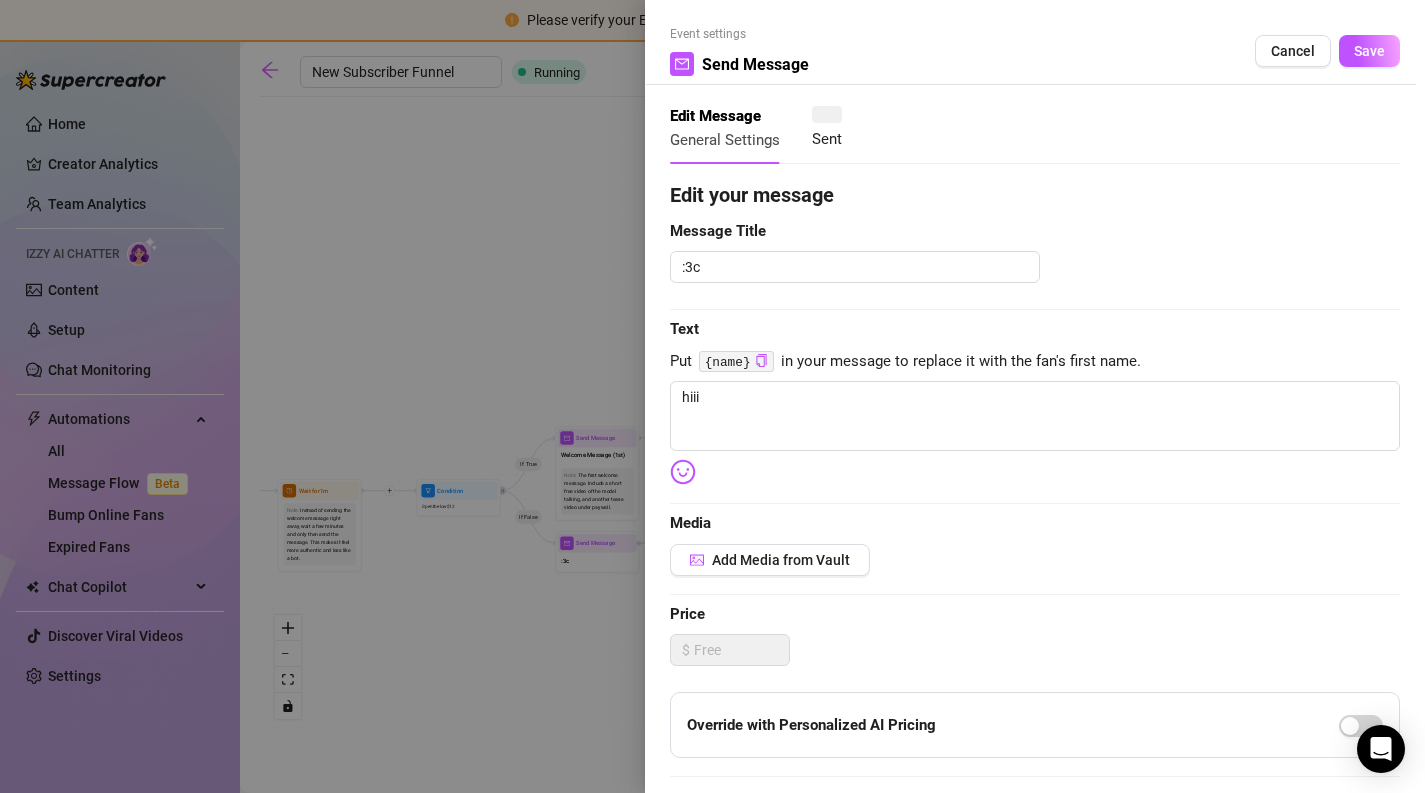 type 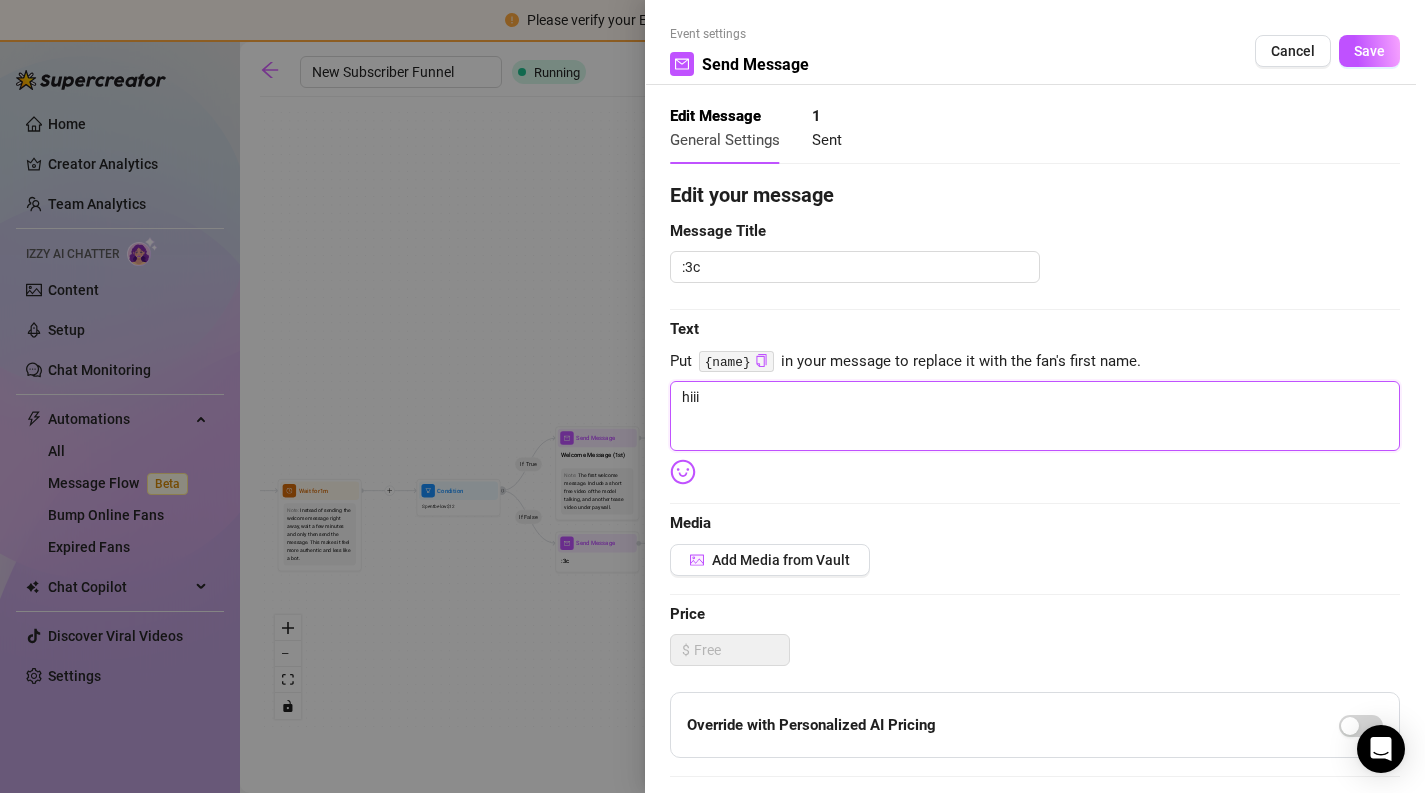 click on "hiii" at bounding box center [1035, 416] 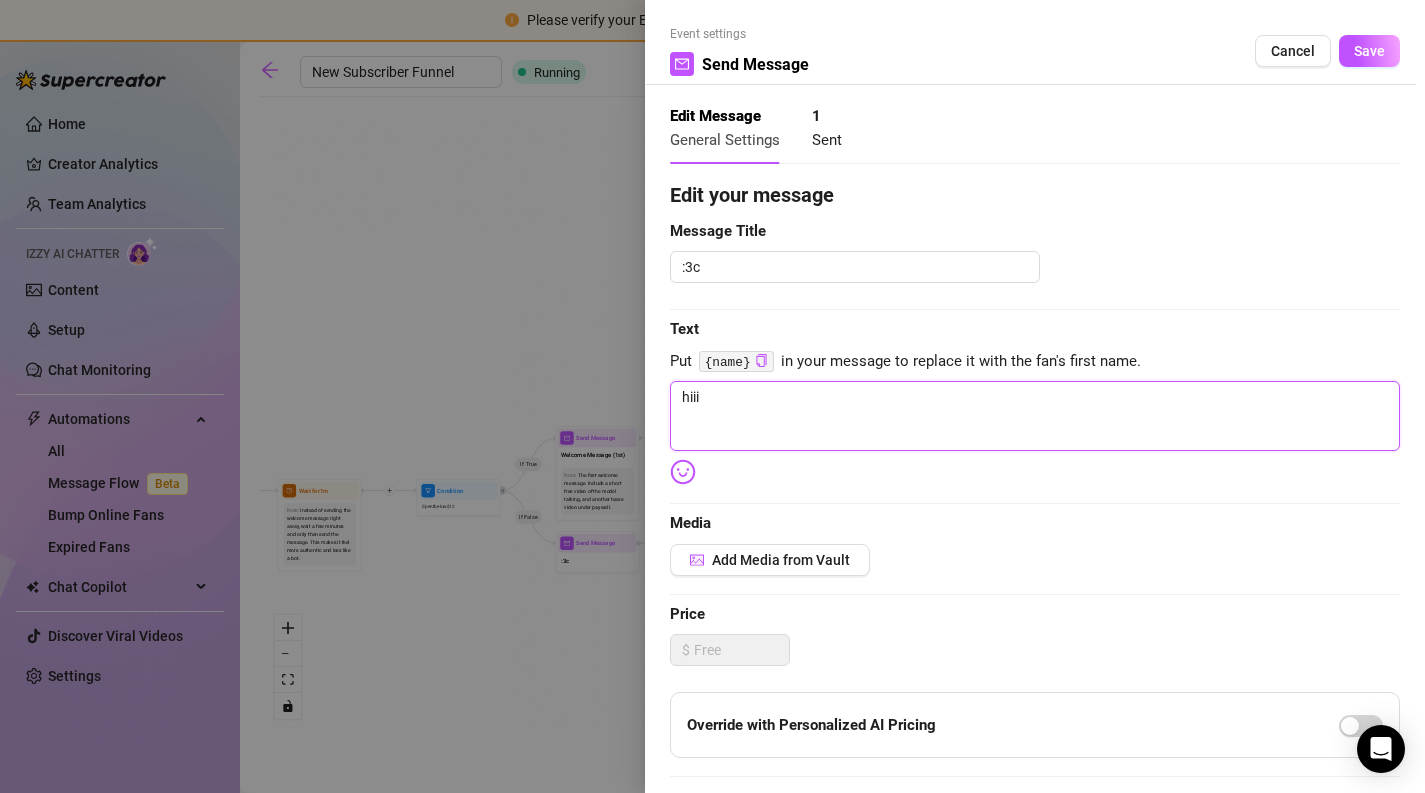 drag, startPoint x: 782, startPoint y: 402, endPoint x: 517, endPoint y: 380, distance: 265.91165 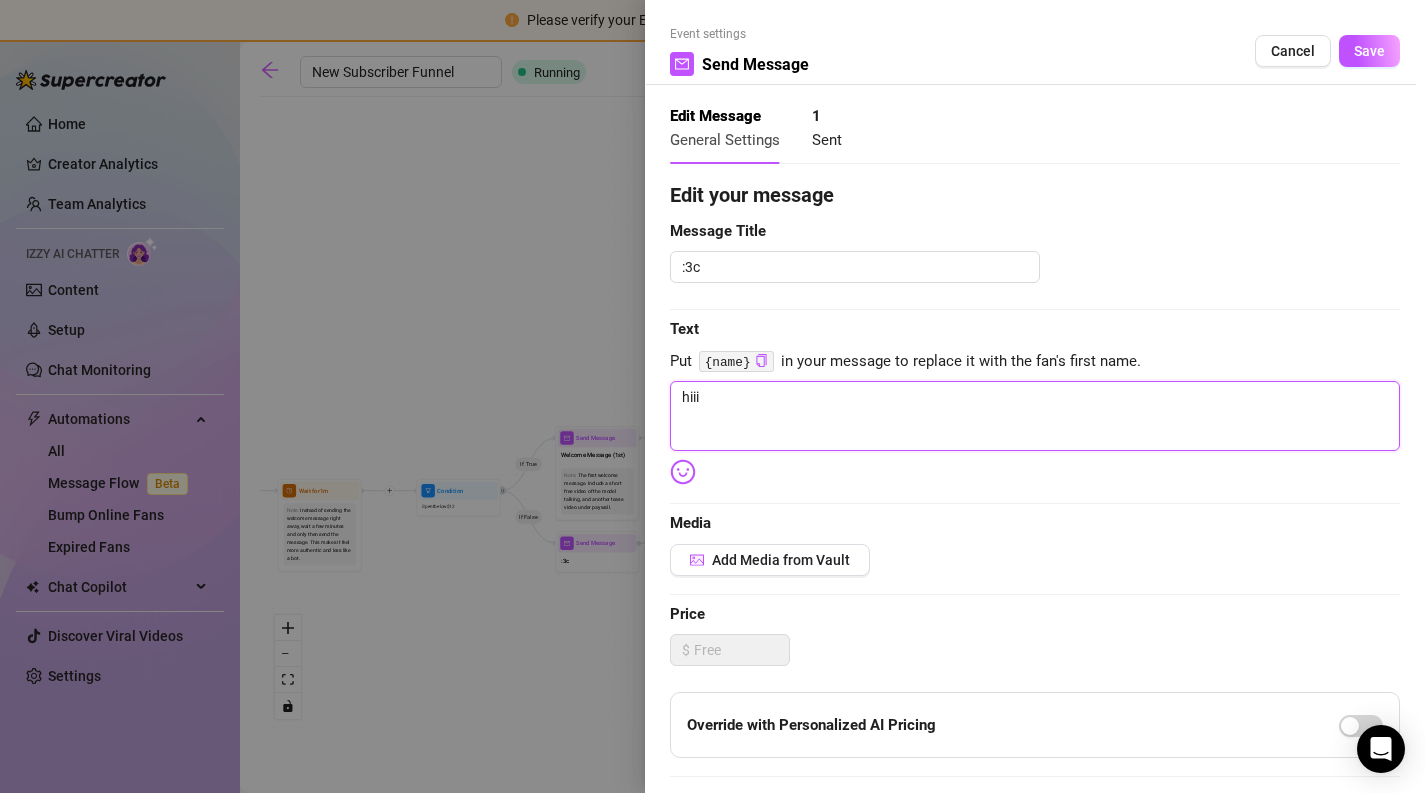 click on "Edit Message General Settings 1 Sent Edit your message Message Title :3c Text Put   {name}   in your message to replace it with the fan's first name. hiii  Media Add Media from Vault Price $ Override with Personalized AI Pricing Message Settings Don’t send if the fan purchased this media Unsend message if the fan doesn’t reply within 8 hours Don’t send if the fan messaged you" at bounding box center (712, 396) 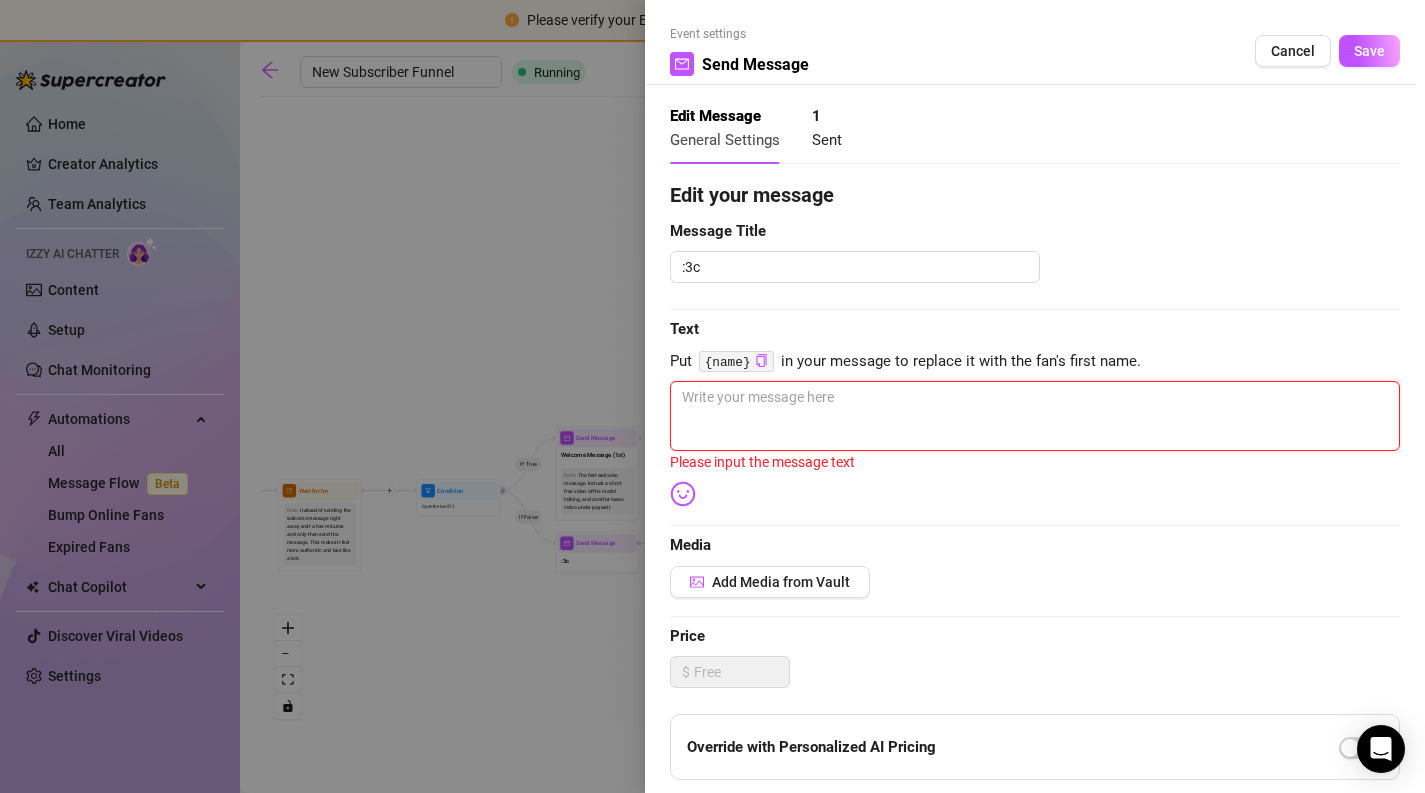 type 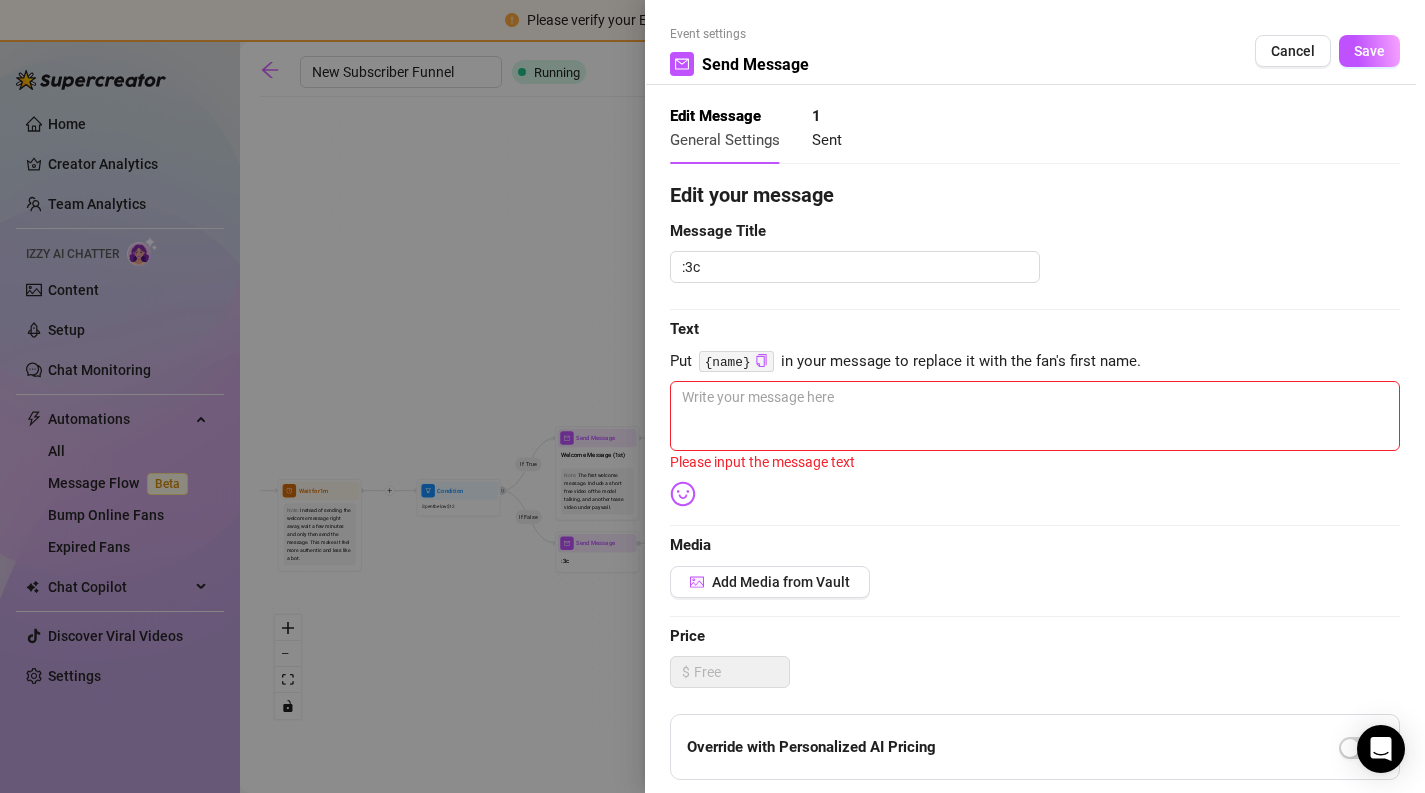 click at bounding box center (712, 396) 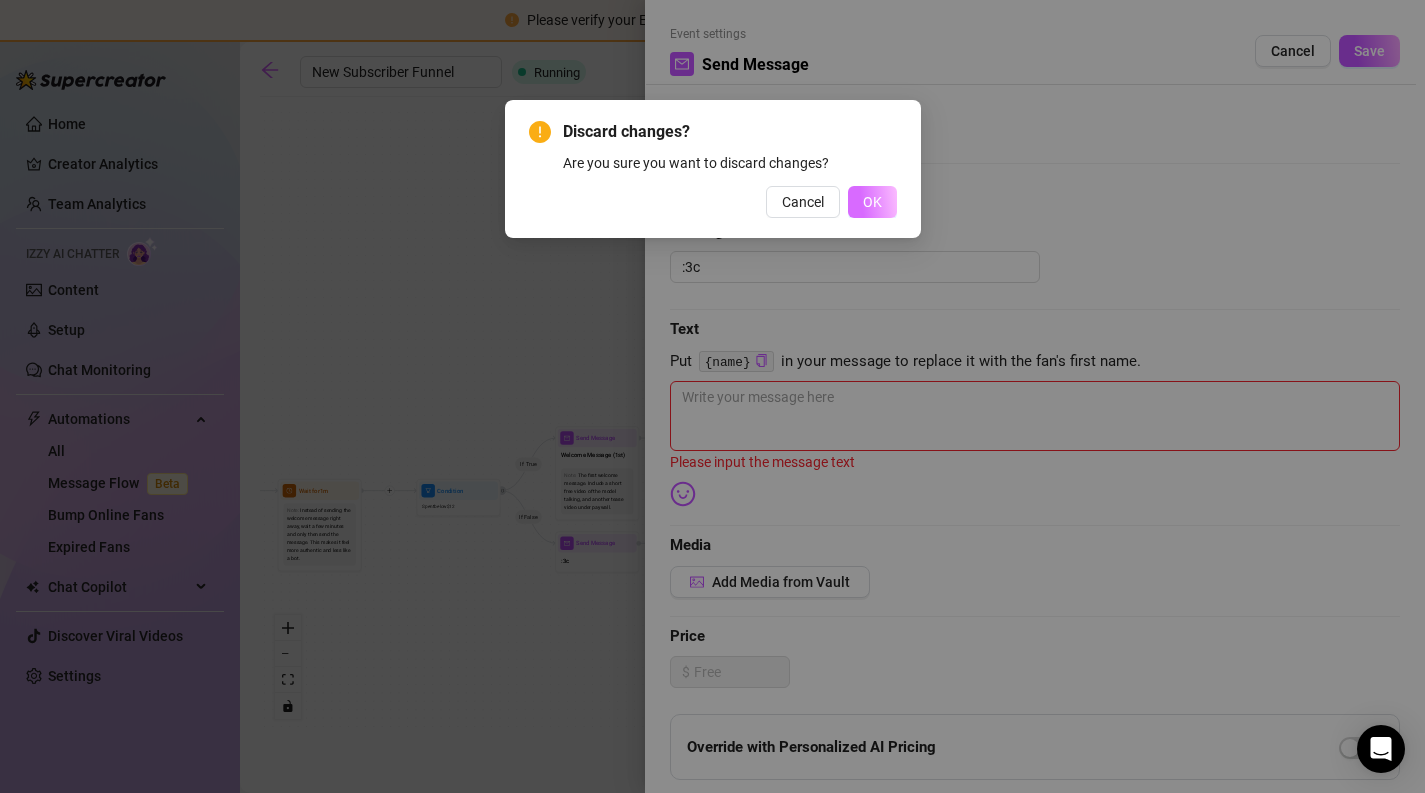 click on "OK" at bounding box center [872, 202] 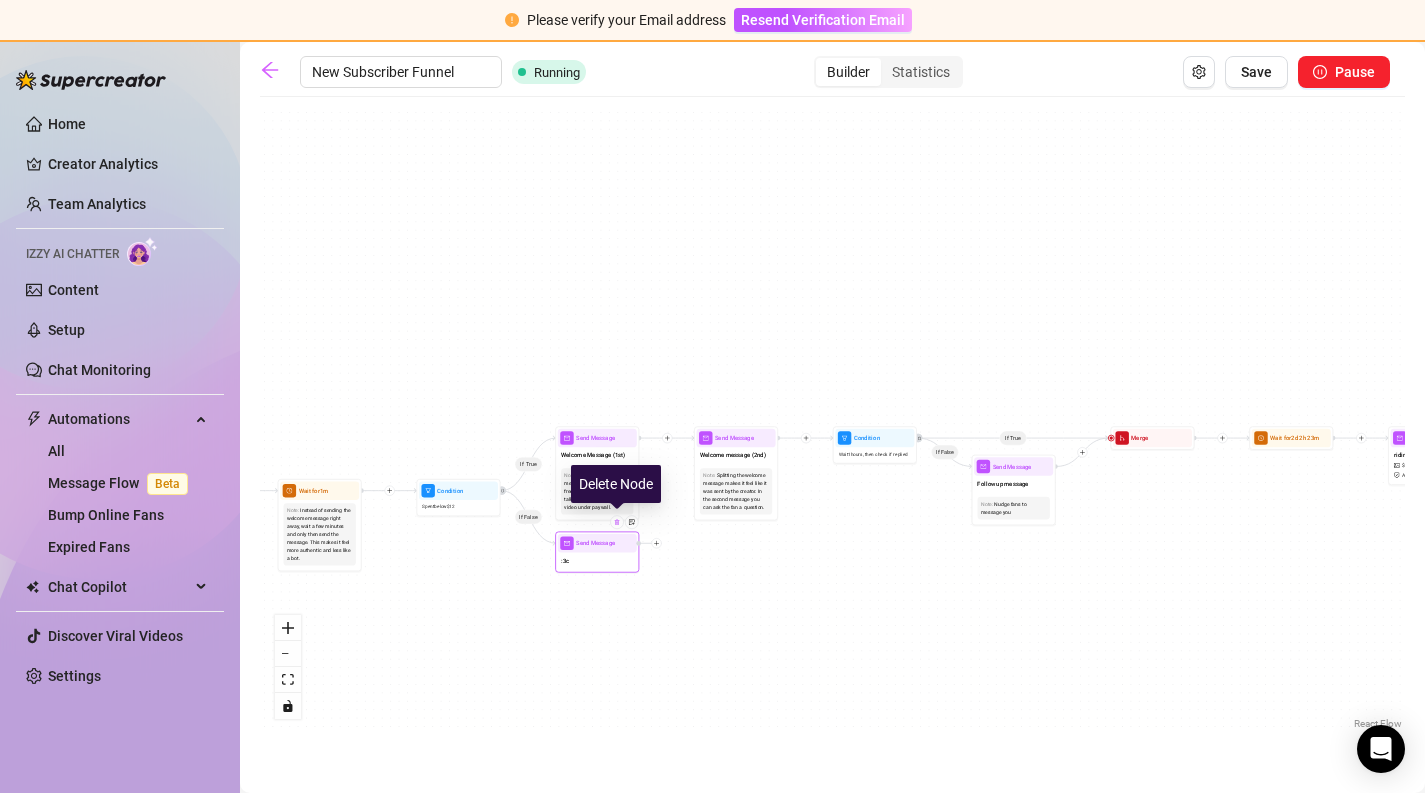 click at bounding box center (616, 521) 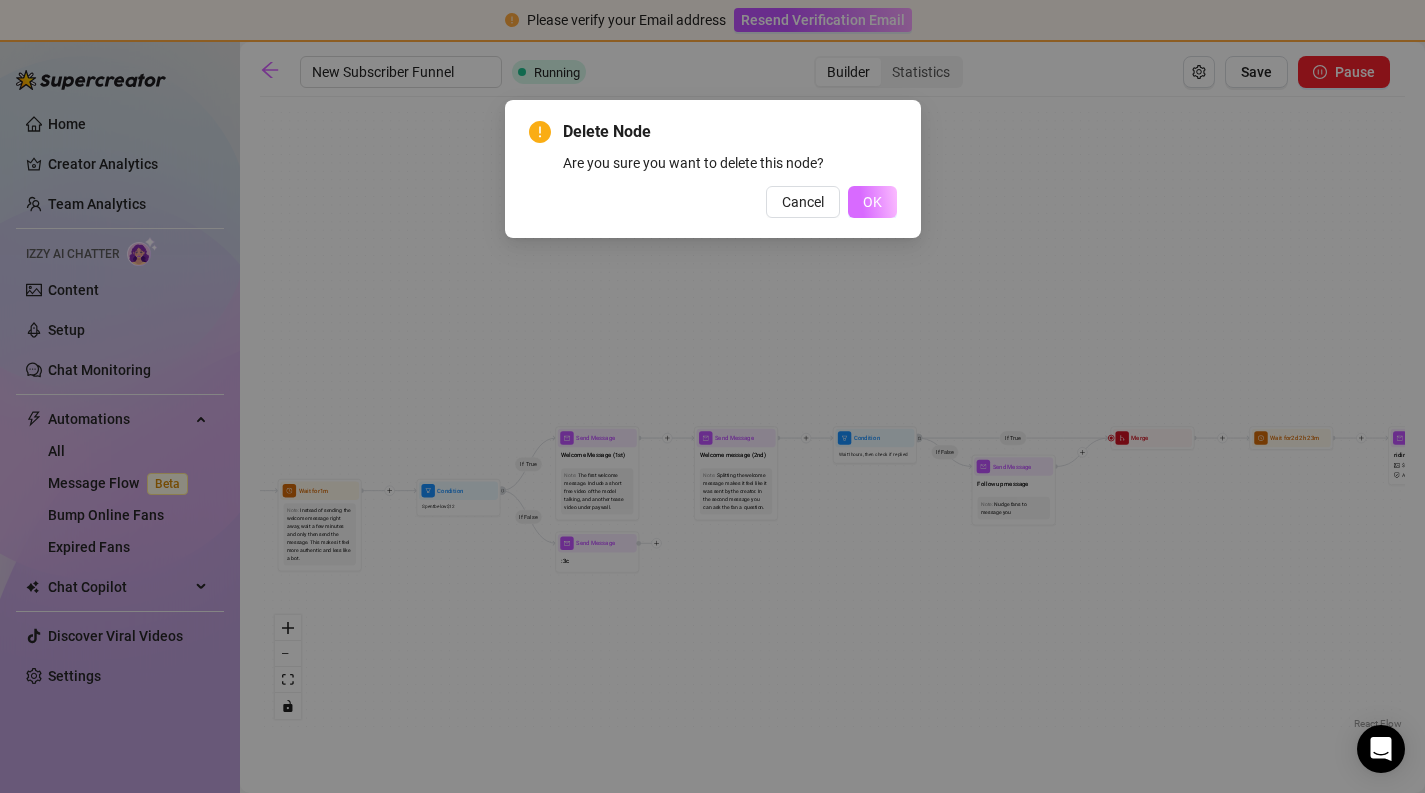 click on "OK" at bounding box center [872, 202] 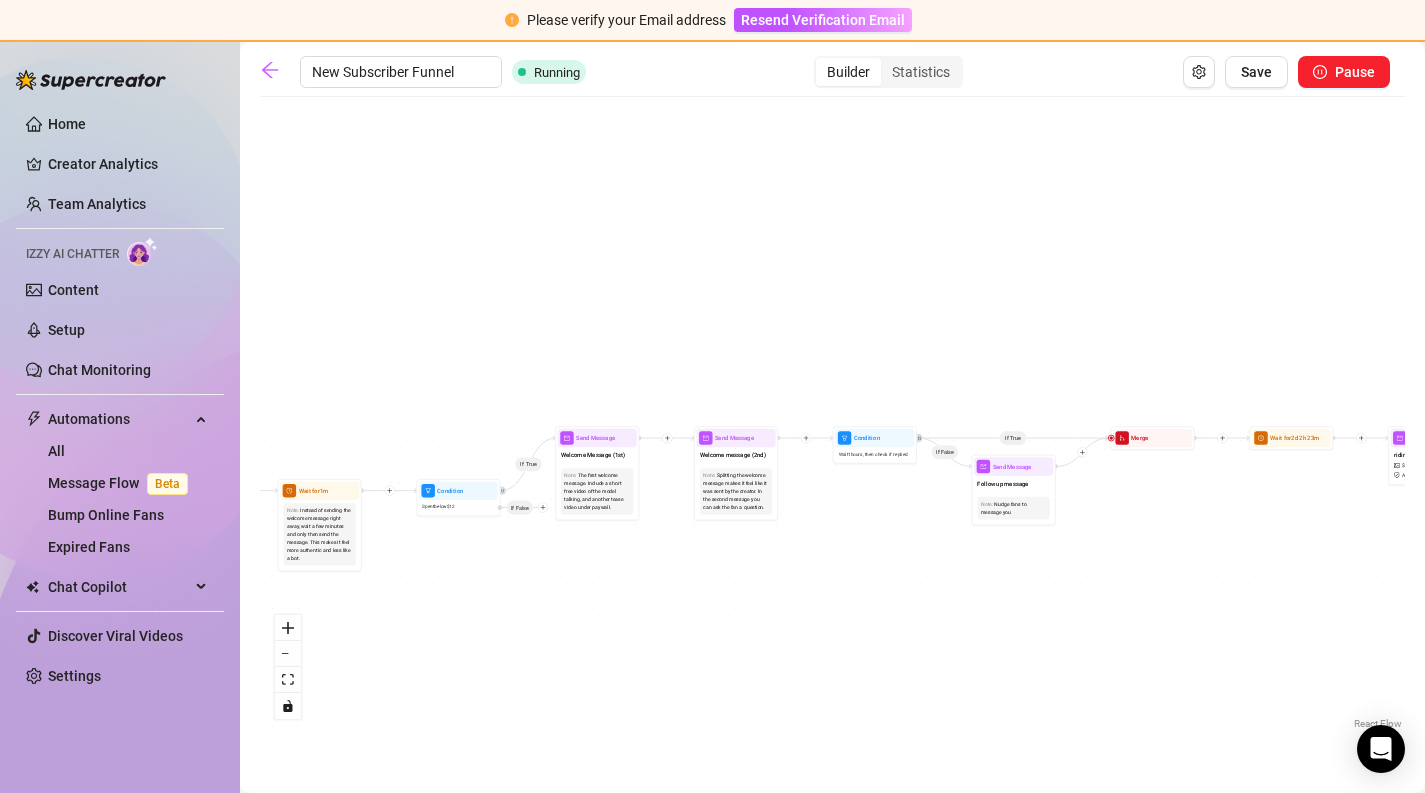 click on "If True If True If False If True If False Send Message riding $ 4 , 2 medias Avoid double sending Wait for  2d 2h 23m Merge Wait for  3d 8h 42m Send Message dancer gets creamy on your cock $ 11 , 2 medias Avoid double sending Condition Wait  36  hours, then check if purchased last message Condition Spent  below  $ 12 If False Merge Send Message Follow up message Note: Nudge fans to message you Condition Wait  1  hours, then check if replied Starting Event New Subscriber Trigger Note: Sell content to new fans - from the moment they subscribe until they spend $300 Wait for  1m Note: Instead of sending the welcome message right away, wait a few minutes and only then send the message. This makes it feel more authentic and less like a bot. Send Message Welcome Message (1st) Note: The first welcome message. Include a short free video of the model talking, and another tease video under paywall. Send Message Welcome message (2nd) Note: Wait for  2d 2h 7m Send Message fucking the dancer hard $ 11.5 , 2 medias" at bounding box center [832, 420] 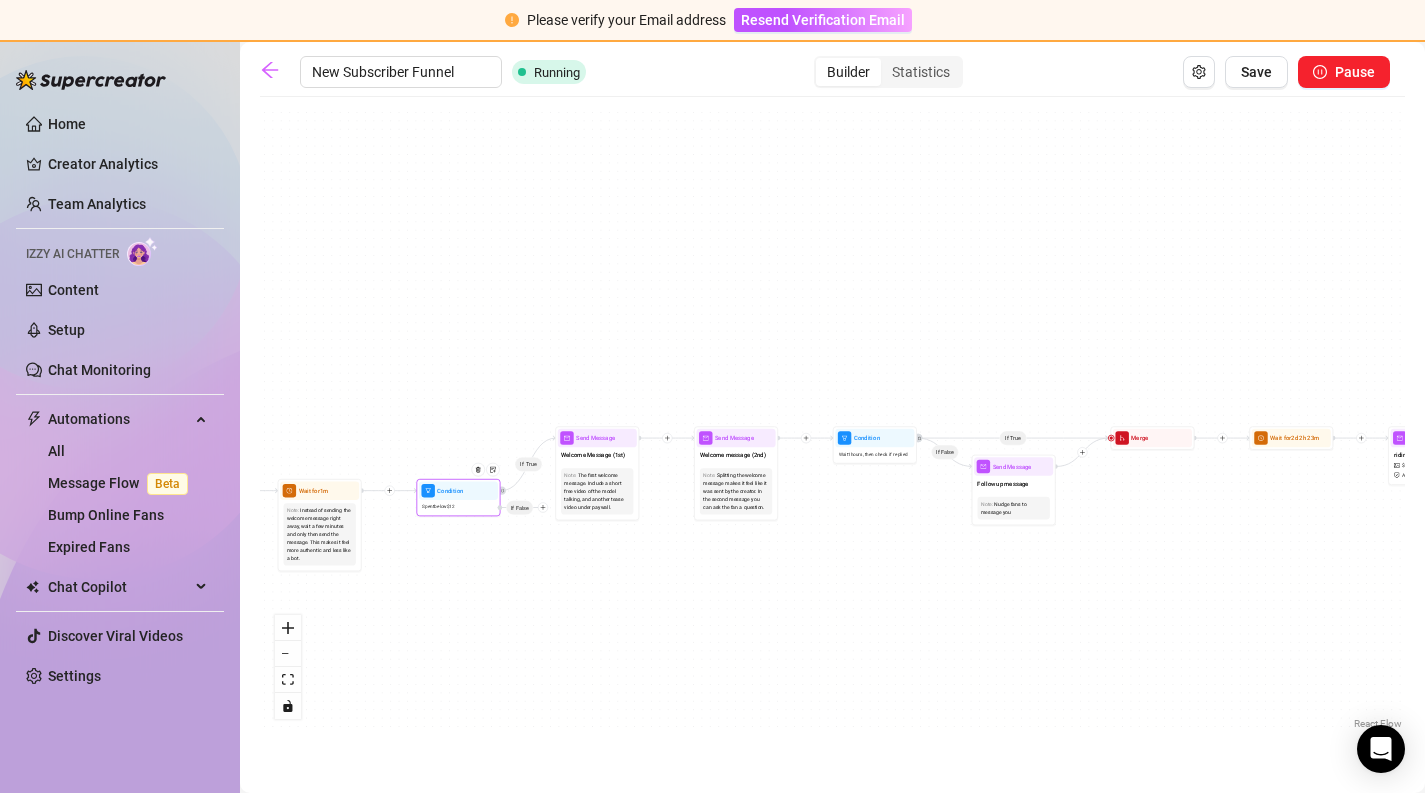 click 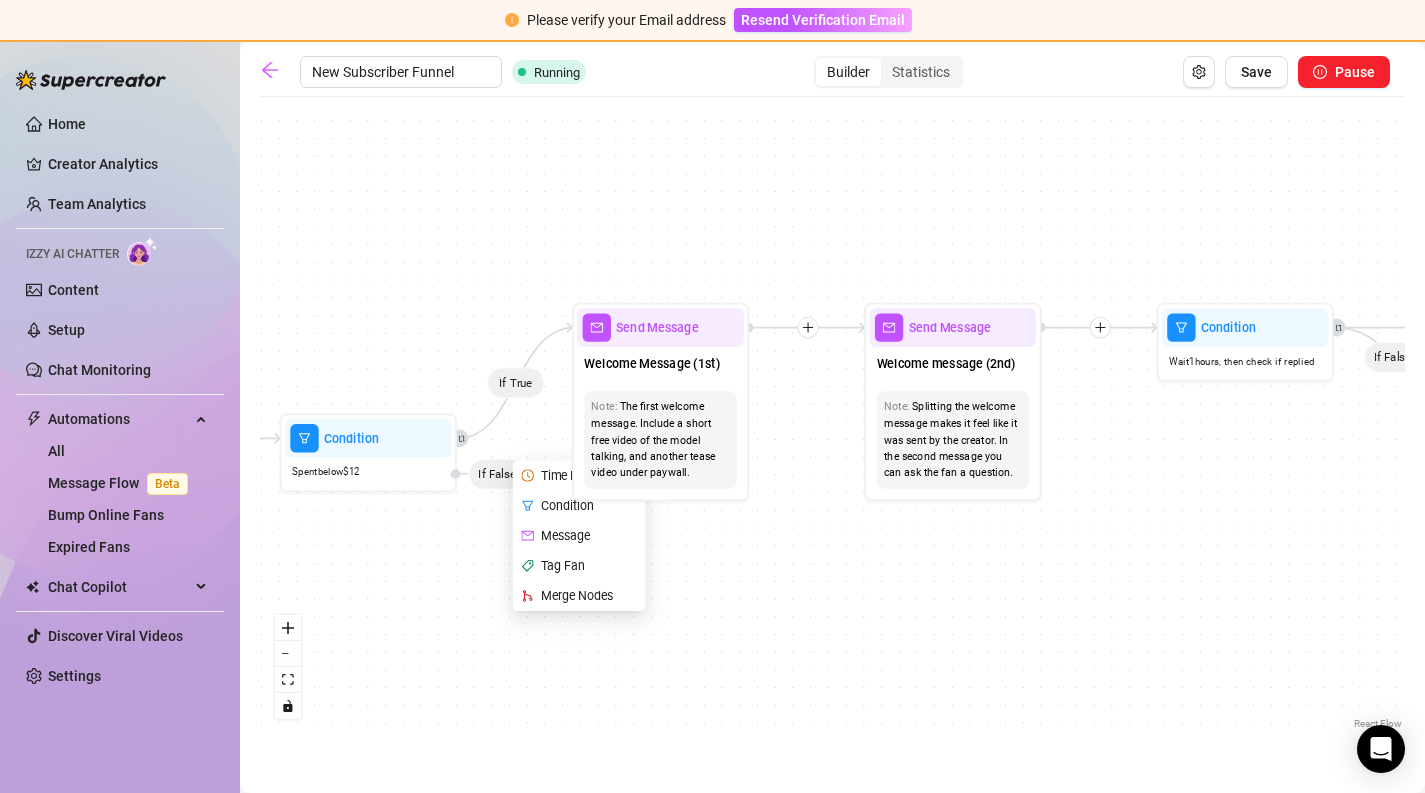 click on "If True If True If False If True If False Send Message riding $ 4 , 2 medias Avoid double sending Wait for  2d 2h 23m Merge Wait for  3d 8h 42m Send Message dancer gets creamy on your cock $ 11 , 2 medias Avoid double sending Condition Wait  36  hours, then check if purchased last message Condition Spent  below  $ 12 Time Delay Condition Message Tag Fan Merge Nodes If False Merge Send Message Follow up message Note: Nudge fans to message you Condition Wait  1  hours, then check if replied Starting Event New Subscriber Trigger Note: Sell content to new fans - from the moment they subscribe until they spend $300 Wait for  1m Note: Instead of sending the welcome message right away, wait a few minutes and only then send the message. This makes it feel more authentic and less like a bot. Send Message Welcome Message (1st) Note: The first welcome message. Include a short free video of the model talking, and another tease video under paywall. Send Message Welcome message (2nd) Note: Wait for  2d 2h 7m Send Message $" at bounding box center [832, 420] 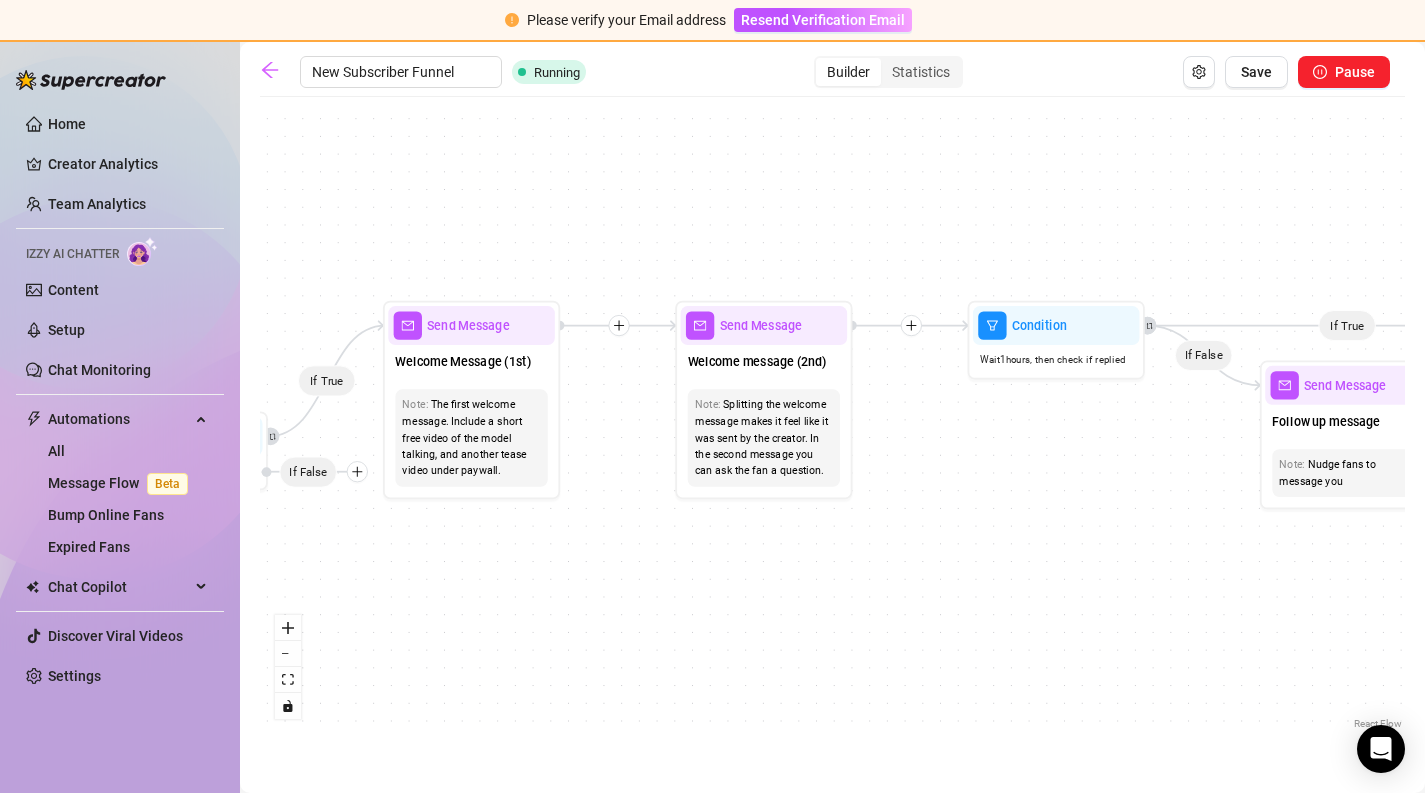 drag, startPoint x: 1031, startPoint y: 553, endPoint x: 842, endPoint y: 549, distance: 189.04233 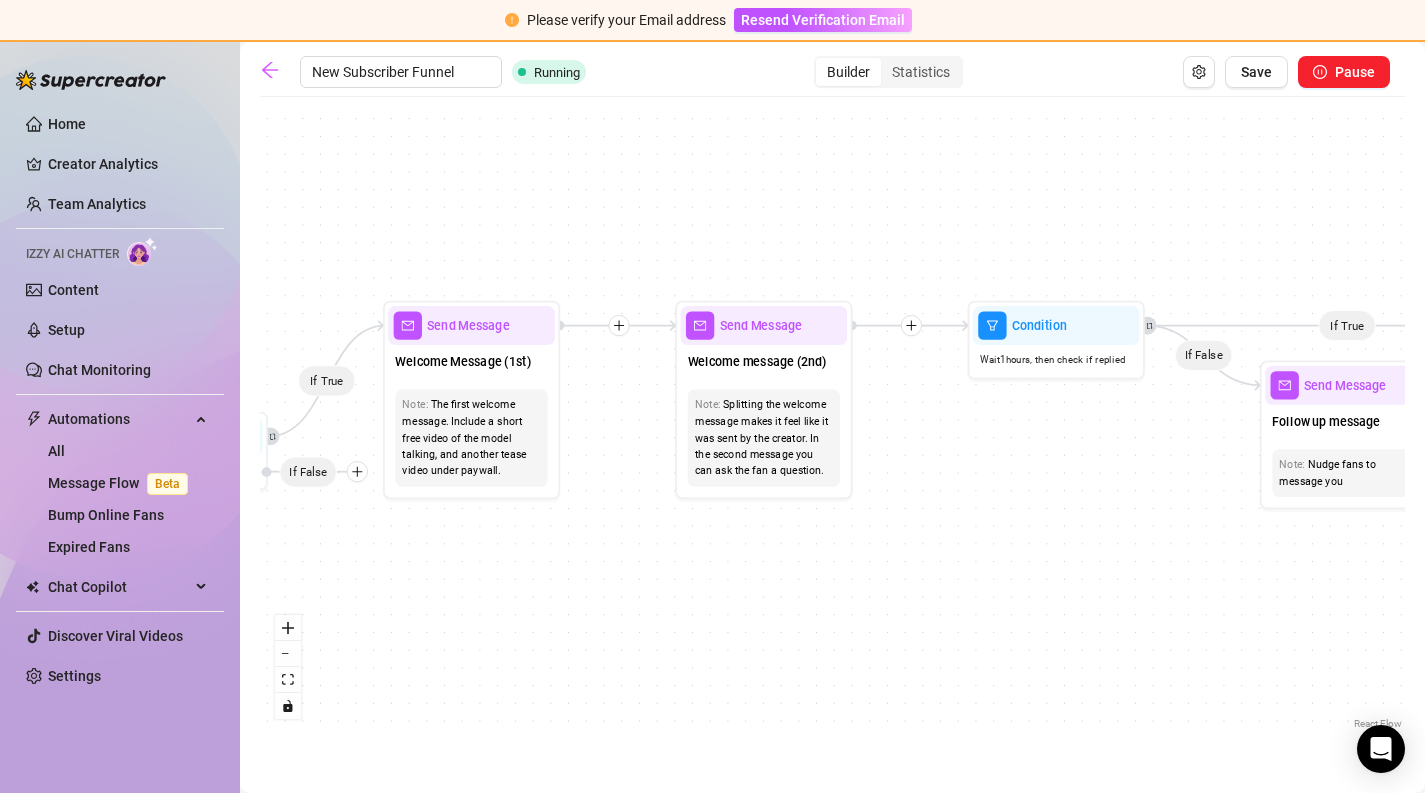 click on "If True If True If False If True If False Send Message riding $ 4 , 2 medias Avoid double sending Wait for  2d 2h 23m Merge Wait for  3d 8h 42m Send Message dancer gets creamy on your cock $ 11 , 2 medias Avoid double sending Condition Wait  36  hours, then check if purchased last message Condition Spent  below  $ 12 If False Merge Send Message Follow up message Note: Nudge fans to message you Condition Wait  1  hours, then check if replied Starting Event New Subscriber Trigger Note: Sell content to new fans - from the moment they subscribe until they spend $300 Wait for  1m Note: Instead of sending the welcome message right away, wait a few minutes and only then send the message. This makes it feel more authentic and less like a bot. Send Message Welcome Message (1st) Note: The first welcome message. Include a short free video of the model talking, and another tease video under paywall. Send Message Welcome message (2nd) Note: Wait for  2d 2h 7m Send Message fucking the dancer hard $ 11.5 , 2 medias" at bounding box center (832, 420) 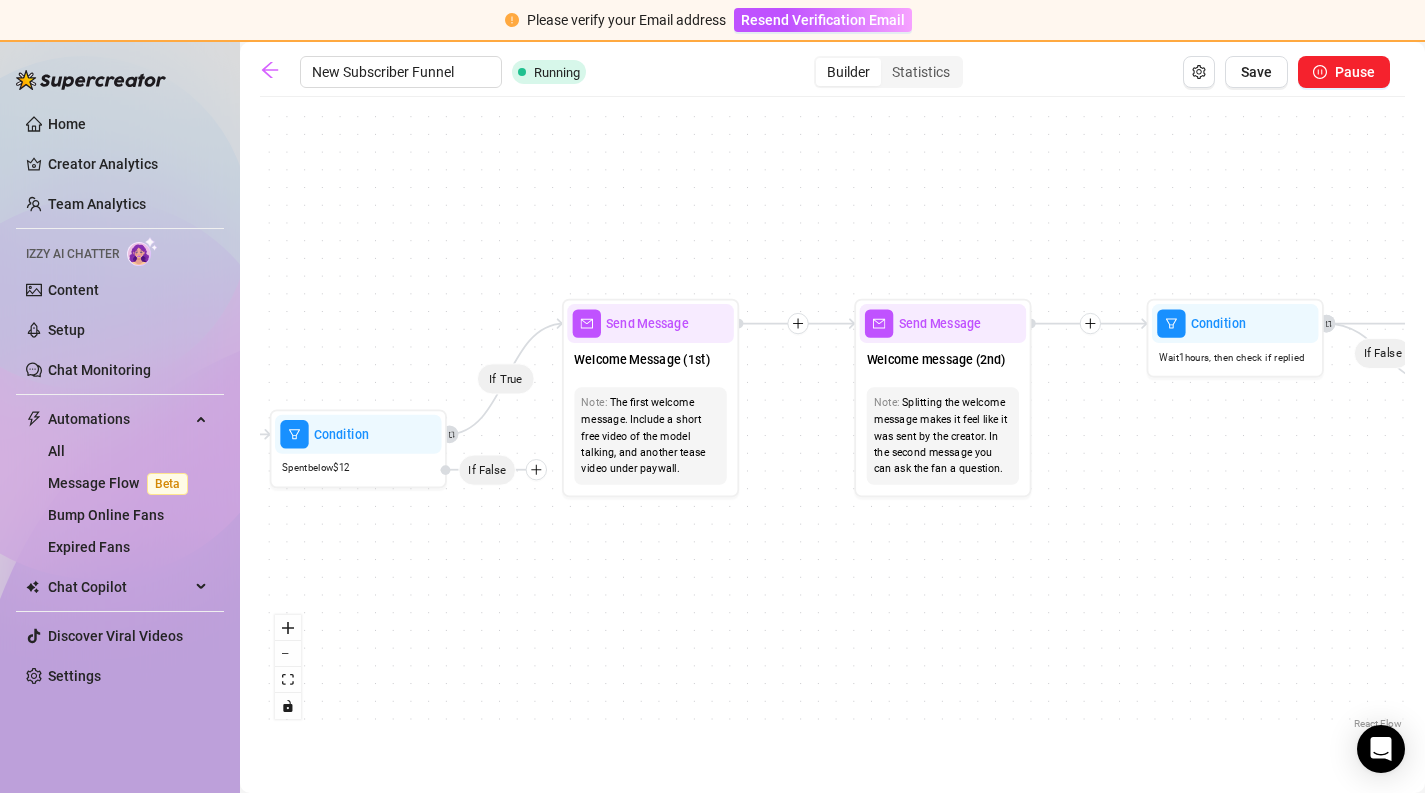 drag, startPoint x: 801, startPoint y: 605, endPoint x: 981, endPoint y: 605, distance: 180 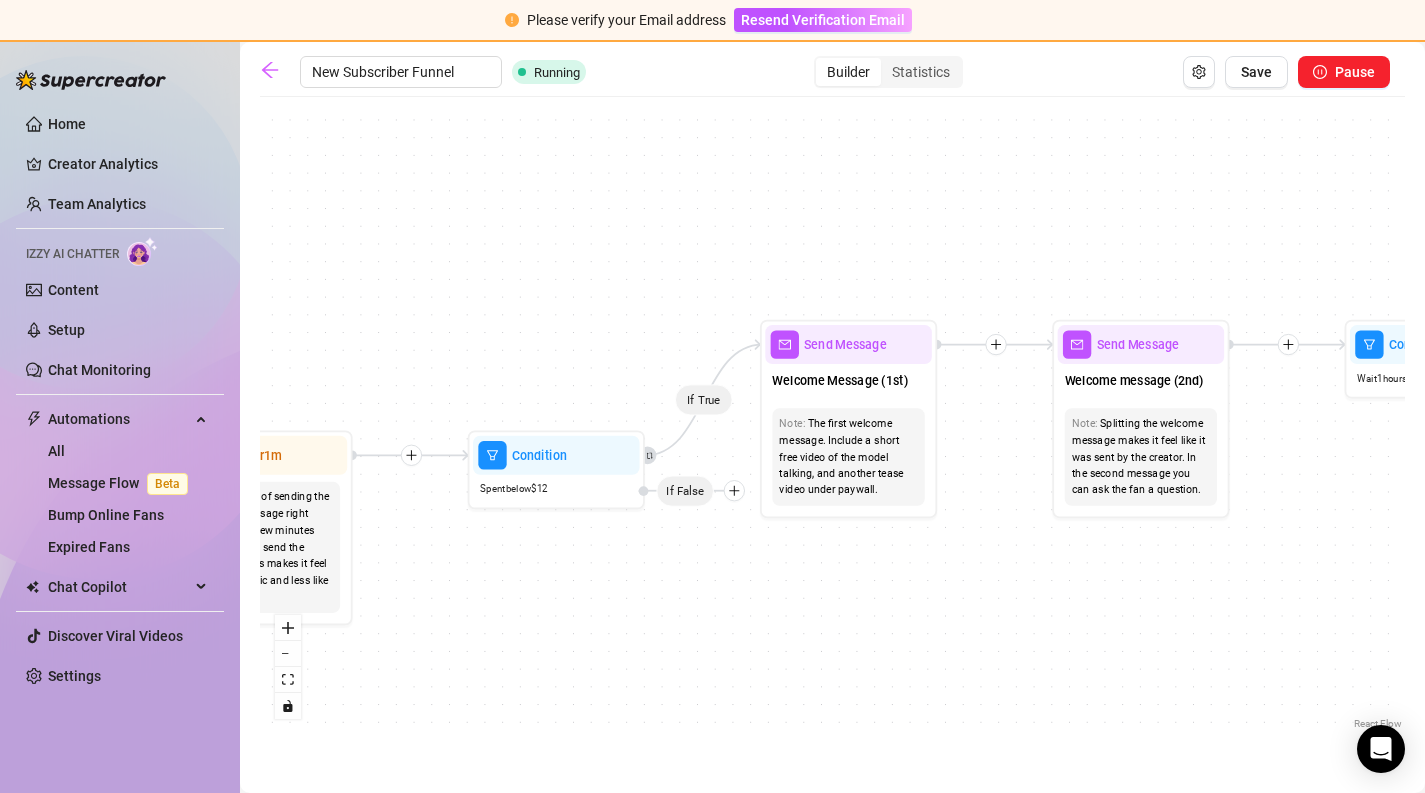 drag, startPoint x: 705, startPoint y: 629, endPoint x: 879, endPoint y: 655, distance: 175.93181 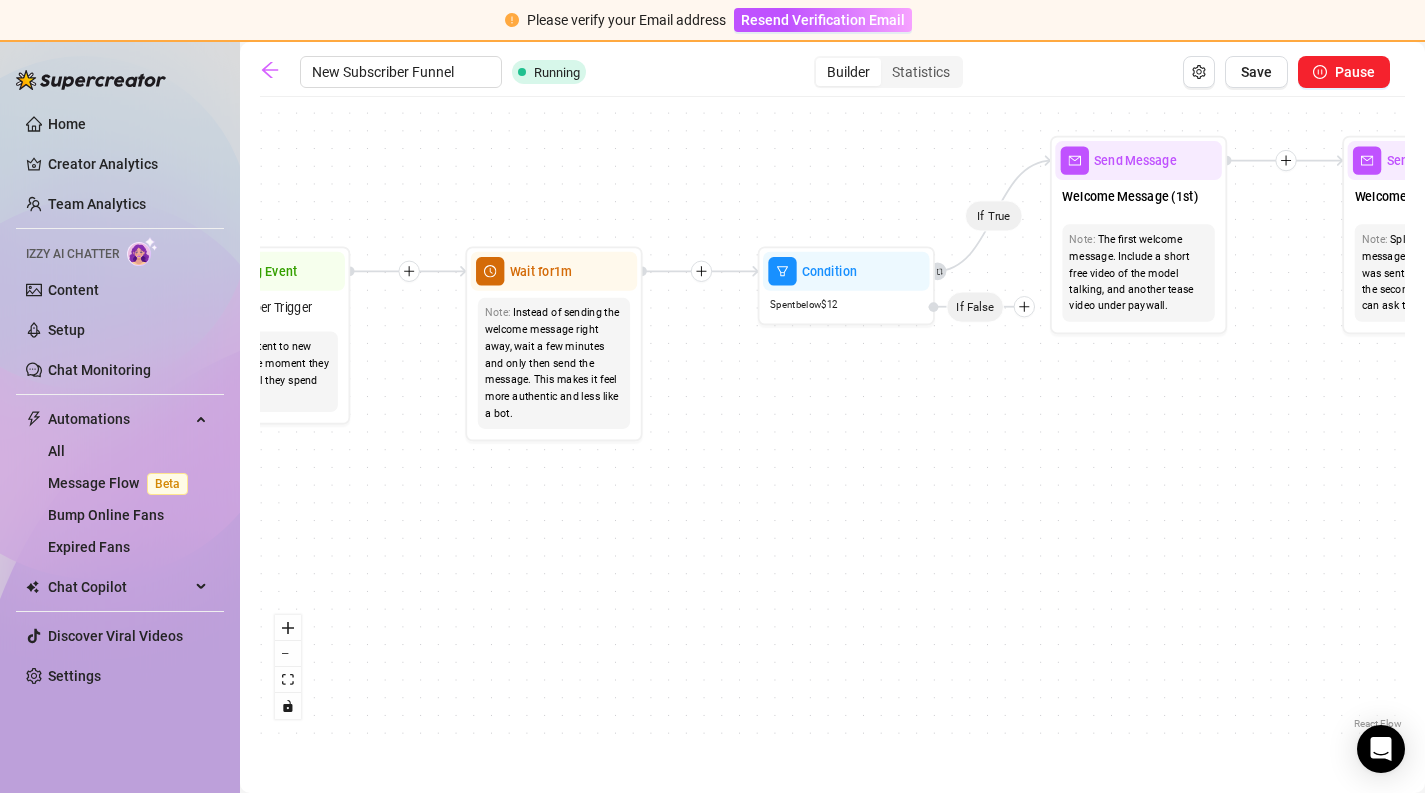 drag, startPoint x: 717, startPoint y: 654, endPoint x: 1025, endPoint y: 462, distance: 362.9435 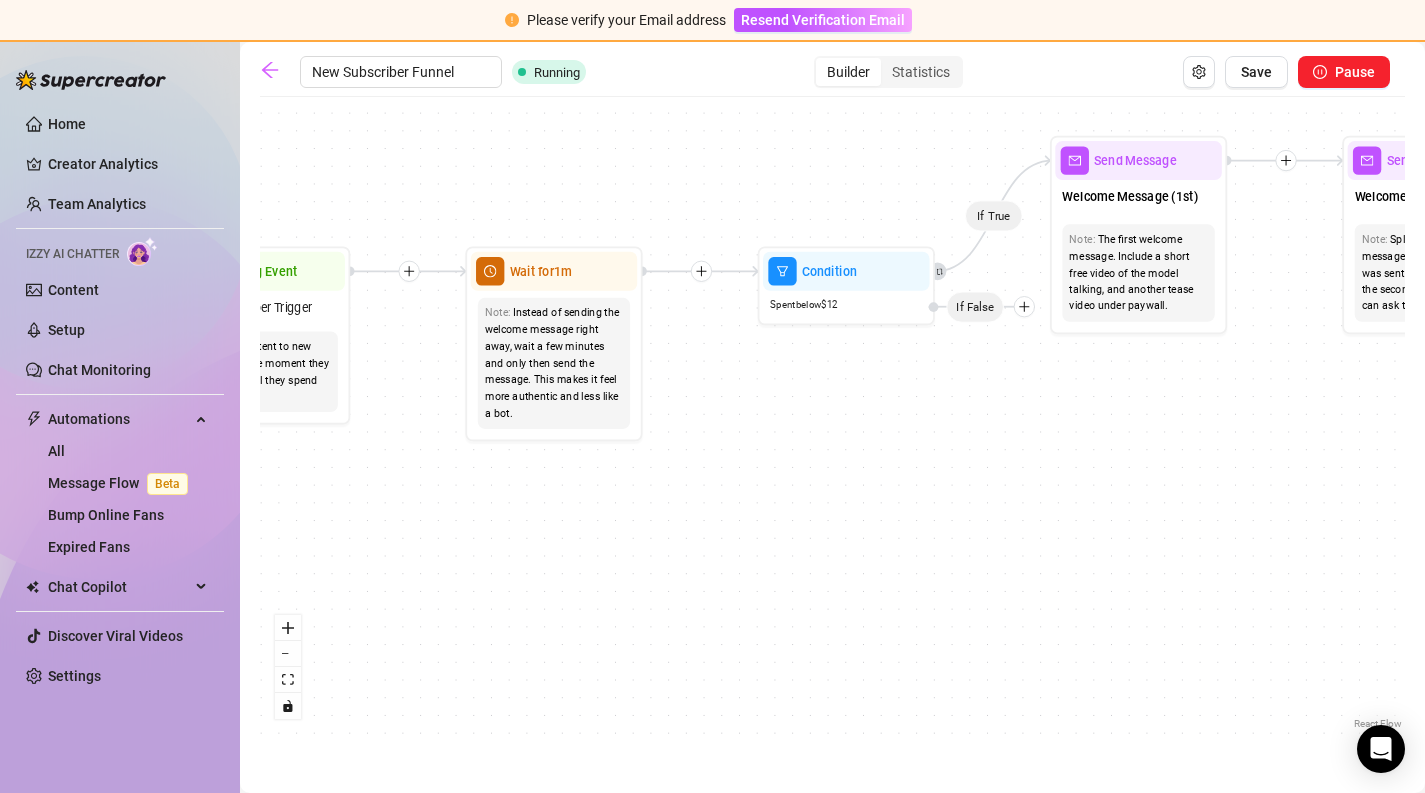 click on "If True If True If False If True If False Send Message riding $ 4 , 2 medias Avoid double sending Wait for  2d 2h 23m Merge Wait for  3d 8h 42m Send Message dancer gets creamy on your cock $ 11 , 2 medias Avoid double sending Condition Wait  36  hours, then check if purchased last message Condition Spent  below  $ 12 If False Merge Send Message Follow up message Note: Nudge fans to message you Condition Wait  1  hours, then check if replied Starting Event New Subscriber Trigger Note: Sell content to new fans - from the moment they subscribe until they spend $300 Wait for  1m Note: Instead of sending the welcome message right away, wait a few minutes and only then send the message. This makes it feel more authentic and less like a bot. Send Message Welcome Message (1st) Note: The first welcome message. Include a short free video of the model talking, and another tease video under paywall. Send Message Welcome message (2nd) Note: Wait for  2d 2h 7m Send Message fucking the dancer hard $ 11.5 , 2 medias" at bounding box center (832, 420) 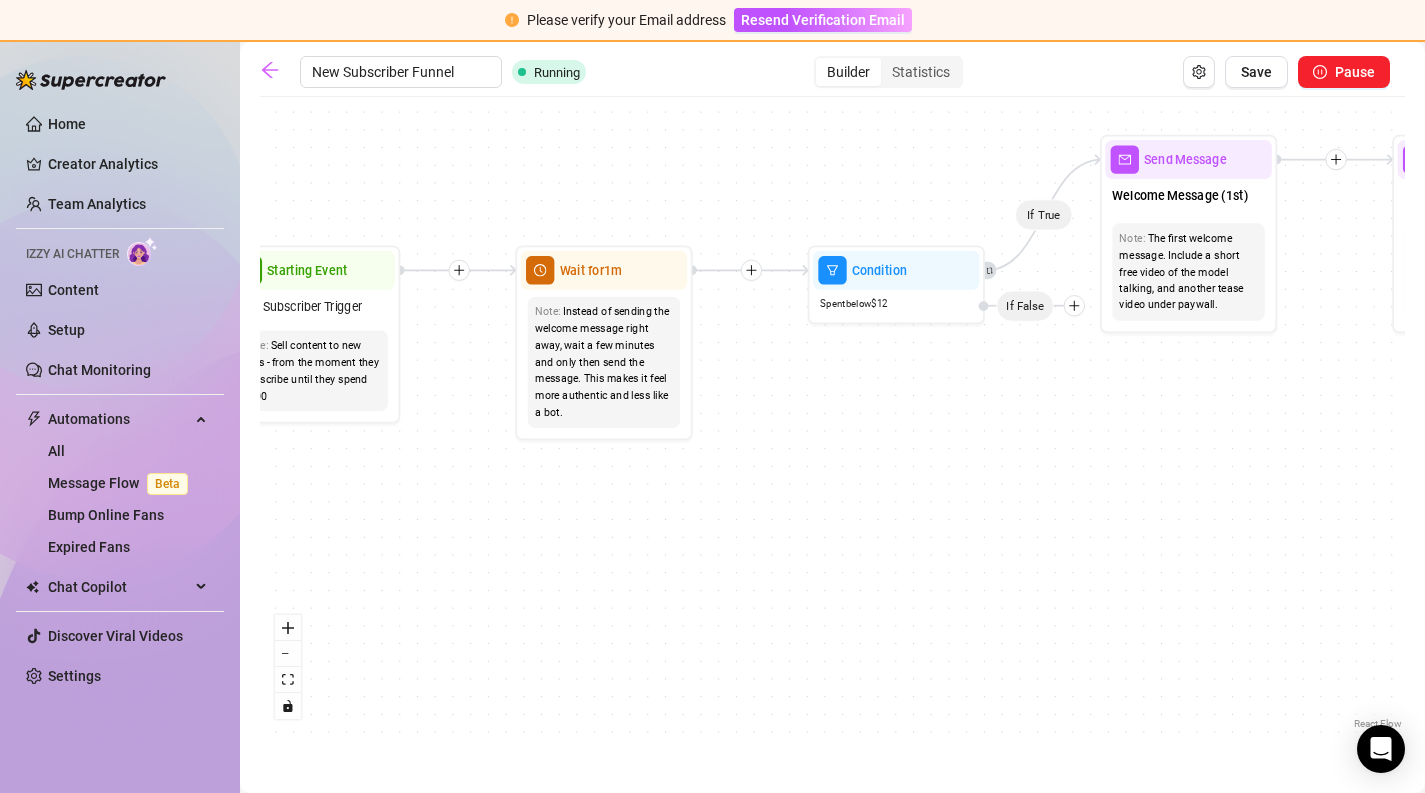 drag, startPoint x: 644, startPoint y: 485, endPoint x: 687, endPoint y: 483, distance: 43.046486 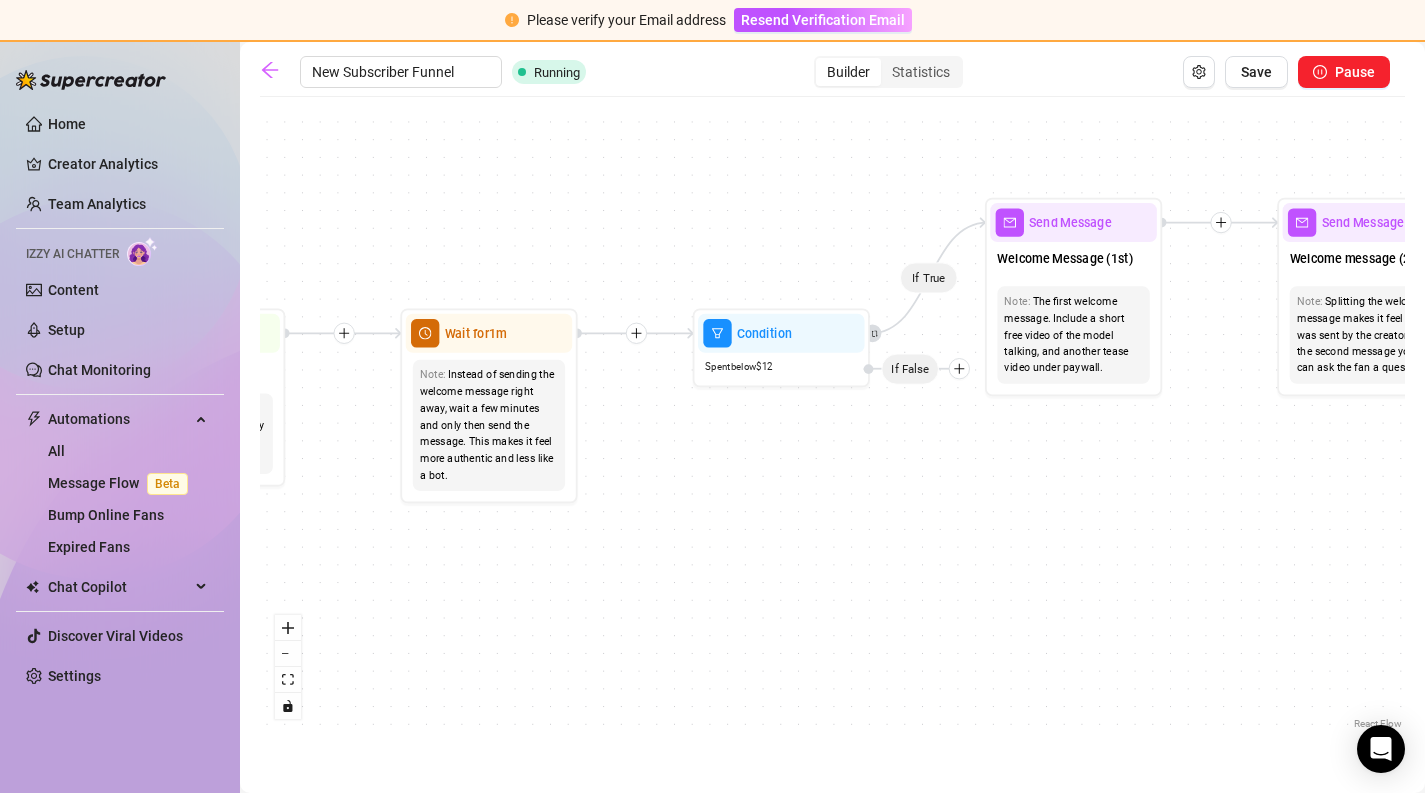 drag, startPoint x: 922, startPoint y: 358, endPoint x: 807, endPoint y: 418, distance: 129.71121 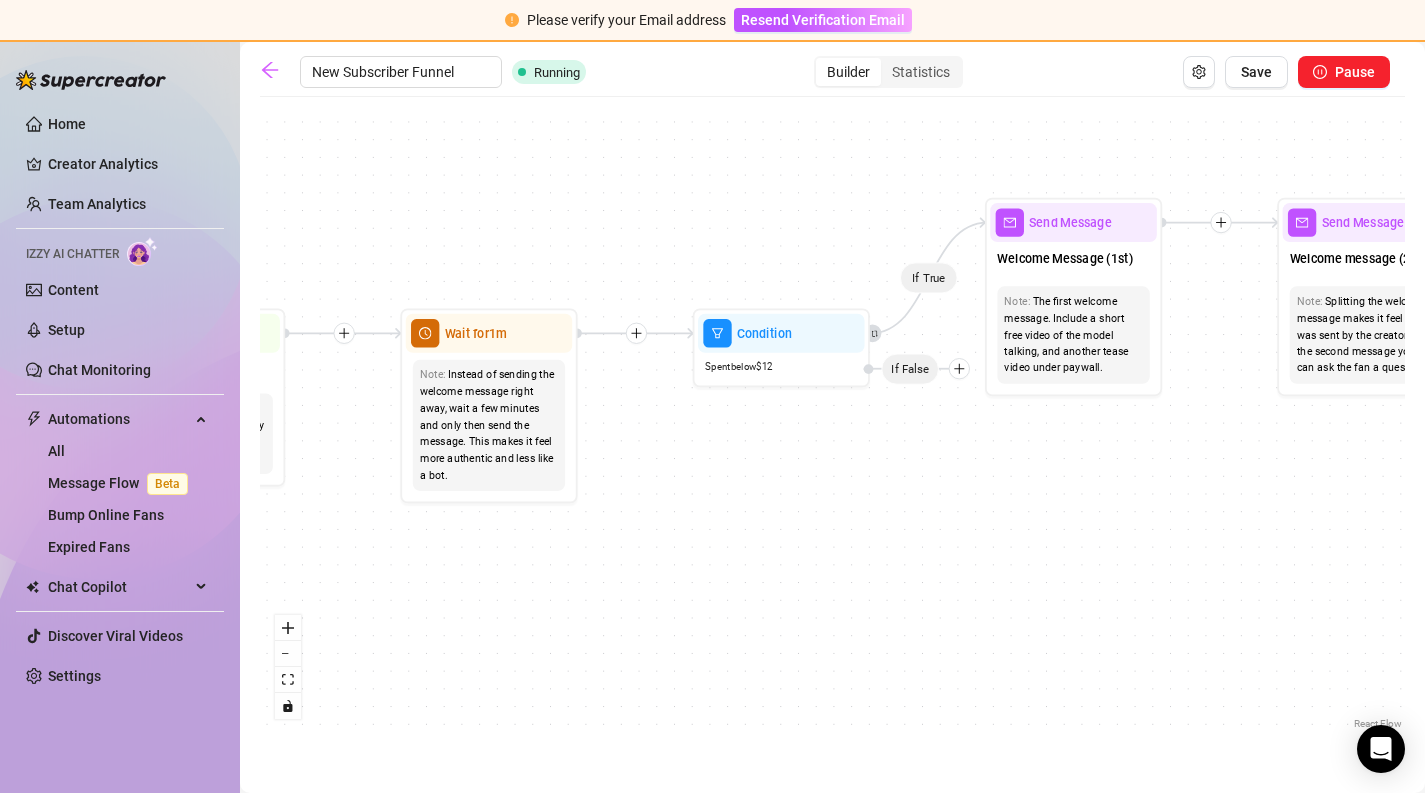 click on "If True If True If False If True If False Send Message riding $ 4 , 2 medias Avoid double sending Wait for  2d 2h 23m Merge Wait for  3d 8h 42m Send Message dancer gets creamy on your cock $ 11 , 2 medias Avoid double sending Condition Wait  36  hours, then check if purchased last message Condition Spent  below  $ 12 If False Merge Send Message Follow up message Note: Nudge fans to message you Condition Wait  1  hours, then check if replied Starting Event New Subscriber Trigger Note: Sell content to new fans - from the moment they subscribe until they spend $300 Wait for  1m Note: Instead of sending the welcome message right away, wait a few minutes and only then send the message. This makes it feel more authentic and less like a bot. Send Message Welcome Message (1st) Note: The first welcome message. Include a short free video of the model talking, and another tease video under paywall. Send Message Welcome message (2nd) Note: Wait for  2d 2h 7m Send Message fucking the dancer hard $ 11.5 , 2 medias" at bounding box center [832, 420] 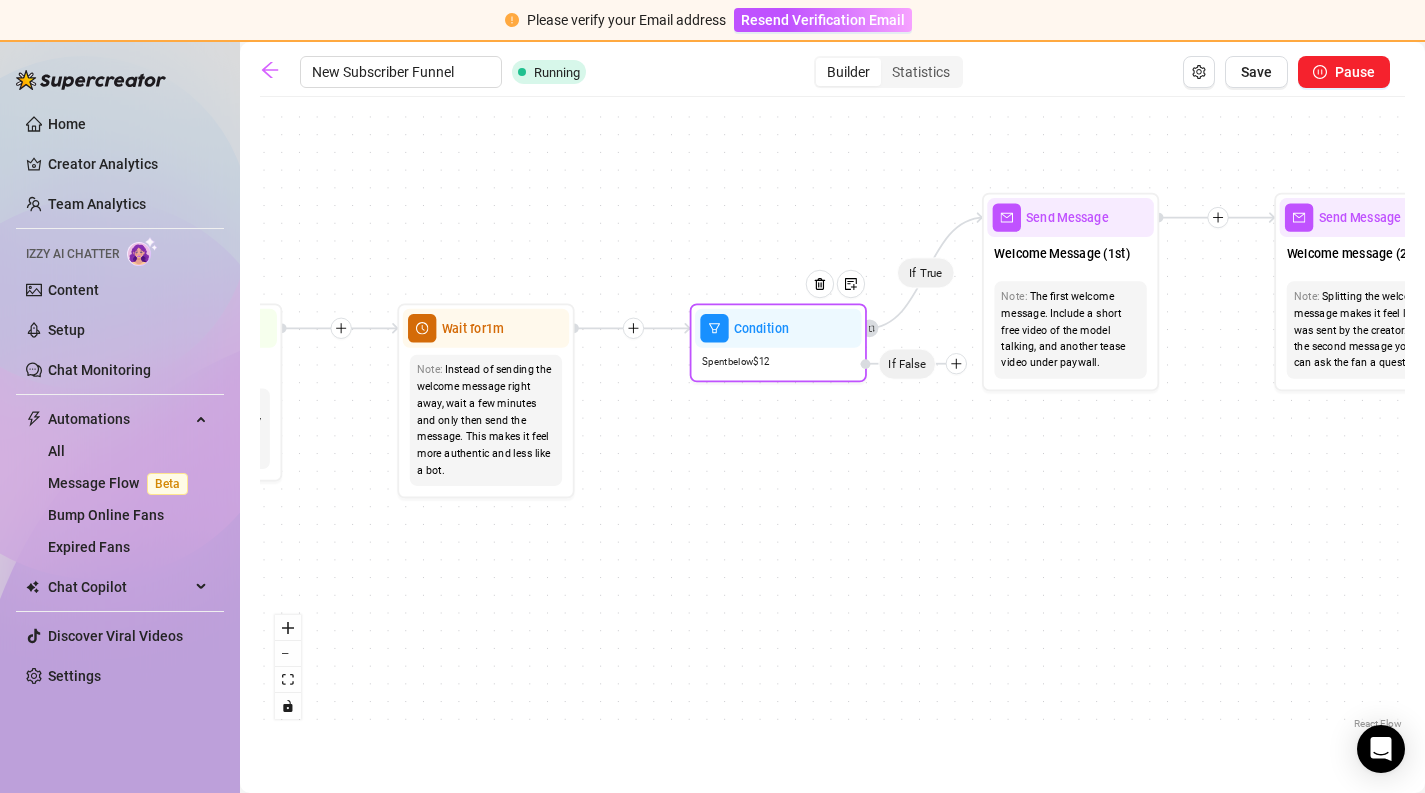 click on "Spent  below  $ 12" at bounding box center [735, 362] 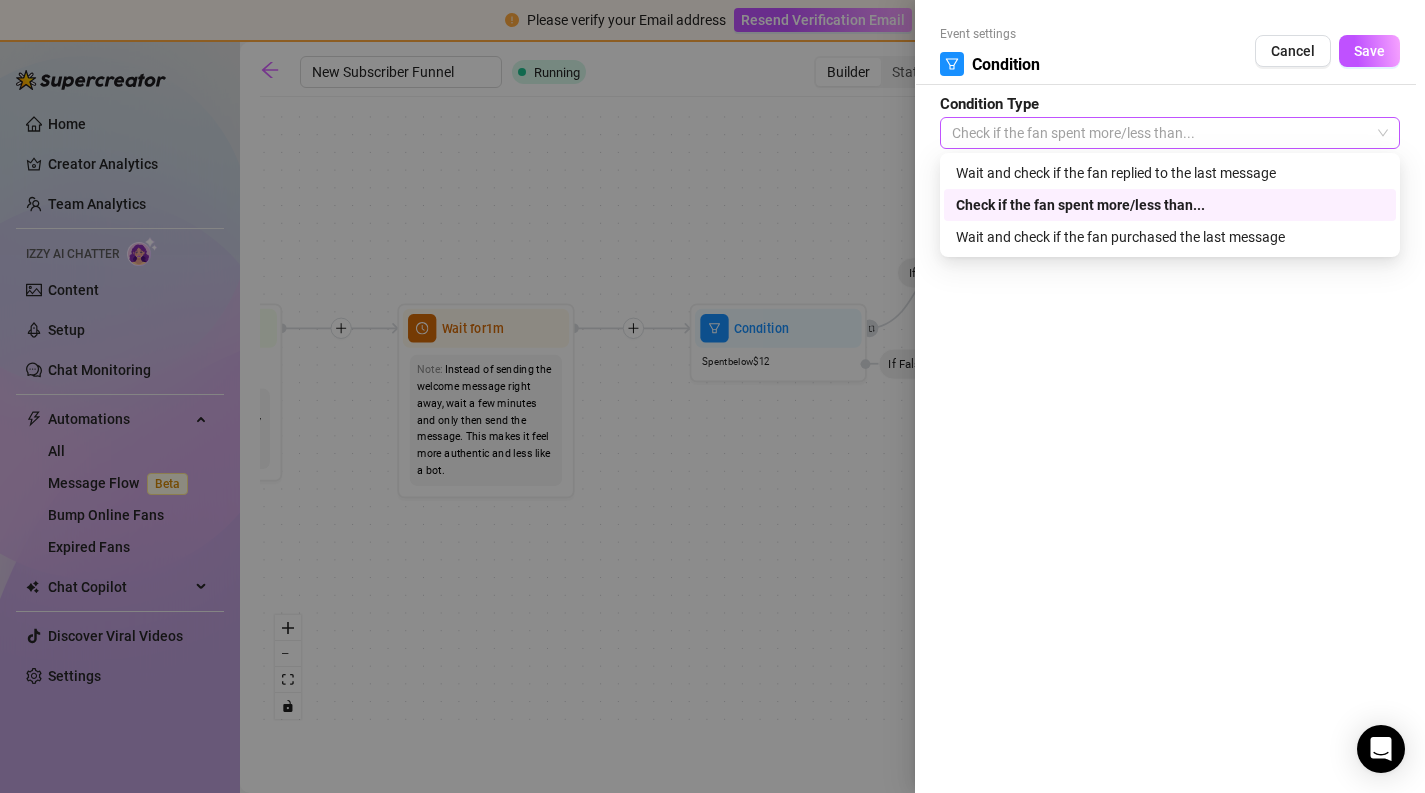 click on "Check if the fan spent more/less than..." at bounding box center [1170, 133] 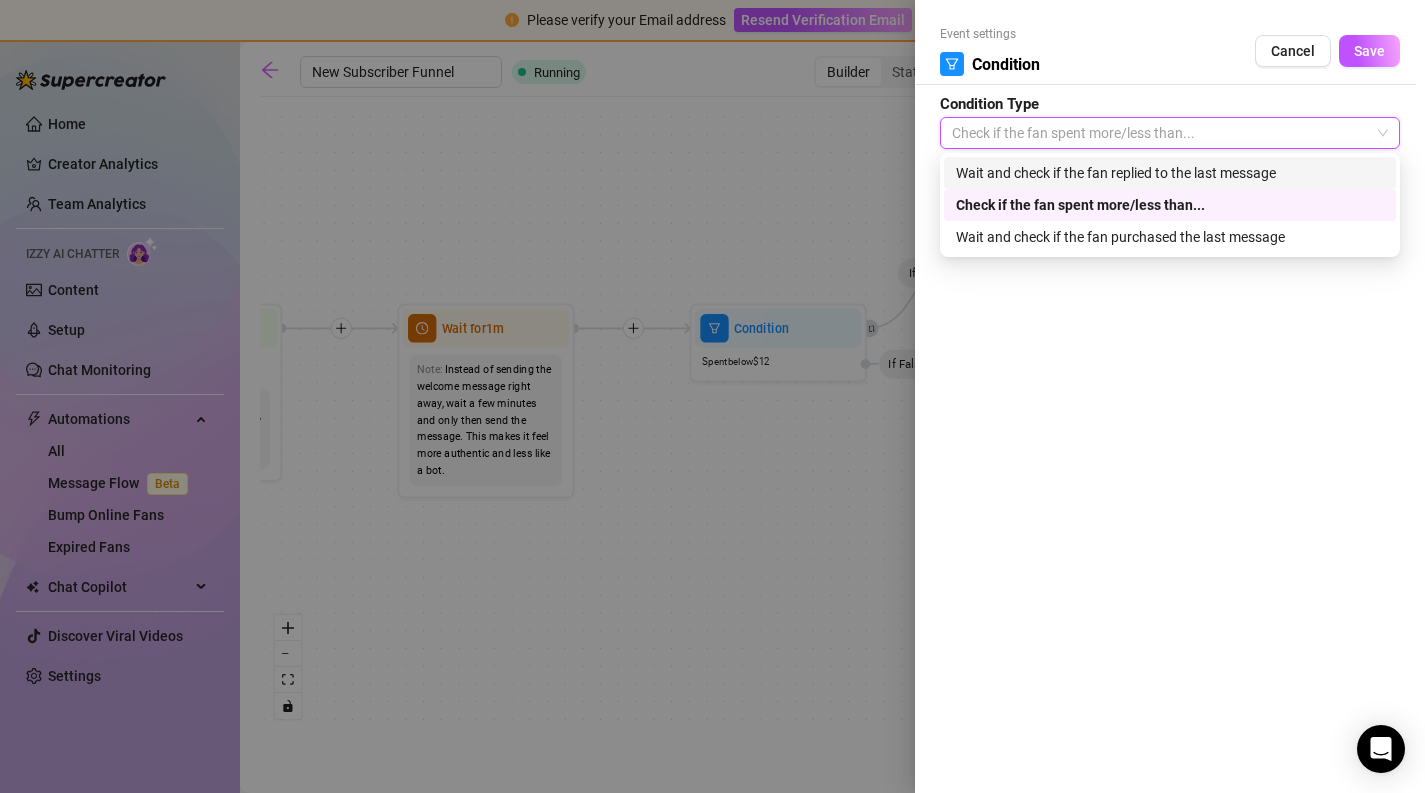 click on "Wait and check if the fan replied to the last message" at bounding box center [1170, 173] 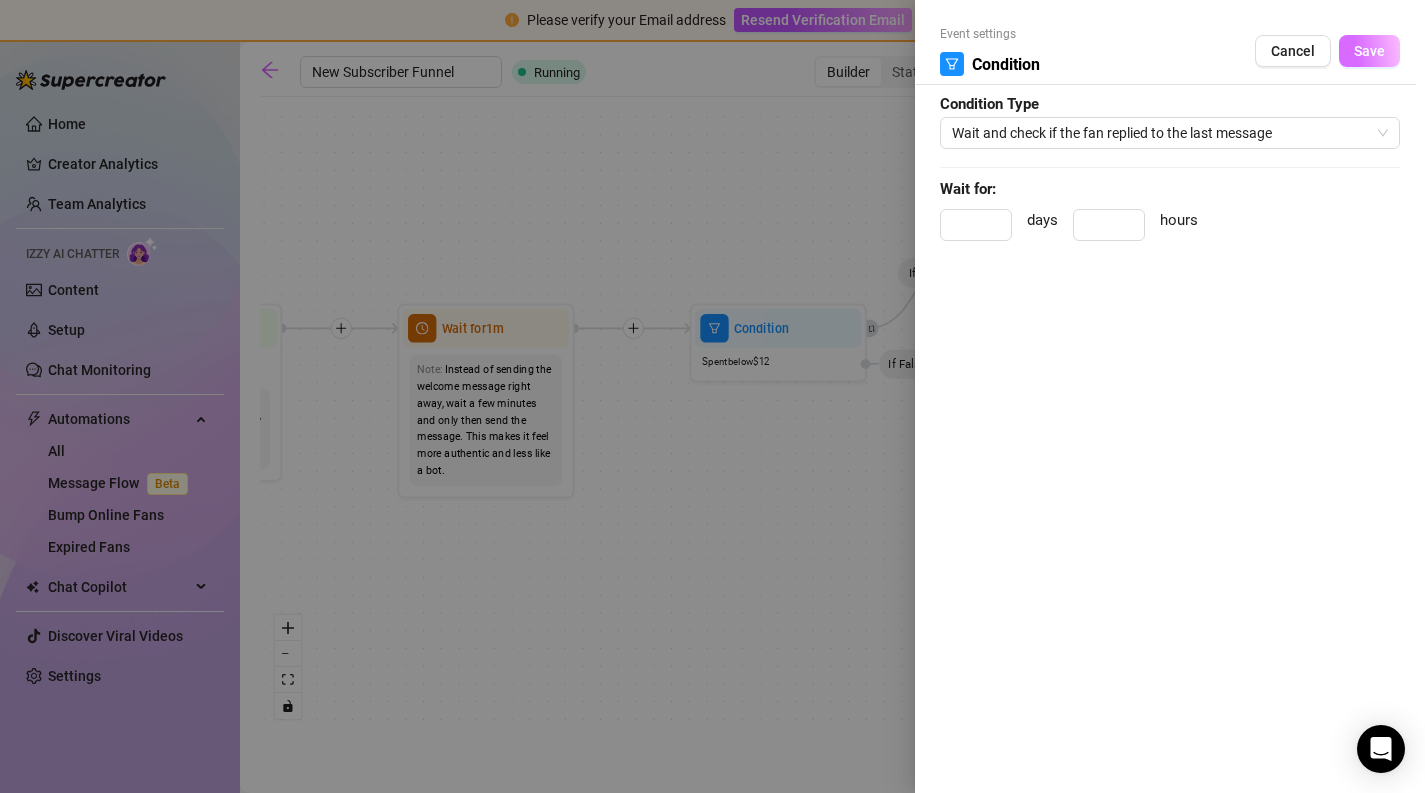 click on "Save" at bounding box center [1369, 51] 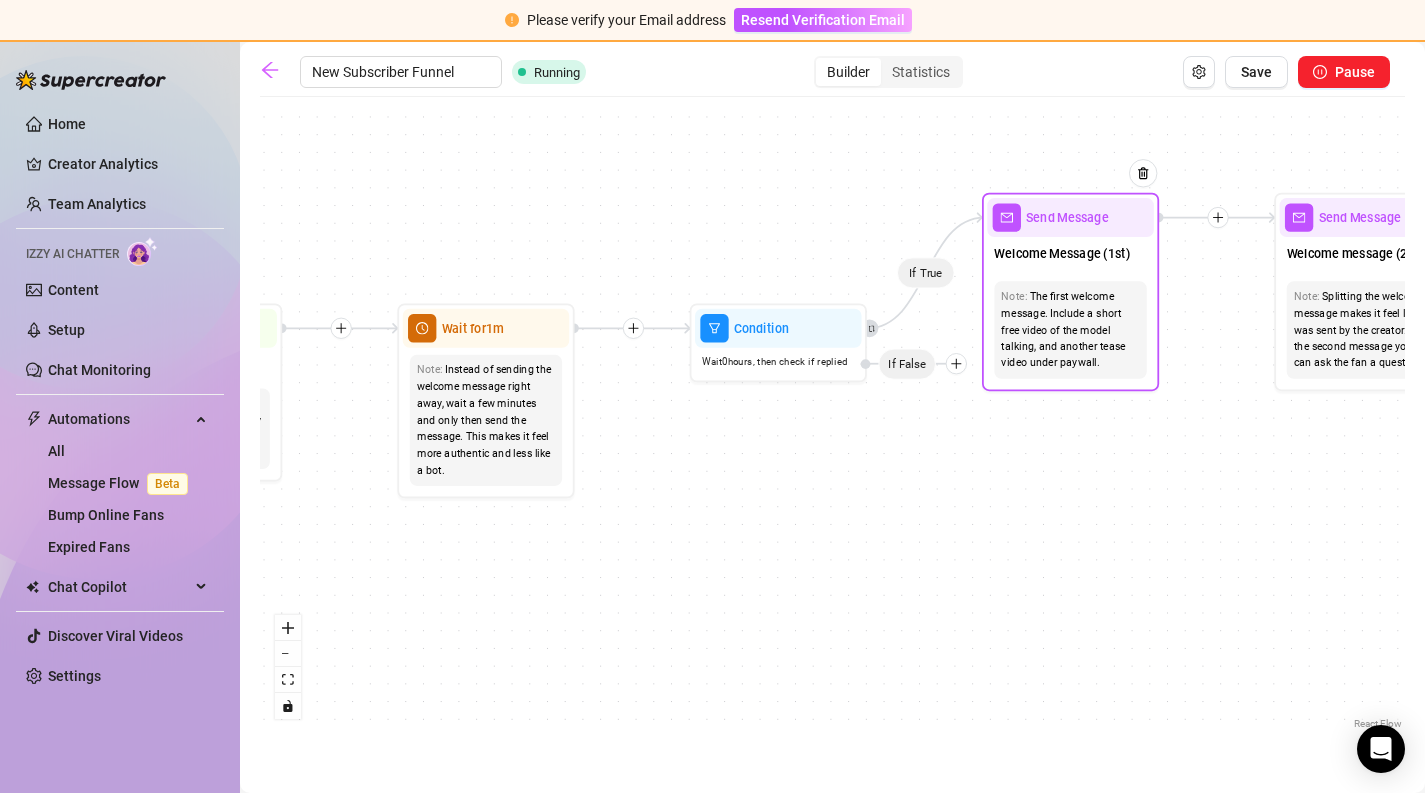 click on "The first welcome message. Include a short free video of the model talking, and another tease video under paywall." at bounding box center (1070, 329) 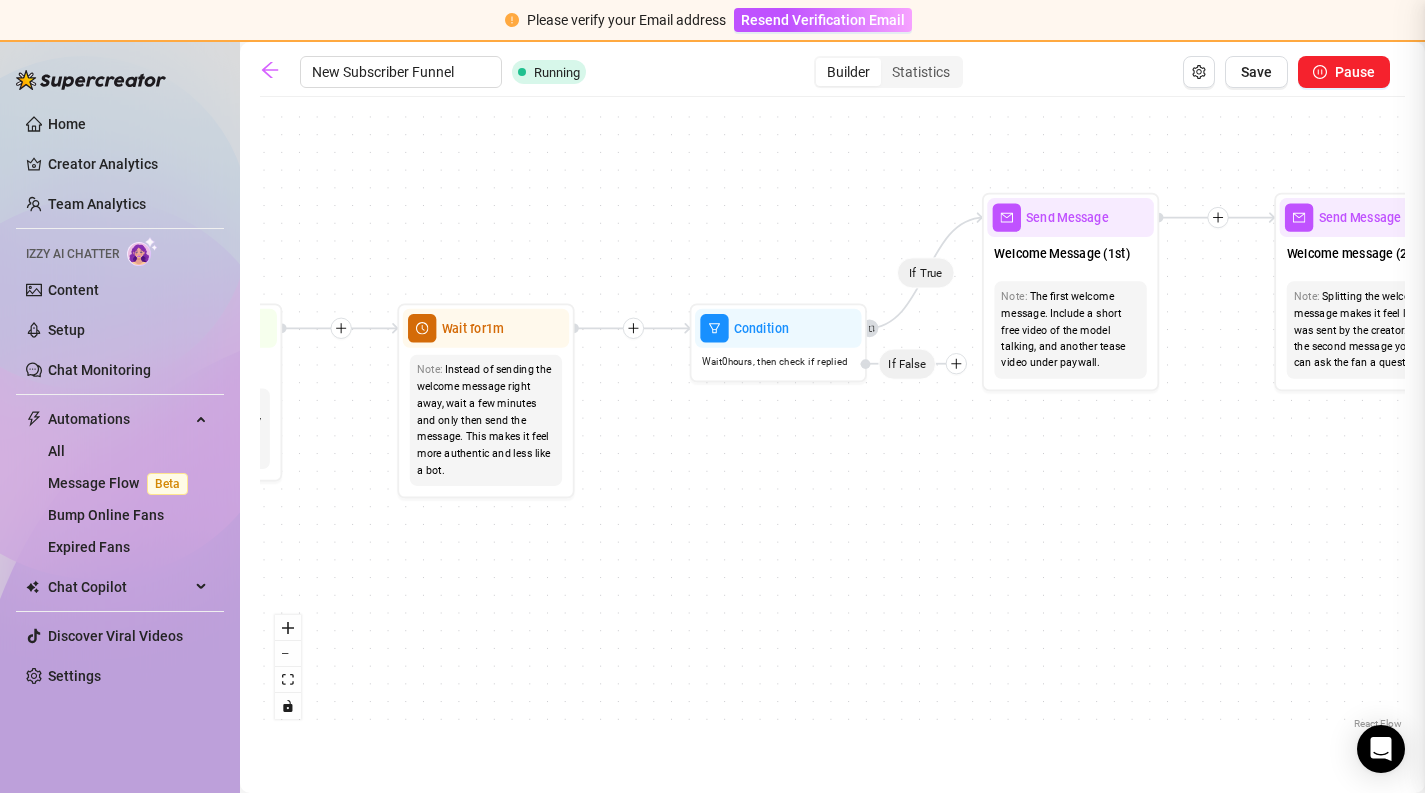 type on "💕 turn renew on for extra goodies straight to ur dms and a video for free monthly whenever you renew
🕸️ if you like ALL my posts, I will send a free video (though you do not get to choose)
🕸️ onlyfans.com/[WEBSITE] you can buy extra vids here too~" 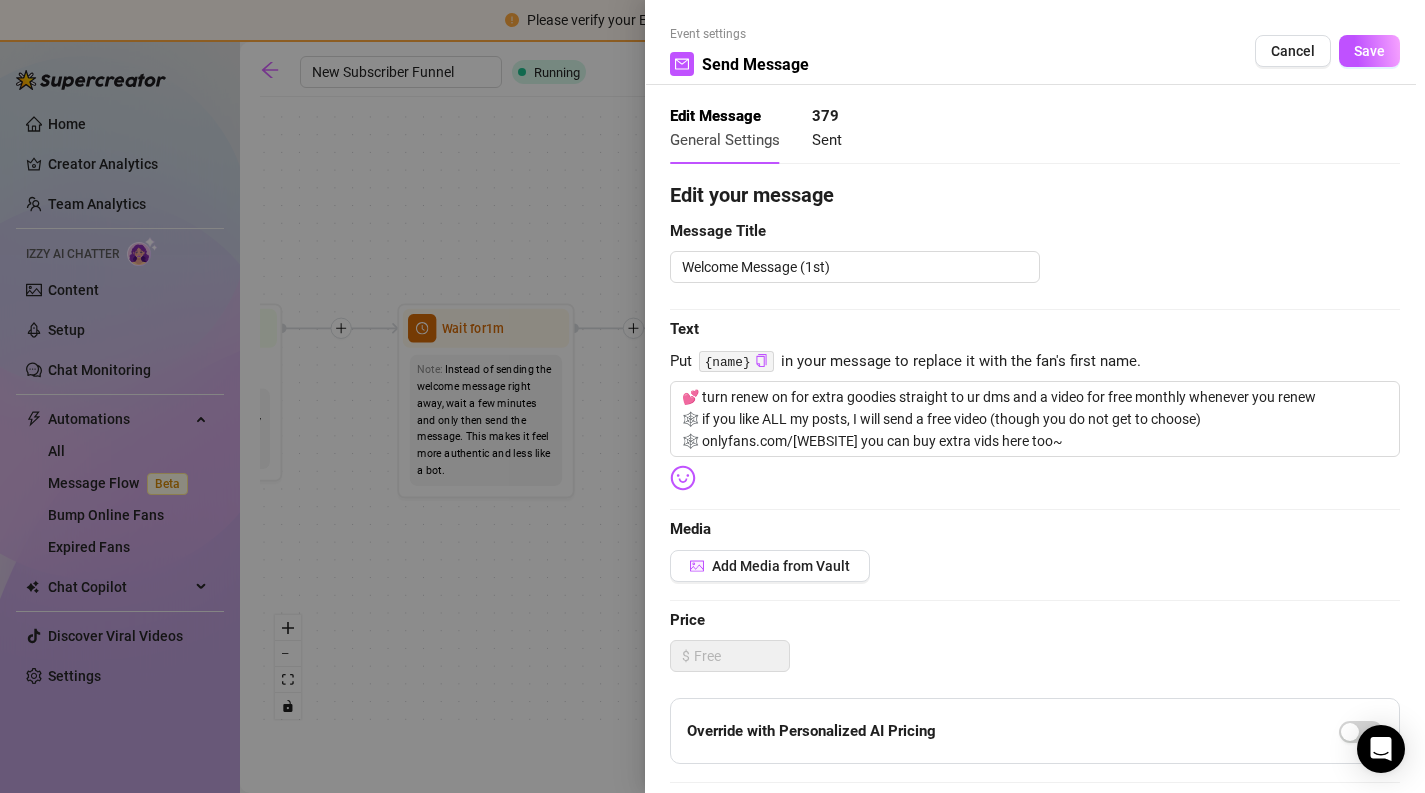 click at bounding box center [712, 396] 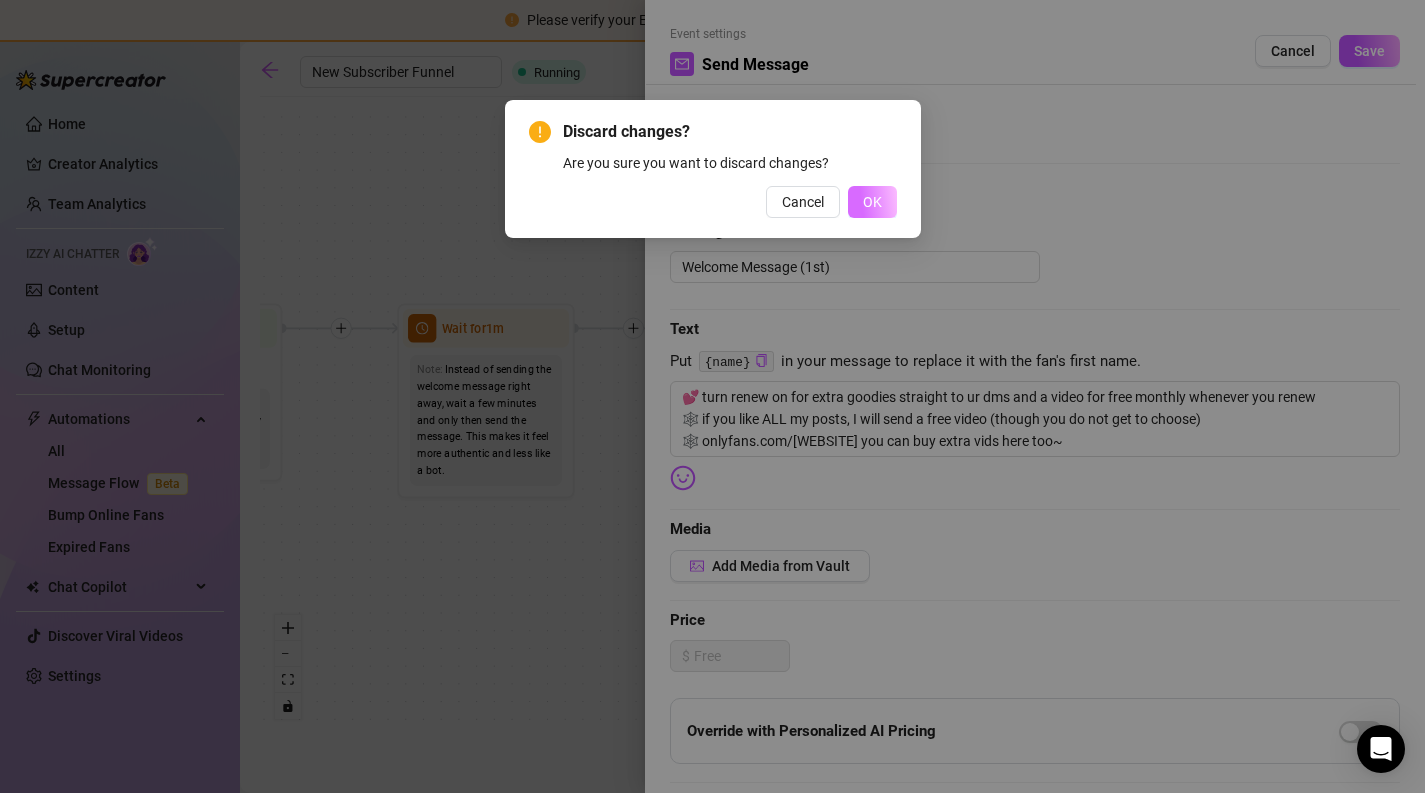 click on "OK" at bounding box center [872, 202] 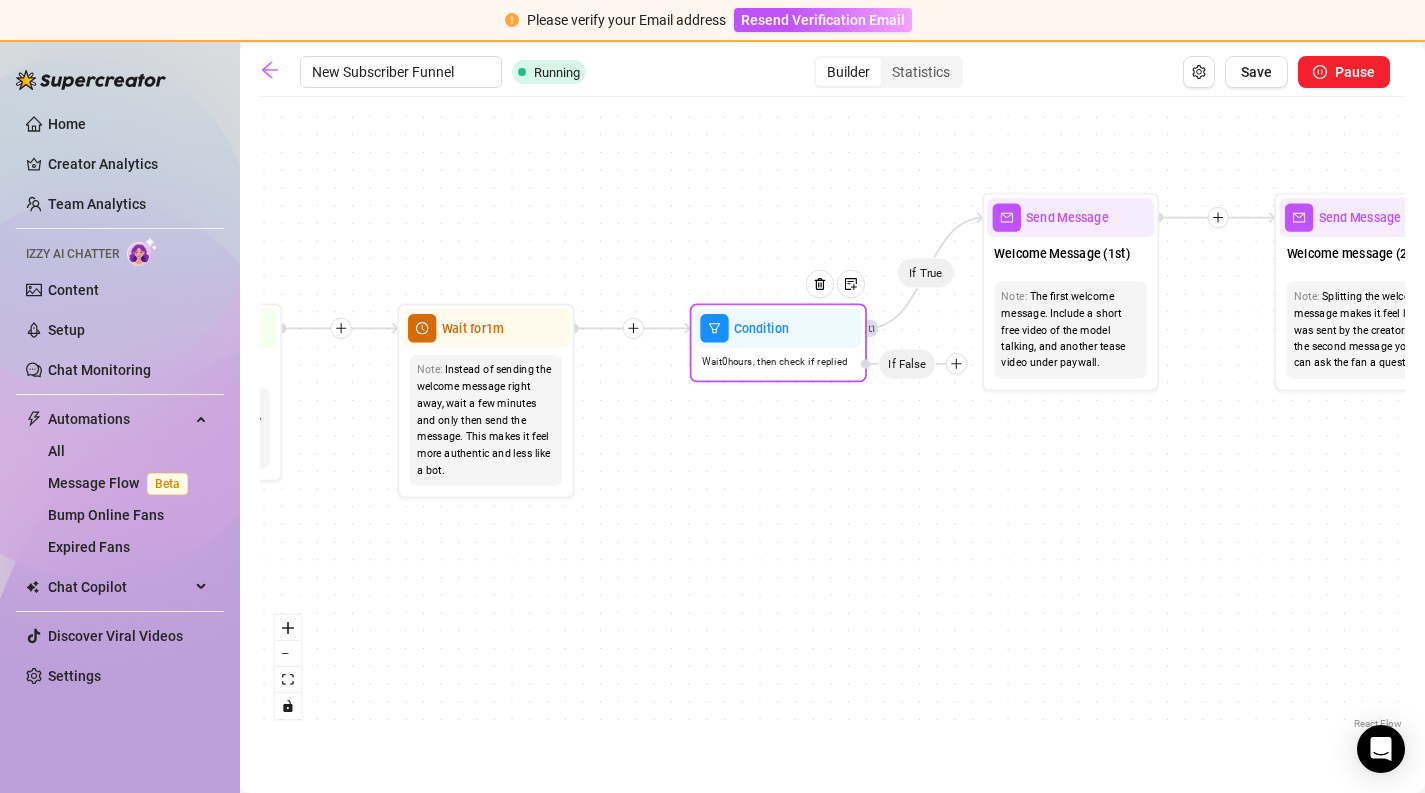 click on "Wait  0  hours, then check if replied" at bounding box center (774, 362) 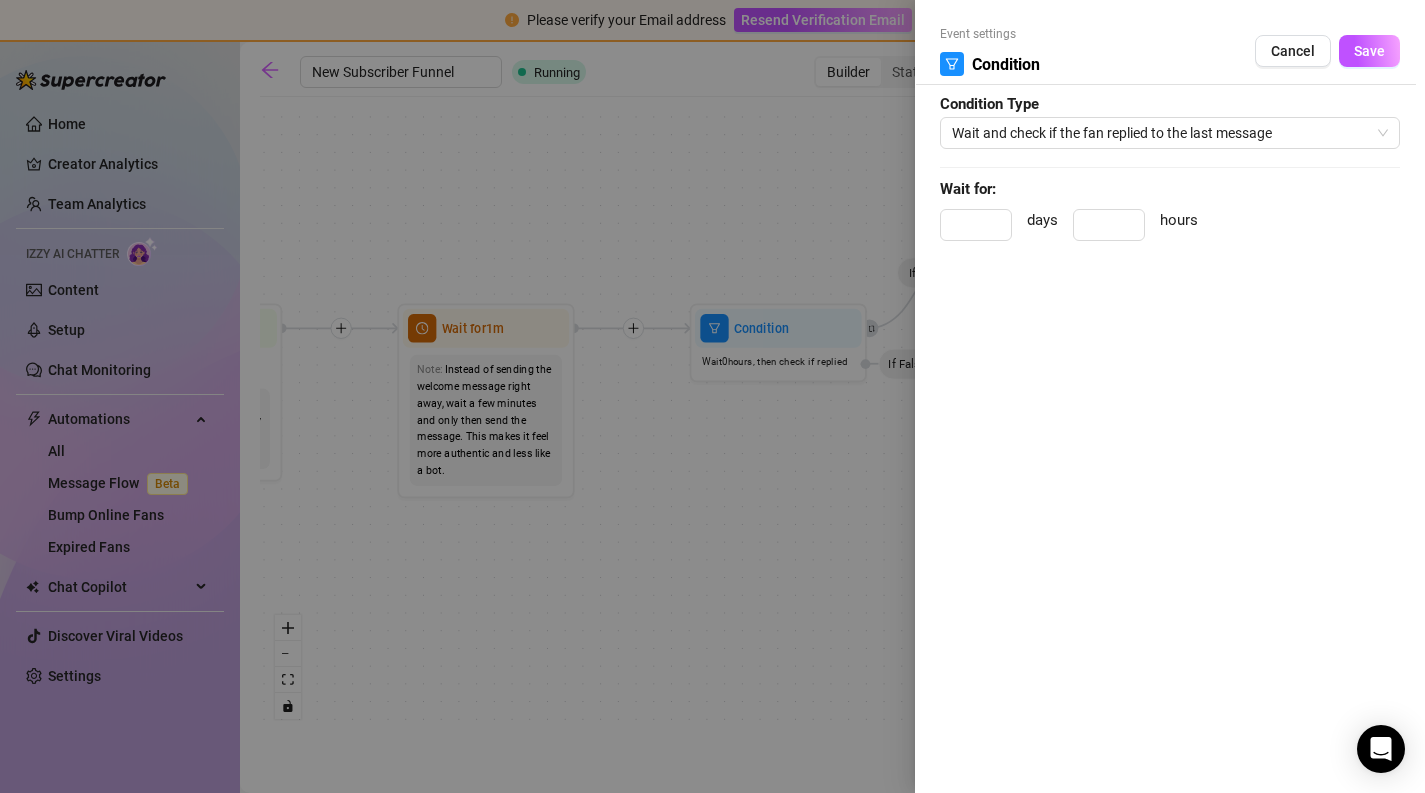 click at bounding box center (712, 396) 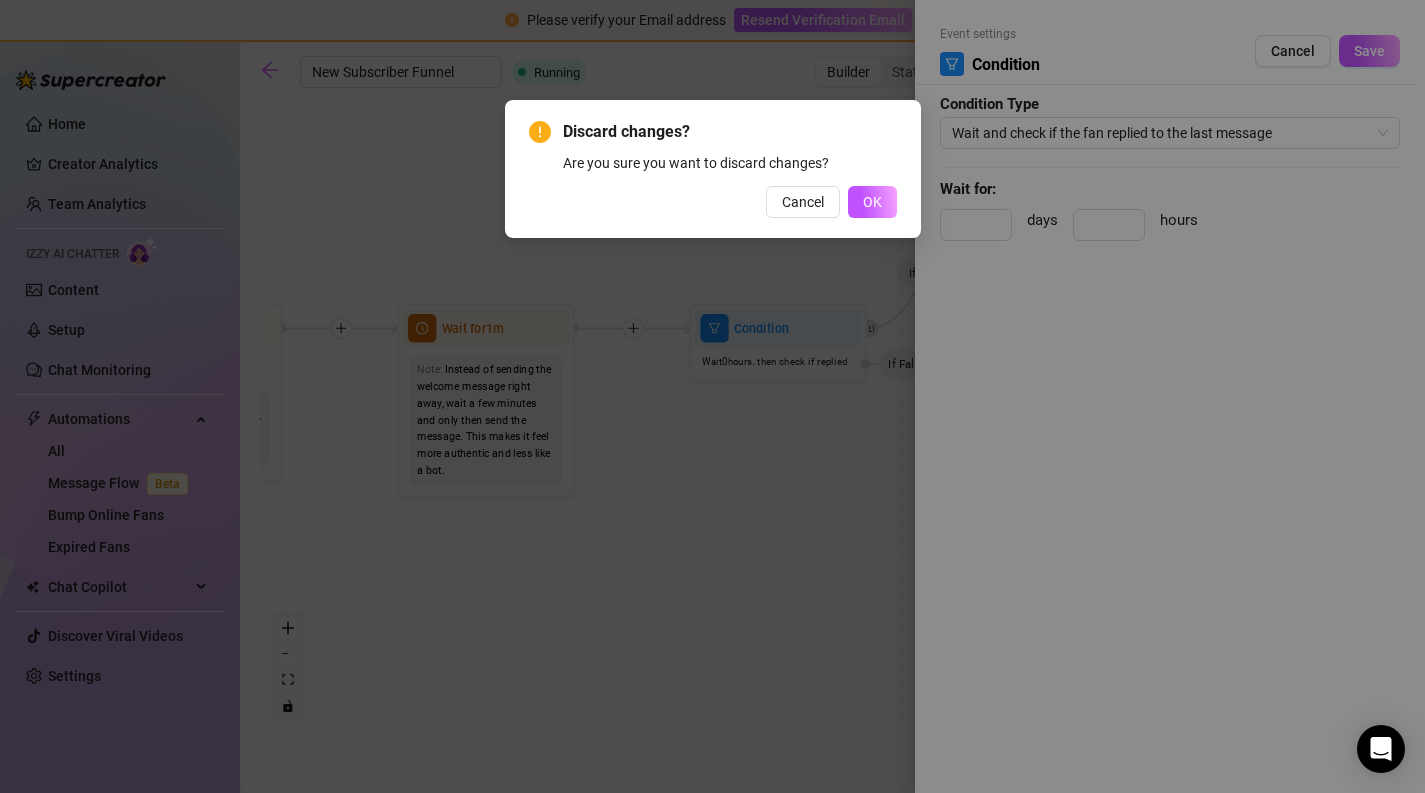 click on "Discard changes? Are you sure you want to discard changes? Cancel OK" at bounding box center (713, 169) 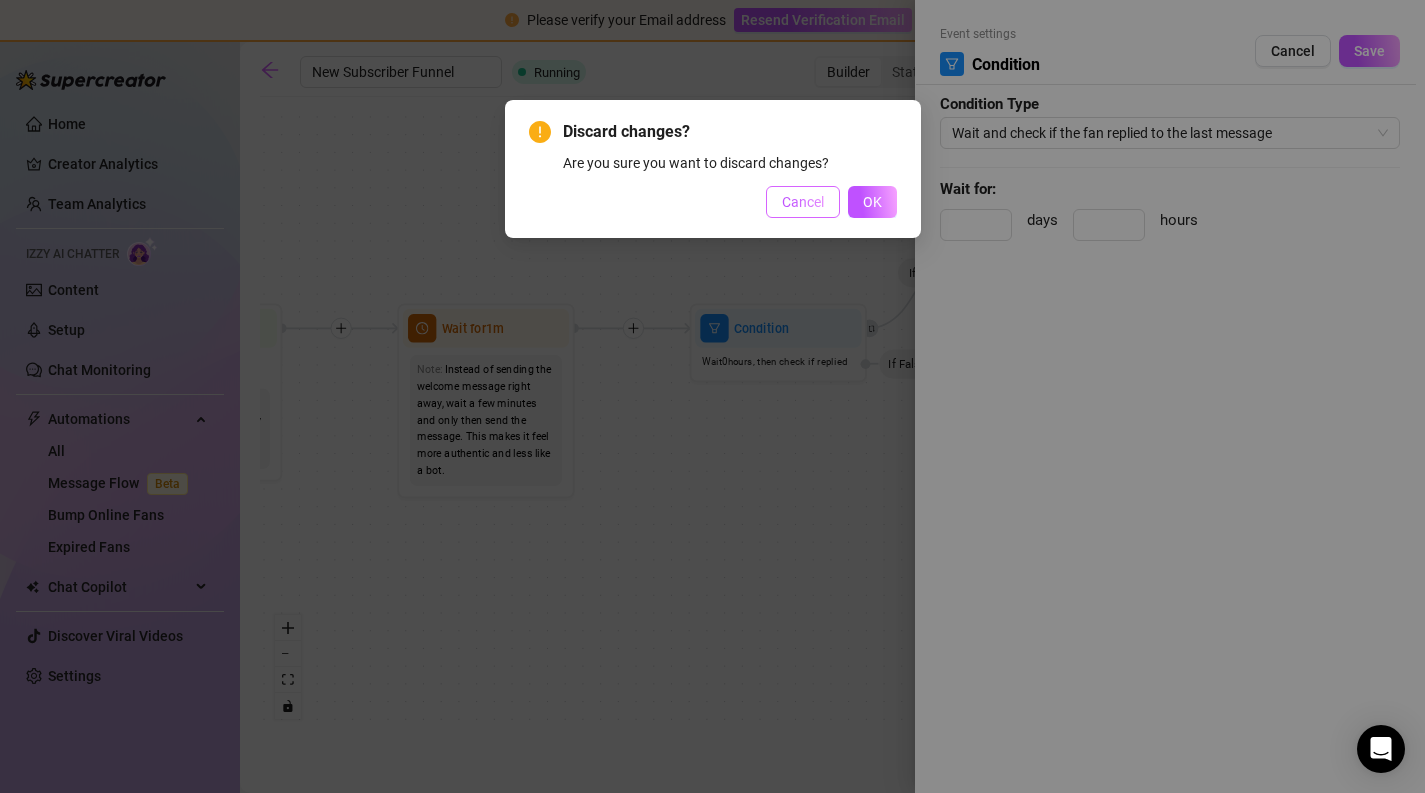 click on "Cancel" at bounding box center (803, 202) 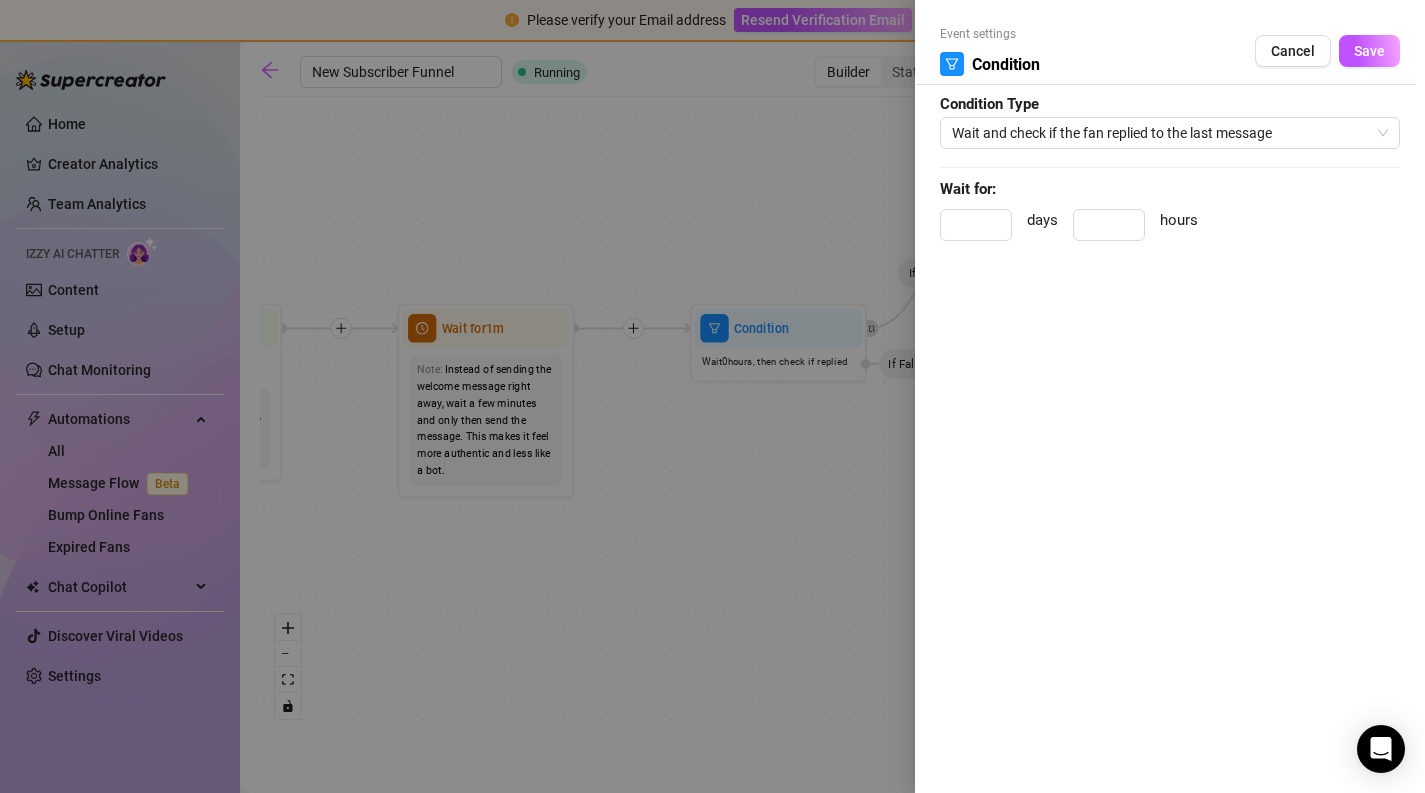 click on "Condition Type Wait and check if the fan replied to the last message Wait for: days hours" at bounding box center (1170, 142) 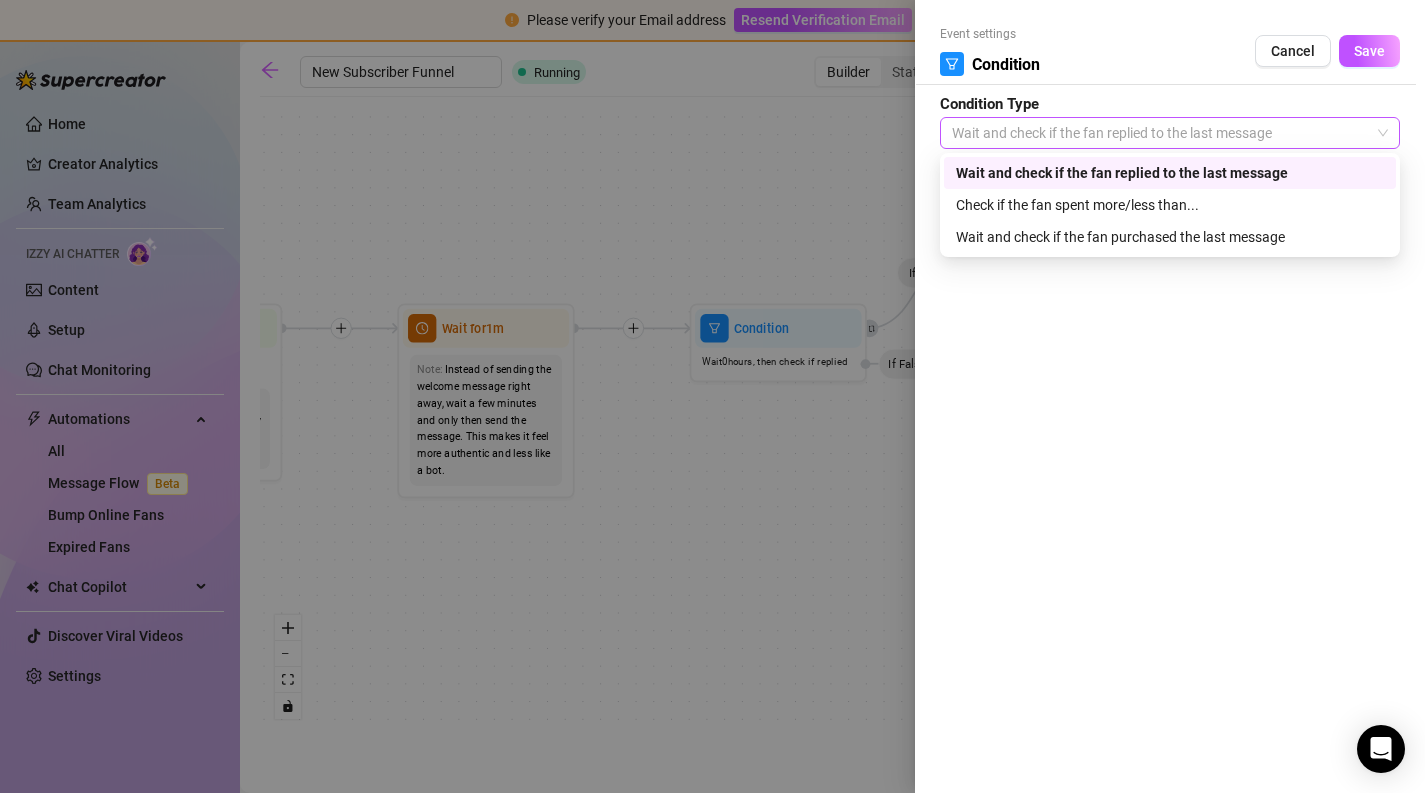 click on "Wait and check if the fan replied to the last message" at bounding box center (1170, 133) 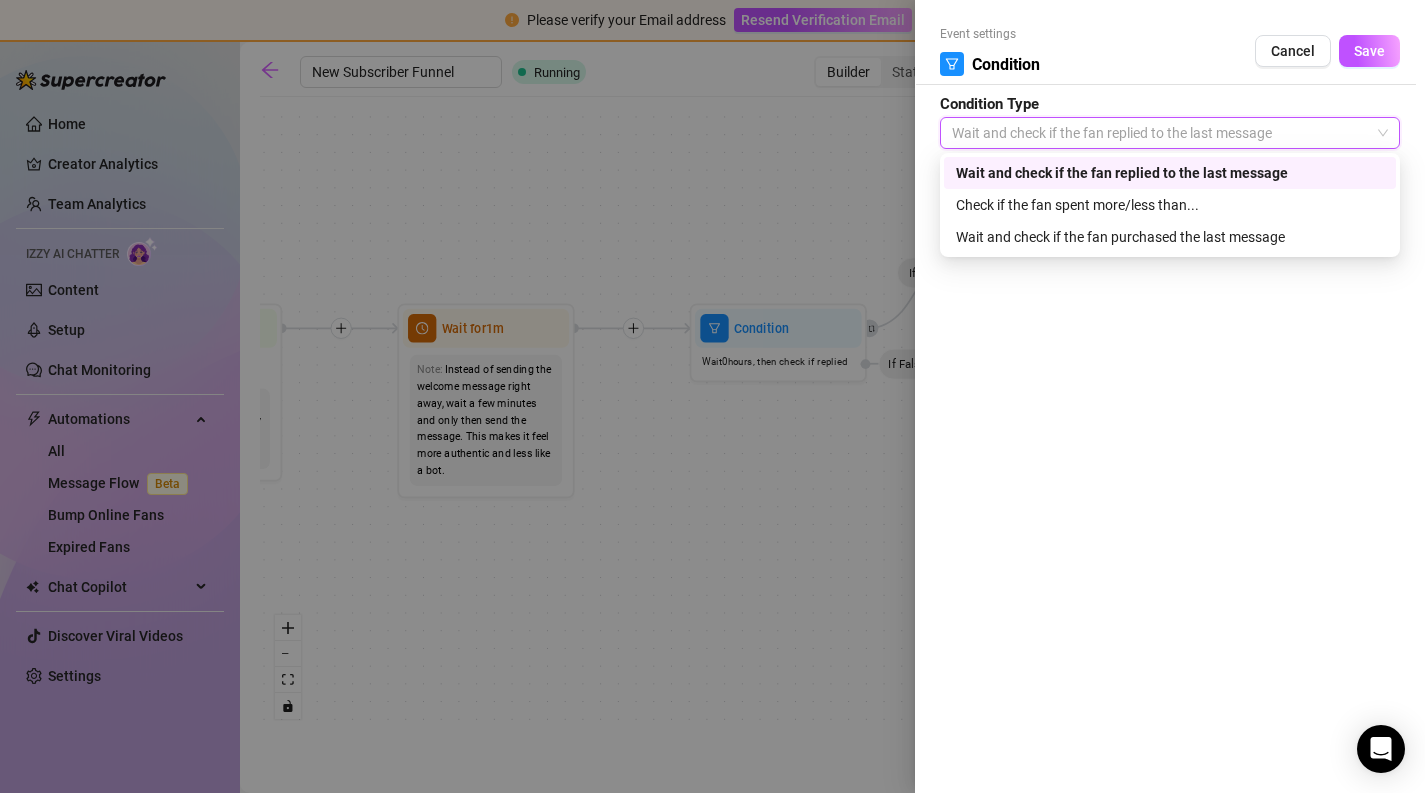 click on "Wait and check if the fan replied to the last message" at bounding box center [1170, 173] 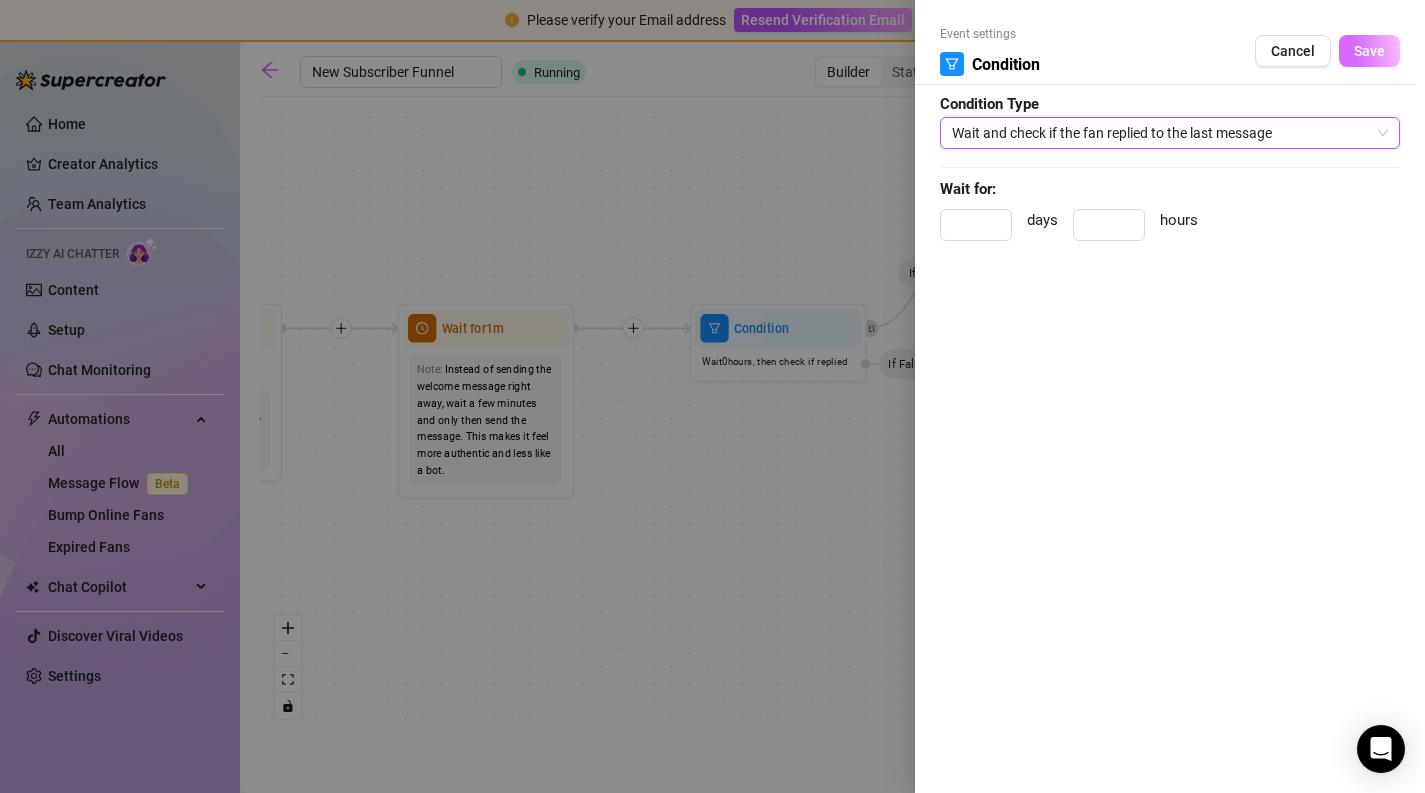 click on "Save" at bounding box center (1369, 51) 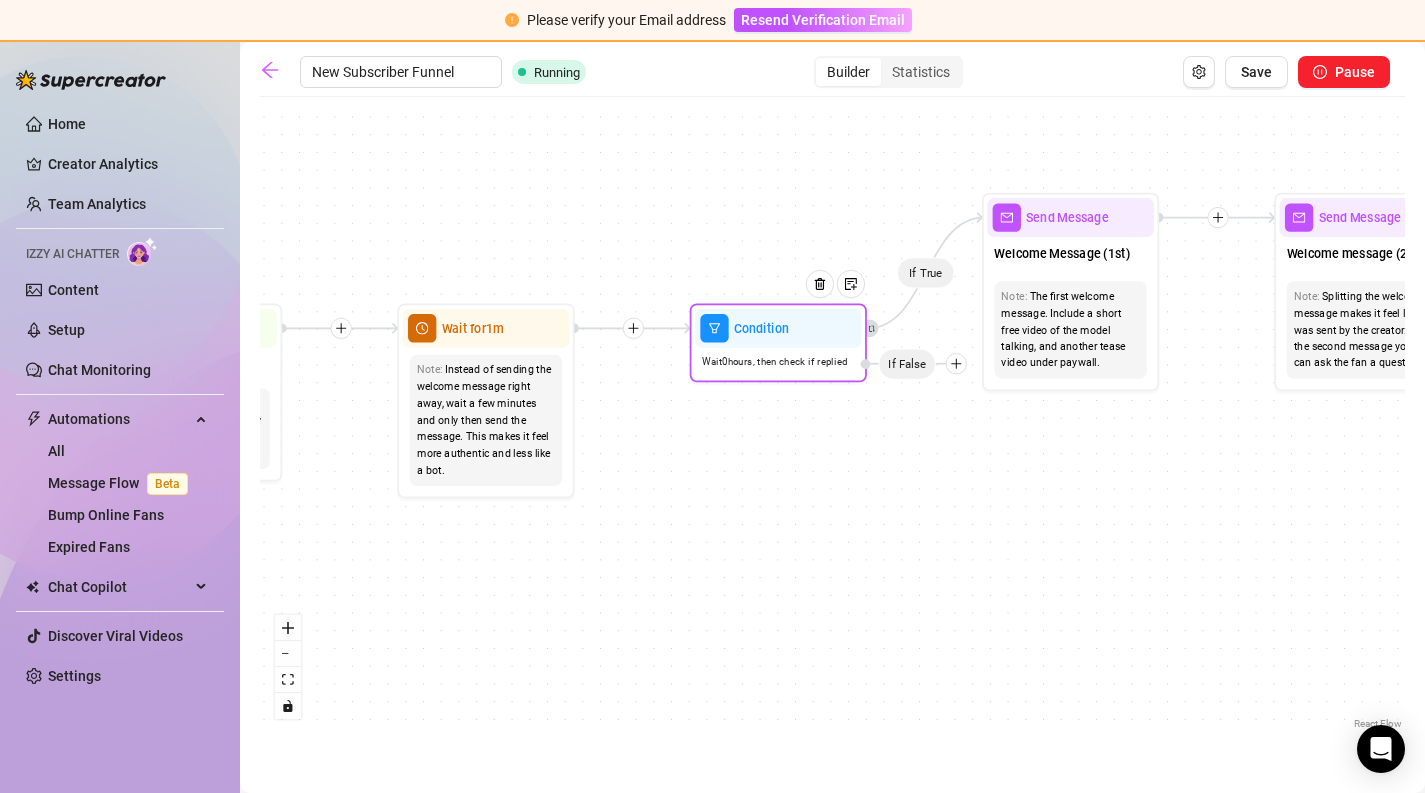 click at bounding box center (956, 363) 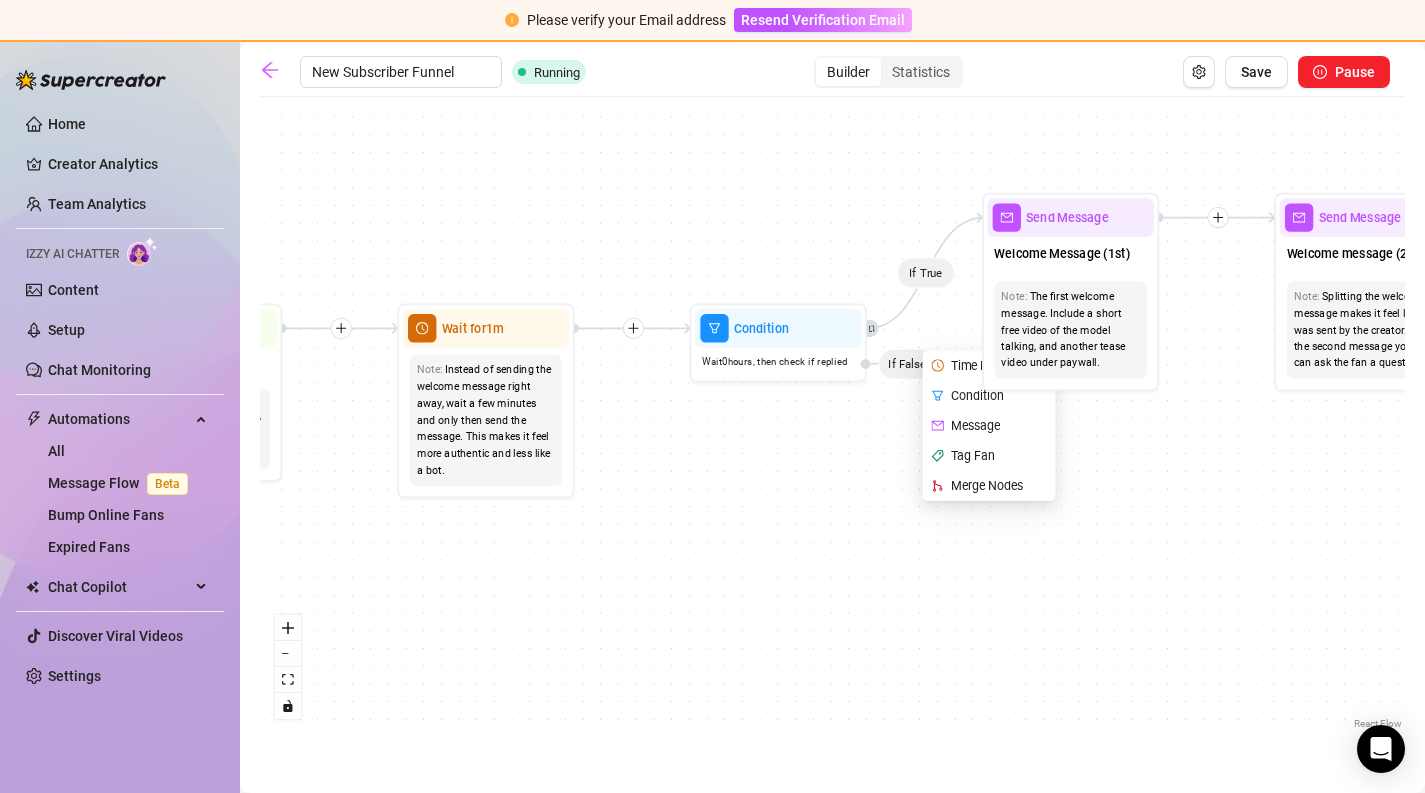 click on "If True If True If False If True If False Send Message riding $ 4 , 2 medias Avoid double sending Wait for  [TIME] Merge Wait for  [TIME] Send Message dancer gets creamy on your cock $ 11 , 2 medias Avoid double sending Condition Wait  [TIME] , then check if purchased last message Condition Wait  [TIME] , then check if replied Time Delay Condition Message Tag Fan Merge Nodes If False Merge Send Message Follow up message Note: Nudge fans to message you Condition Wait  [TIME] , then check if replied Starting Event New Subscriber Trigger Note: Sell content to new fans - from the moment they subscribe until they spend $300 Wait for  [TIME] Note: Instead of sending the welcome message right away, wait a few minutes and only then send the message. This makes it feel more authentic and less like a bot. Send Message Welcome Message (1st) Note: The first welcome message. Include a short free video of the model talking, and another tease video under paywall. Send Message Welcome message (2nd) Note: Wait for  $ ," at bounding box center [832, 420] 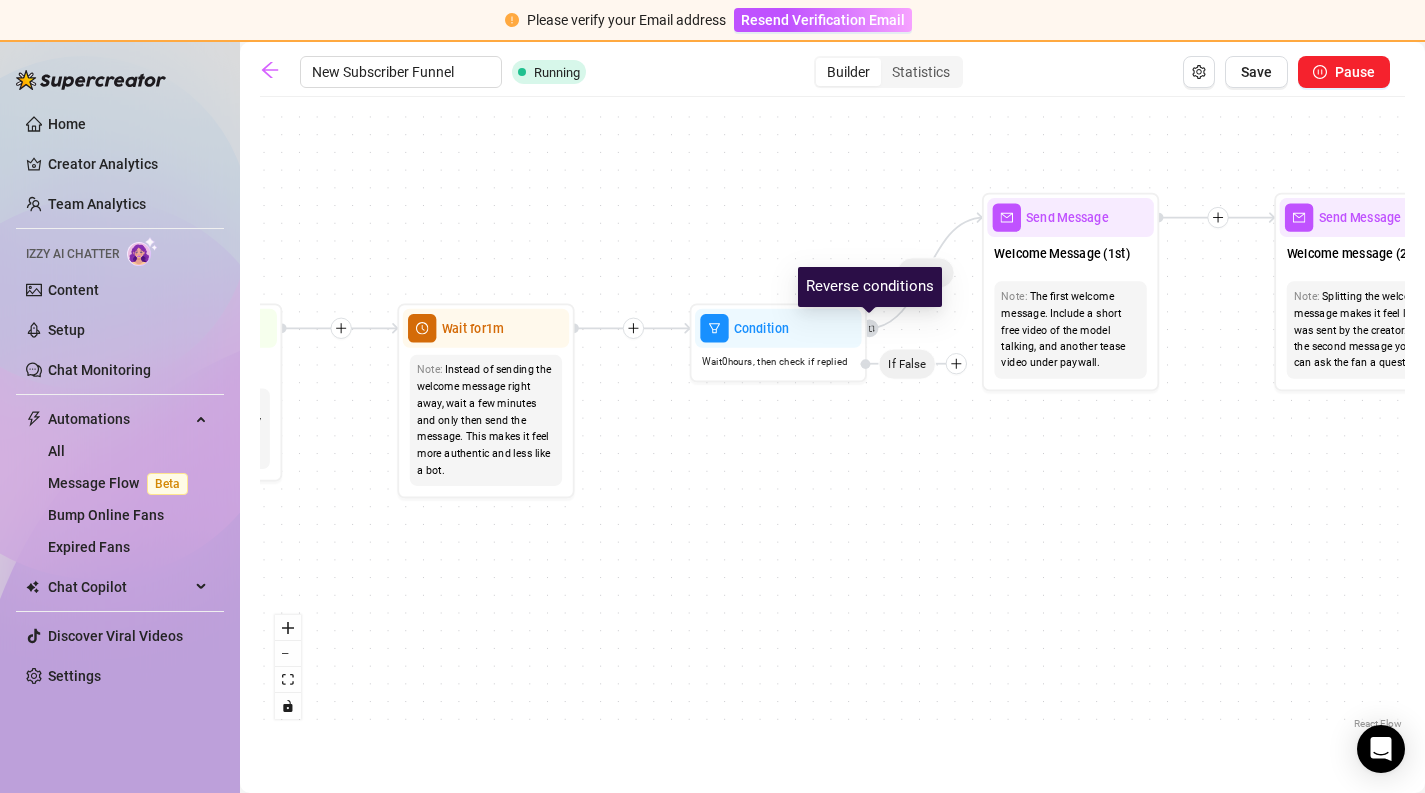 click 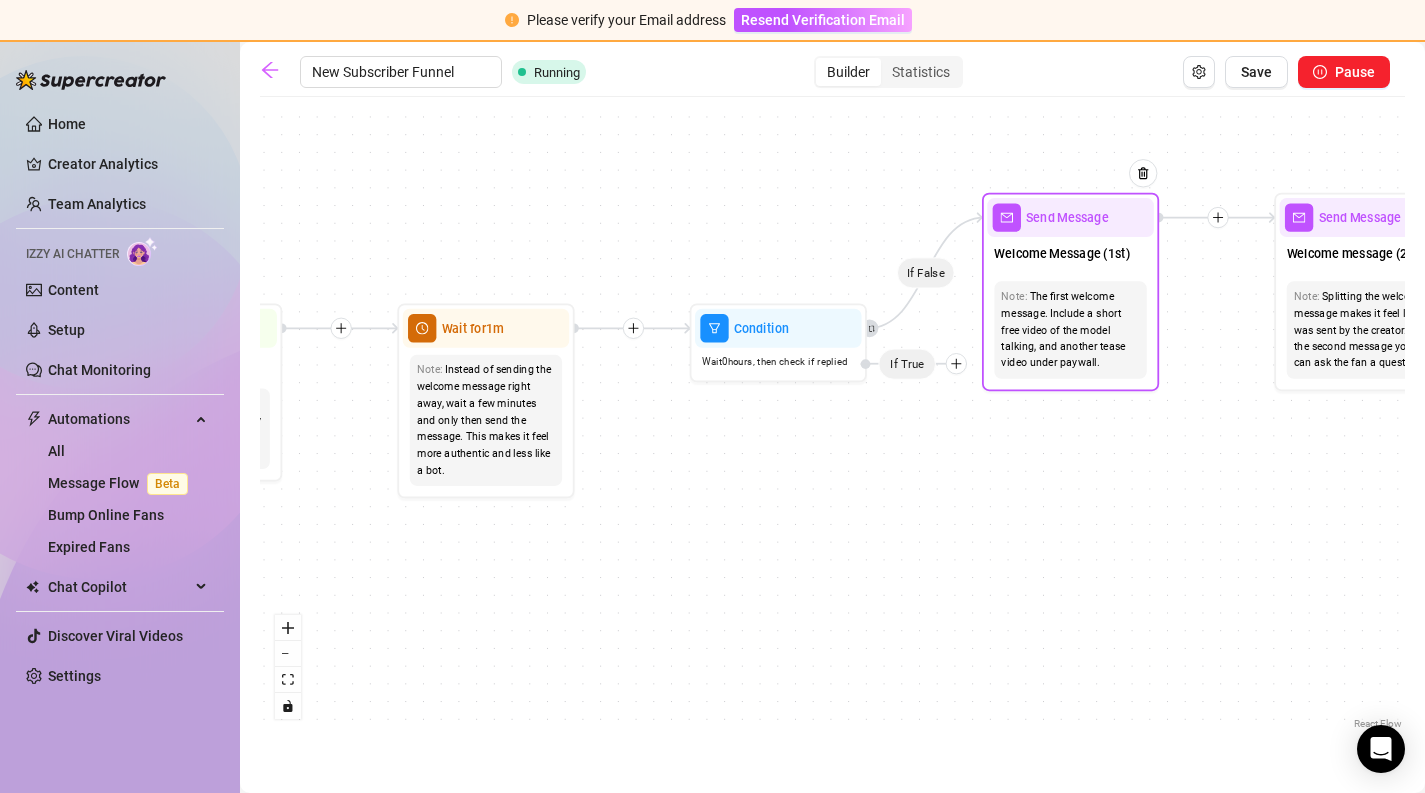 click on "The first welcome message. Include a short free video of the model talking, and another tease video under paywall." at bounding box center [1070, 329] 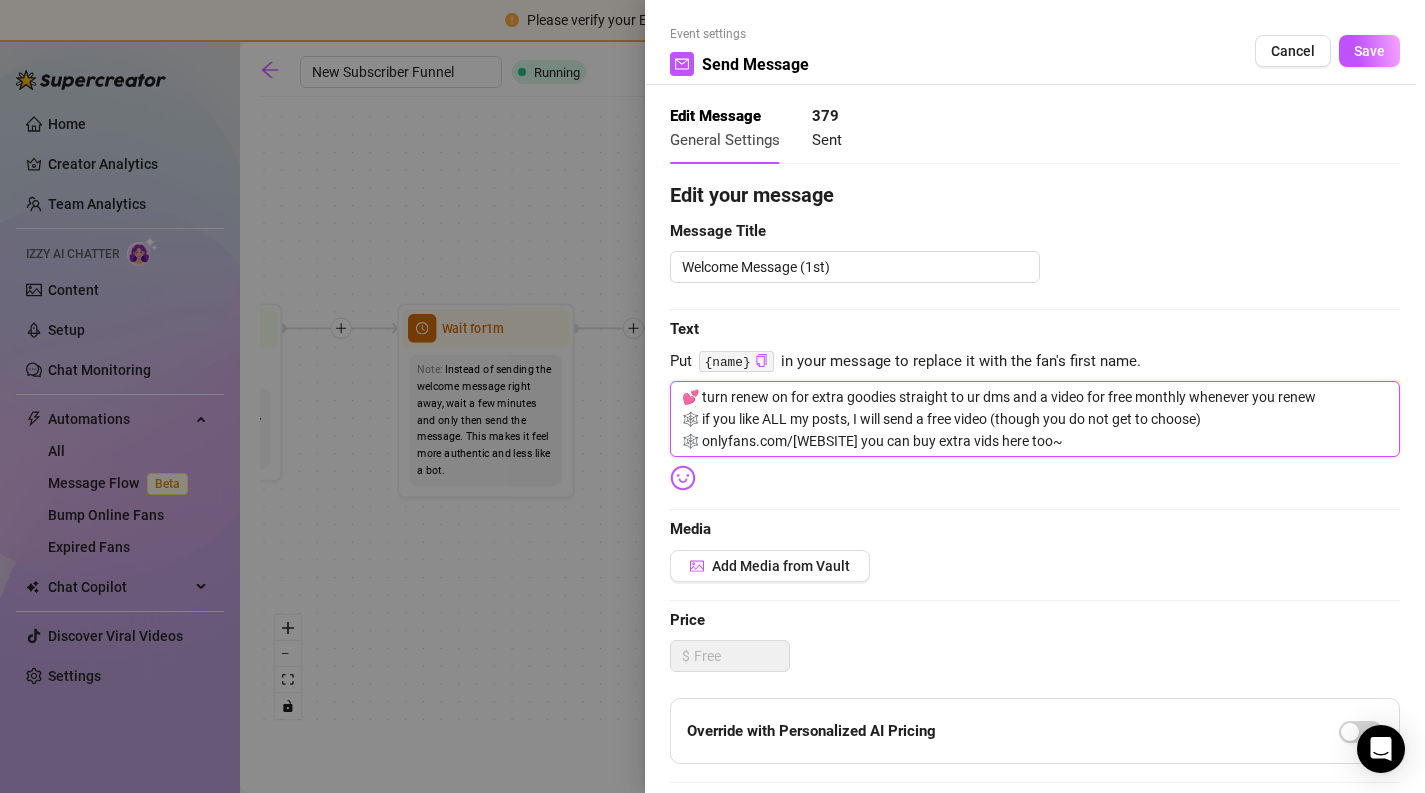 click on "💕 turn renew on for extra goodies straight to ur dms and a video for free monthly whenever you renew
🕸️ if you like ALL my posts, I will send a free video (though you do not get to choose)
🕸️ onlyfans.com/[WEBSITE] you can buy extra vids here too~" at bounding box center [1035, 419] 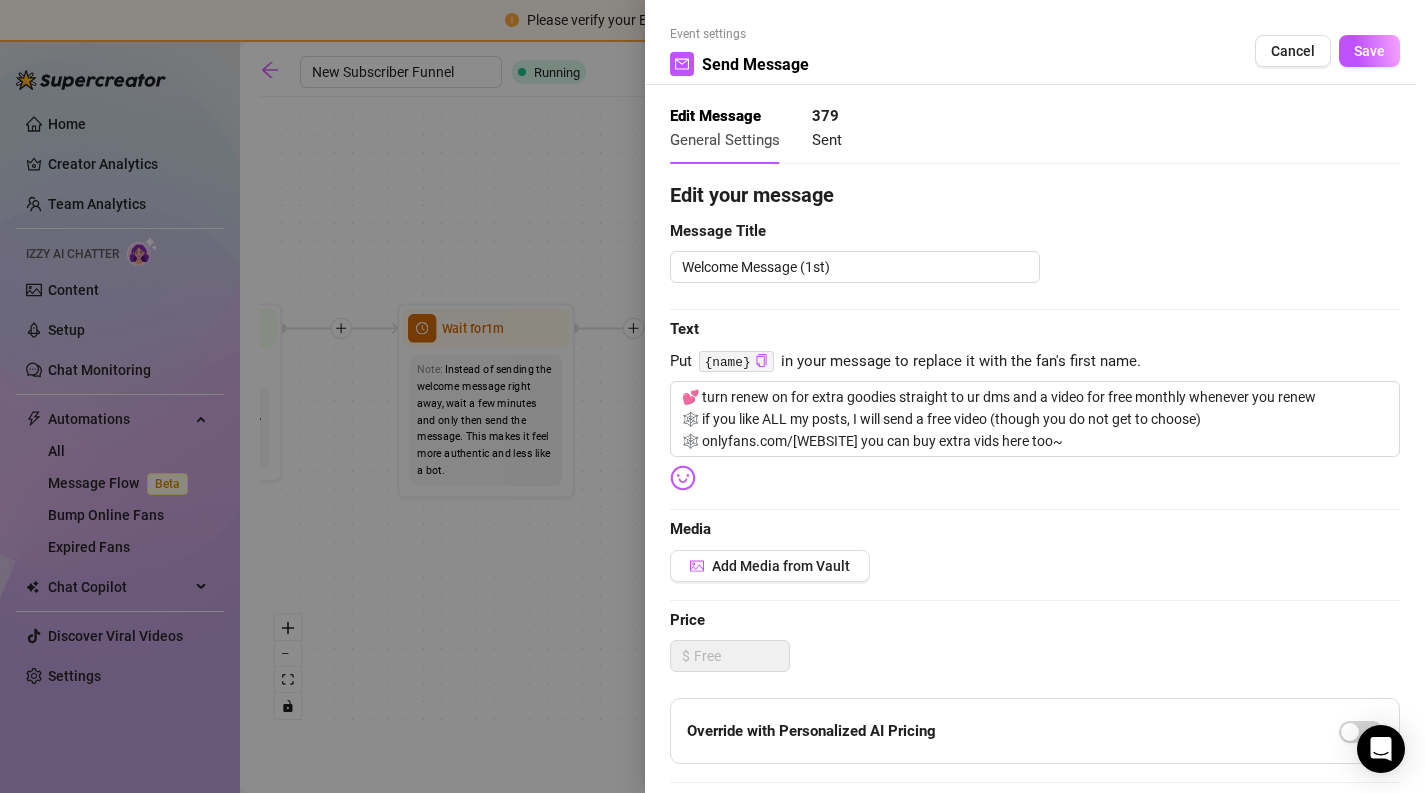click at bounding box center (712, 396) 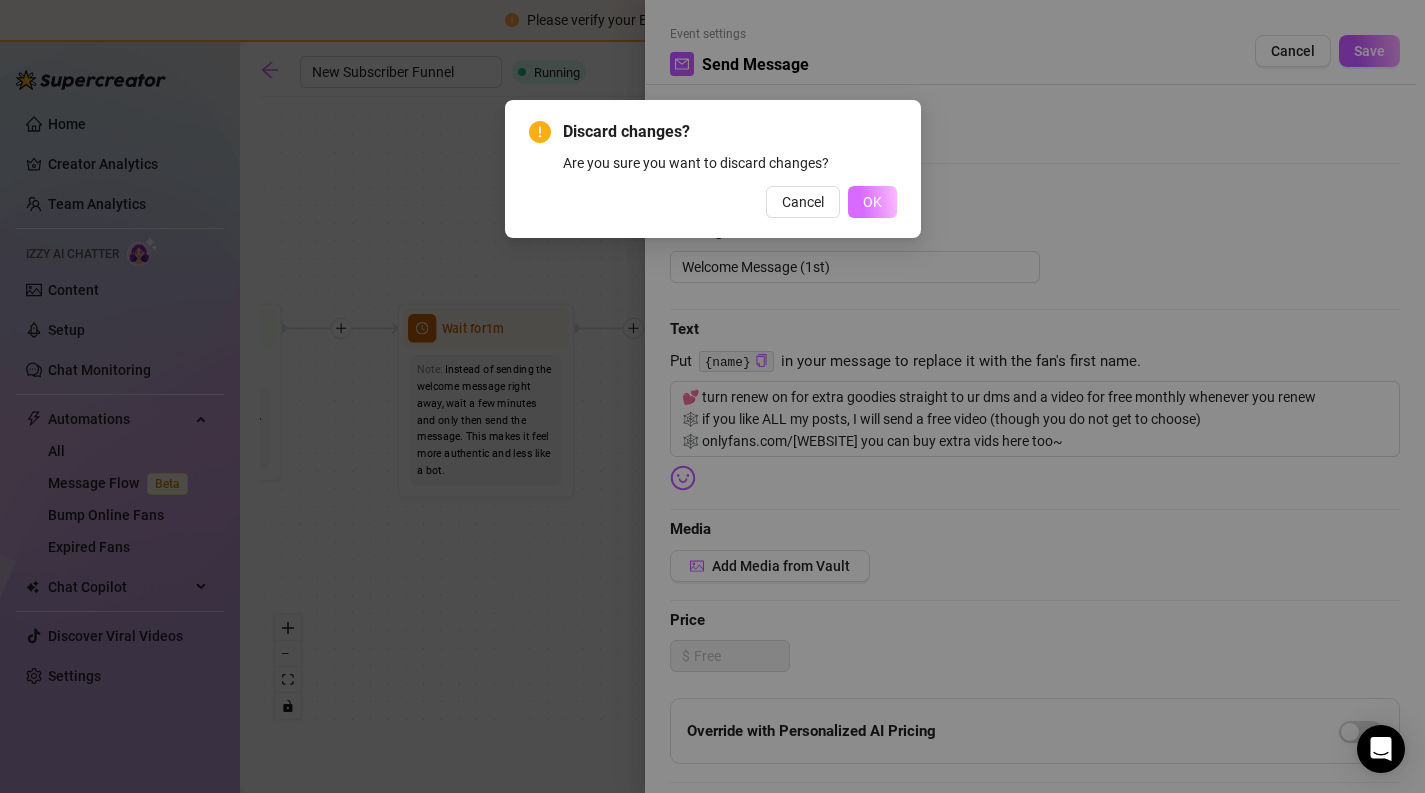 click on "OK" at bounding box center [872, 202] 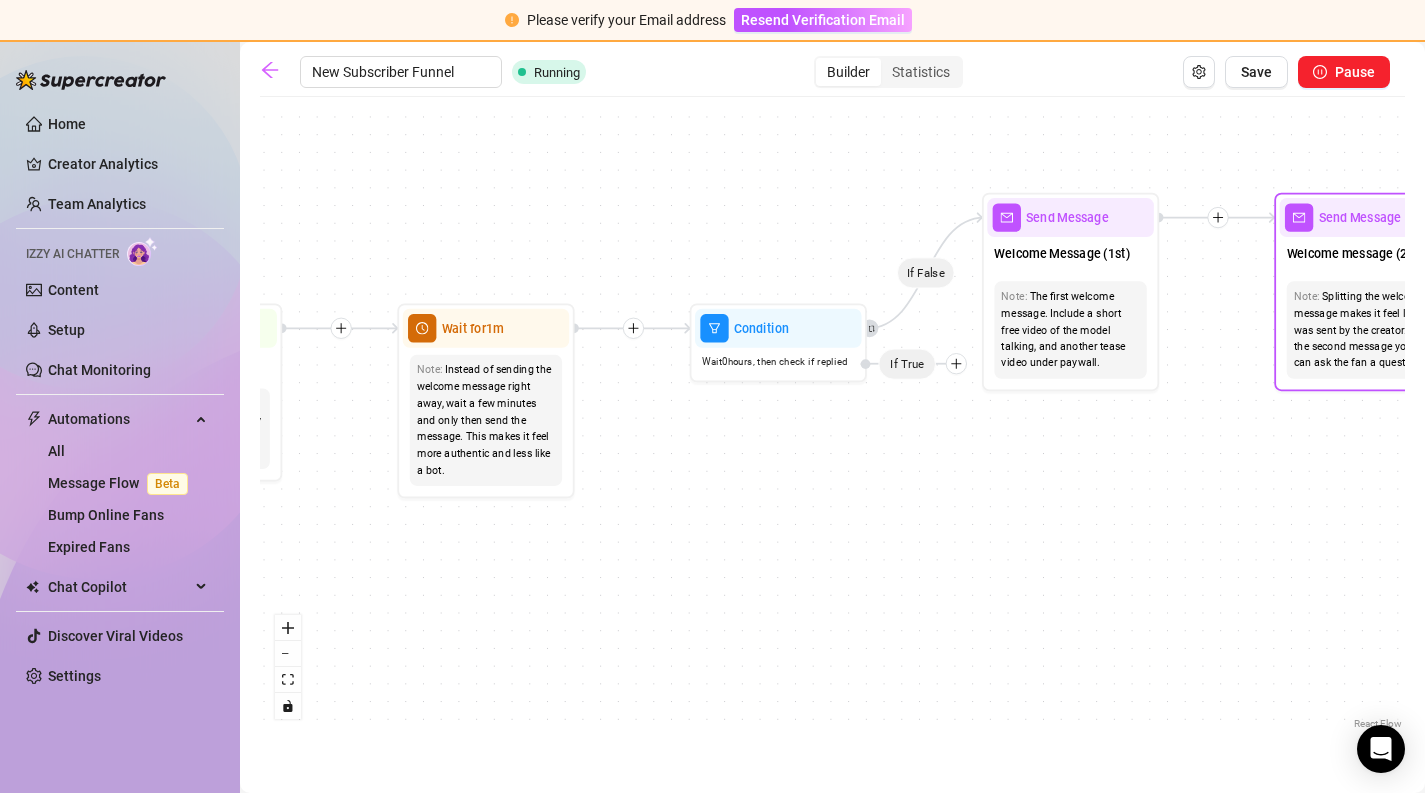 click on "Splitting the welcome message makes it feel like it was sent by the creator. In the second message you can ask the fan a question." at bounding box center [1363, 329] 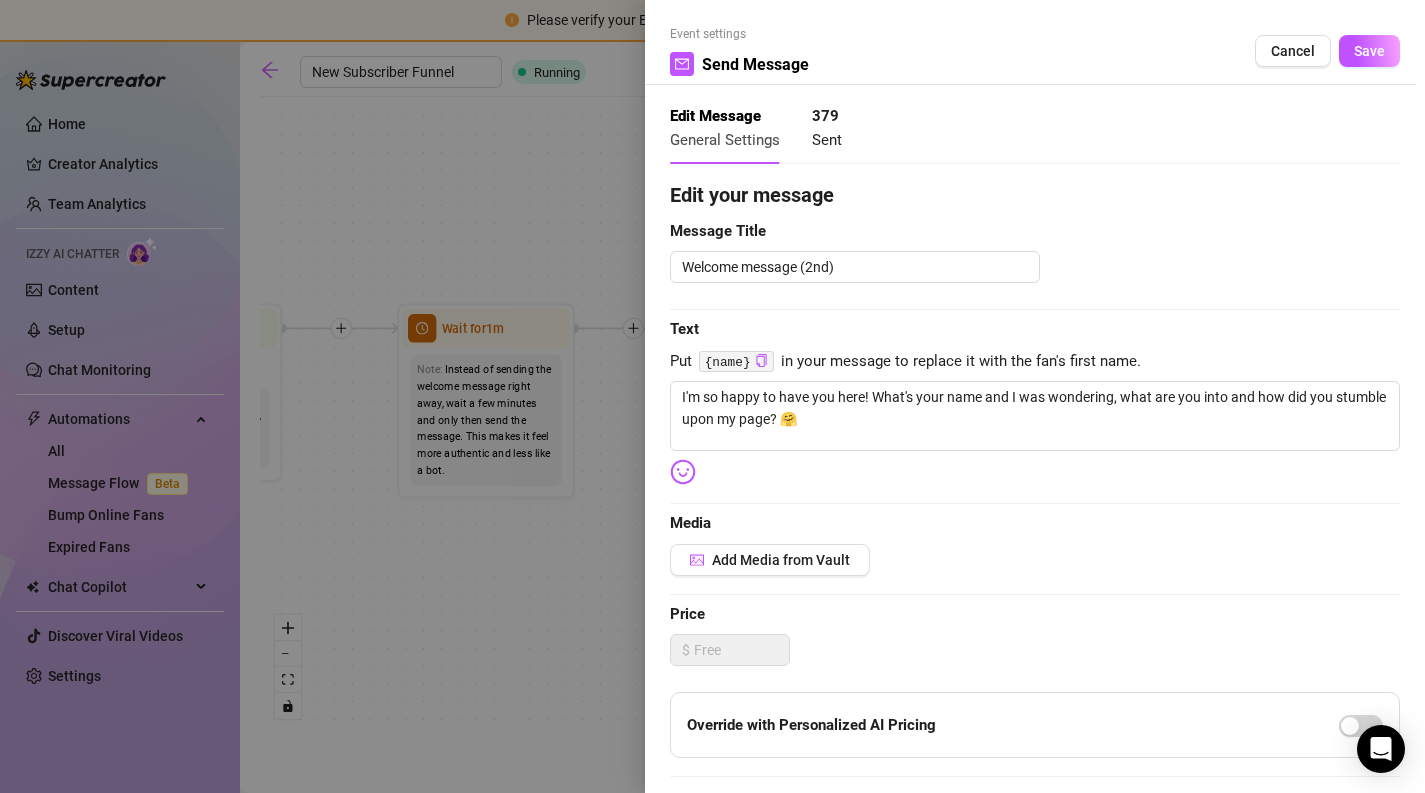 click at bounding box center (712, 396) 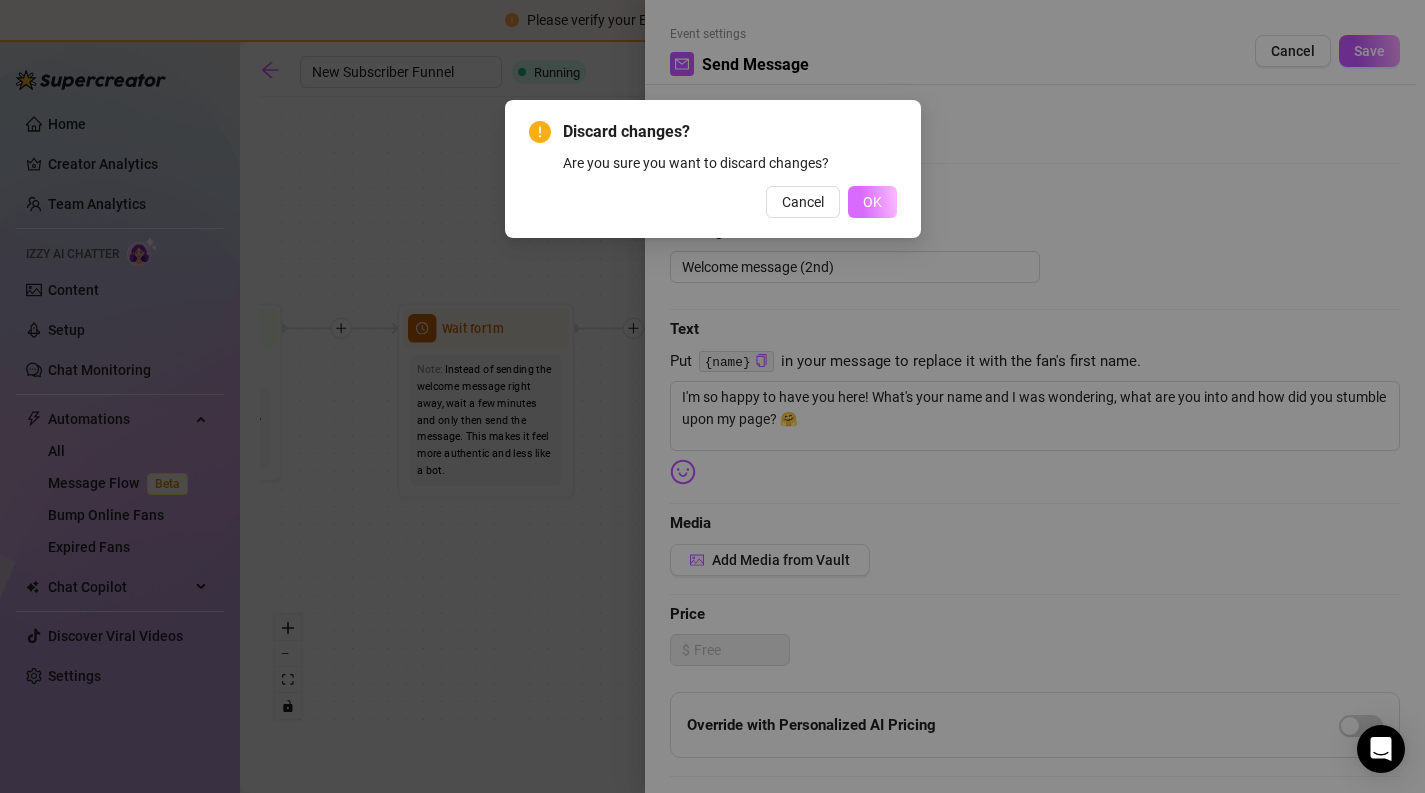 click on "OK" at bounding box center [872, 202] 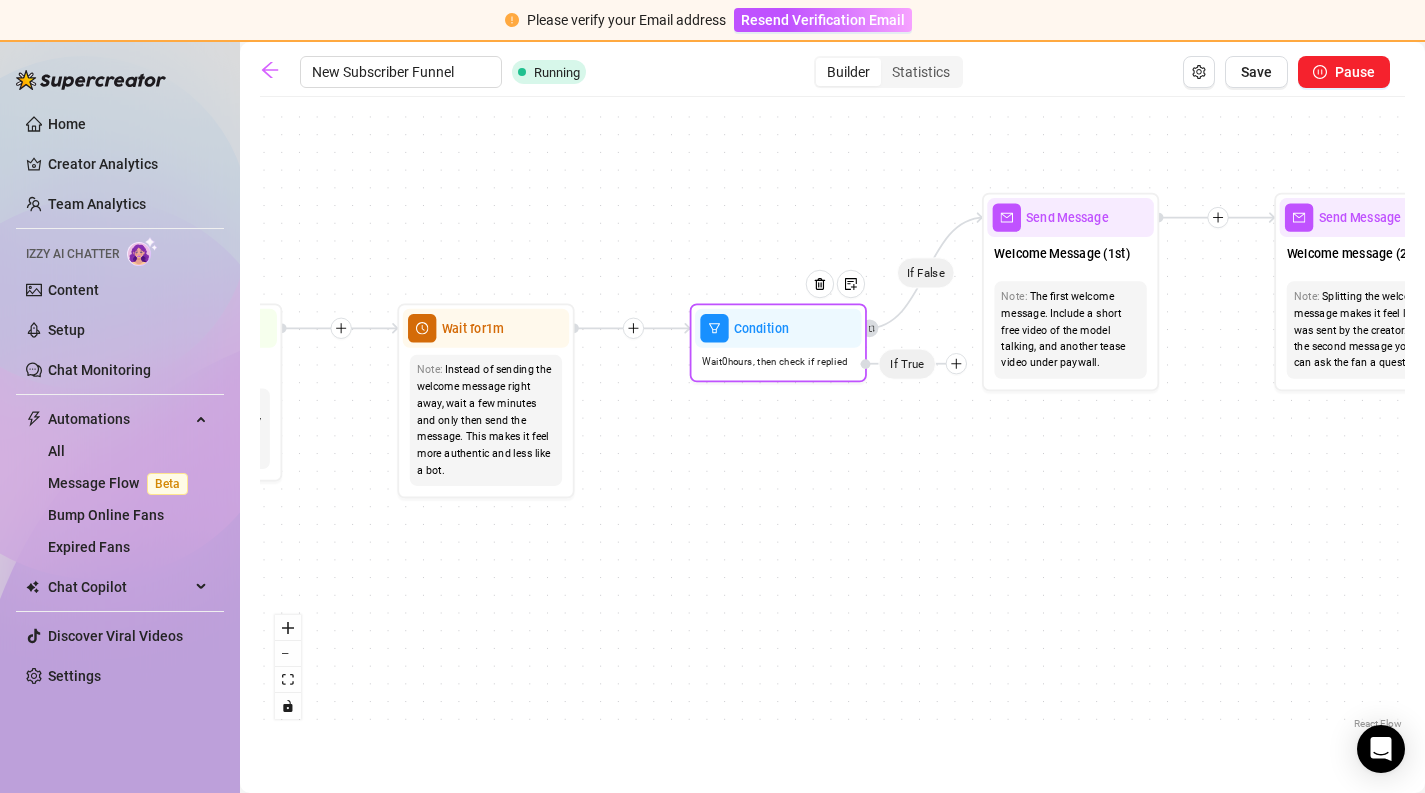 click 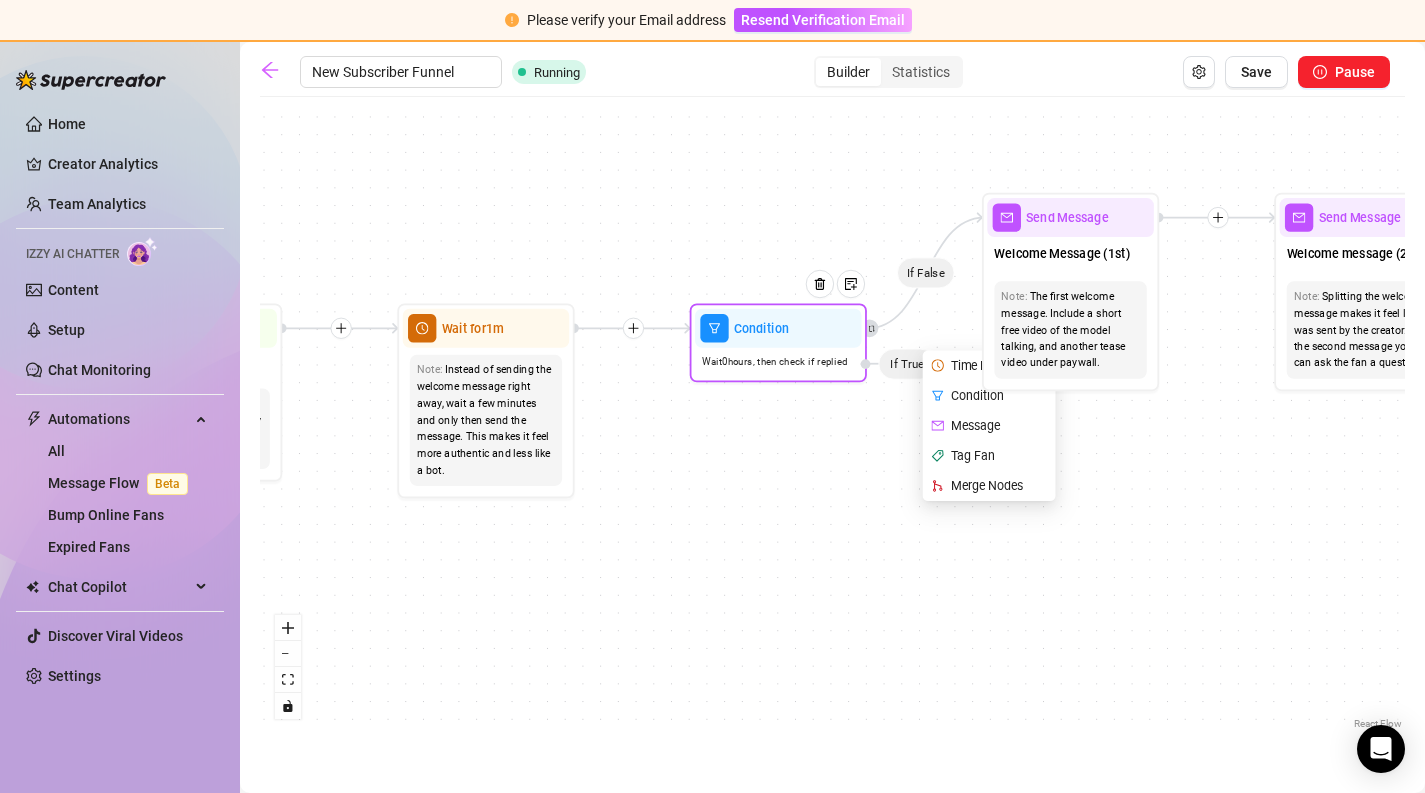 click 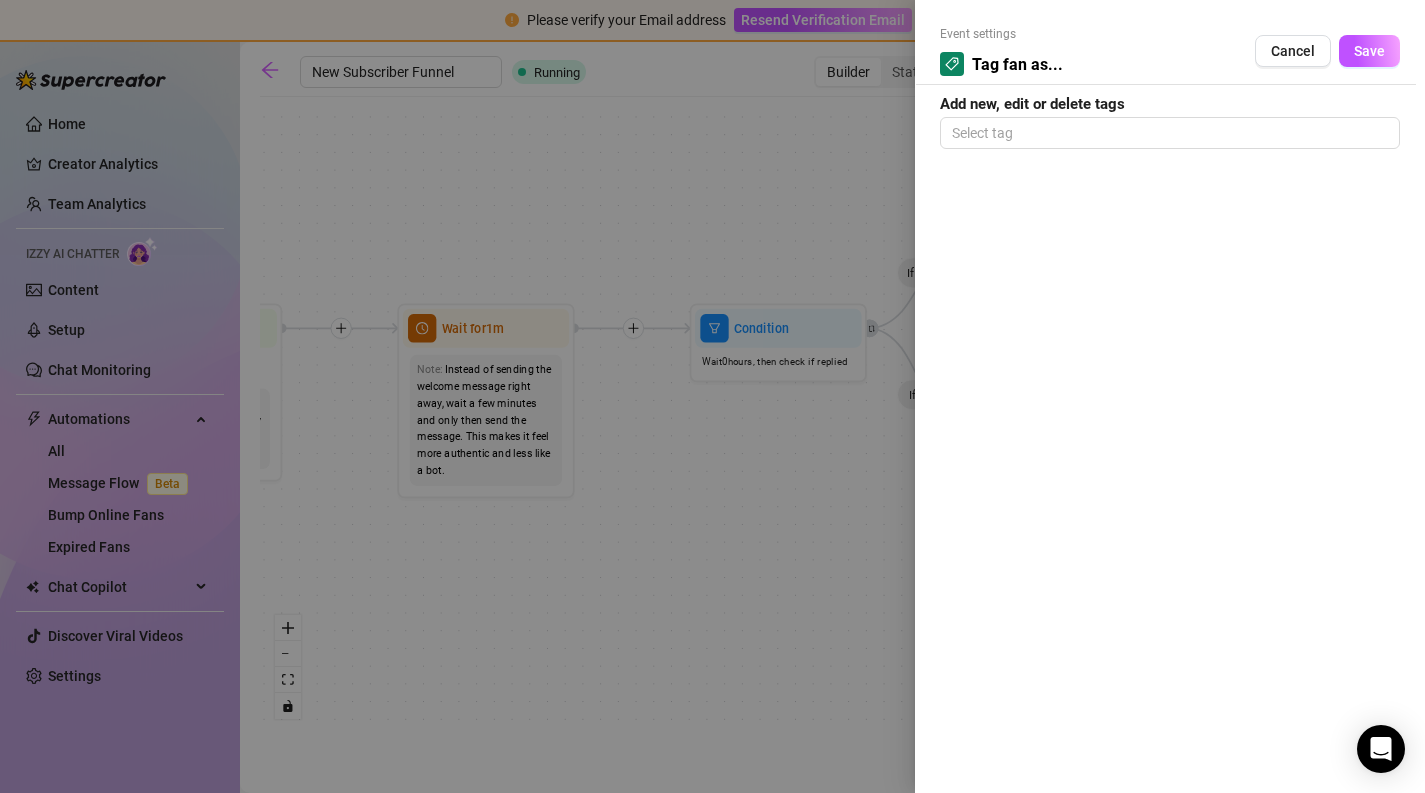 click at bounding box center (712, 396) 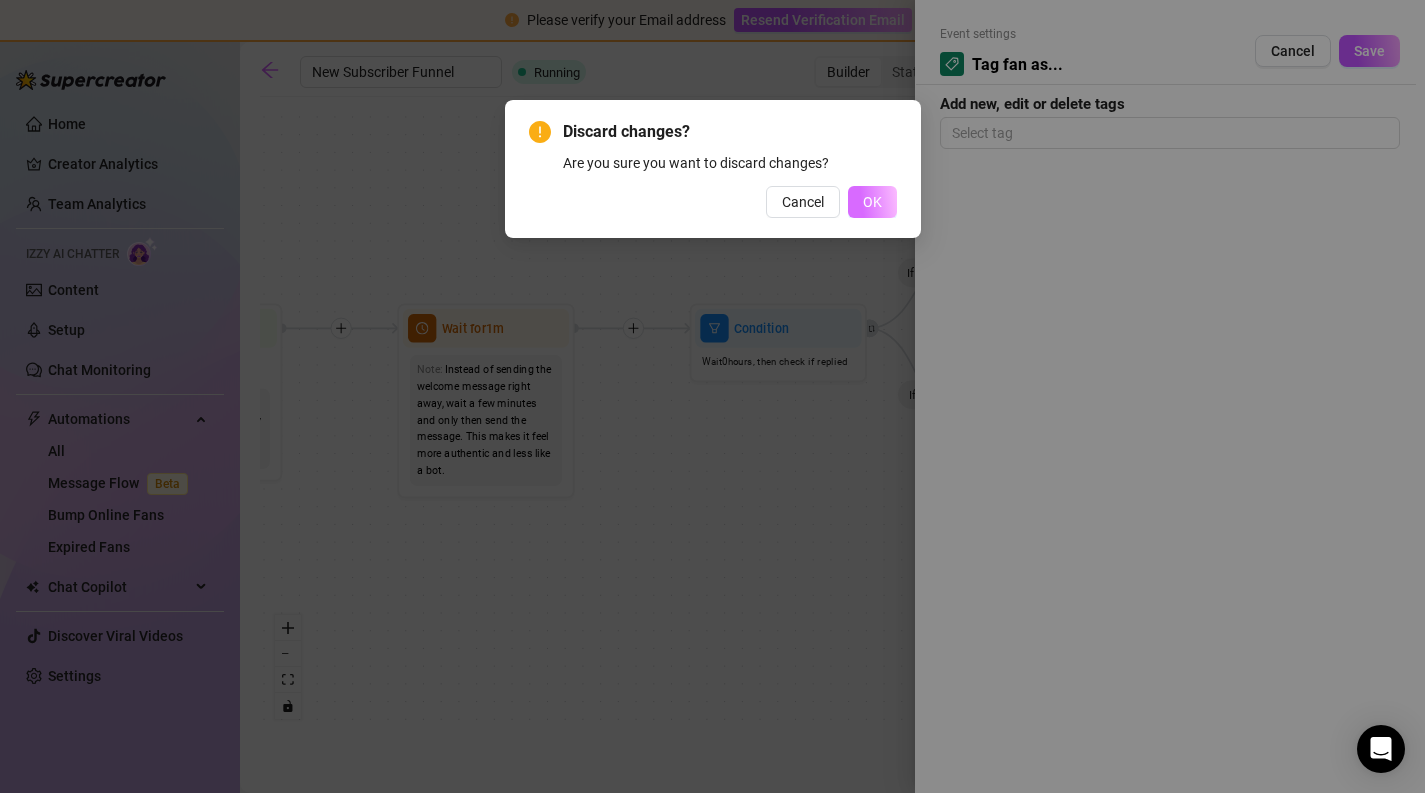 click on "OK" at bounding box center [872, 202] 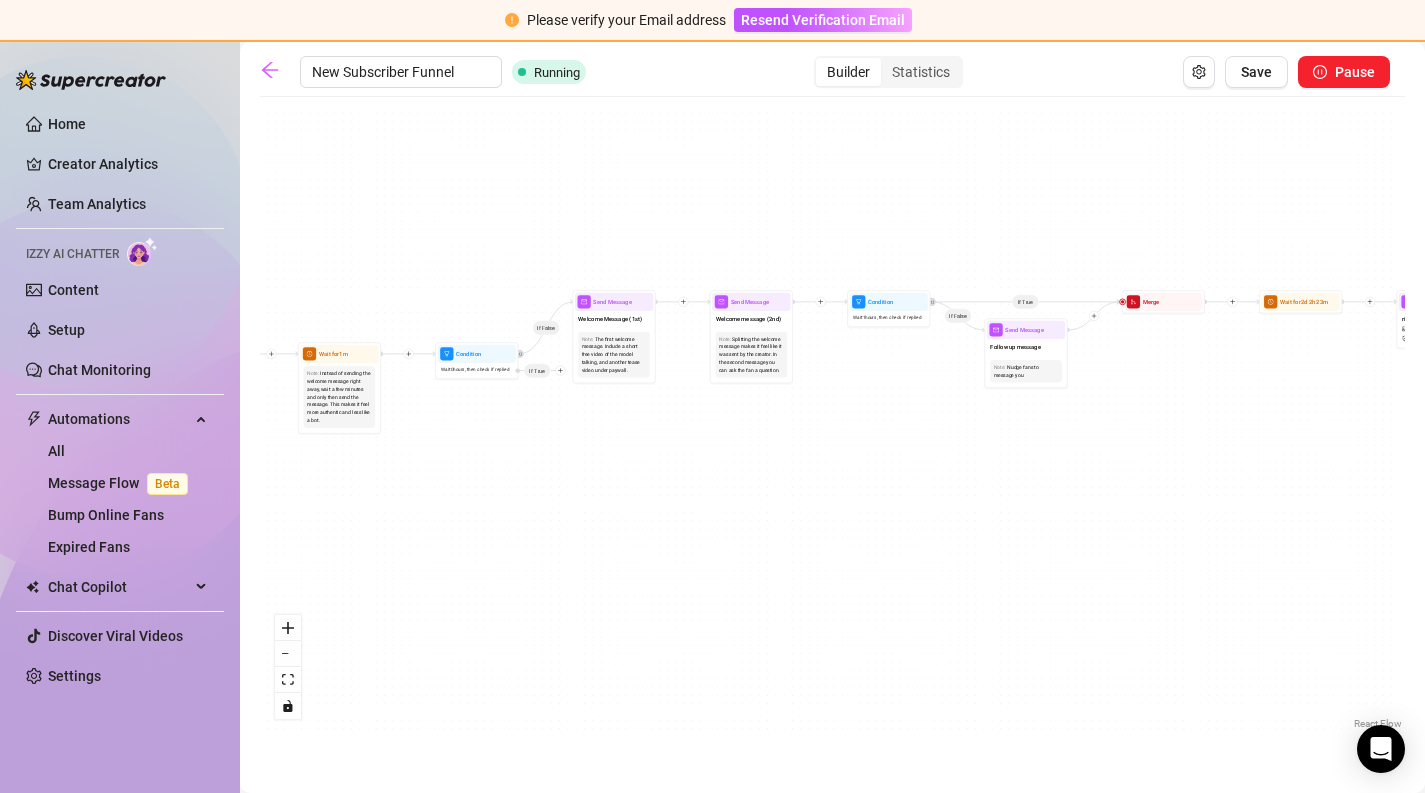 drag, startPoint x: 1306, startPoint y: 530, endPoint x: 792, endPoint y: 471, distance: 517.3751 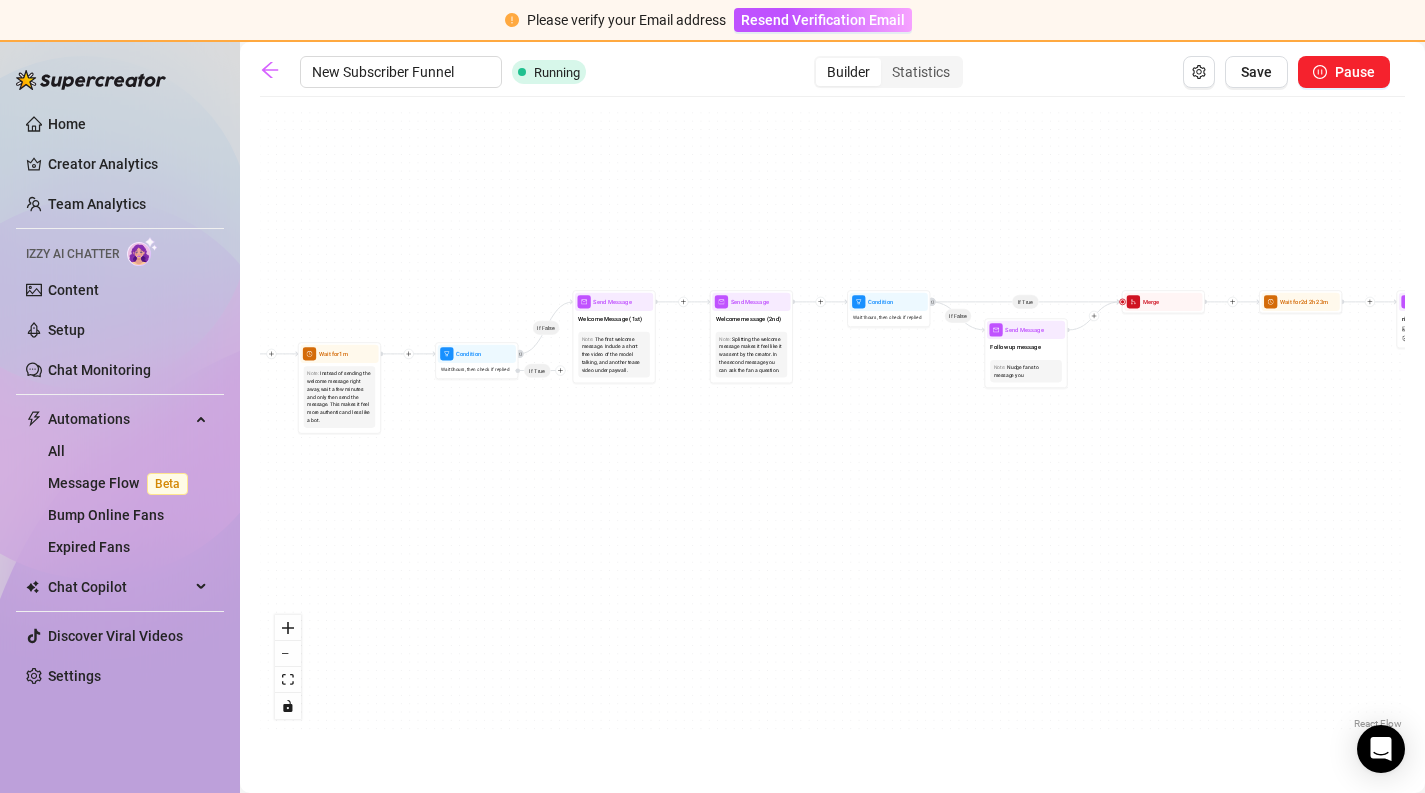 click on "If False If True If False If True If False Send Message riding $ 4 , 2 medias Avoid double sending Wait for  [TIME] Merge Wait for  [TIME] Send Message dancer gets creamy on your cock $ 11 , 2 medias Avoid double sending Condition Wait  [TIME] , then check if purchased last message Condition Wait  [TIME] , then check if replied If True Merge Send Message Follow up message Note: Nudge fans to message you Condition Wait  [TIME] , then check if replied Starting Event New Subscriber Trigger Note: Sell content to new fans - from the moment they subscribe until they spend $300 Wait for  [TIME] Note: Instead of sending the welcome message right away, wait a few minutes and only then send the message. This makes it feel more authentic and less like a bot. Send Message Welcome Message (1st) Note: The first welcome message. Include a short free video of the model talking, and another tease video under paywall. Send Message Welcome message (2nd) Note: Wait for  [TIME] Send Message fucking the dancer hard $ 11.5" at bounding box center (832, 420) 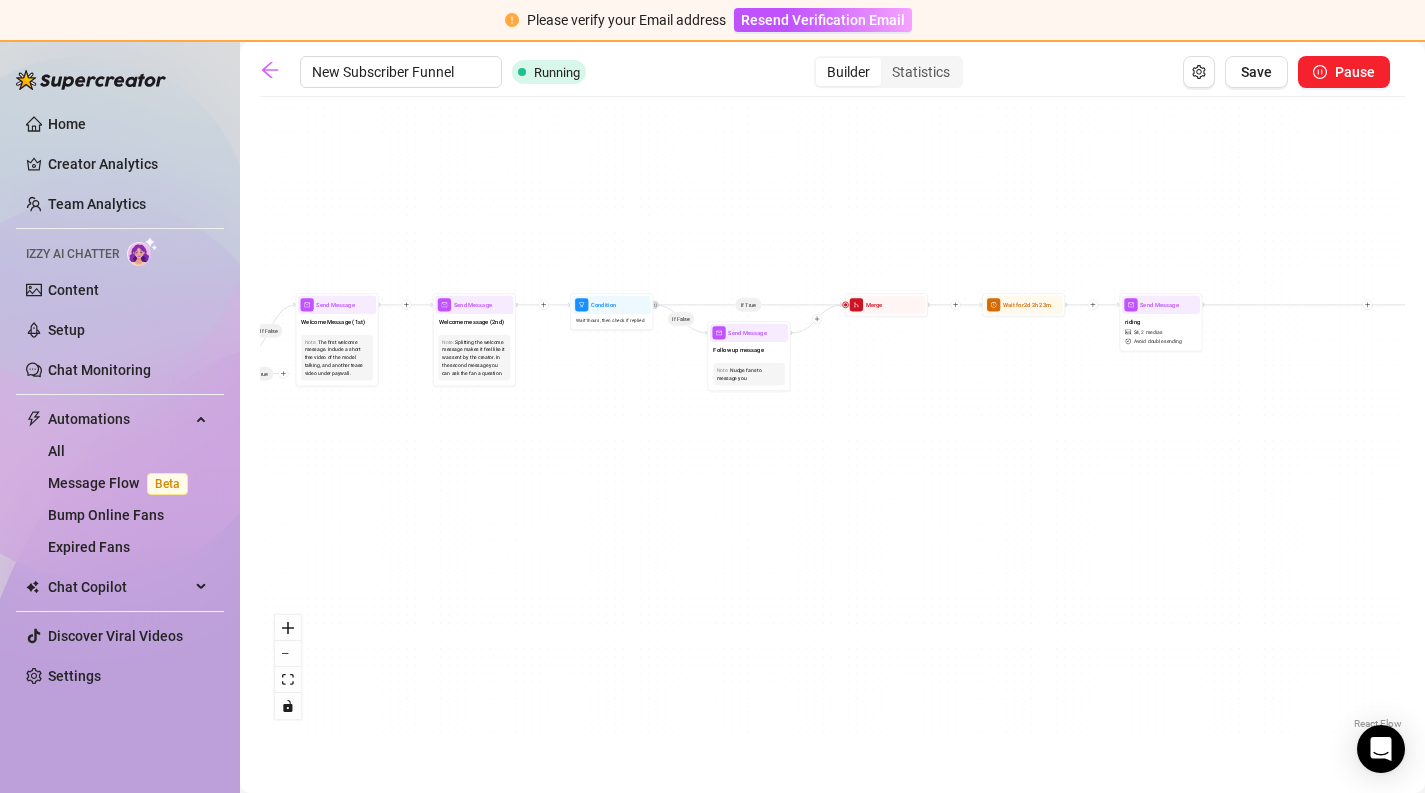 drag, startPoint x: 1213, startPoint y: 507, endPoint x: 952, endPoint y: 519, distance: 261.27573 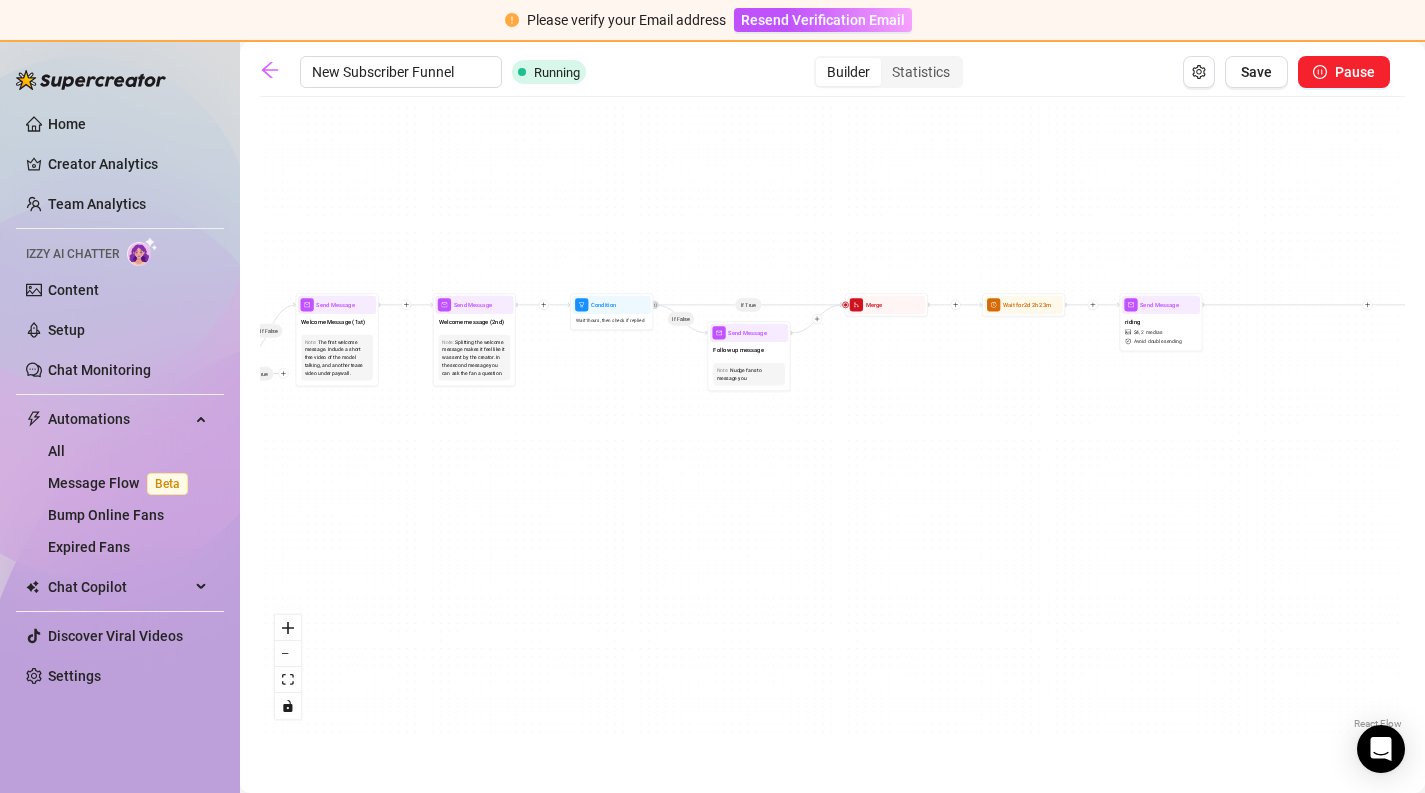 click on "If False If True If False If True If False Send Message riding $ 4 , 2 medias Avoid double sending Wait for  [TIME] Merge Wait for  [TIME] Send Message dancer gets creamy on your cock $ 11 , 2 medias Avoid double sending Condition Wait  [TIME] , then check if purchased last message Condition Wait  [TIME] , then check if replied If True Merge Send Message Follow up message Note: Nudge fans to message you Condition Wait  [TIME] , then check if replied Starting Event New Subscriber Trigger Note: Sell content to new fans - from the moment they subscribe until they spend $300 Wait for  [TIME] Note: Instead of sending the welcome message right away, wait a few minutes and only then send the message. This makes it feel more authentic and less like a bot. Send Message Welcome Message (1st) Note: The first welcome message. Include a short free video of the model talking, and another tease video under paywall. Send Message Welcome message (2nd) Note: Wait for  [TIME] Send Message fucking the dancer hard $ 11.5" at bounding box center (832, 420) 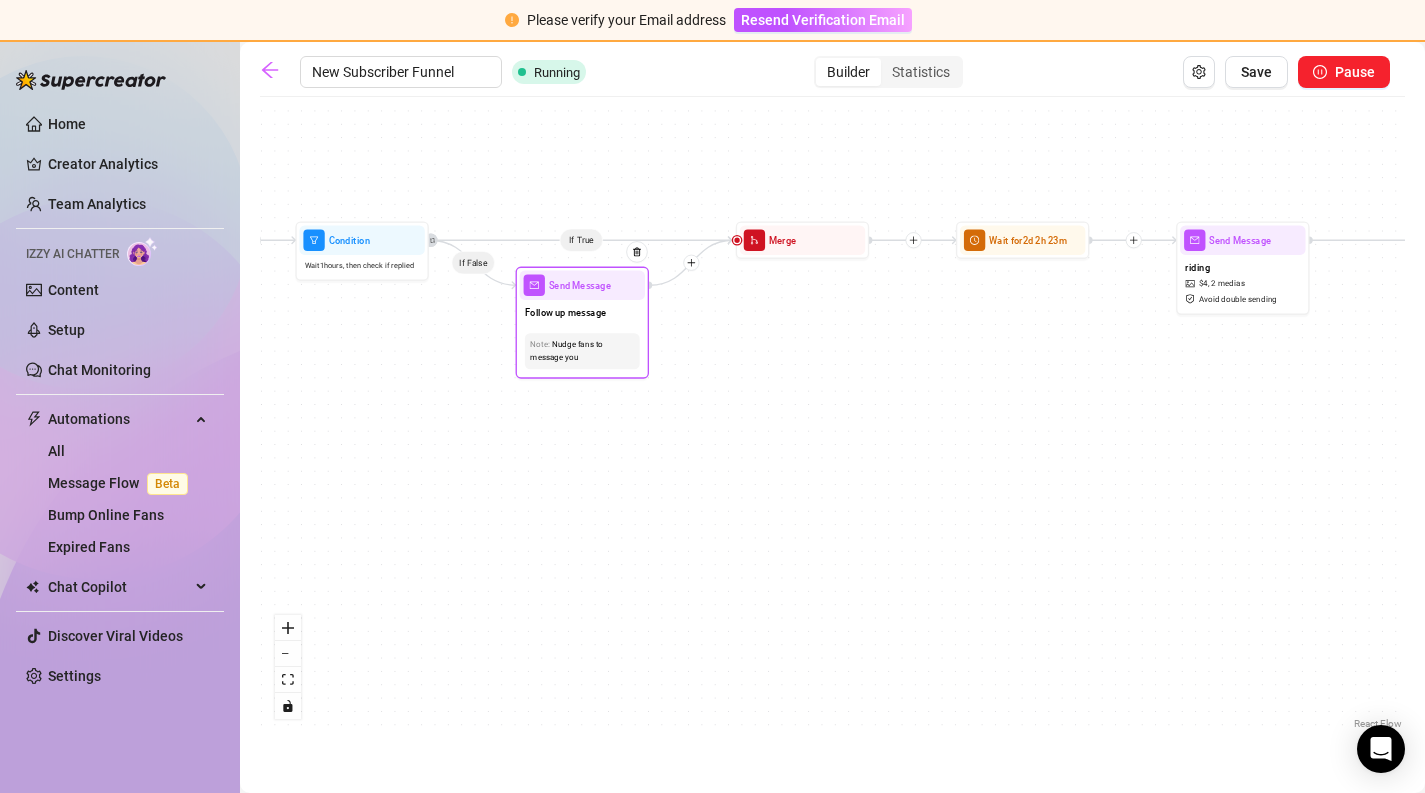 click on "Follow up message" at bounding box center (582, 314) 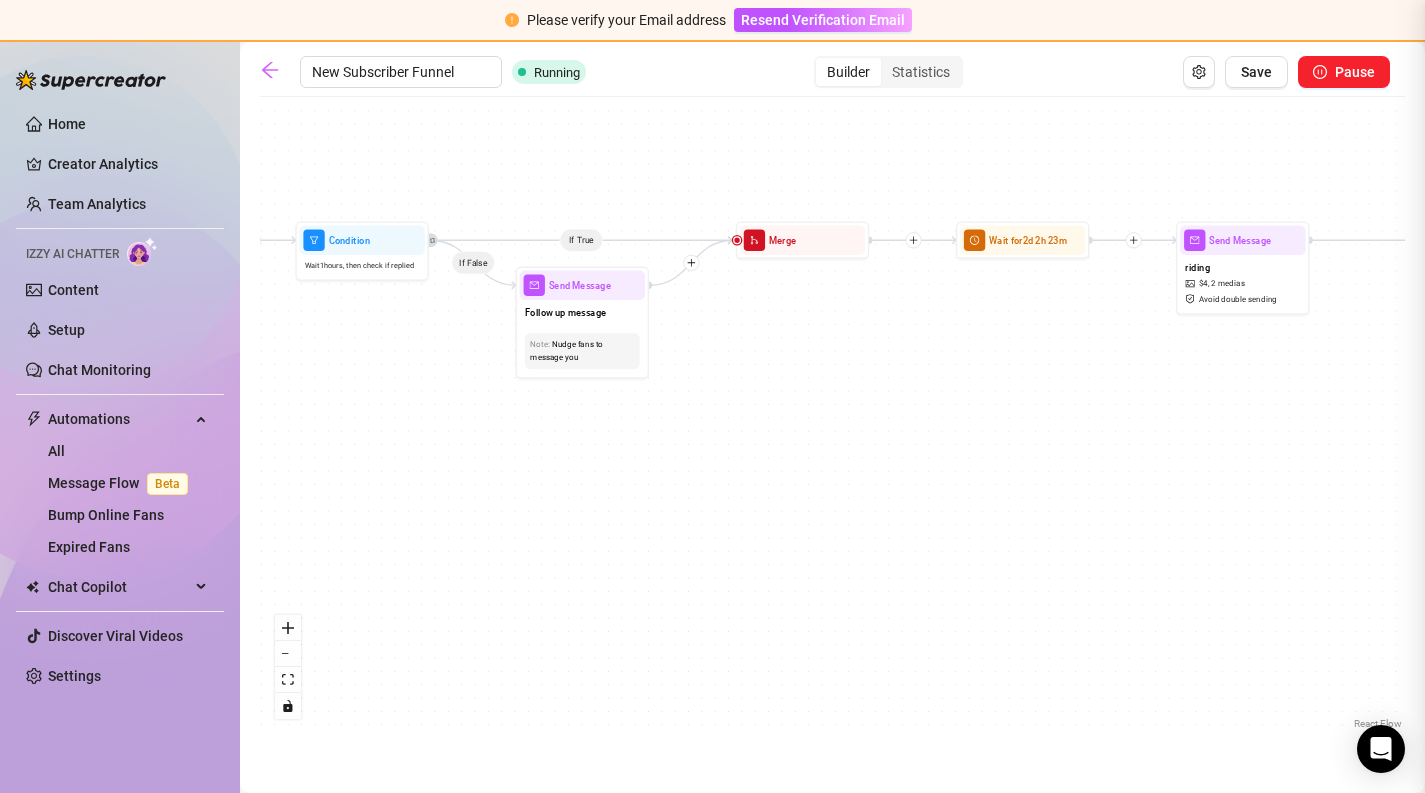 type on "hopefully Im able to get to know you better 👉👈 I want to make sure you have a good time hehe" 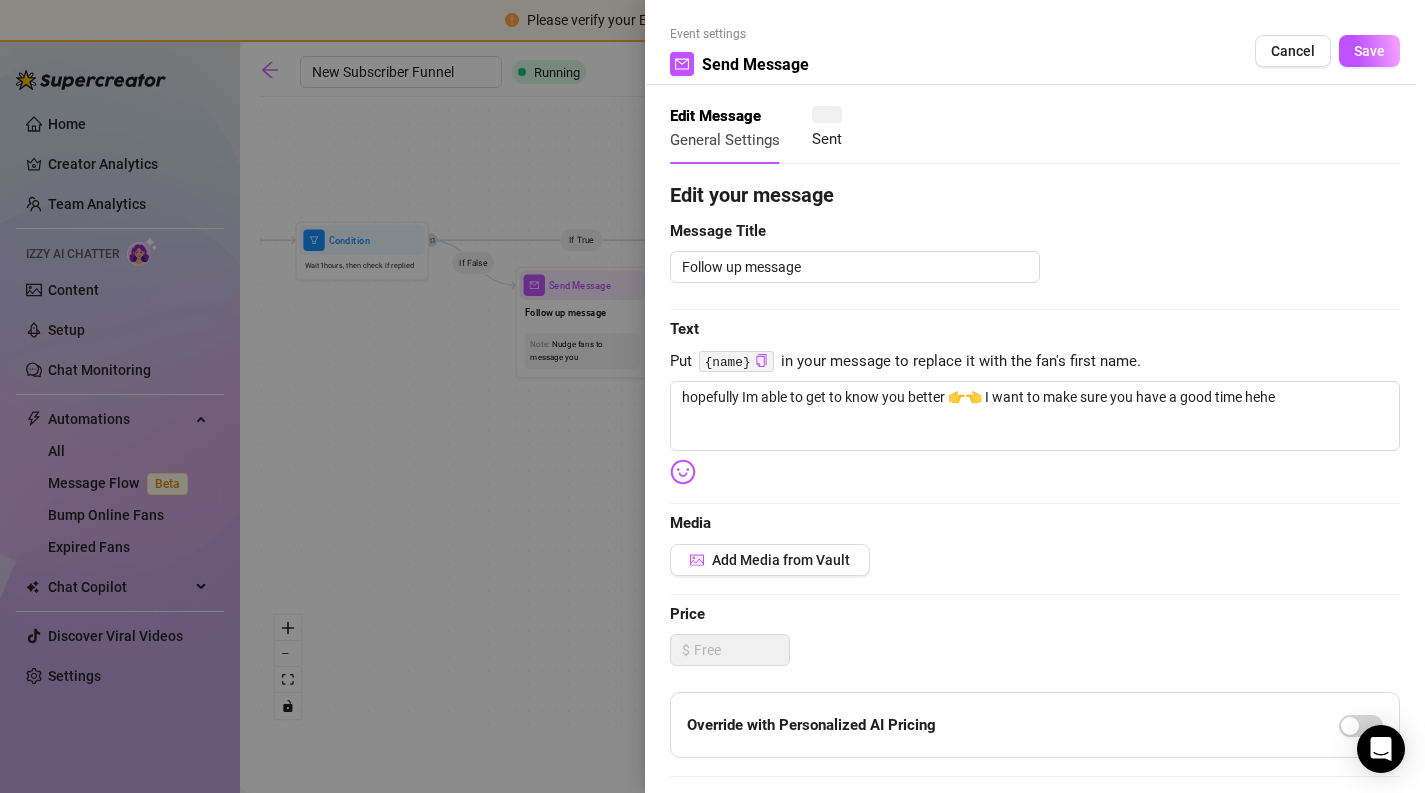 type 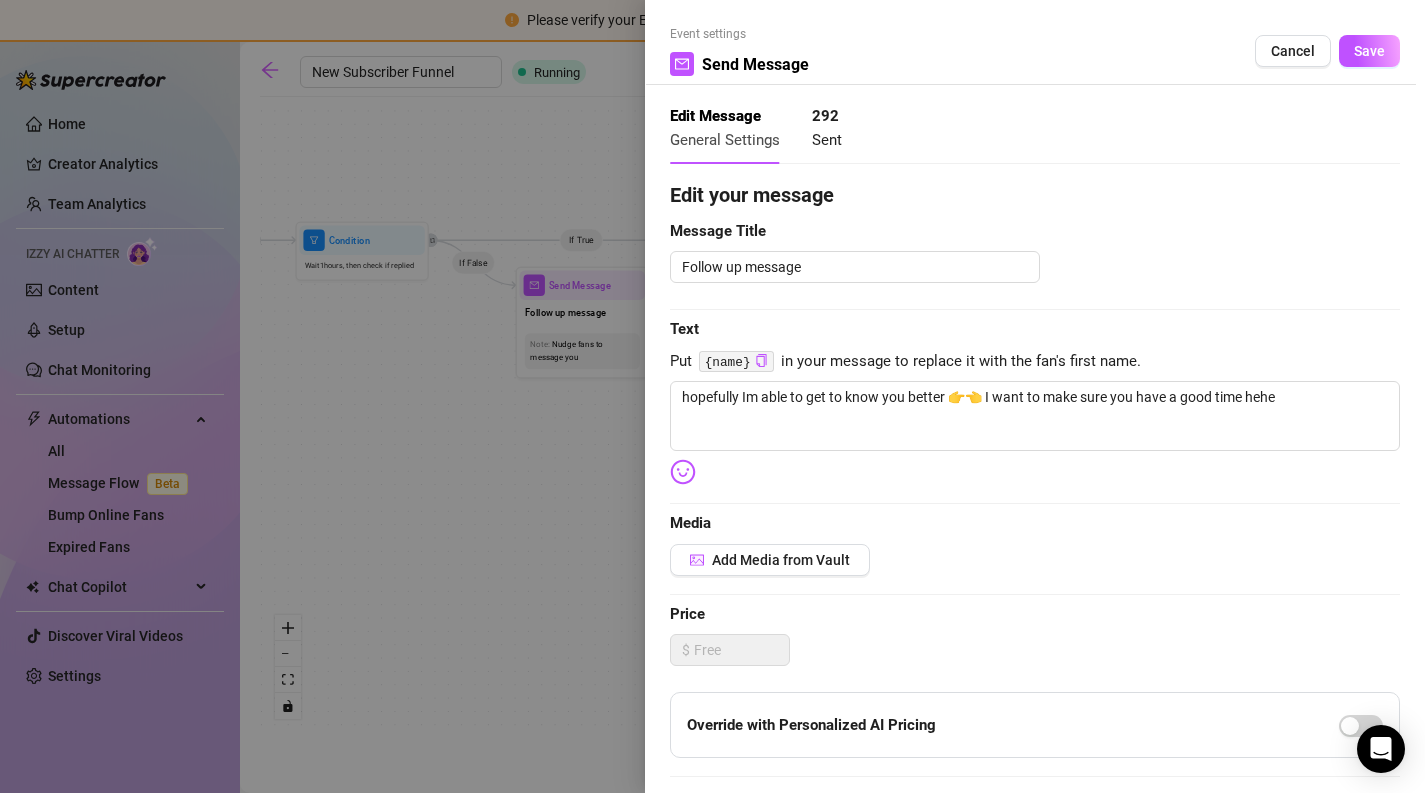 click at bounding box center (712, 396) 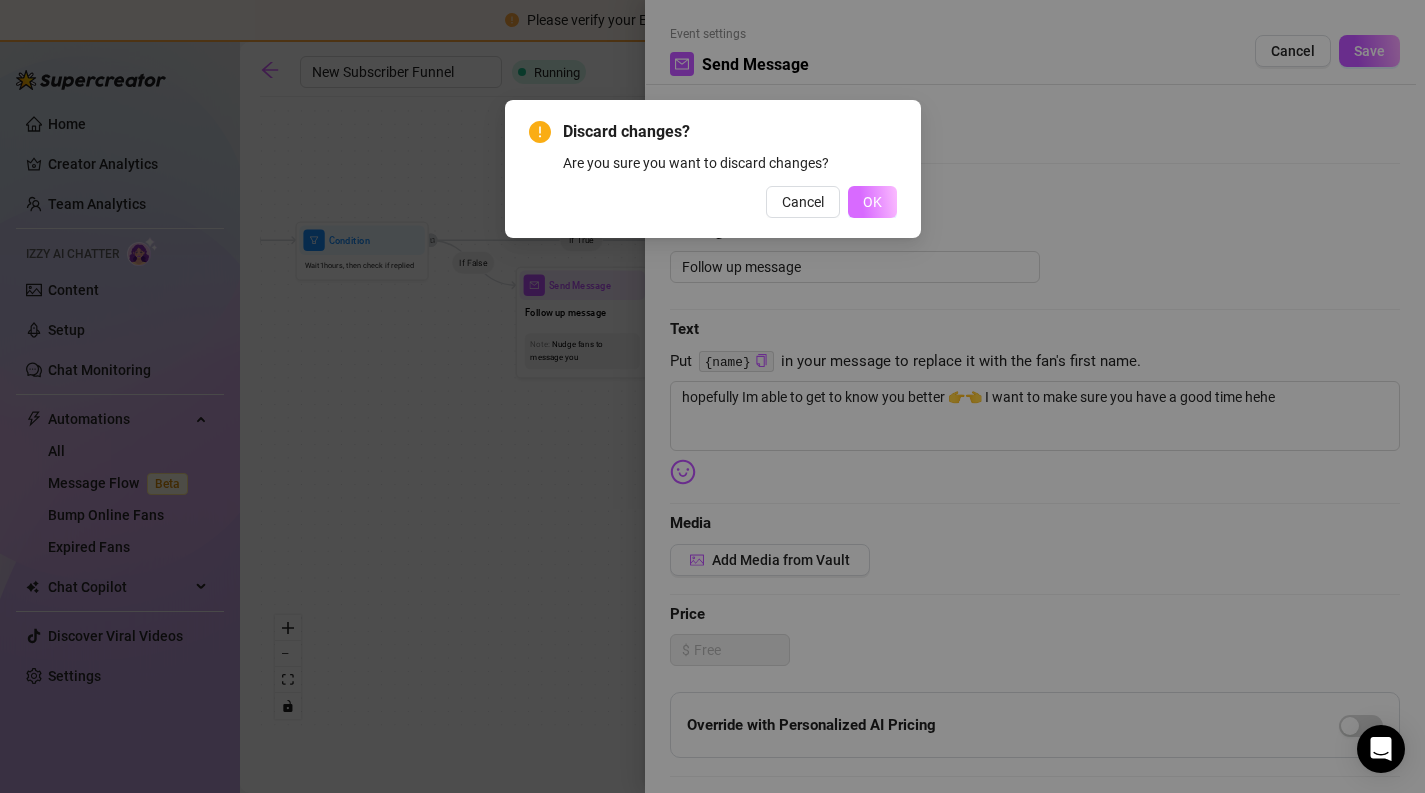 click on "OK" at bounding box center (872, 202) 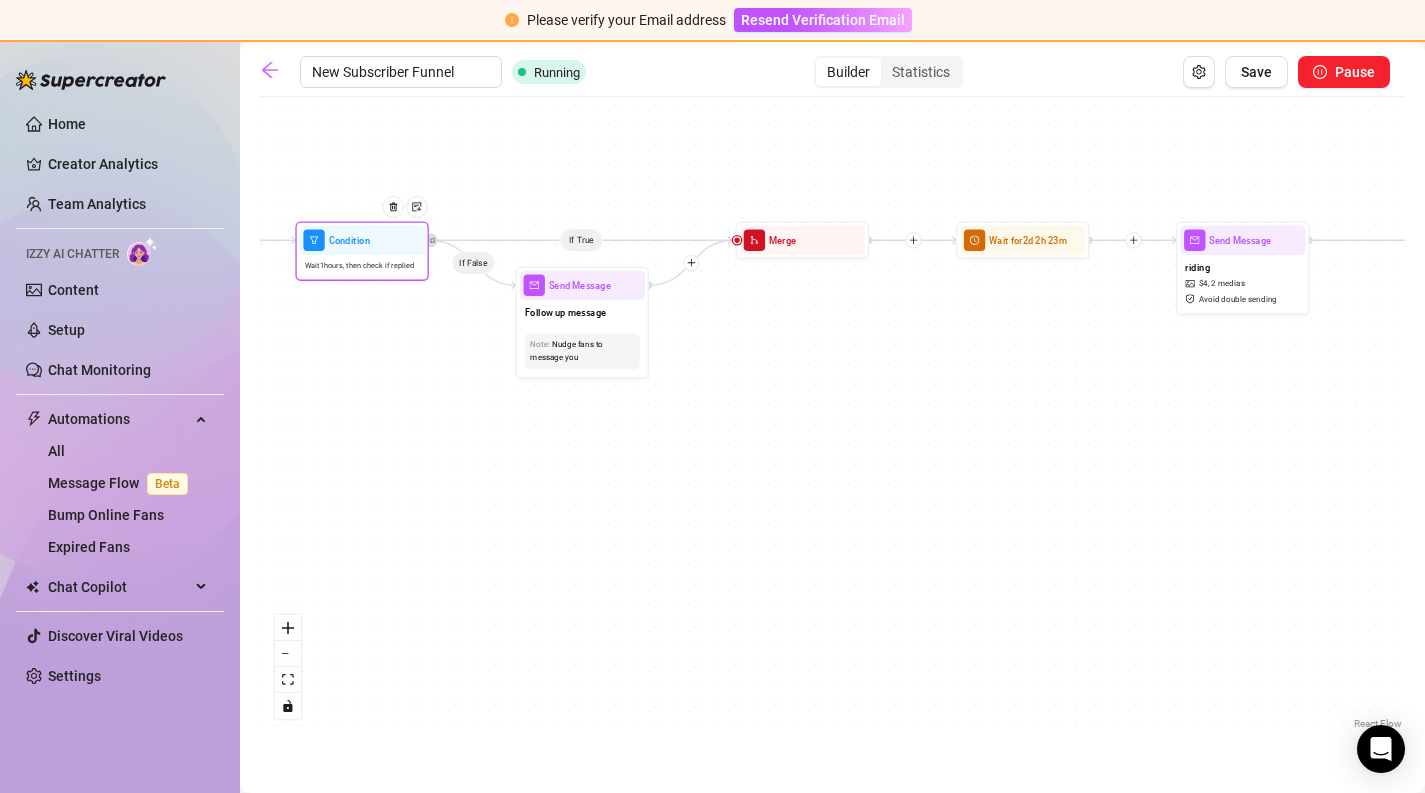 click on "Wait  1  hours, then check if replied" at bounding box center (361, 266) 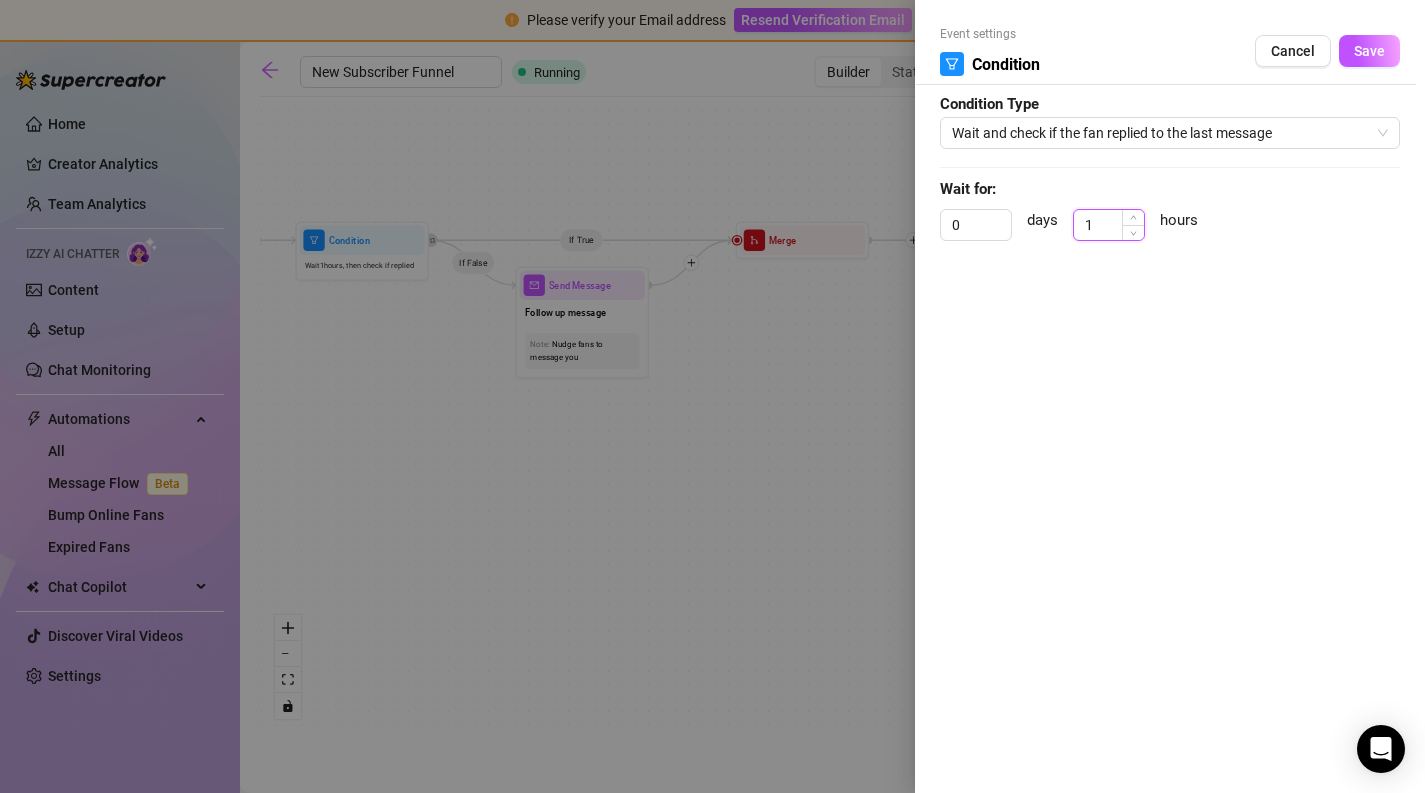 click on "1" at bounding box center (1109, 225) 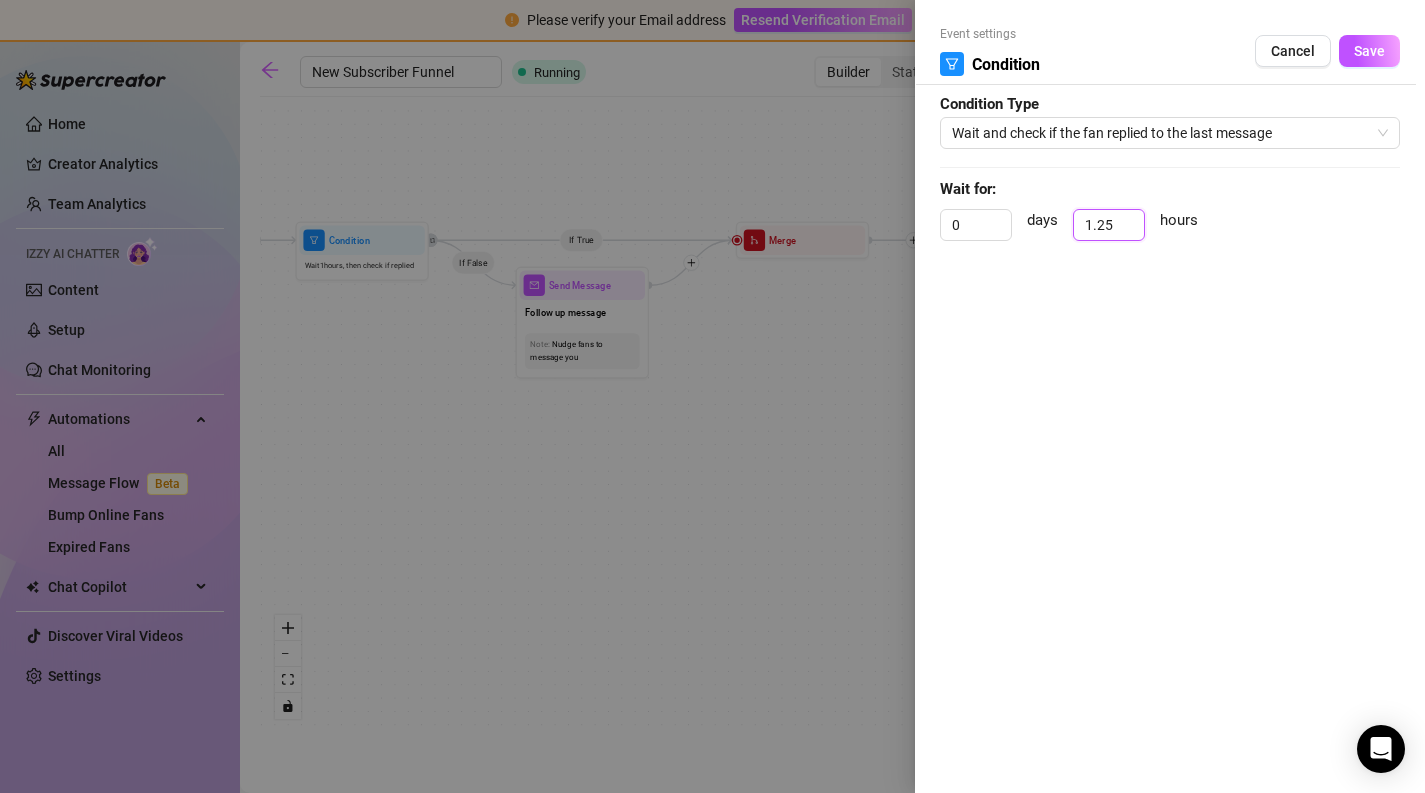 type on "1.25" 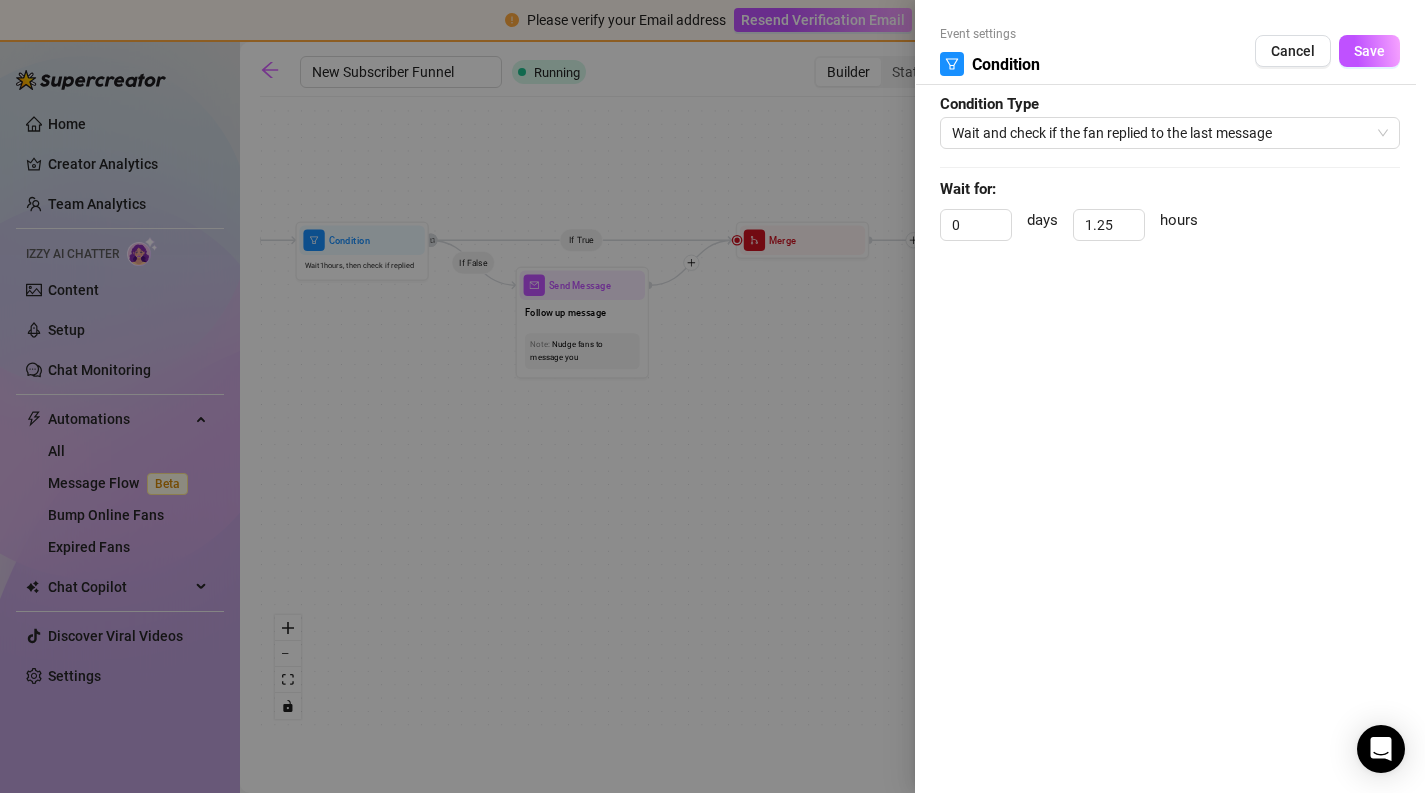 click at bounding box center [712, 396] 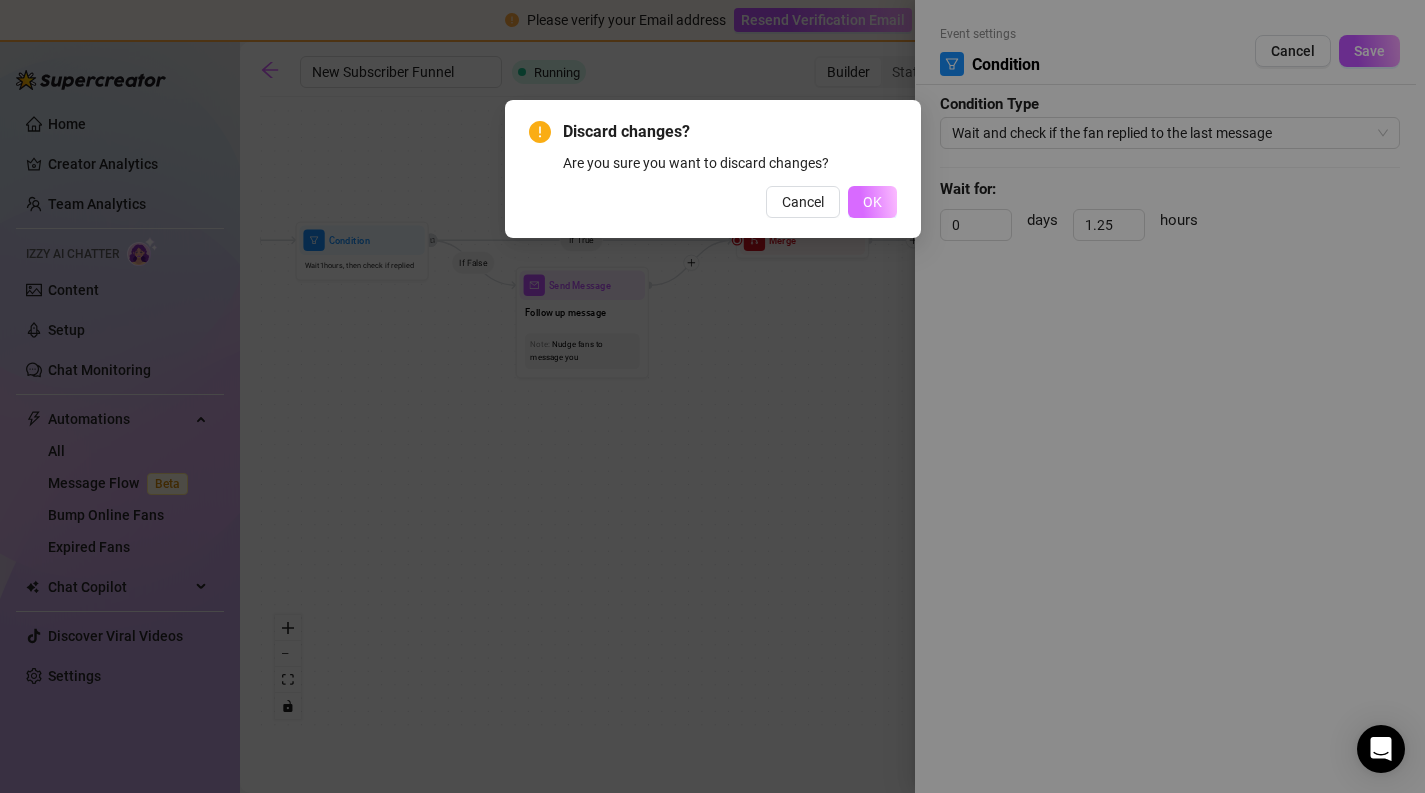 click on "OK" at bounding box center [872, 202] 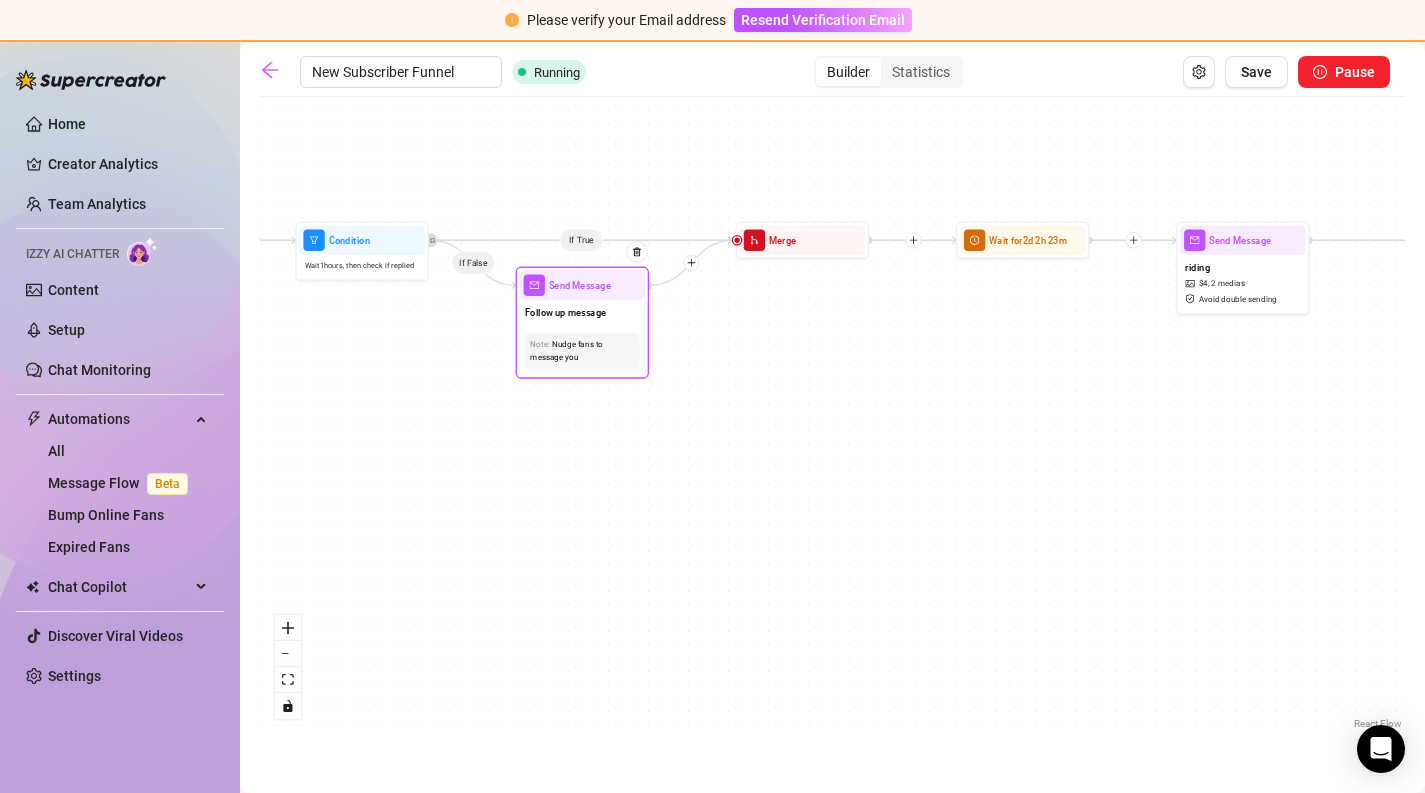click on "Follow up message" at bounding box center [582, 314] 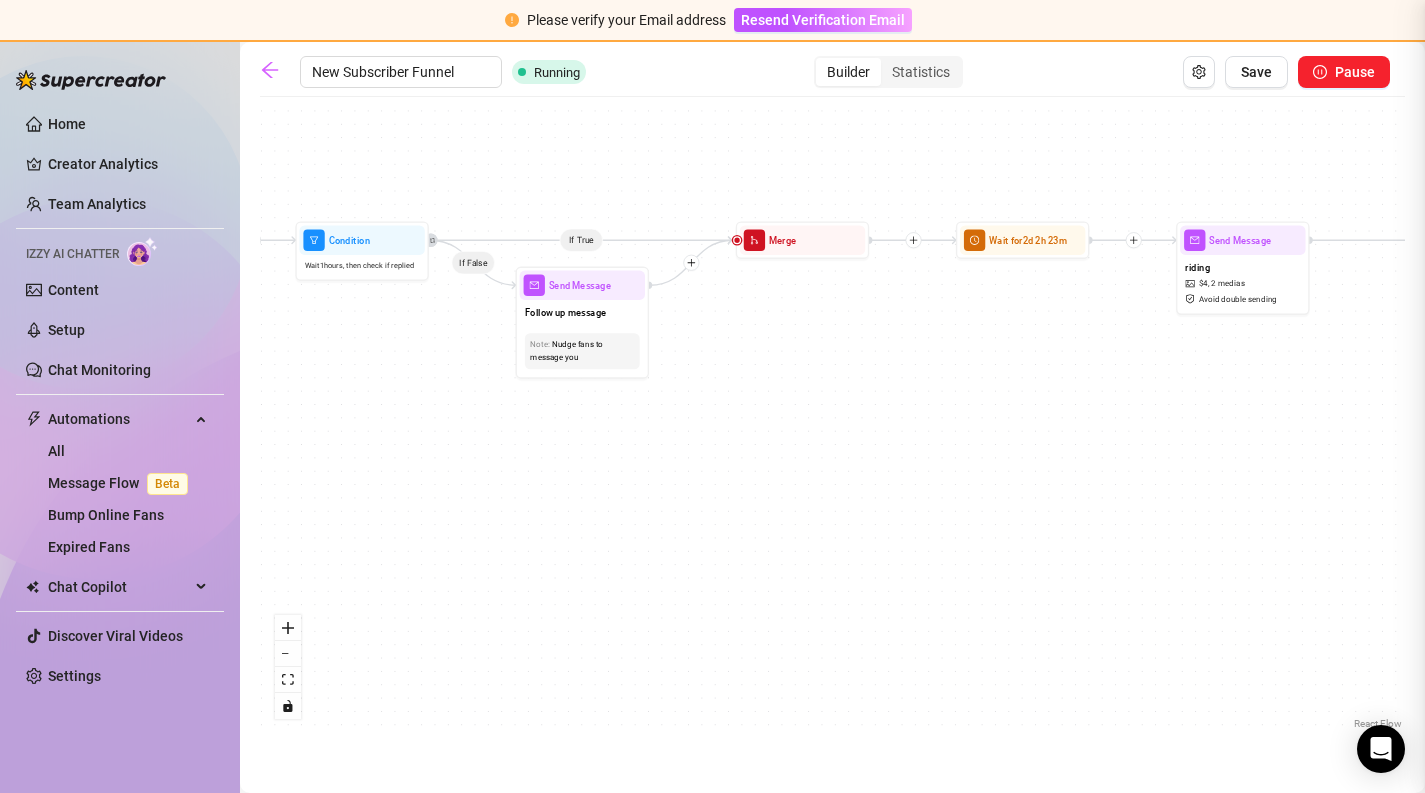 type on "hopefully Im able to get to know you better 👉👈 I want to make sure you have a good time hehe" 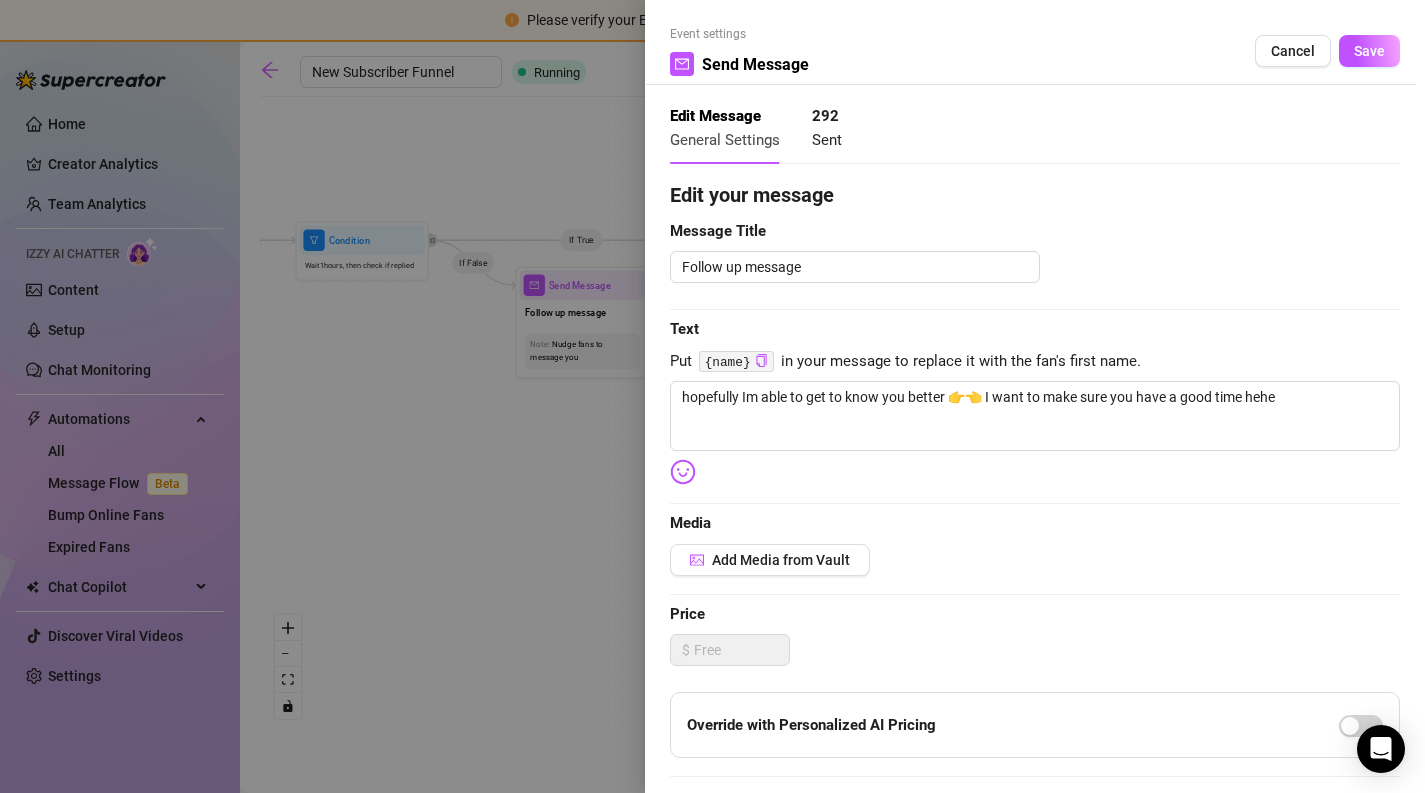 type 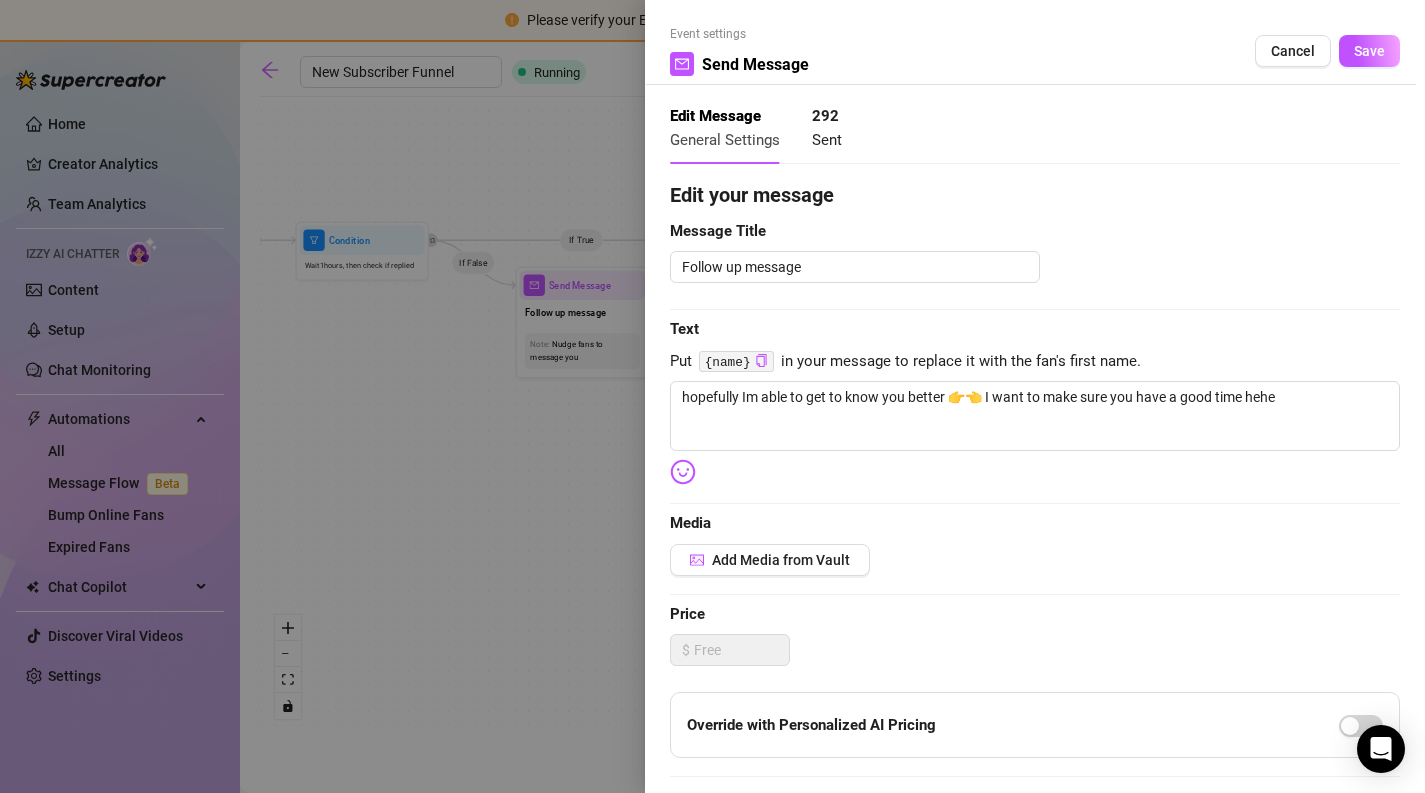 click at bounding box center (712, 396) 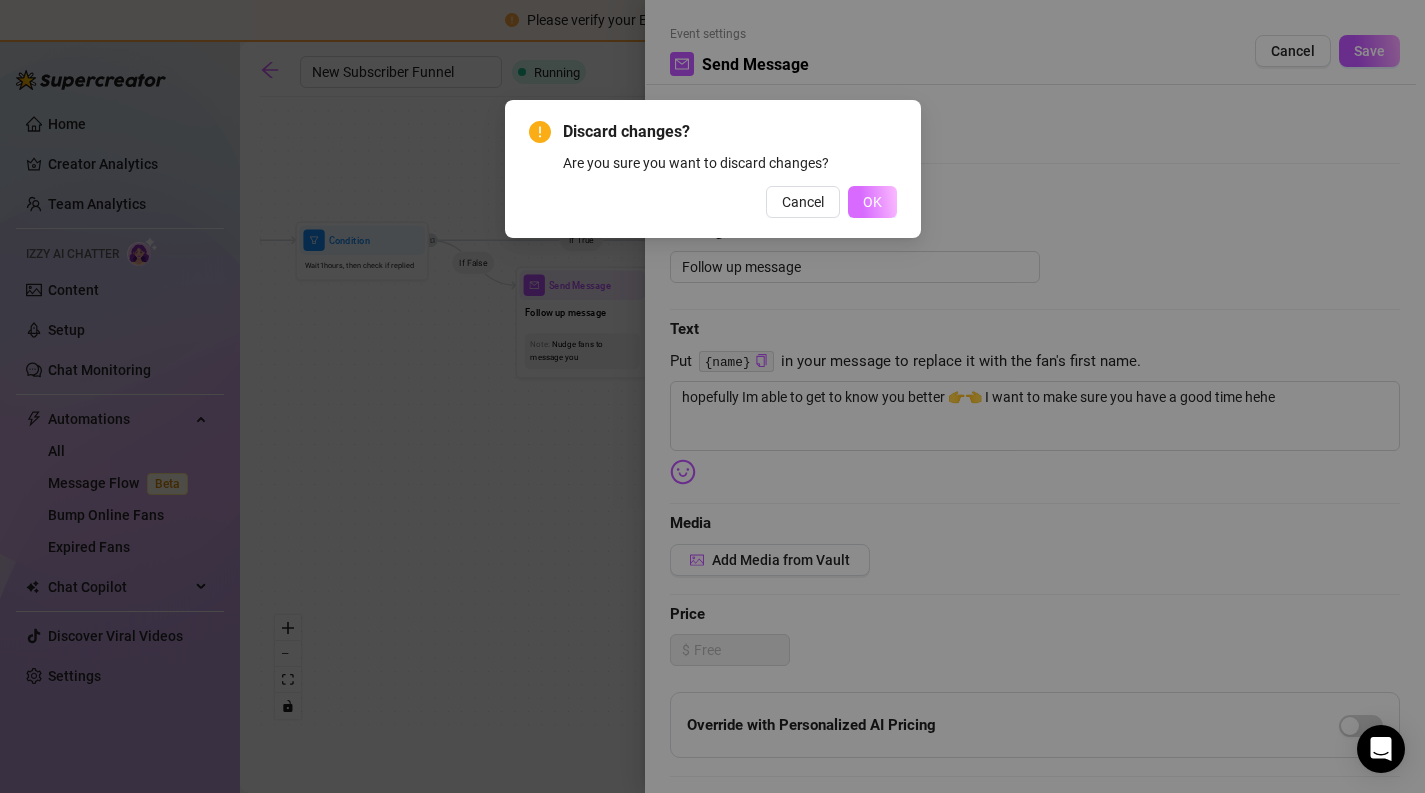 click on "OK" at bounding box center (872, 202) 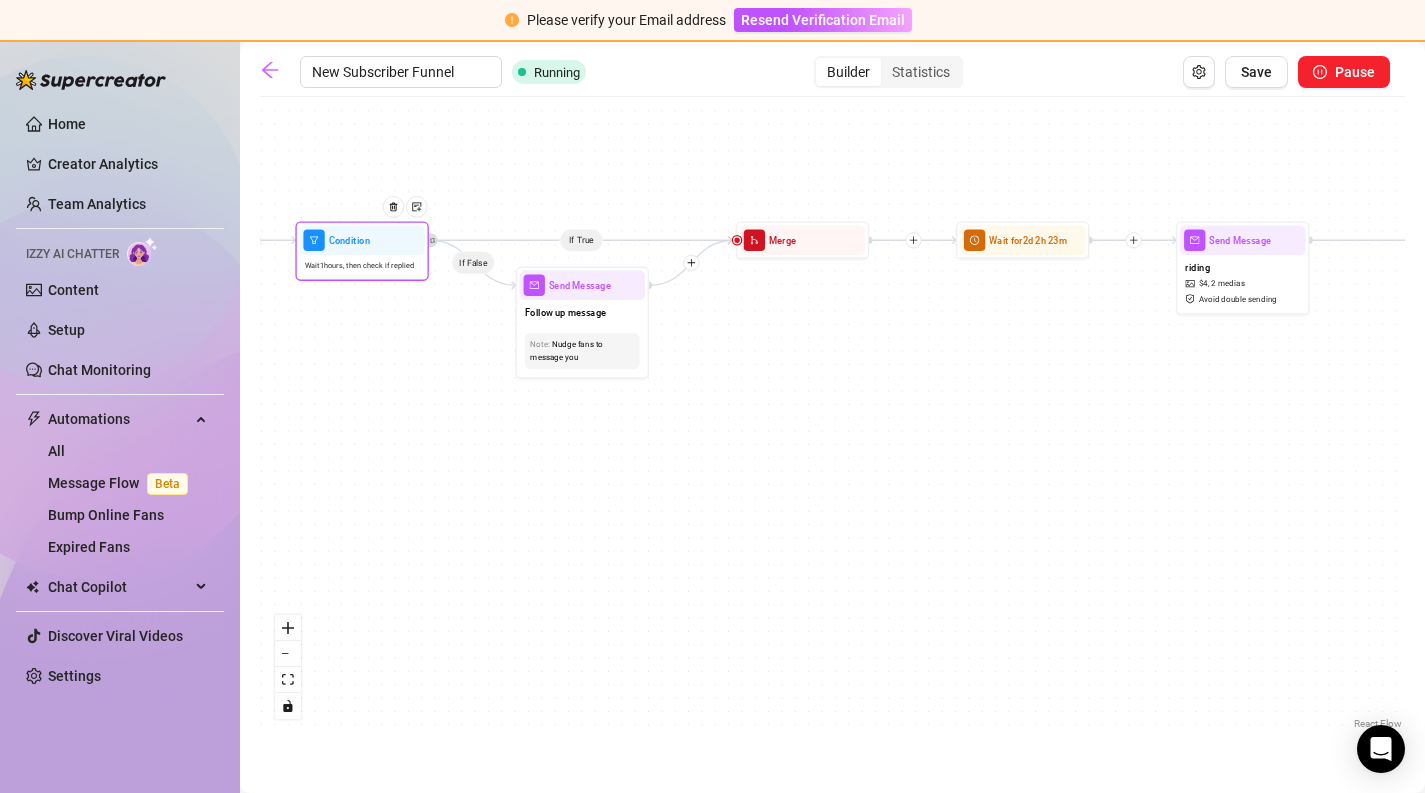 click at bounding box center (398, 217) 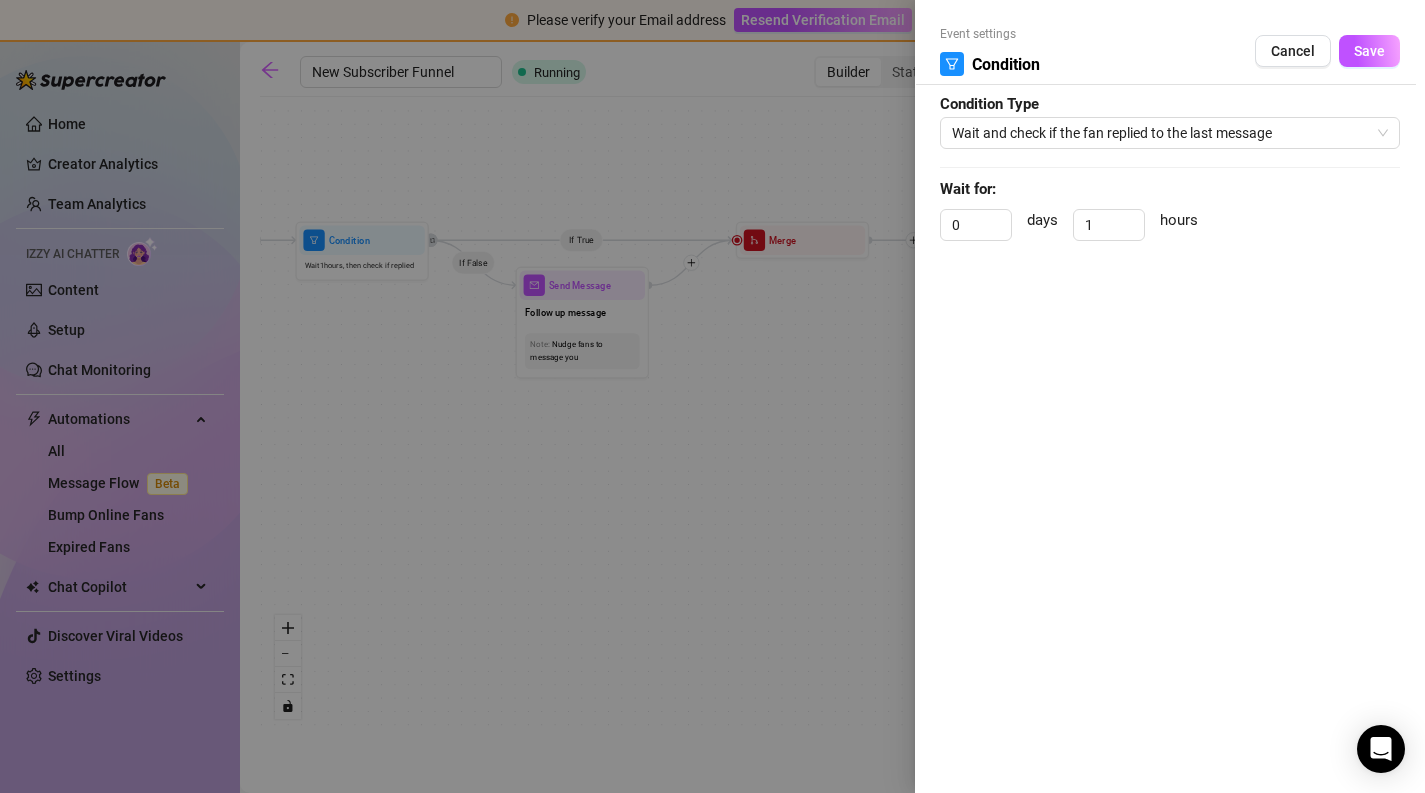 click at bounding box center (712, 396) 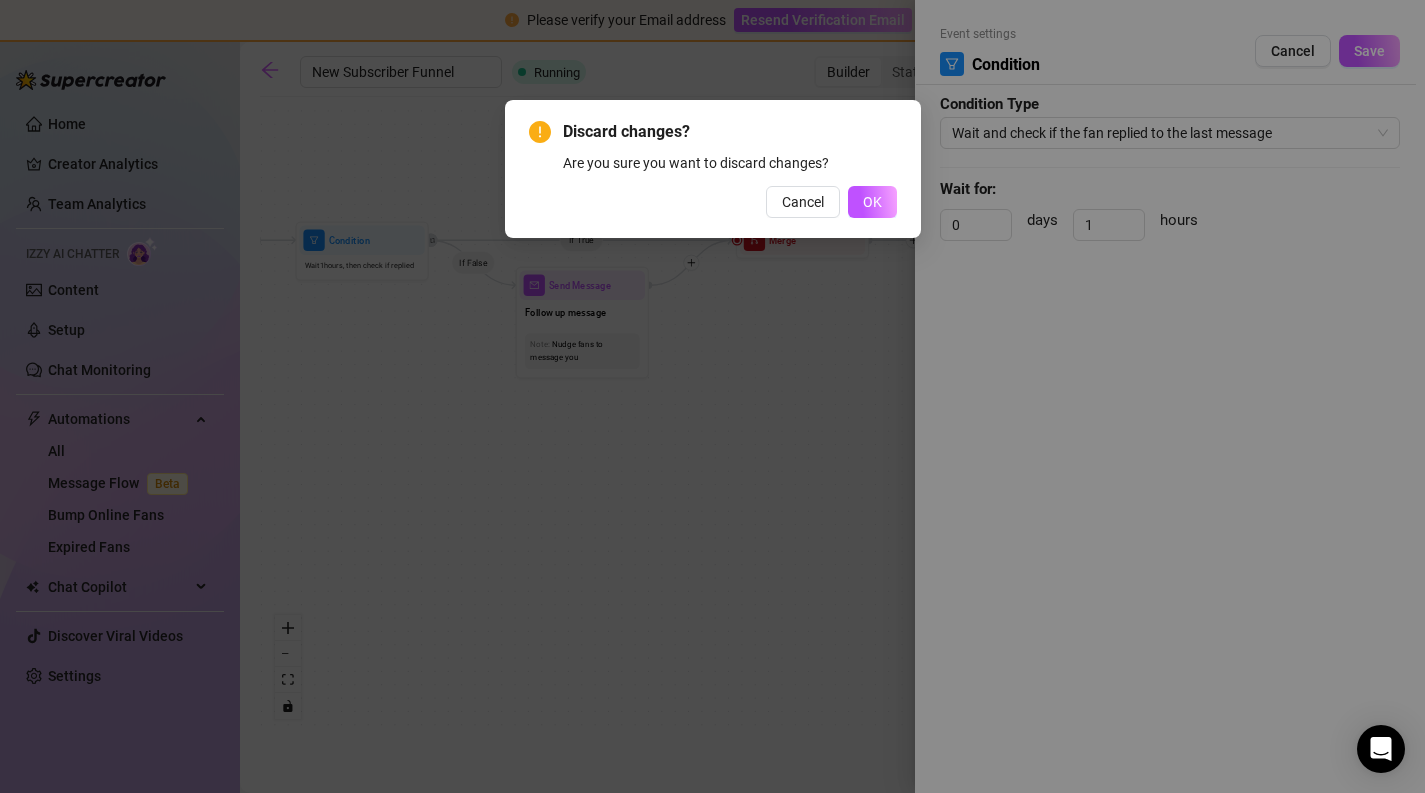 click on "Discard changes? Are you sure you want to discard changes? Cancel OK" at bounding box center [713, 169] 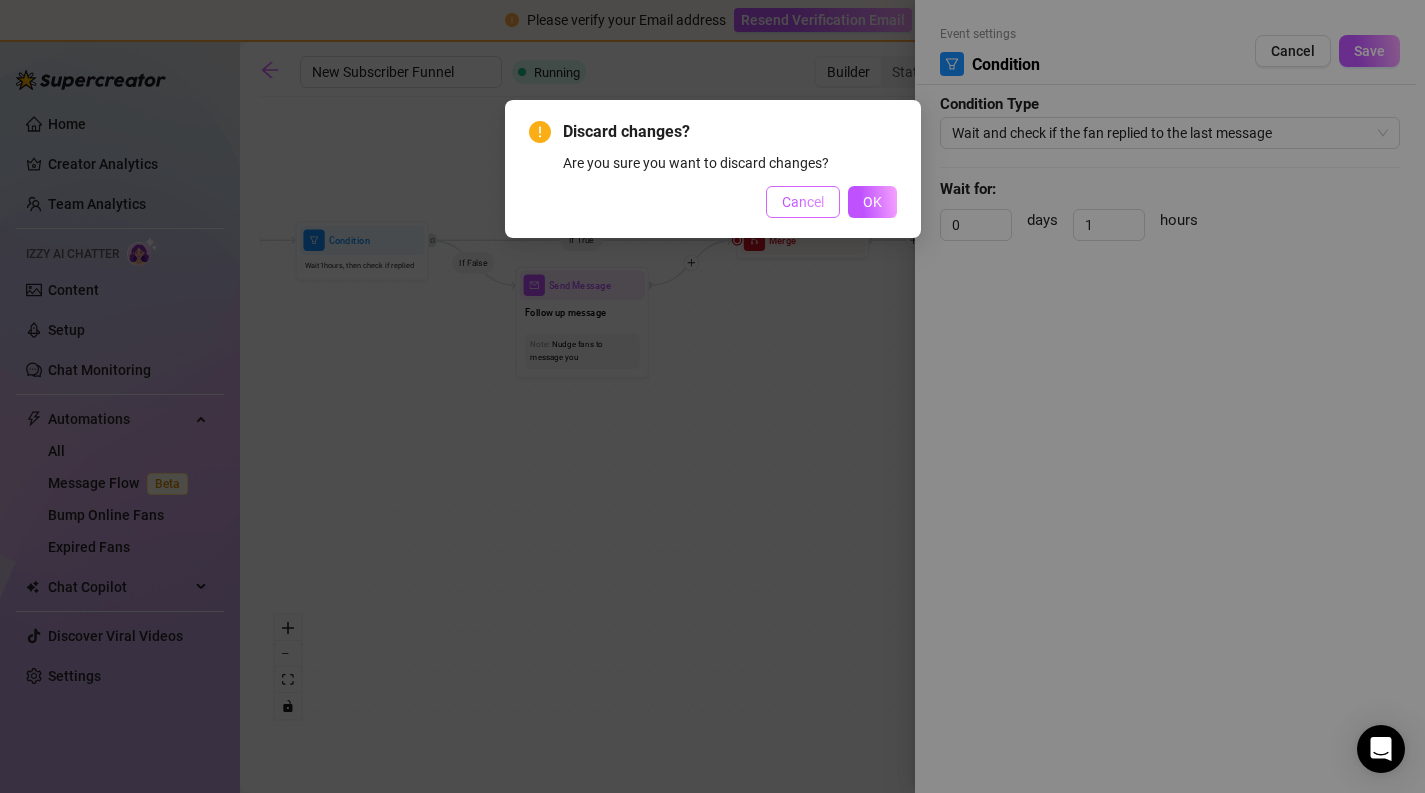 click on "Cancel" at bounding box center (803, 202) 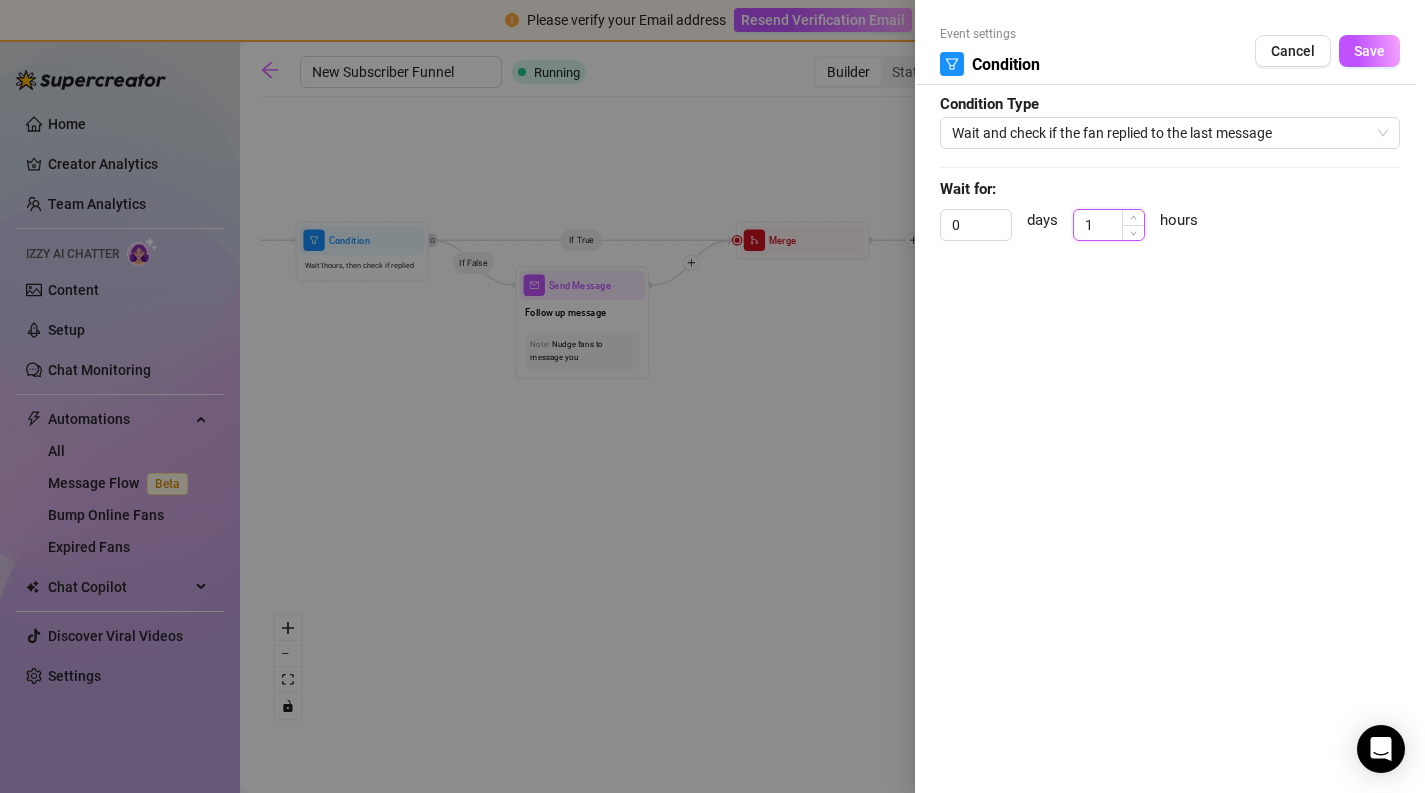 click on "1" at bounding box center (1109, 225) 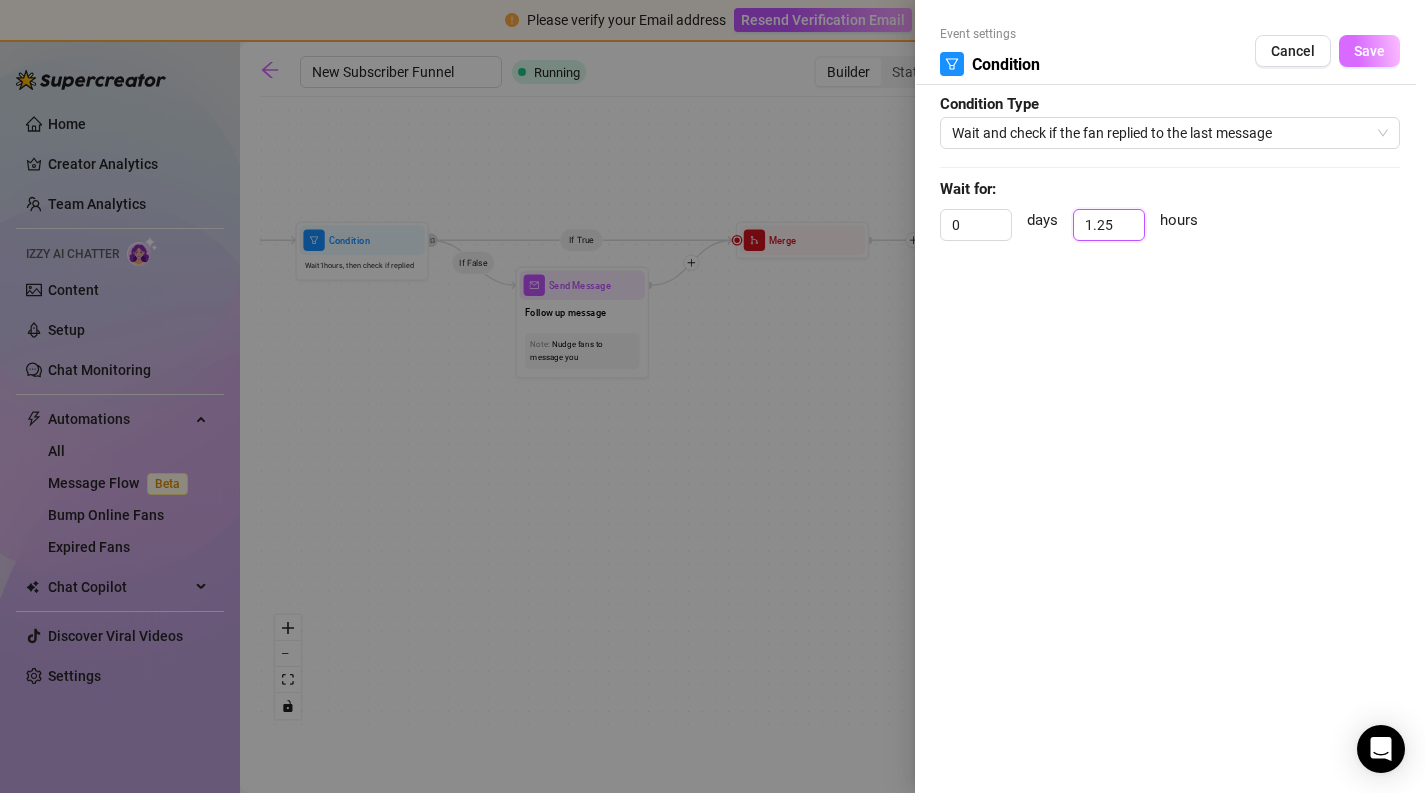 type on "1.25" 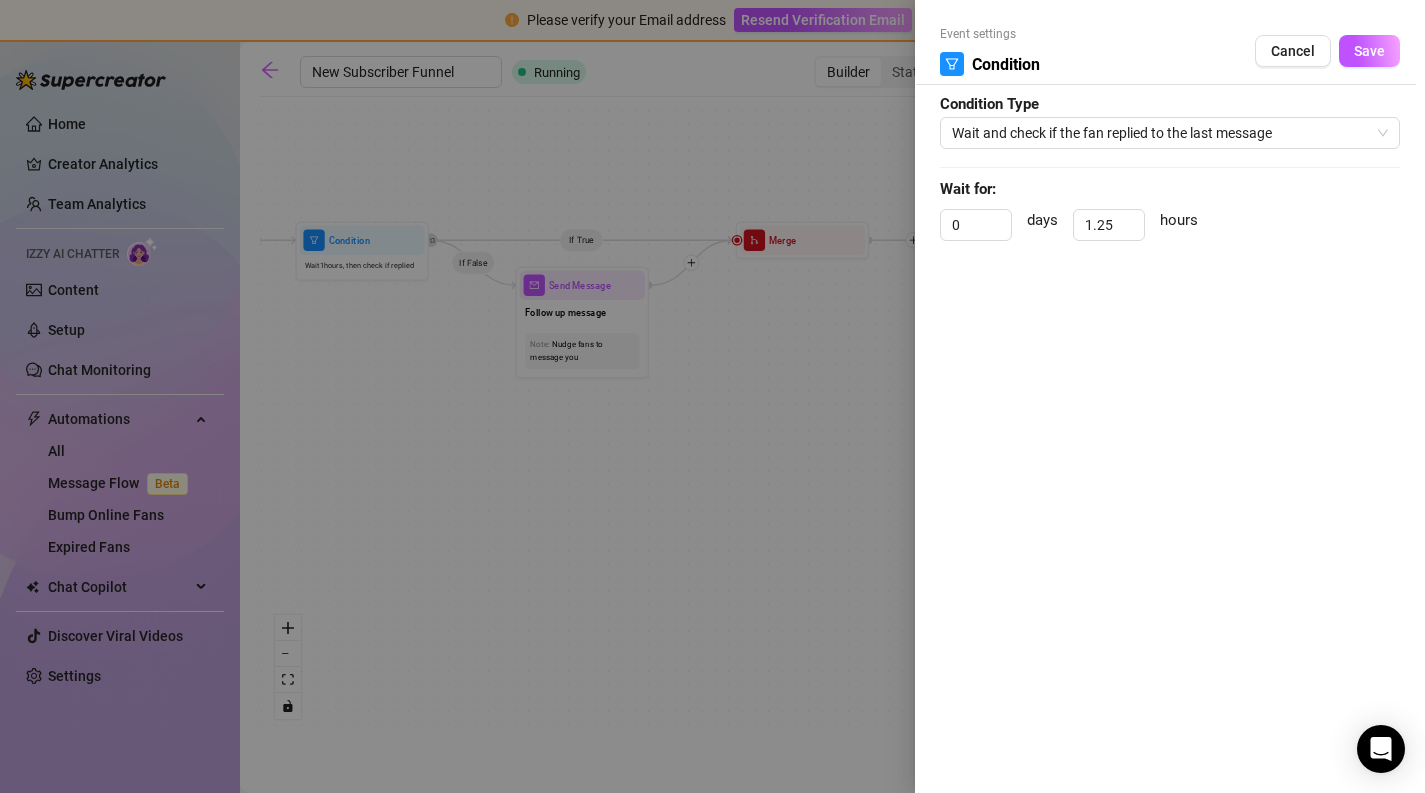 click on "Save" at bounding box center (1369, 51) 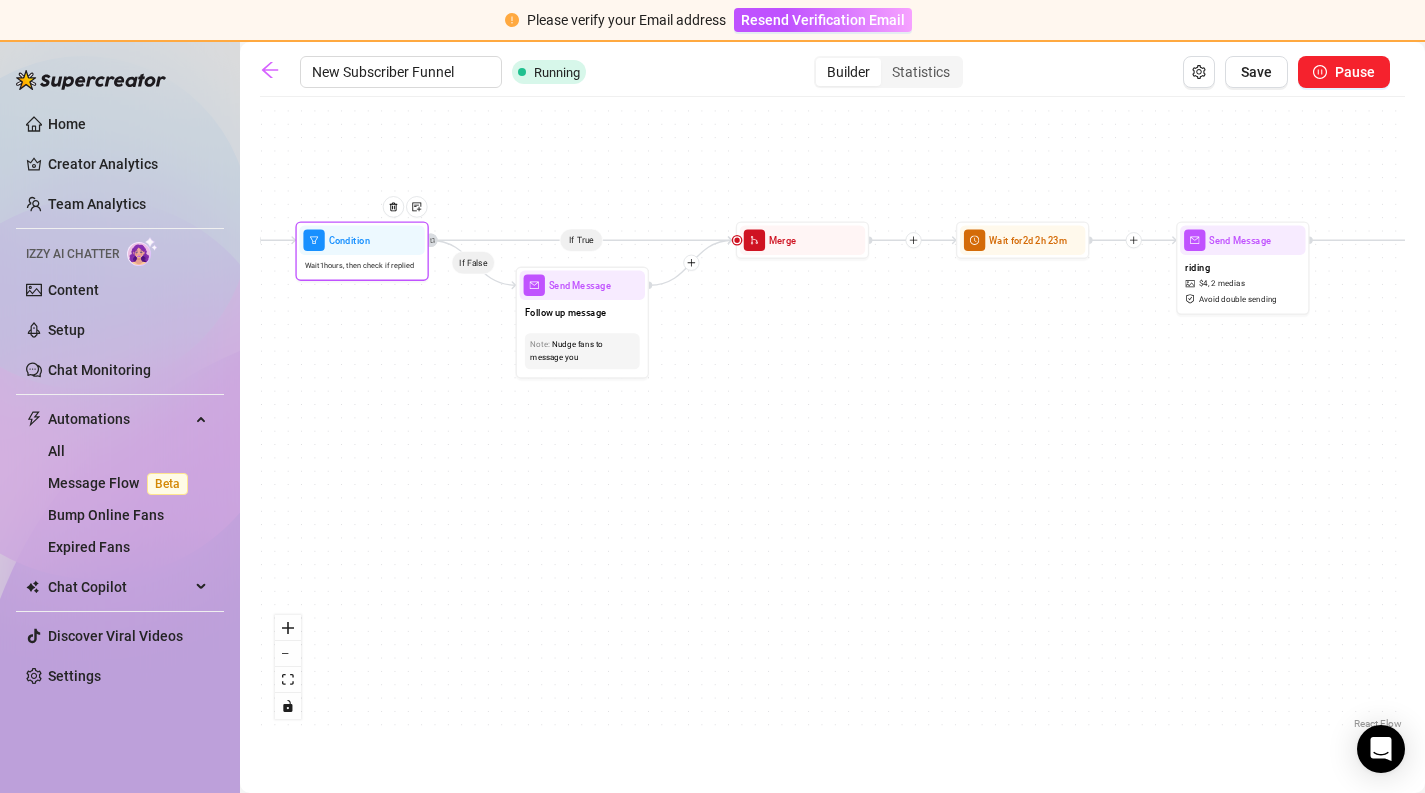 drag, startPoint x: 395, startPoint y: 251, endPoint x: 373, endPoint y: 237, distance: 26.076809 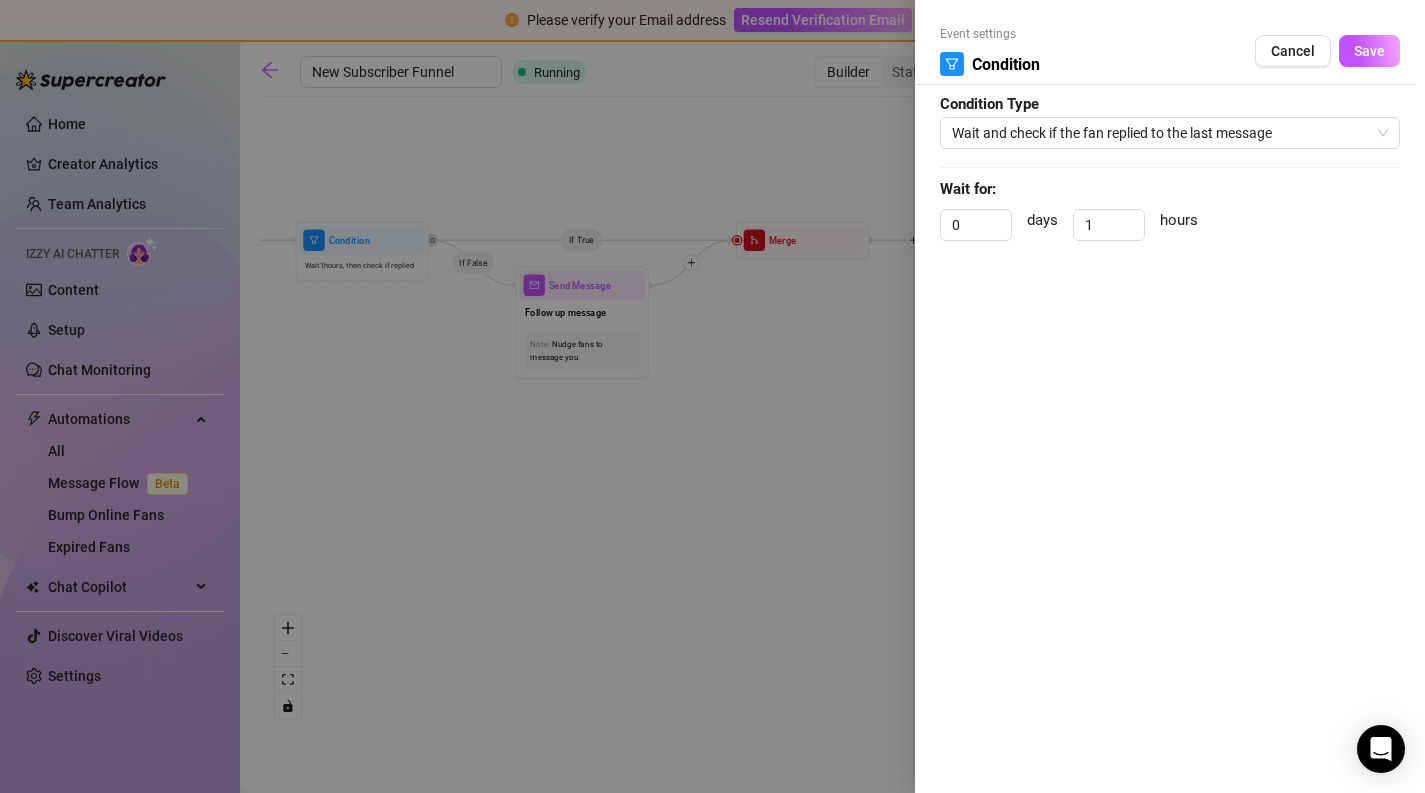 click at bounding box center (712, 396) 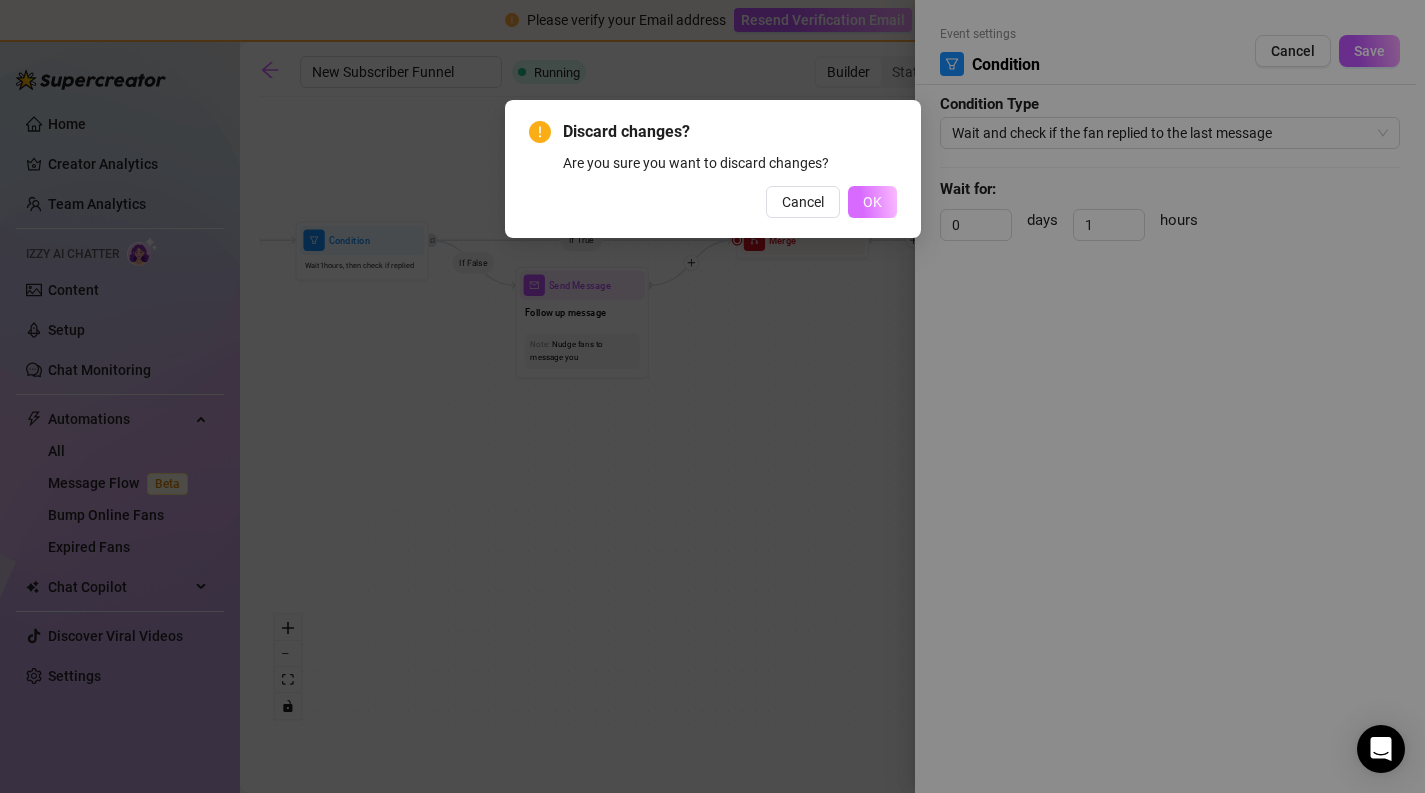 click on "OK" at bounding box center [872, 202] 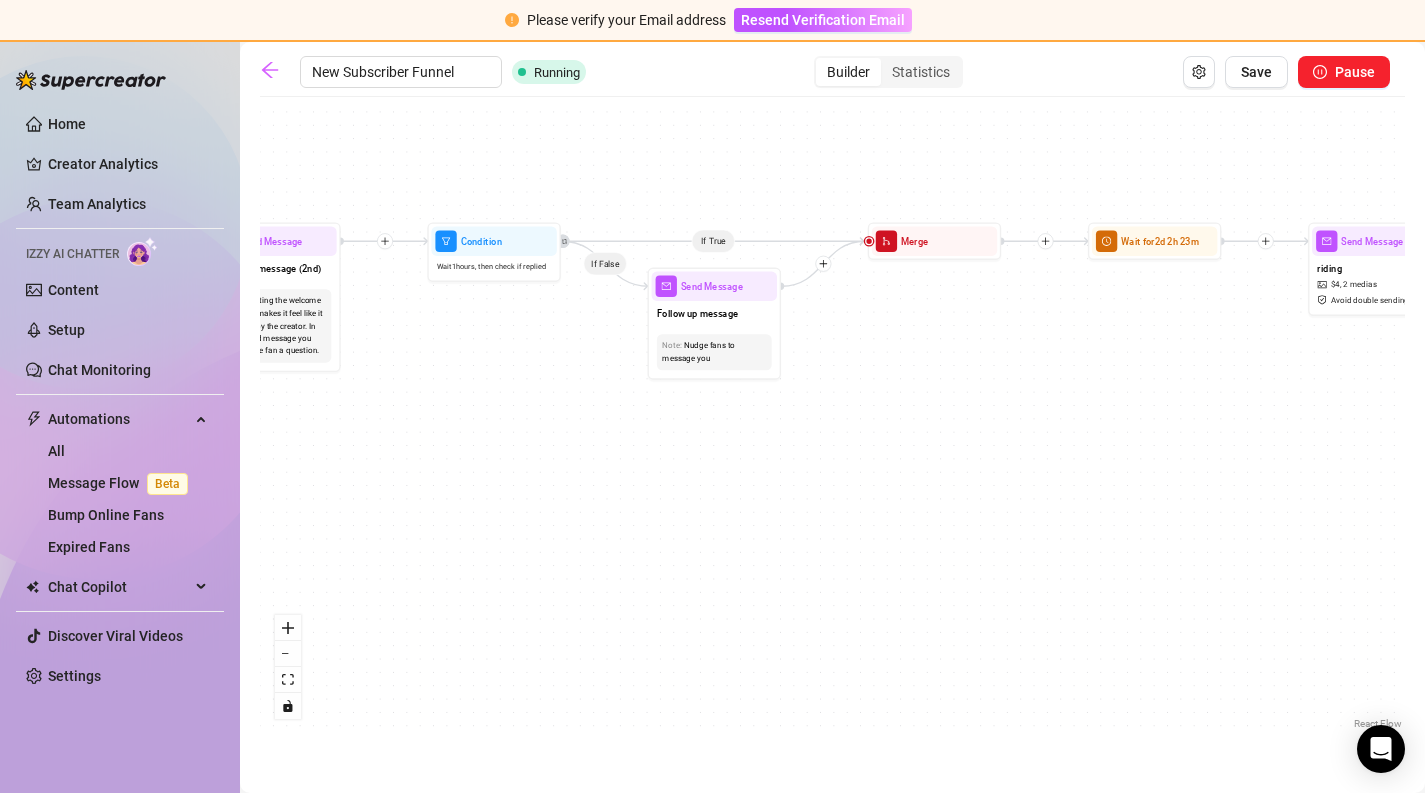 drag, startPoint x: 424, startPoint y: 430, endPoint x: 809, endPoint y: 442, distance: 385.18698 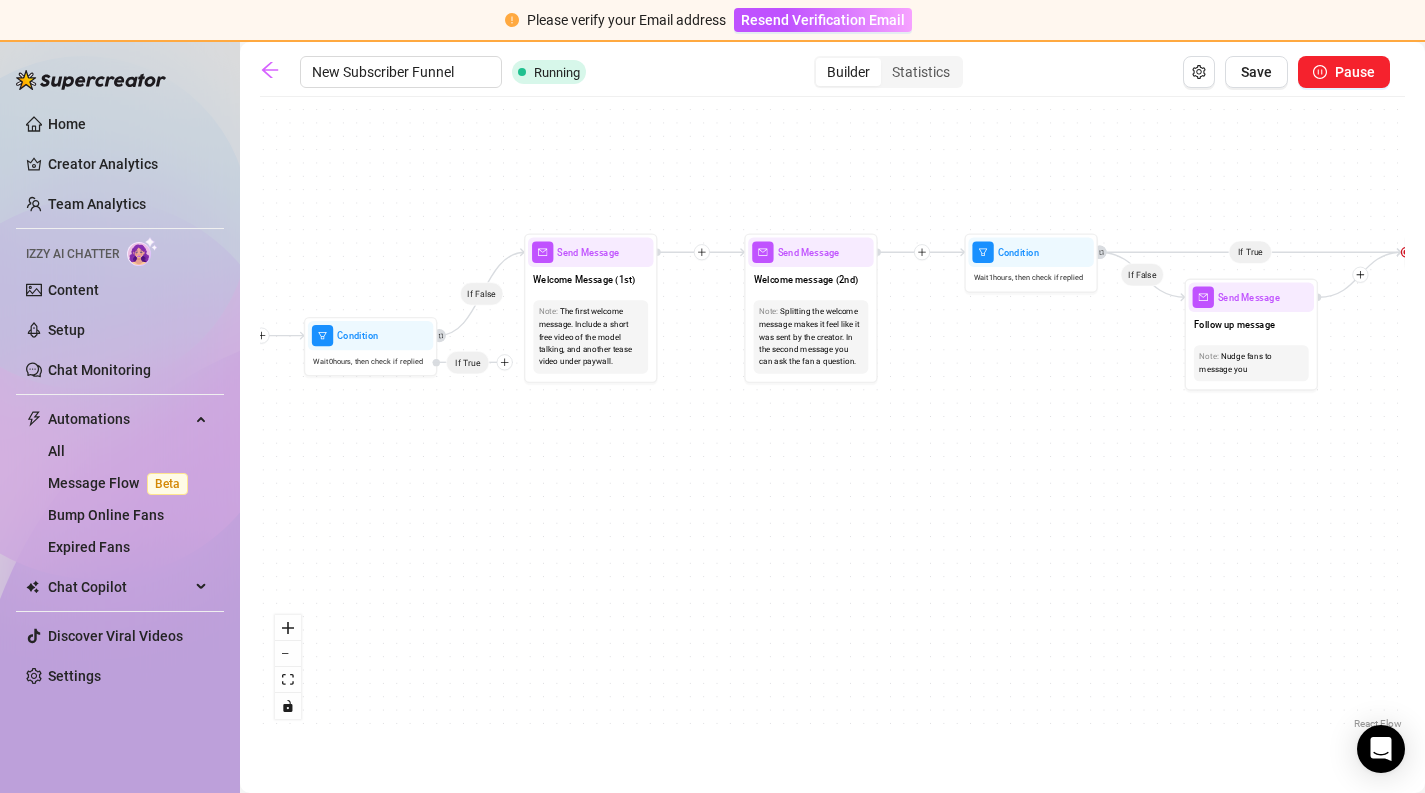 drag, startPoint x: 471, startPoint y: 475, endPoint x: 755, endPoint y: 472, distance: 284.01584 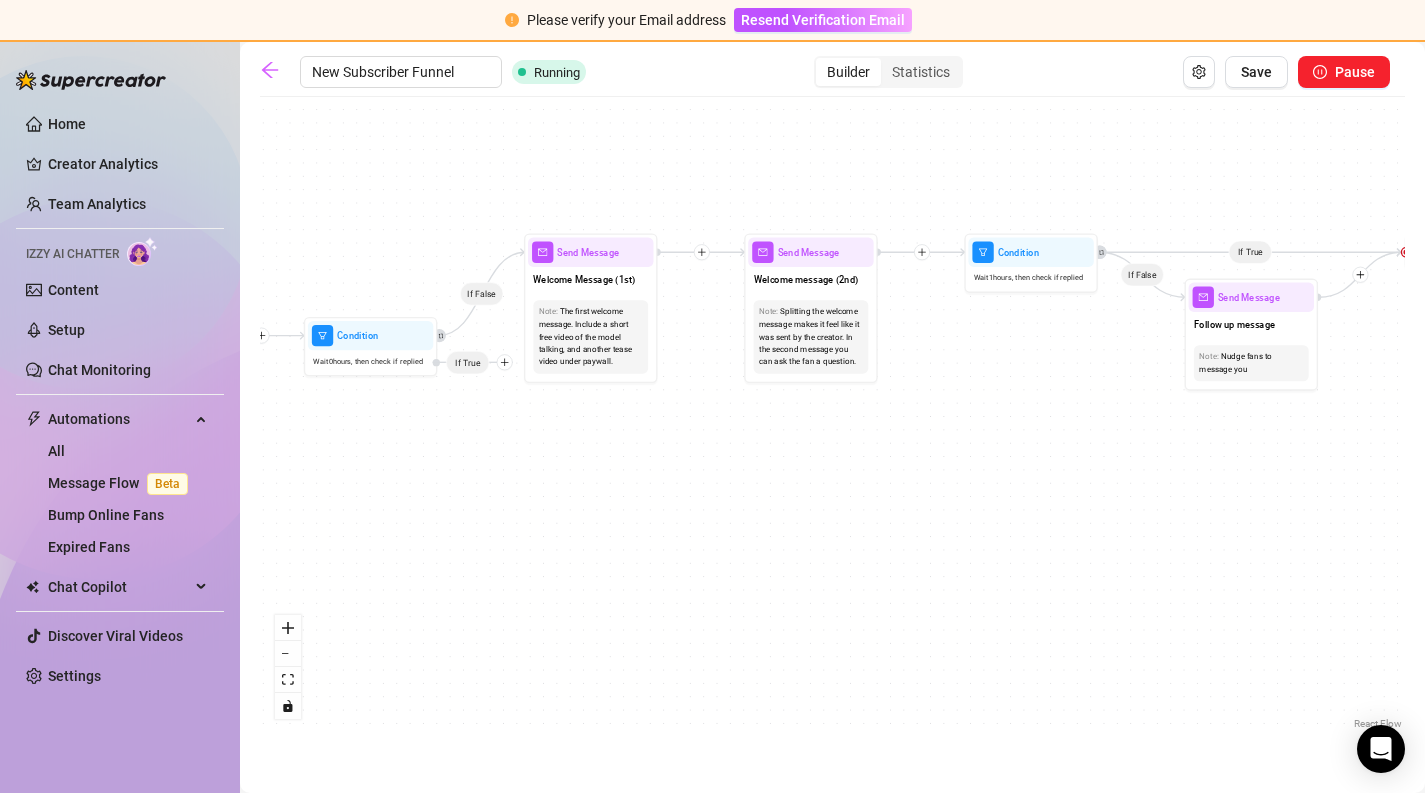 click on "If False If True If False If True If False Send Message riding $ 4 , 2 medias Avoid double sending Wait for  [TIME] Merge Wait for  [TIME] Send Message dancer gets creamy on your cock $ 11 , 2 medias Avoid double sending Condition Wait  [TIME] , then check if purchased last message Condition Wait  [TIME] , then check if replied If True Merge Send Message Follow up message Note: Nudge fans to message you Condition Wait  [TIME] , then check if replied Starting Event New Subscriber Trigger Note: Sell content to new fans - from the moment they subscribe until they spend $300 Wait for  [TIME] Note: Instead of sending the welcome message right away, wait a few minutes and only then send the message. This makes it feel more authentic and less like a bot. Send Message Welcome Message (1st) Note: The first welcome message. Include a short free video of the model talking, and another tease video under paywall. Send Message Welcome message (2nd) Note: Wait for  [TIME] Send Message fucking the dancer hard $ 11.5" at bounding box center (832, 420) 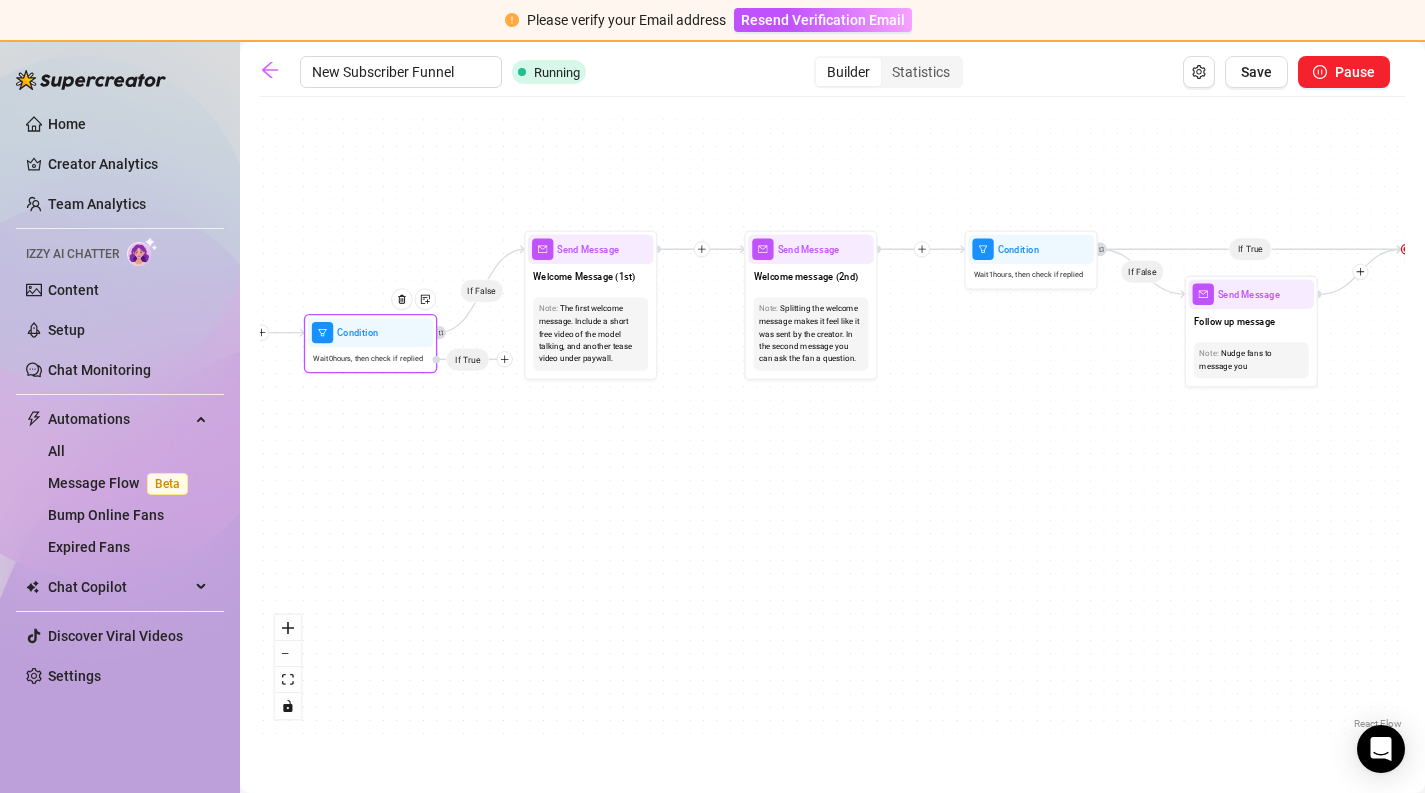 click 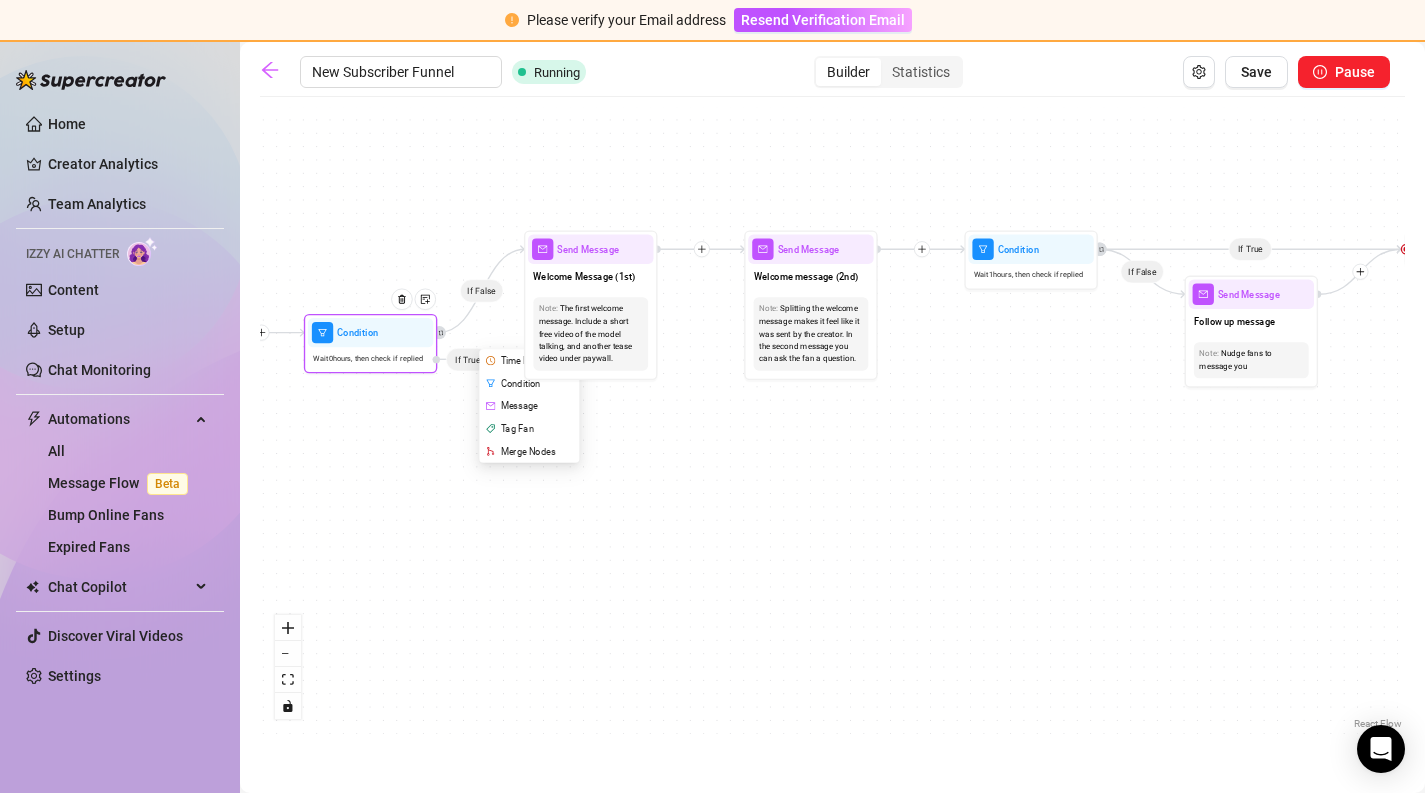 click on "Merge Nodes" at bounding box center (530, 451) 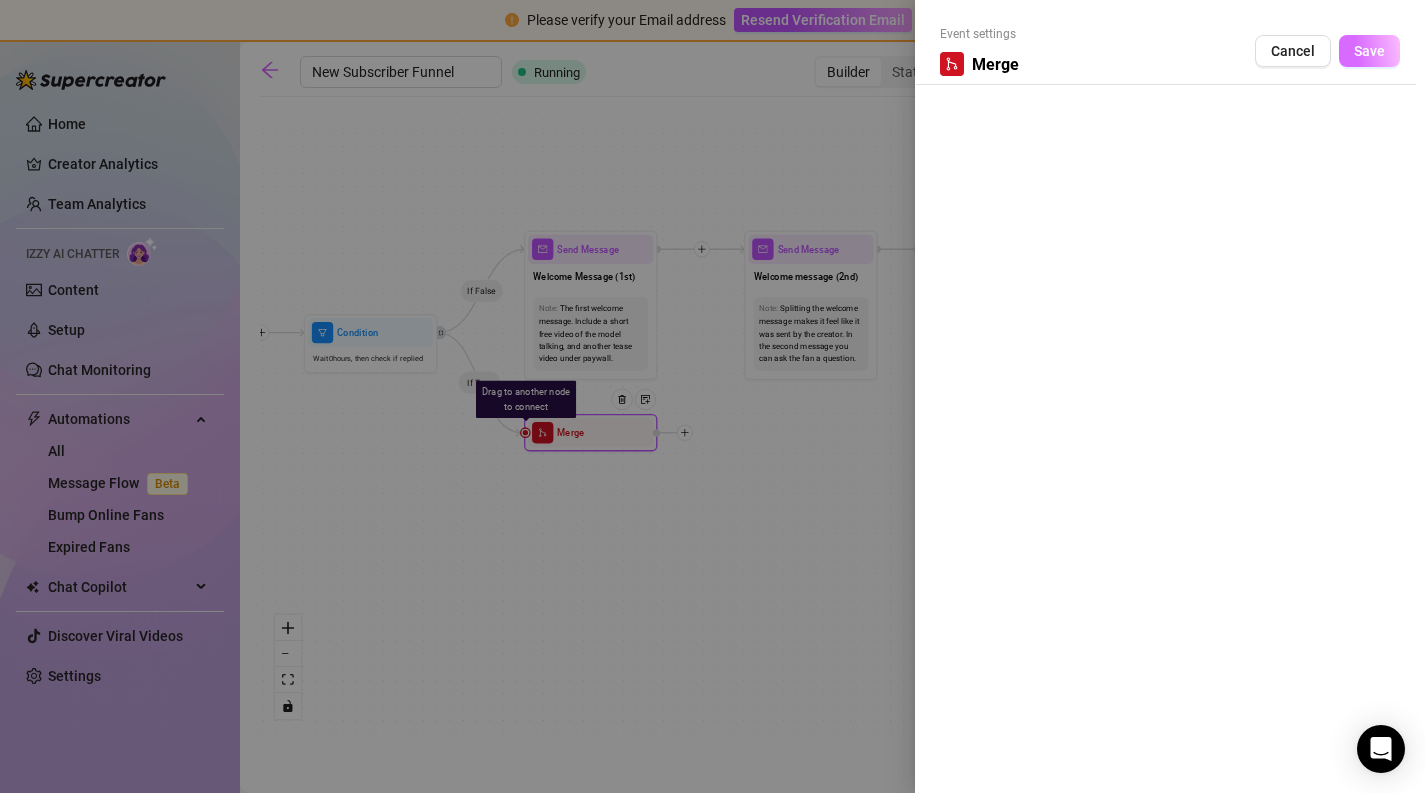click on "Save" at bounding box center (1369, 51) 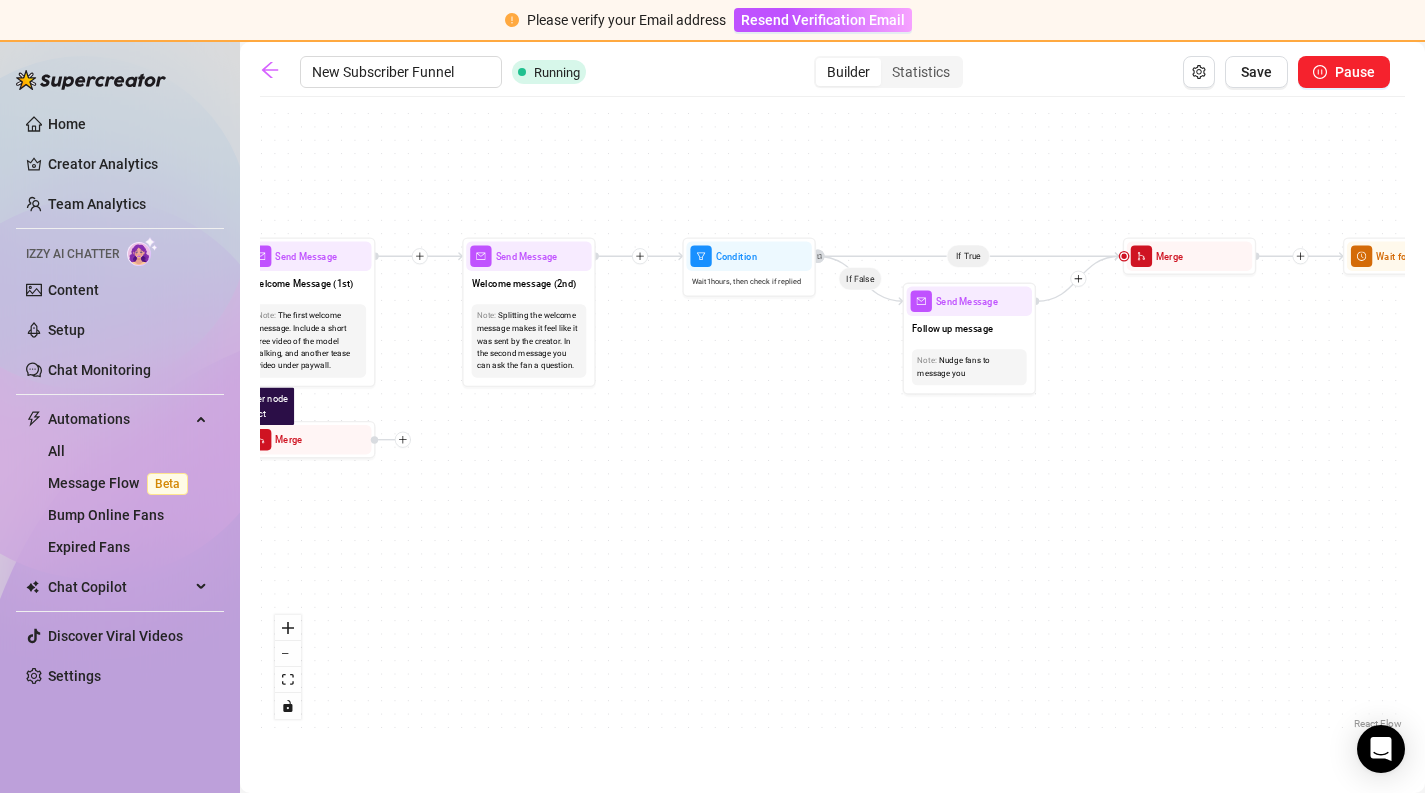 drag, startPoint x: 967, startPoint y: 513, endPoint x: 680, endPoint y: 512, distance: 287.00174 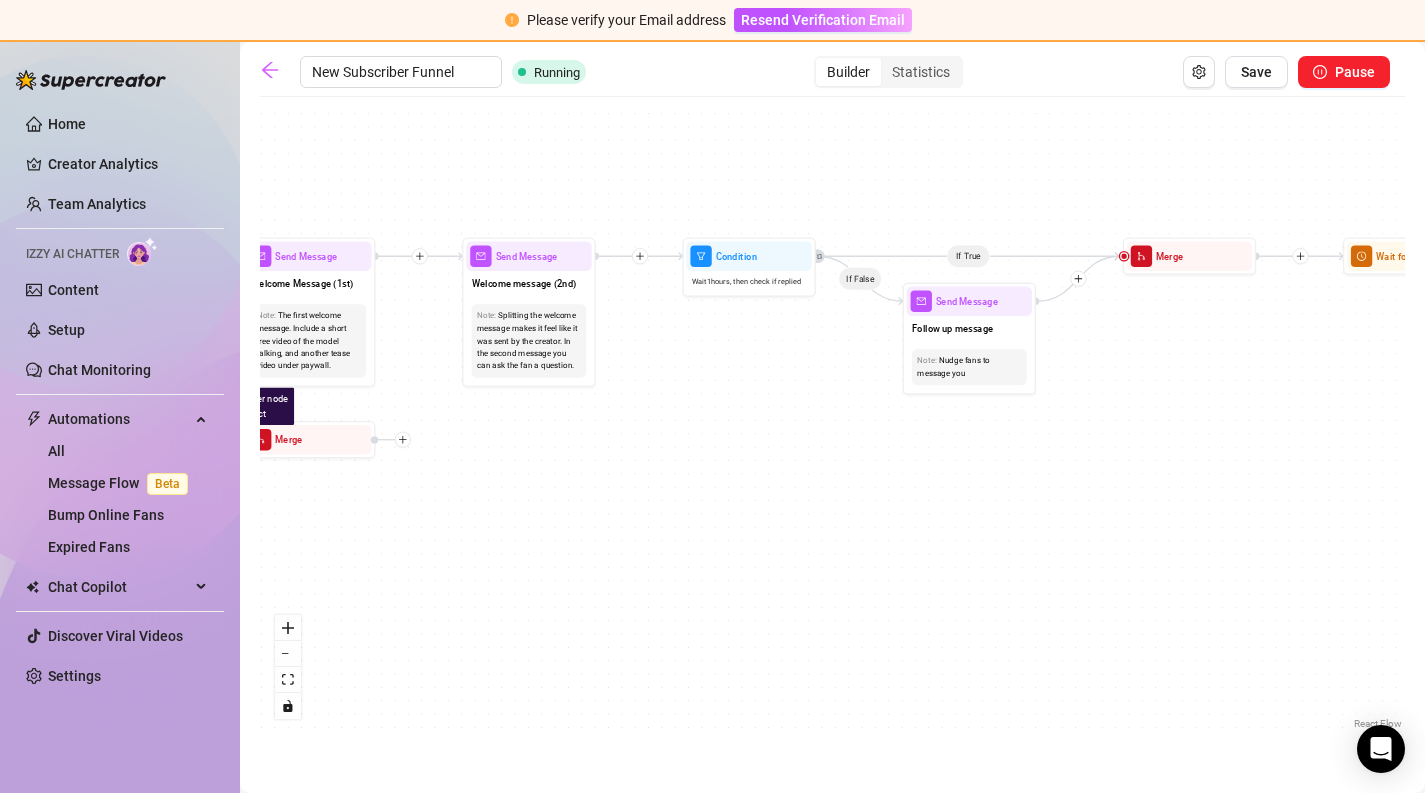 click on "If False If True If False If True If False If True Drag to another node to connect Merge Send Message riding $ 4 , 2 medias Avoid double sending Wait for  [TIME] Merge Wait for  [TIME] Send Message dancer gets creamy on your cock $ 11 , 2 medias Avoid double sending Condition Wait  [TIME] , then check if purchased last message Condition Wait  [TIME] , then check if replied Merge Send Message Follow up message Note: Nudge fans to message you Condition Wait  [TIME] , then check if replied Starting Event New Subscriber Trigger Note: Sell content to new fans - from the moment they subscribe until they spend $300 Wait for  [TIME] Note: Instead of sending the welcome message right away, wait a few minutes and only then send the message. This makes it feel more authentic and less like a bot. Send Message Welcome Message (1st) Note: The first welcome message. Include a short free video of the model talking, and another tease video under paywall. Send Message Welcome message (2nd) Note: Wait for  [TIME] $ 11.5" at bounding box center (832, 420) 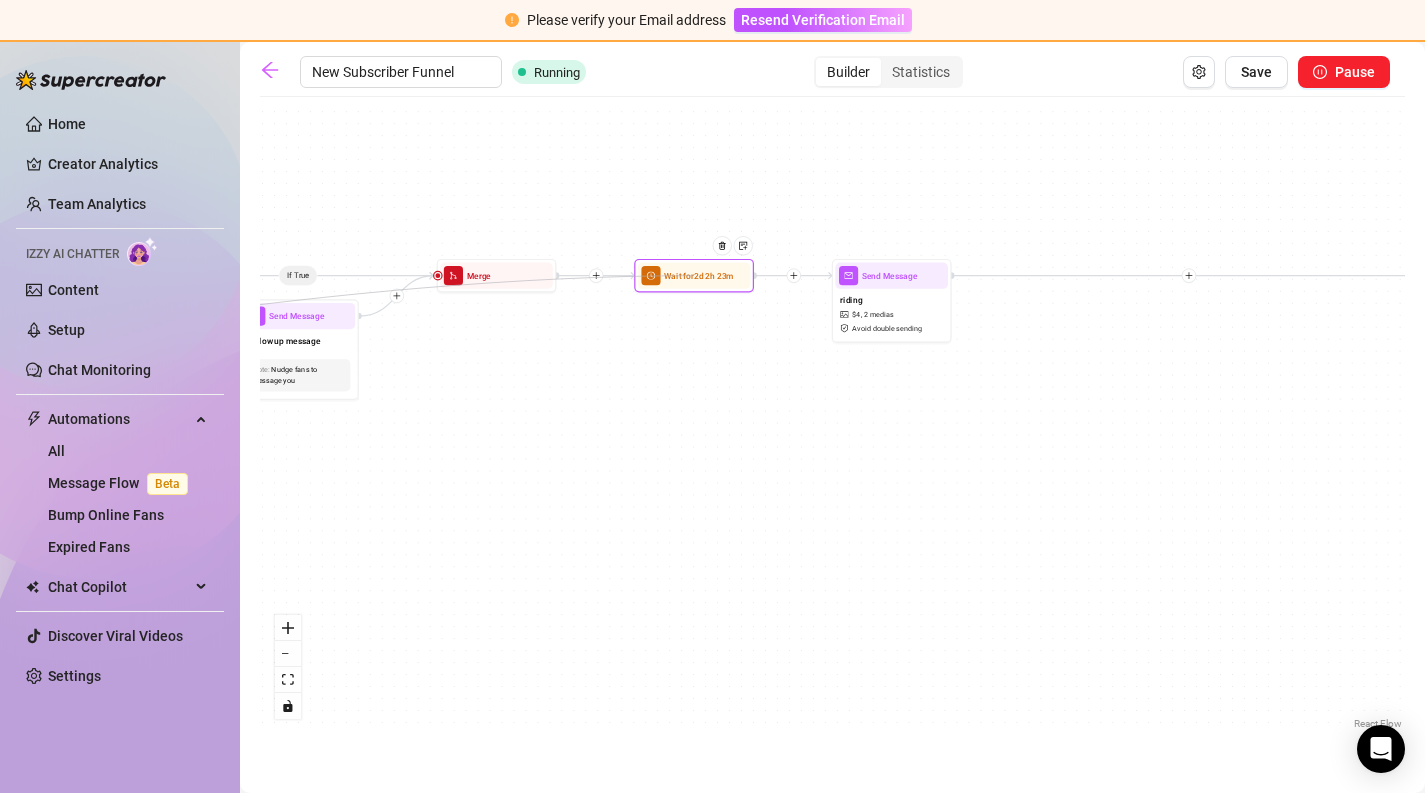 drag, startPoint x: 281, startPoint y: 442, endPoint x: 699, endPoint y: 270, distance: 452.00443 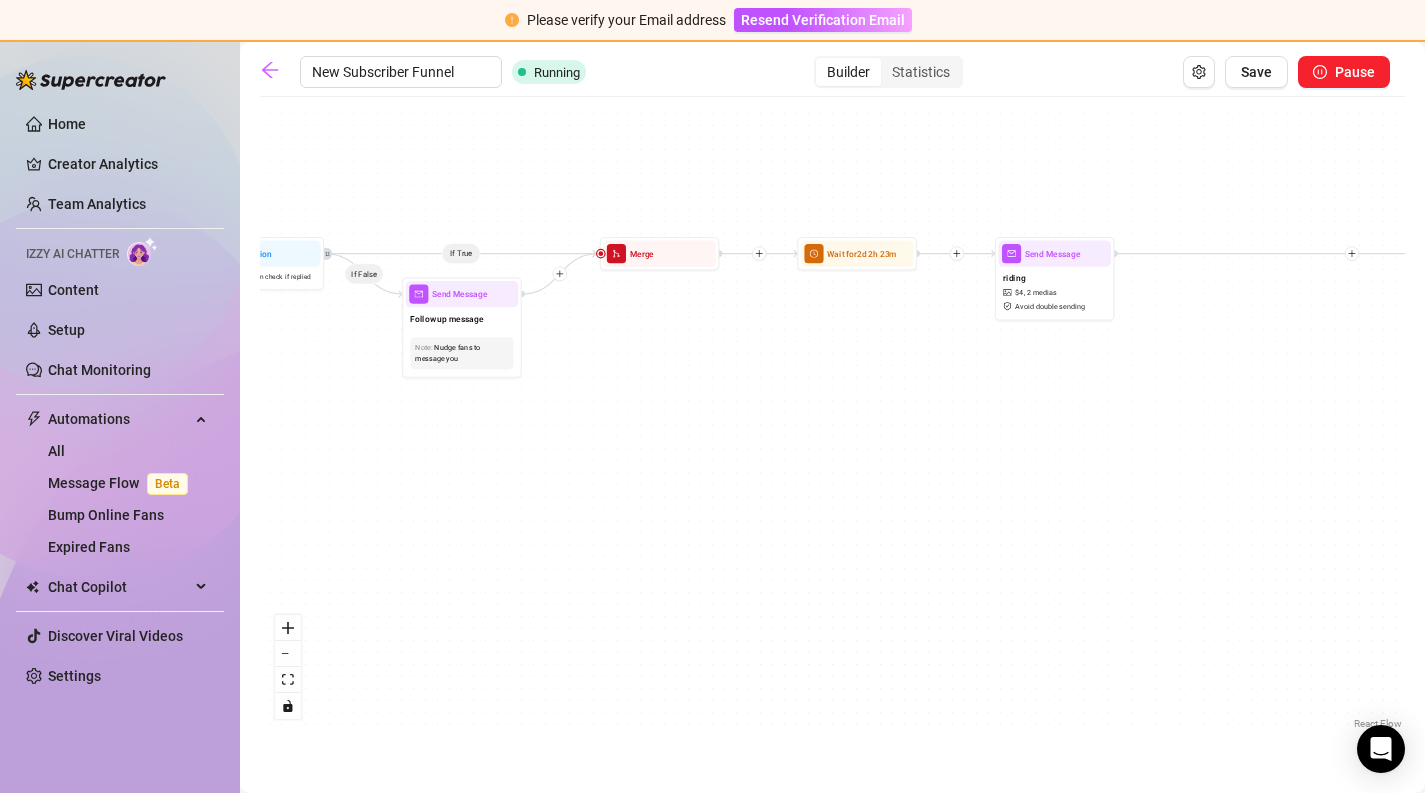 drag, startPoint x: 603, startPoint y: 394, endPoint x: 871, endPoint y: 360, distance: 270.1481 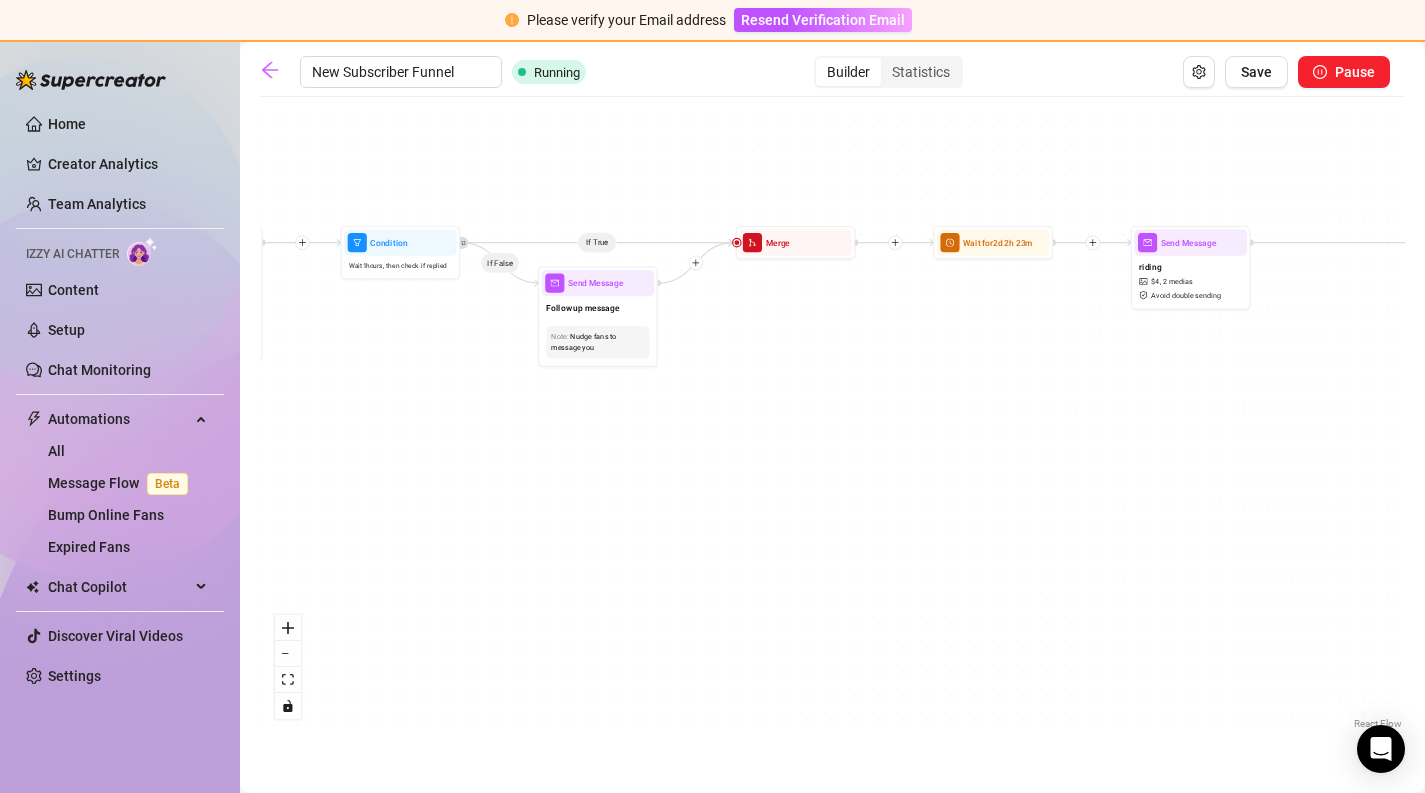 drag, startPoint x: 885, startPoint y: 411, endPoint x: 1038, endPoint y: 411, distance: 153 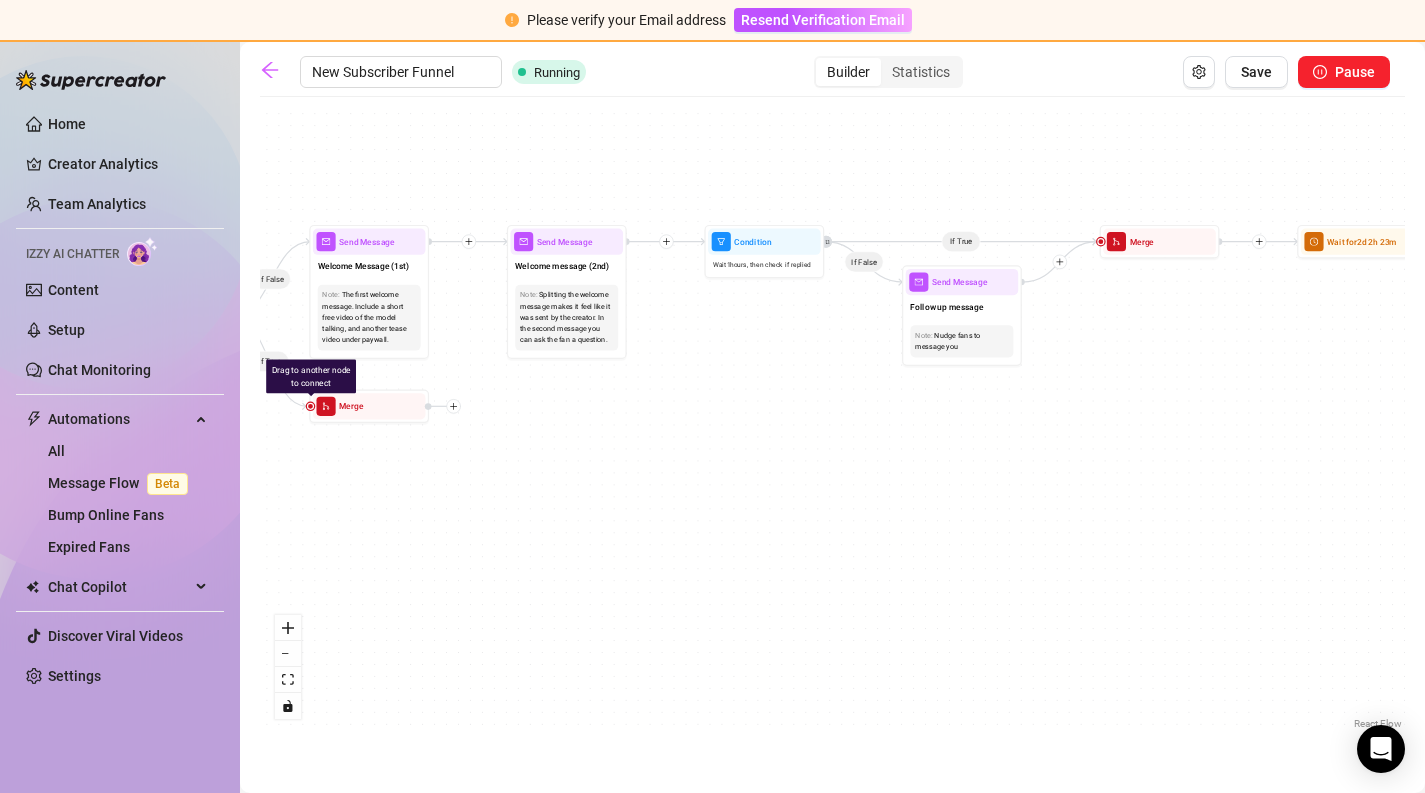 drag, startPoint x: 695, startPoint y: 506, endPoint x: 956, endPoint y: 505, distance: 261.00192 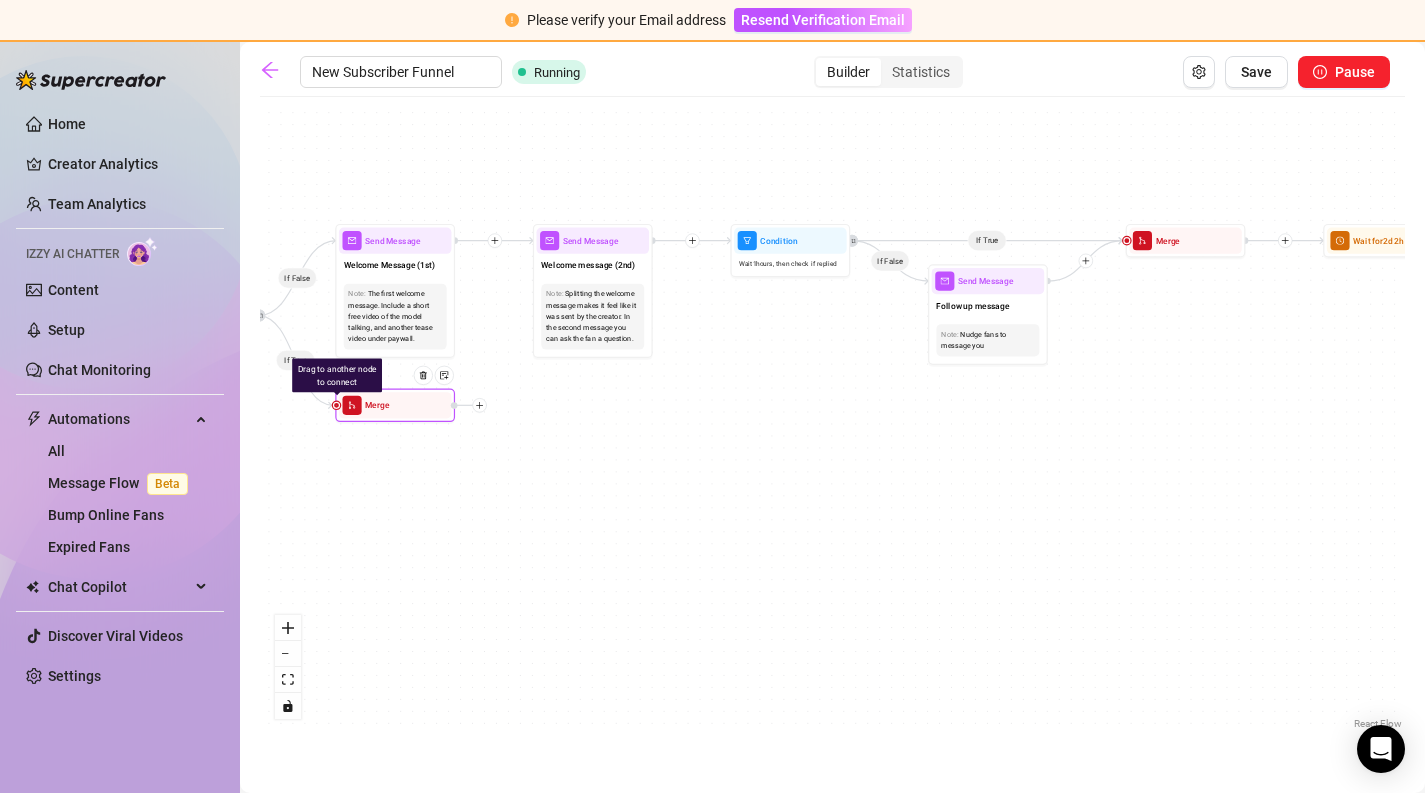 click at bounding box center [336, 405] 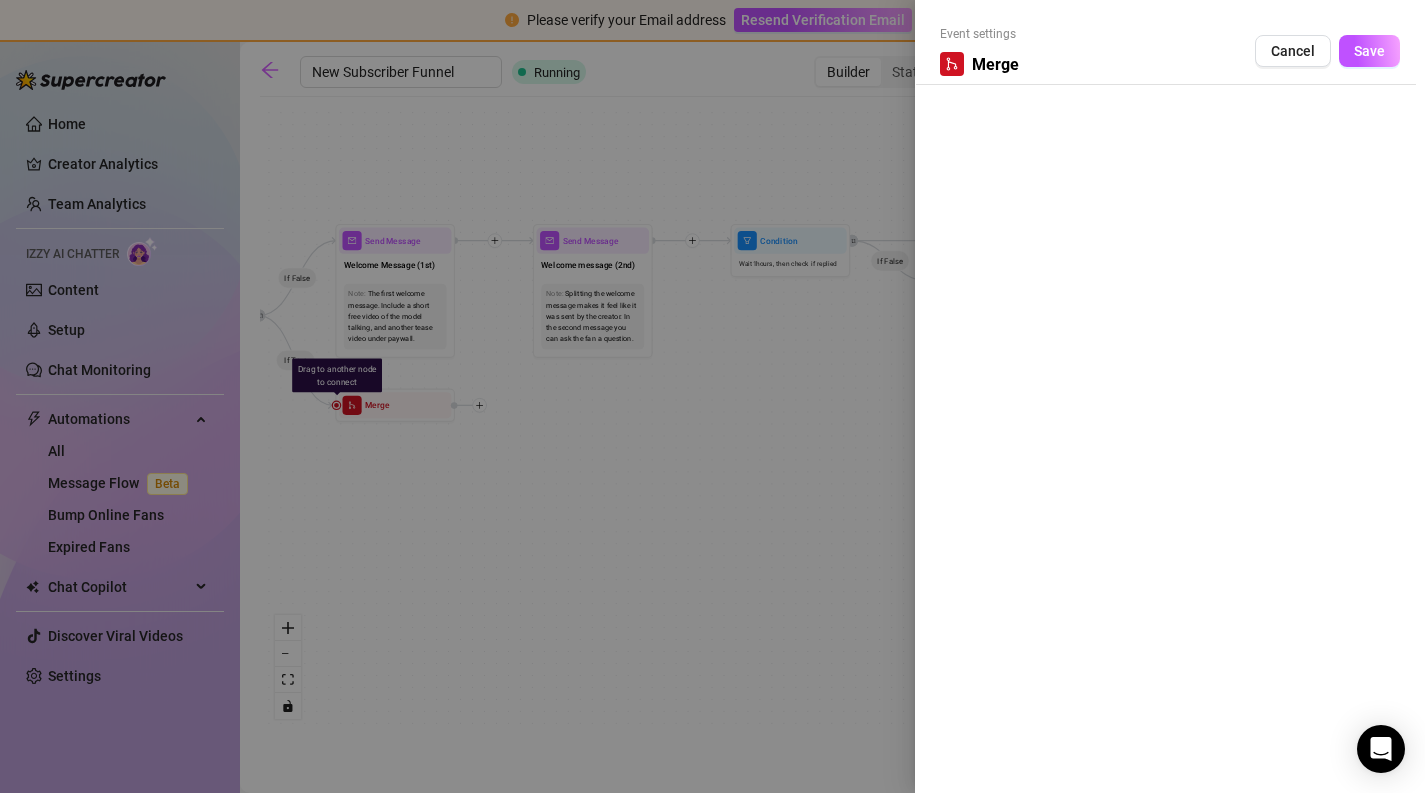 click at bounding box center [712, 396] 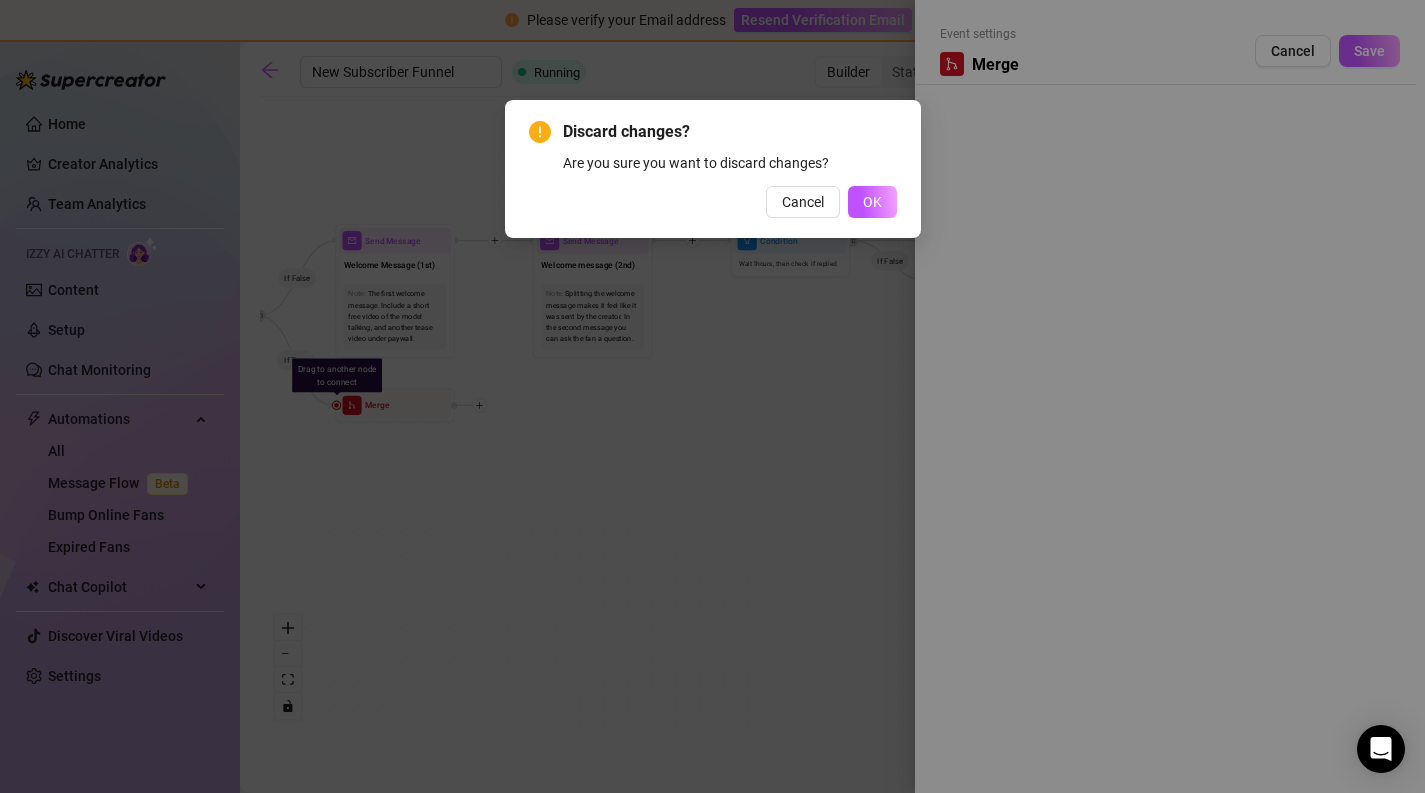 click on "Discard changes? Are you sure you want to discard changes? Cancel OK" at bounding box center (712, 396) 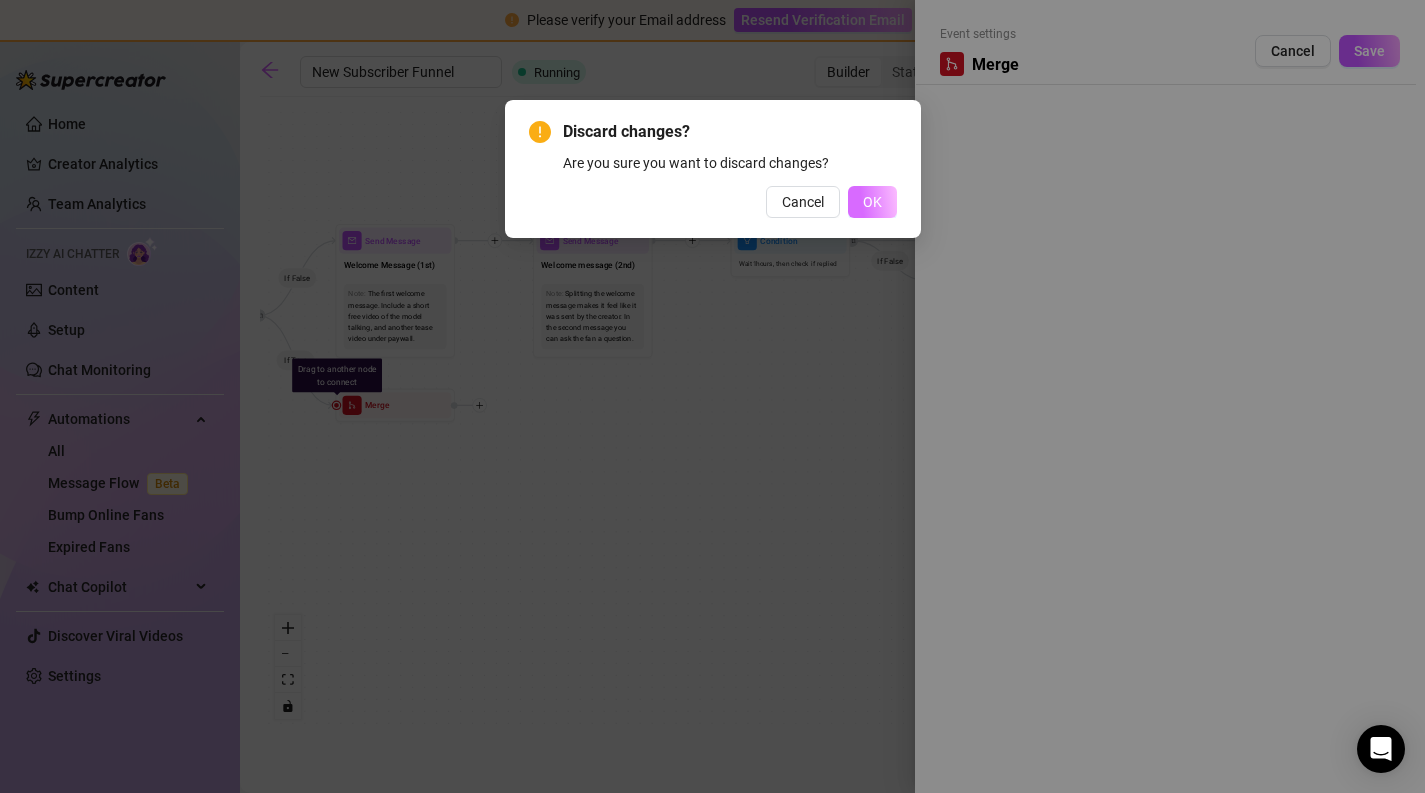 click on "OK" at bounding box center (872, 202) 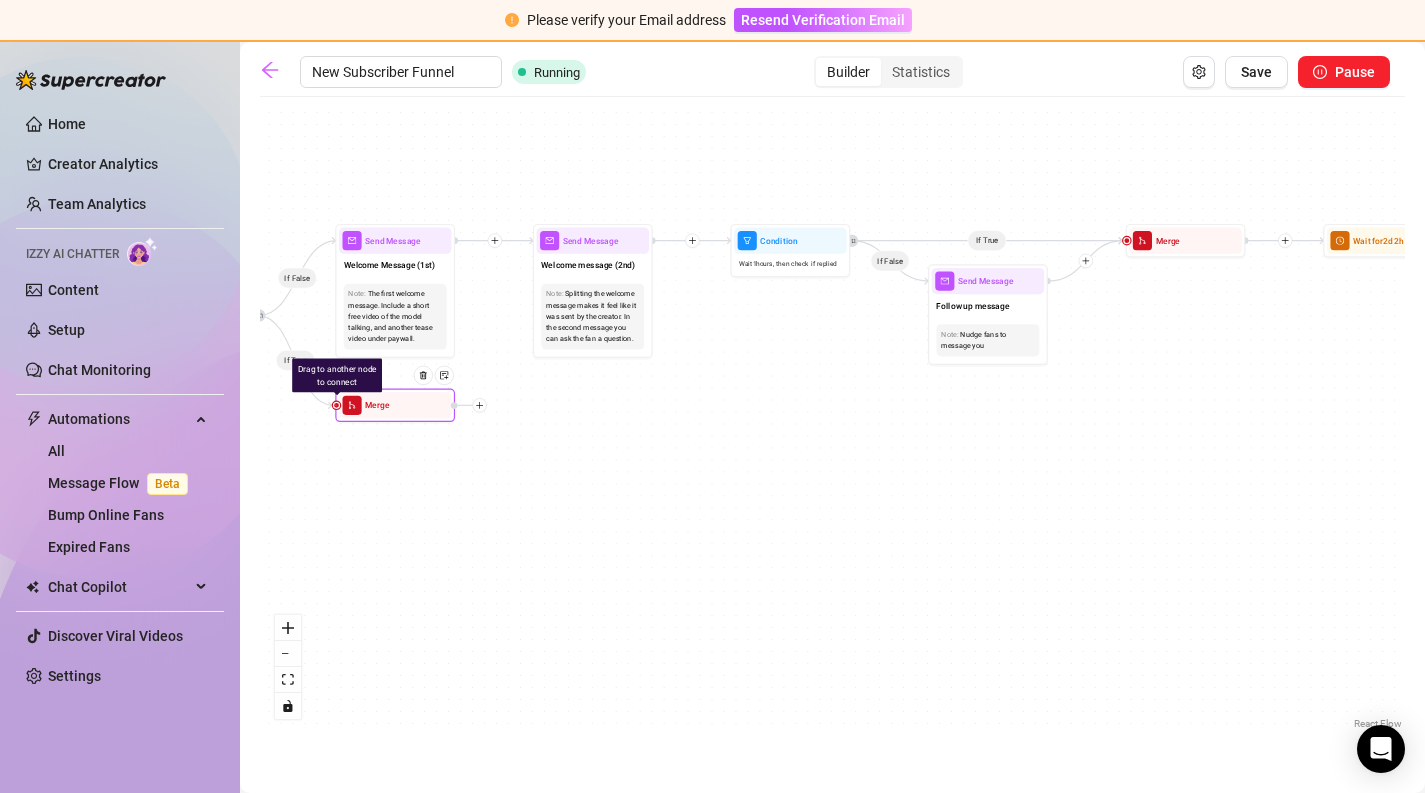 click at bounding box center [336, 405] 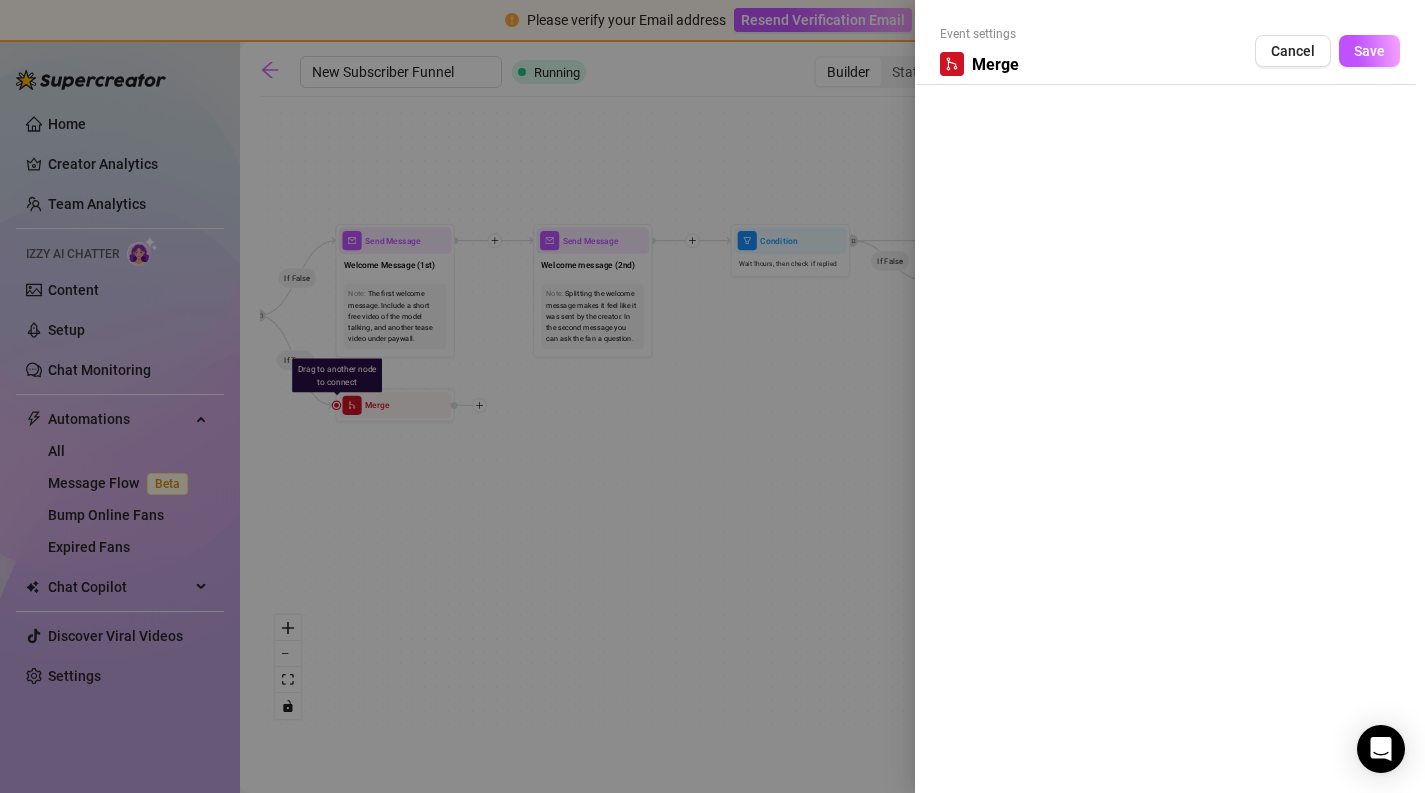 click at bounding box center [712, 396] 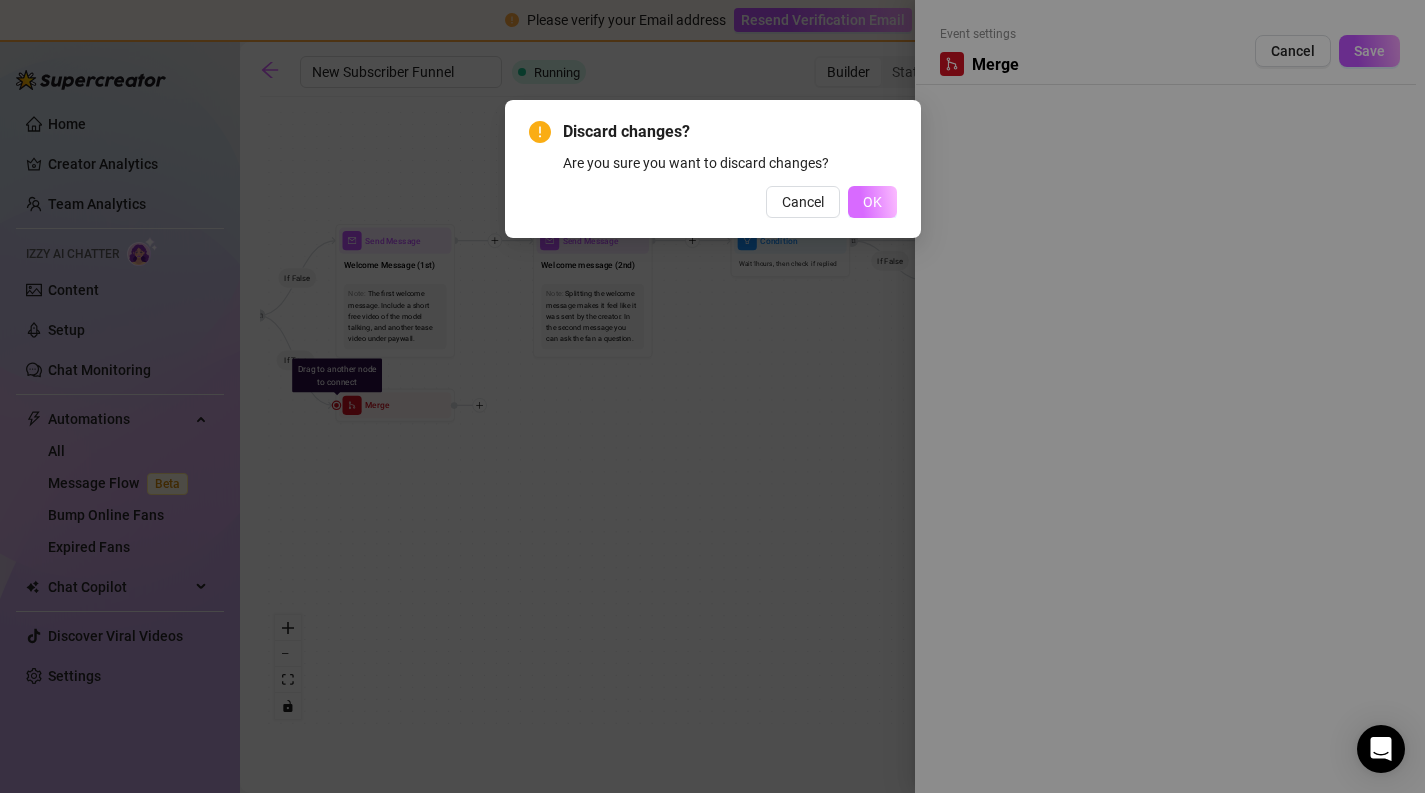 click on "OK" at bounding box center (872, 202) 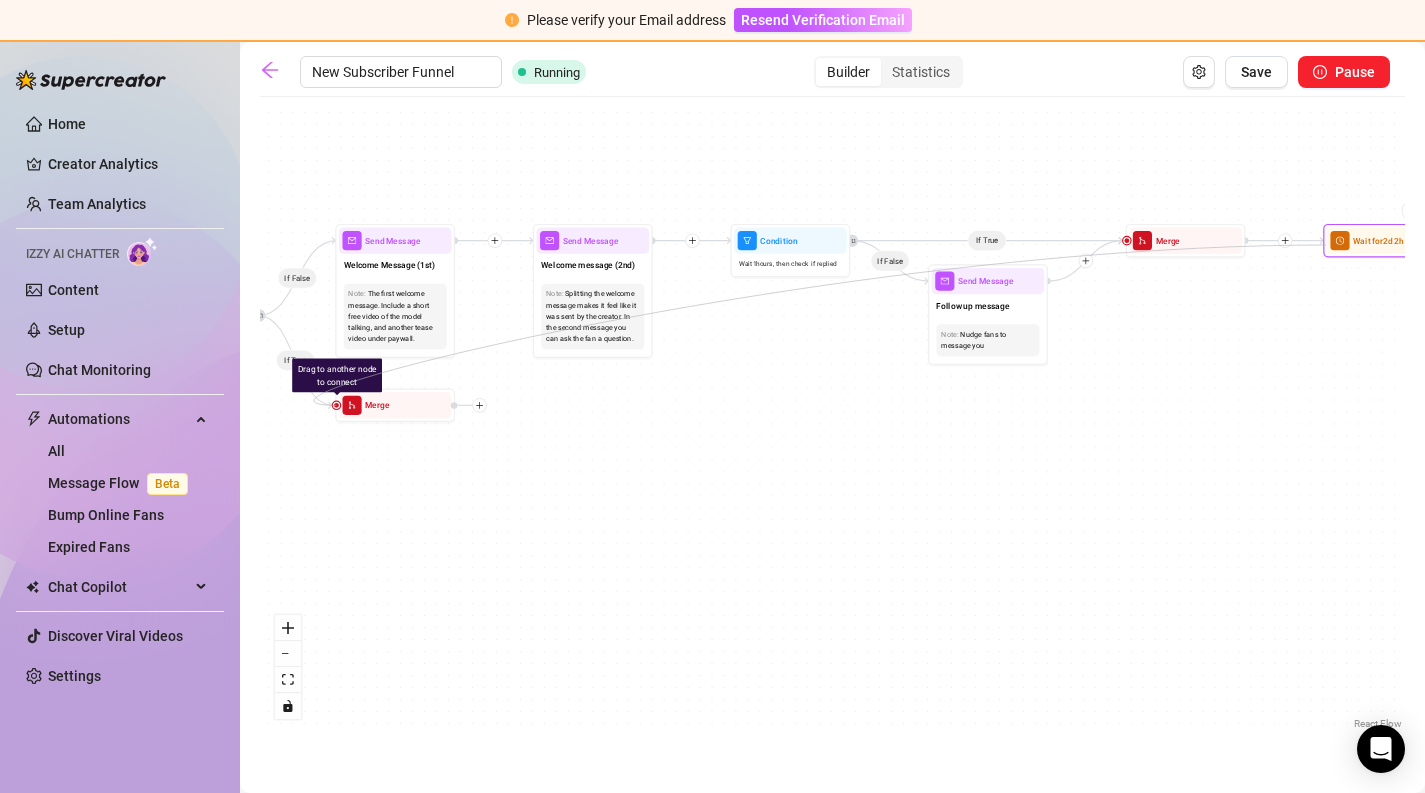 drag, startPoint x: 336, startPoint y: 407, endPoint x: 1324, endPoint y: 243, distance: 1001.51886 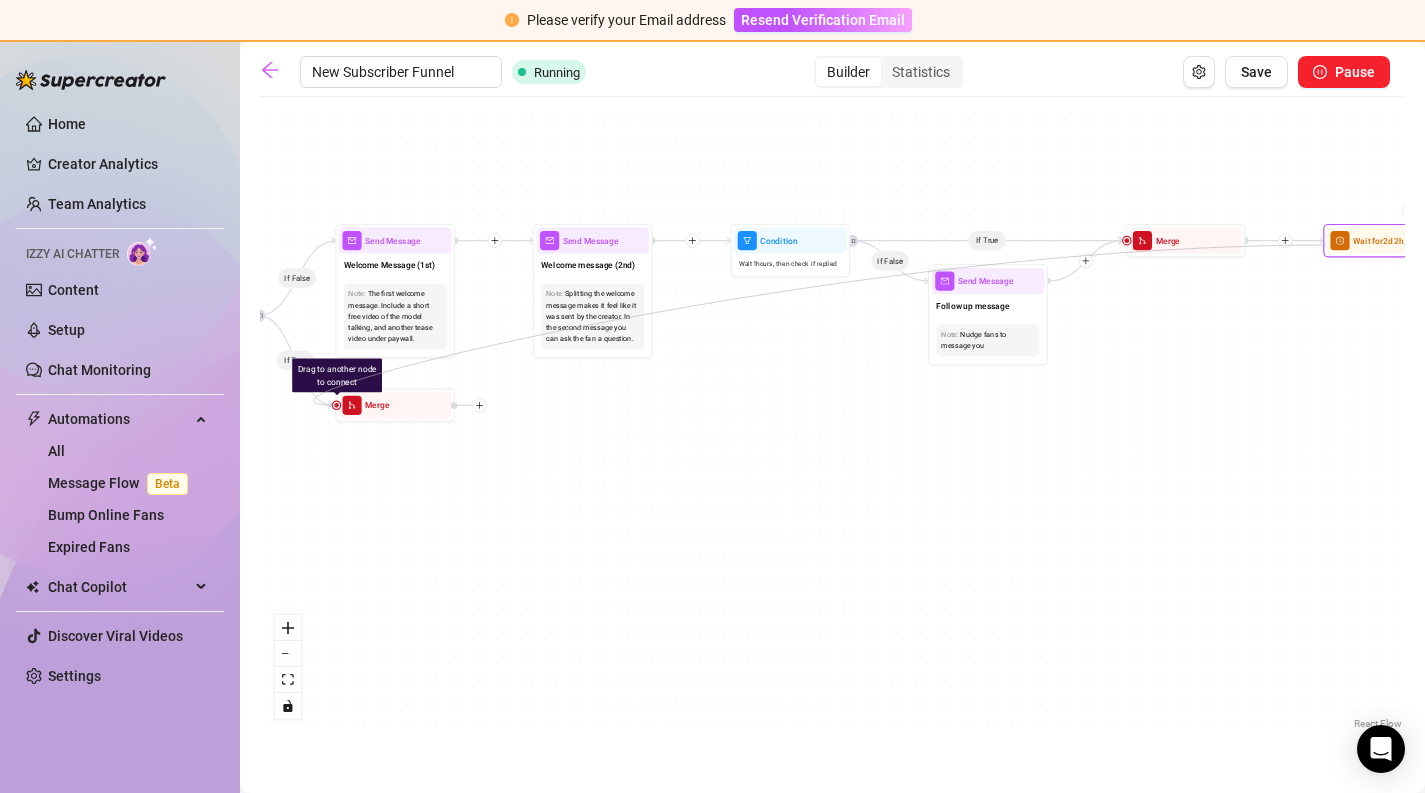 click on "Drag to another node to connect Merge Send Message riding $ 4 , 2 medias Avoid double sending Wait for  [TIME] Merge Wait for  [TIME] Send Message dancer gets creamy on your cock $ 11 , 2 medias Avoid double sending Condition Wait  [TIME] , then check if purchased last message Condition Wait  [TIME] , then check if replied Merge Send Message Follow up message Note: Nudge fans to message you Condition Wait  [TIME] , then check if replied Starting Event New Subscriber Trigger Note: Sell content to new fans - from the moment they subscribe until they spend $300 Wait for  [TIME] Note: Instead of sending the welcome message right away, wait a few minutes and only then send the message. This makes it feel more authentic and less like a bot. Send Message Welcome Message (1st) Note: The first welcome message. Include a short free video of the model talking, and another tease video under paywall. Send Message Welcome message (2nd) Note: Wait for  [TIME] Send Message fucking the dancer hard $ 11.5 , 2 medias" at bounding box center [86, 336] 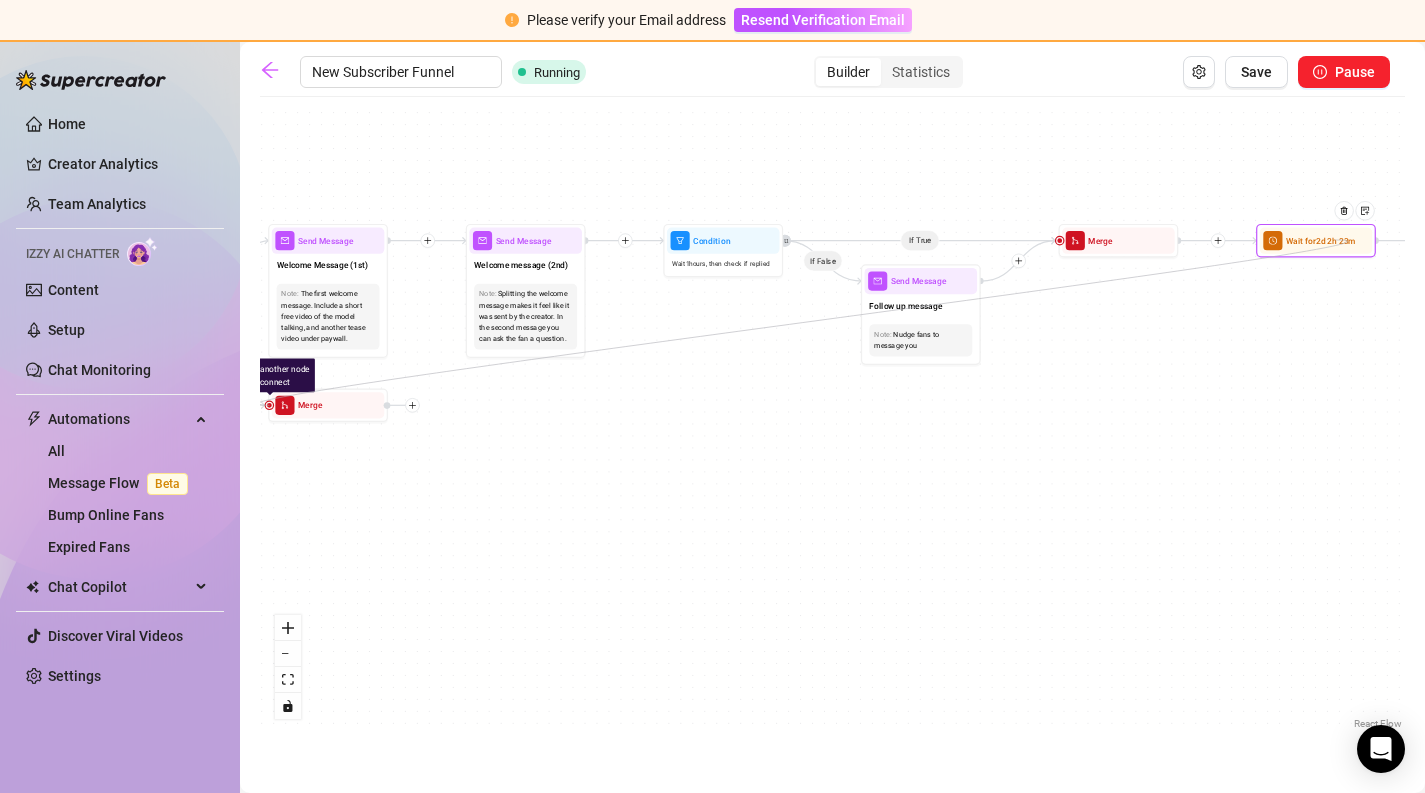 drag, startPoint x: 334, startPoint y: 405, endPoint x: 1335, endPoint y: 240, distance: 1014.50775 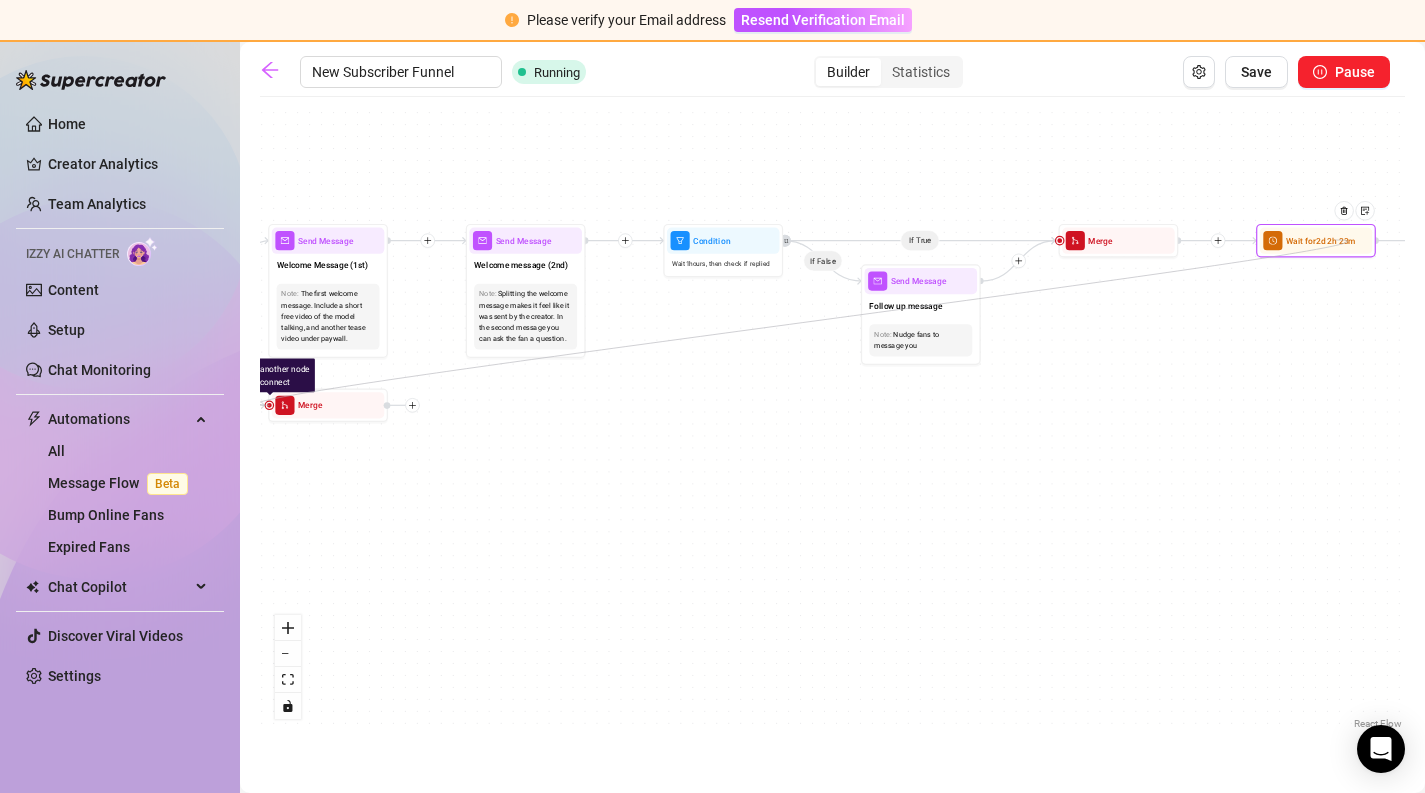 click on "Drag to another node to connect Merge Send Message riding $ 4 , 2 medias Avoid double sending Wait for  [TIME] Merge Wait for  [TIME] Send Message dancer gets creamy on your cock $ 11 , 2 medias Avoid double sending Condition Wait  [TIME] , then check if purchased last message Condition Wait  [TIME] , then check if replied Merge Send Message Follow up message Note: Nudge fans to message you Condition Wait  [TIME] , then check if replied Starting Event New Subscriber Trigger Note: Sell content to new fans - from the moment they subscribe until they spend $300 Wait for  [TIME] Note: Instead of sending the welcome message right away, wait a few minutes and only then send the message. This makes it feel more authentic and less like a bot. Send Message Welcome Message (1st) Note: The first welcome message. Include a short free video of the model talking, and another tease video under paywall. Send Message Welcome message (2nd) Note: Wait for  [TIME] Send Message fucking the dancer hard $ 11.5 , 2 medias" at bounding box center [18, 336] 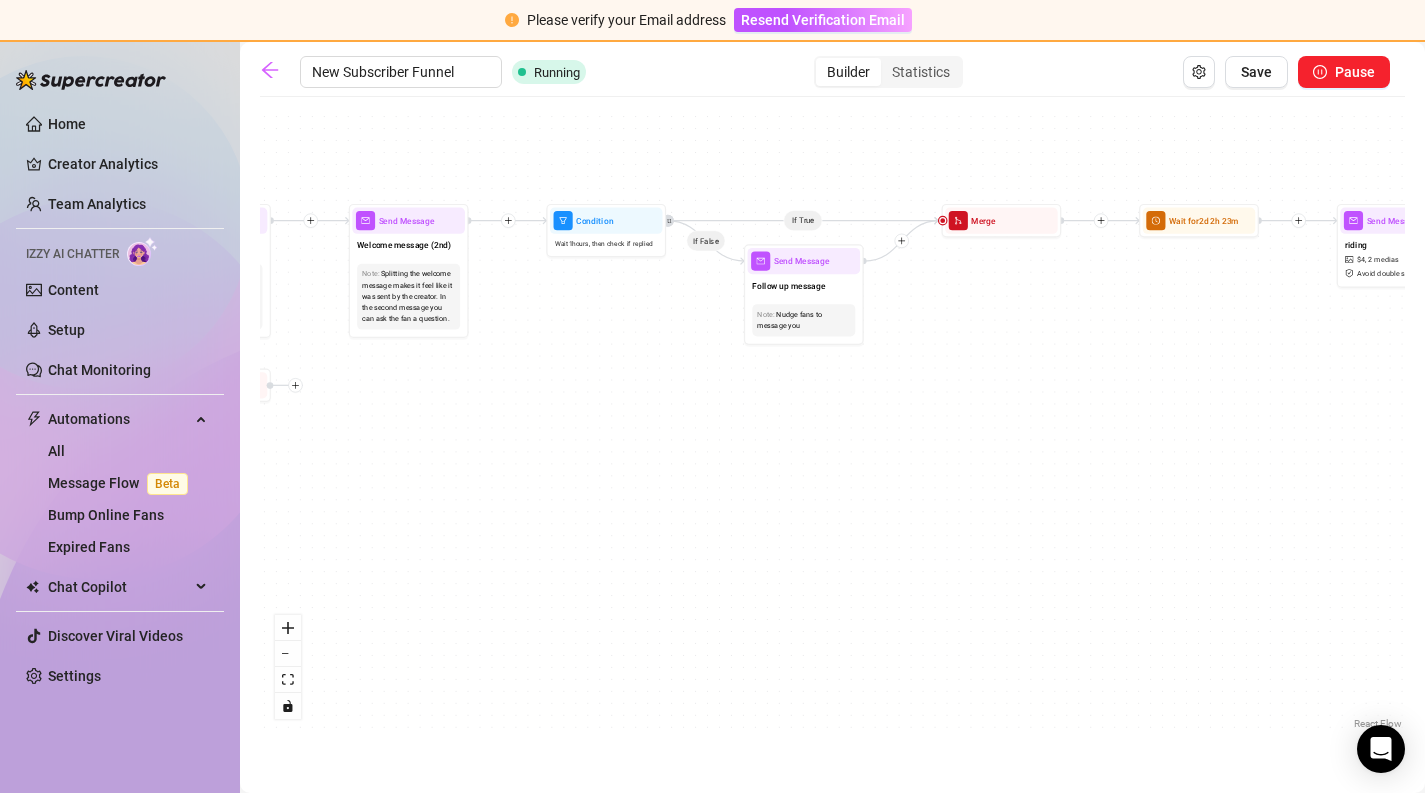 drag, startPoint x: 1324, startPoint y: 355, endPoint x: 1204, endPoint y: 331, distance: 122.376465 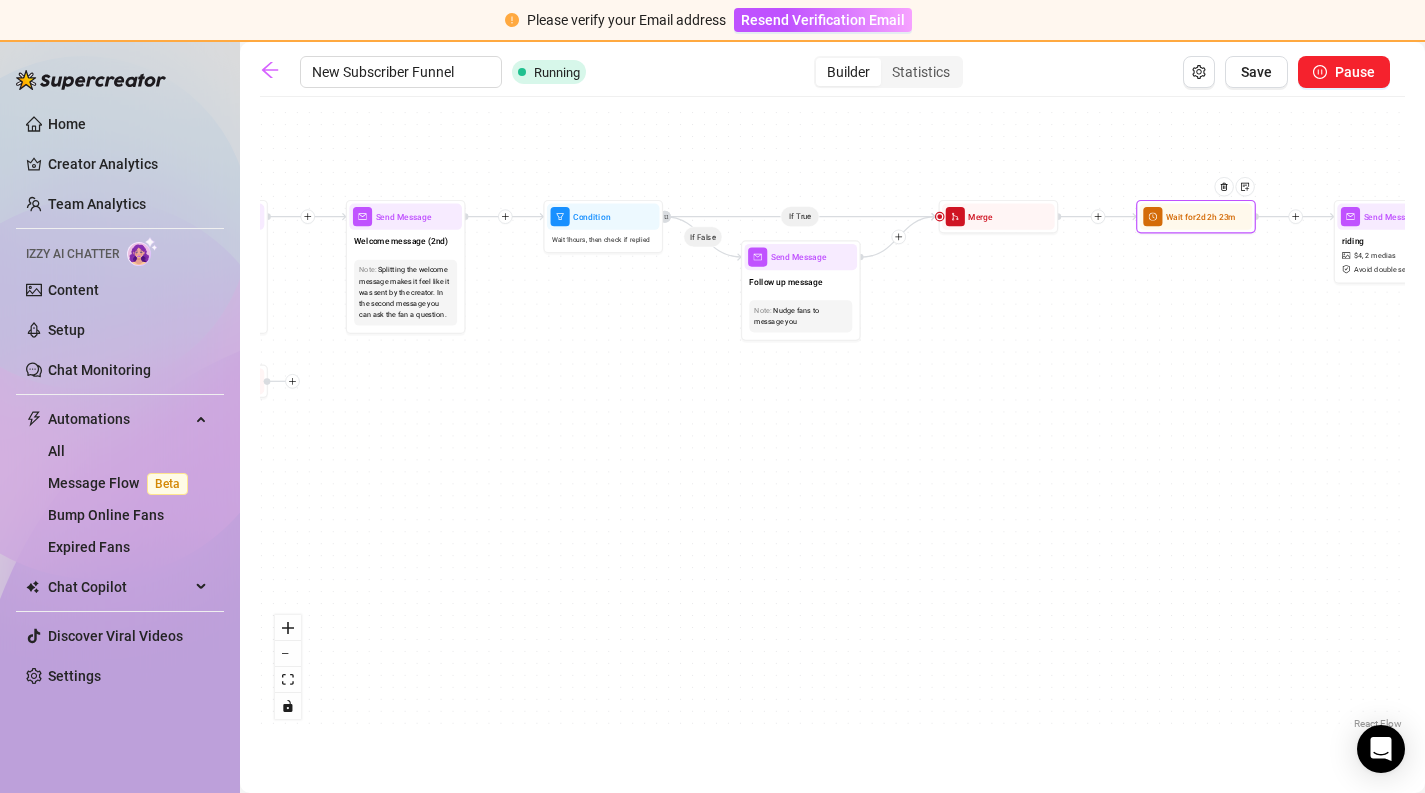 click on "Wait for  [TIME]" at bounding box center [1200, 216] 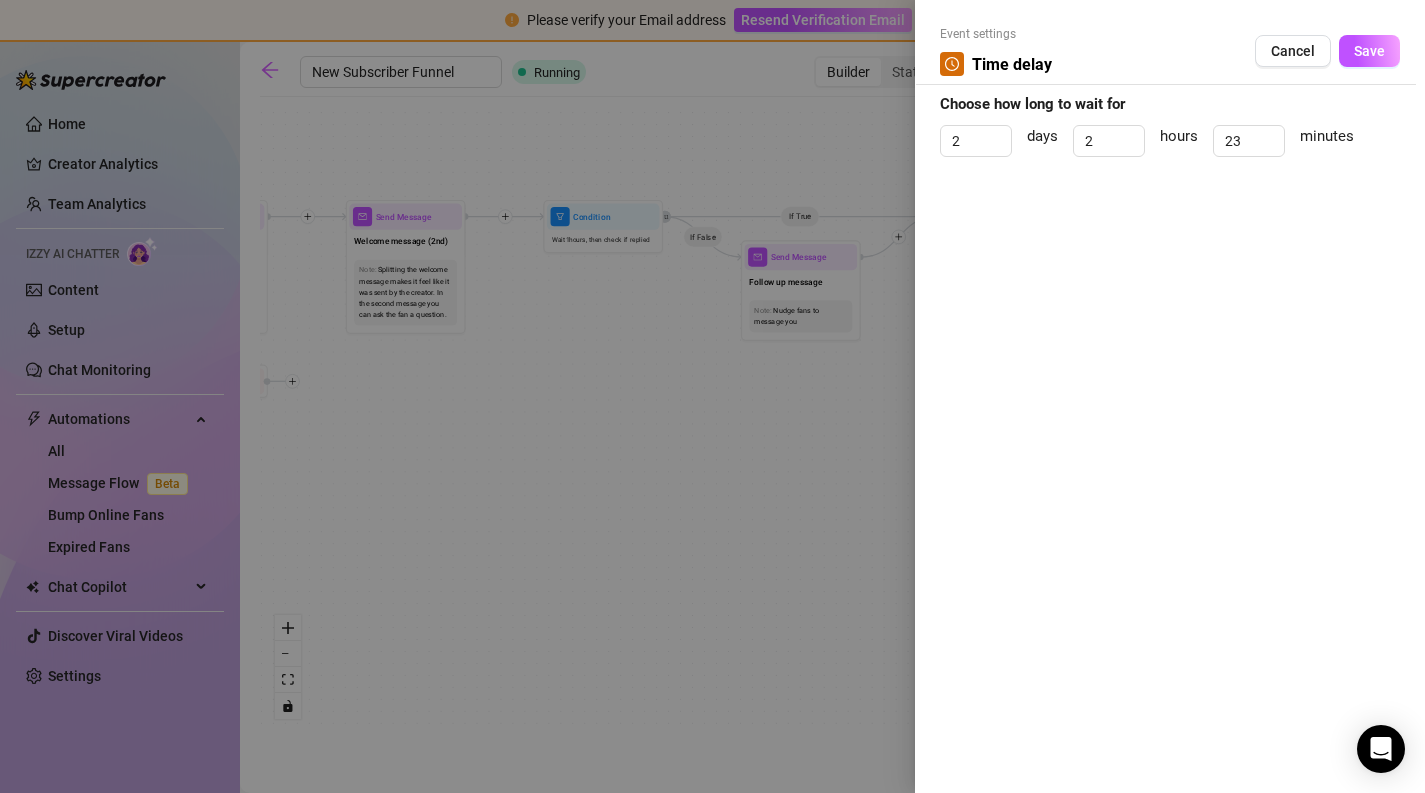 click at bounding box center (712, 396) 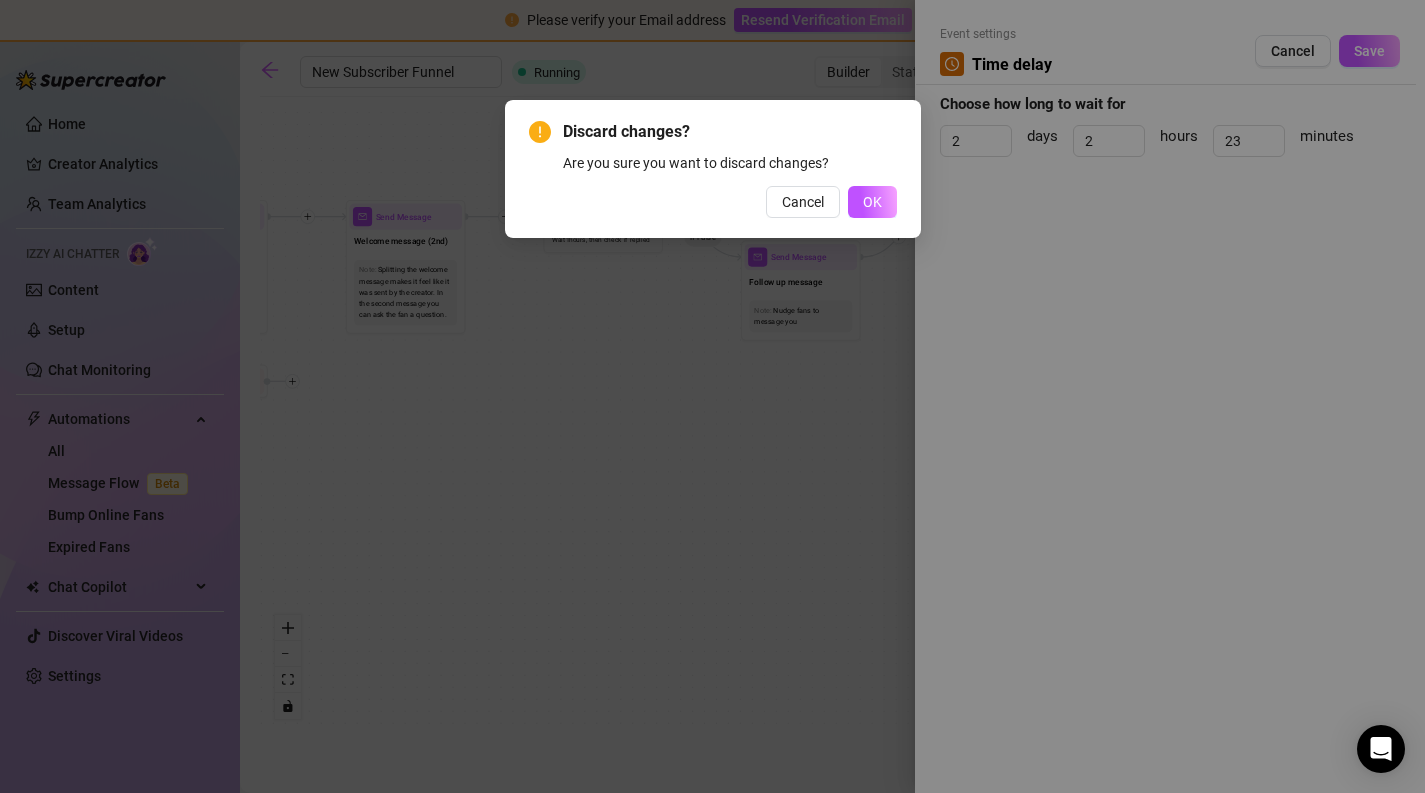 click on "Discard changes? Are you sure you want to discard changes? Cancel OK" at bounding box center (712, 396) 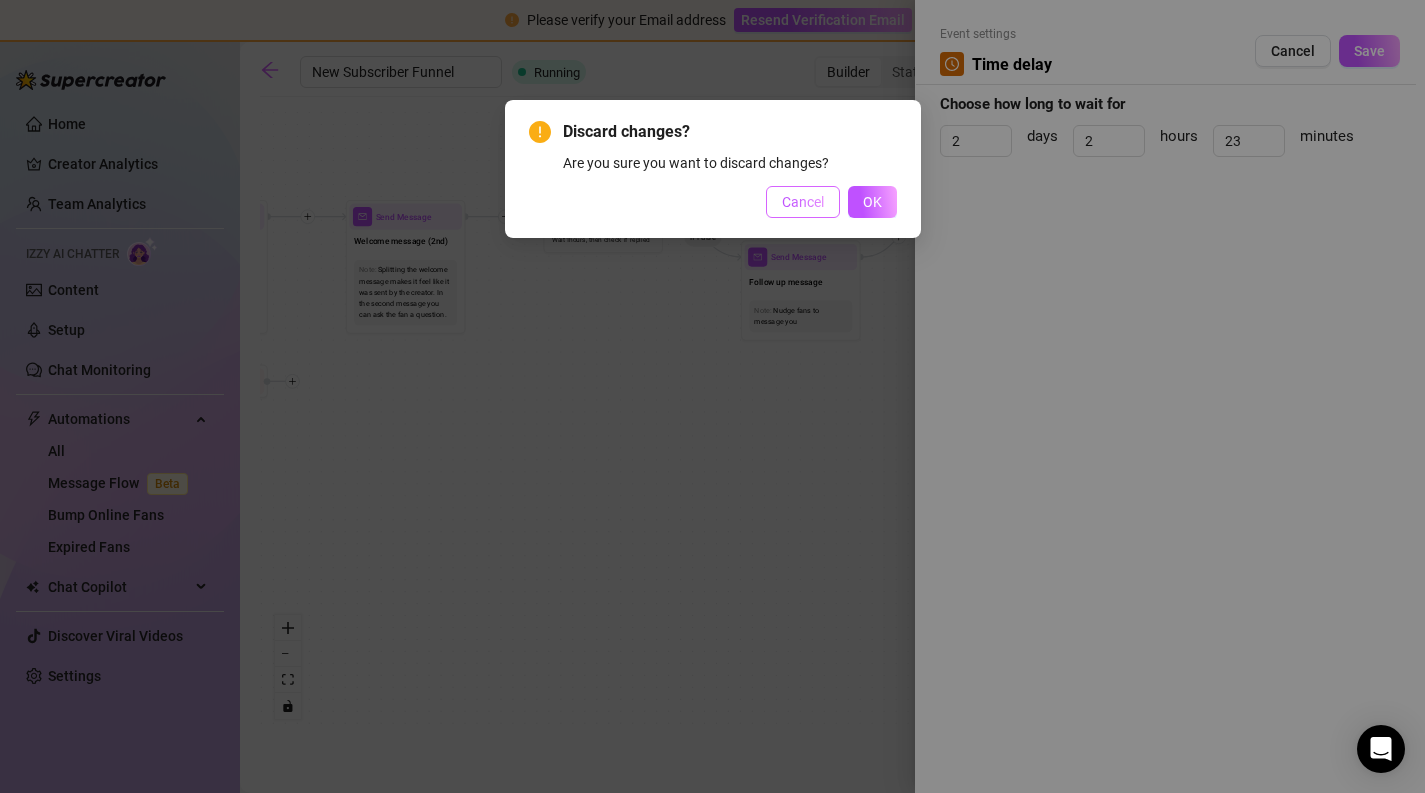 click on "Cancel" at bounding box center (803, 202) 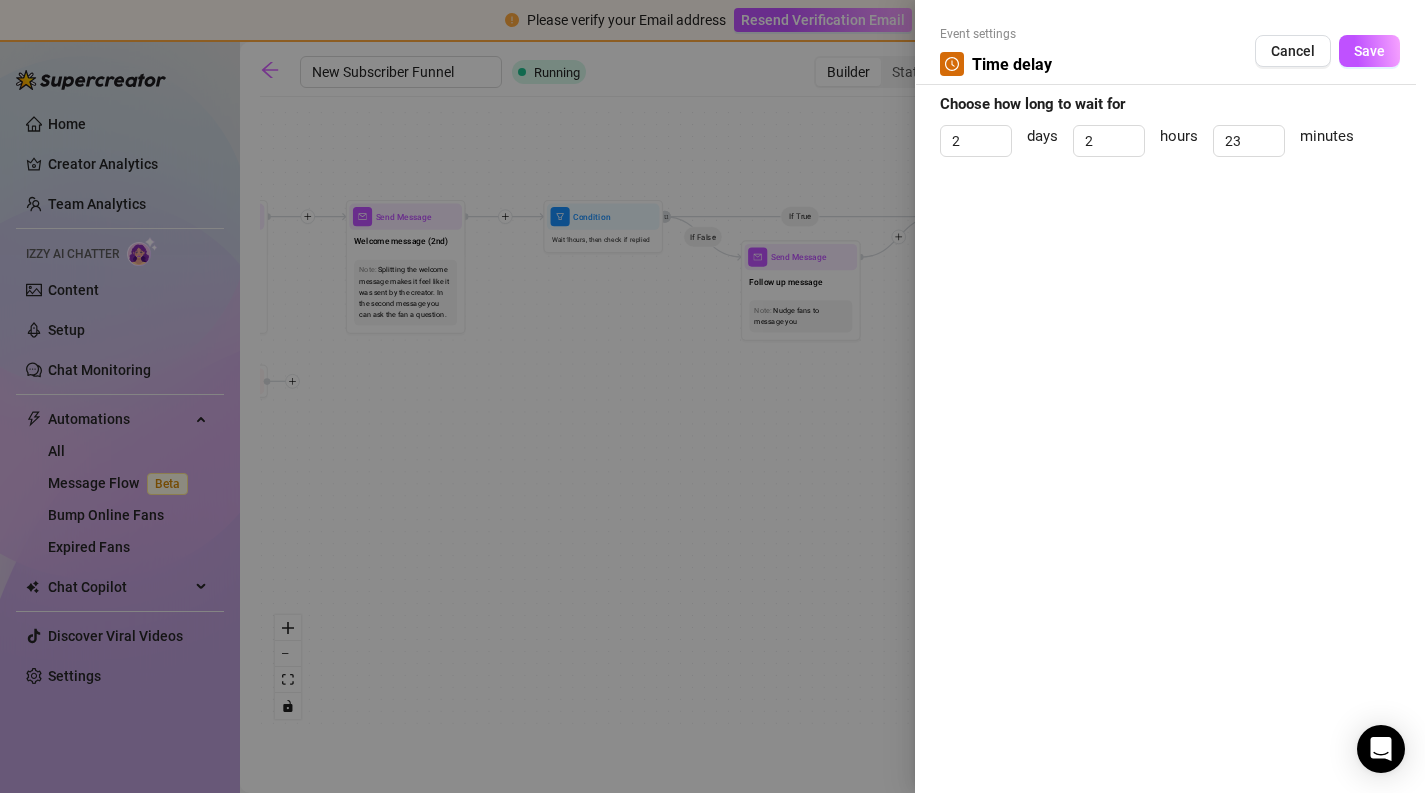 click at bounding box center [712, 396] 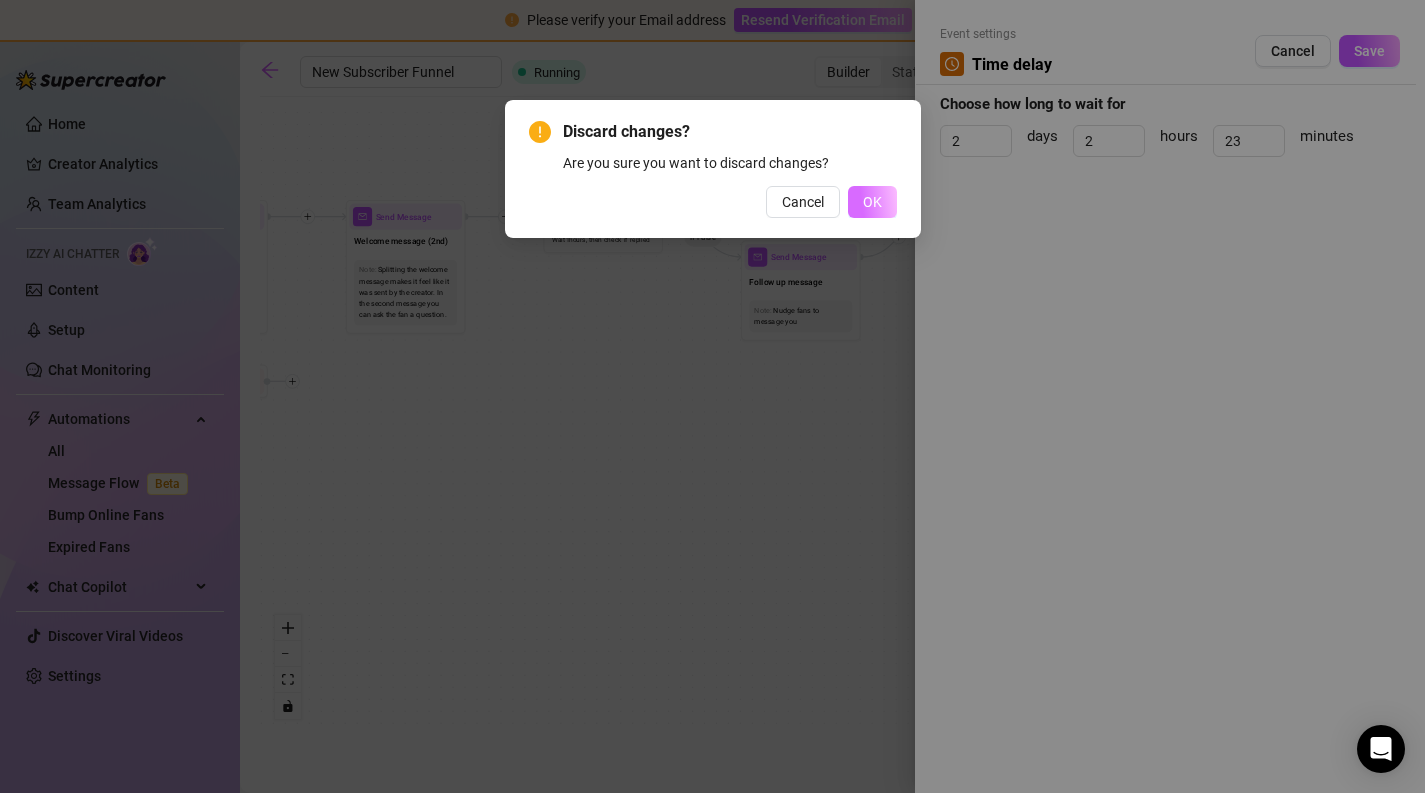 click on "OK" at bounding box center (872, 202) 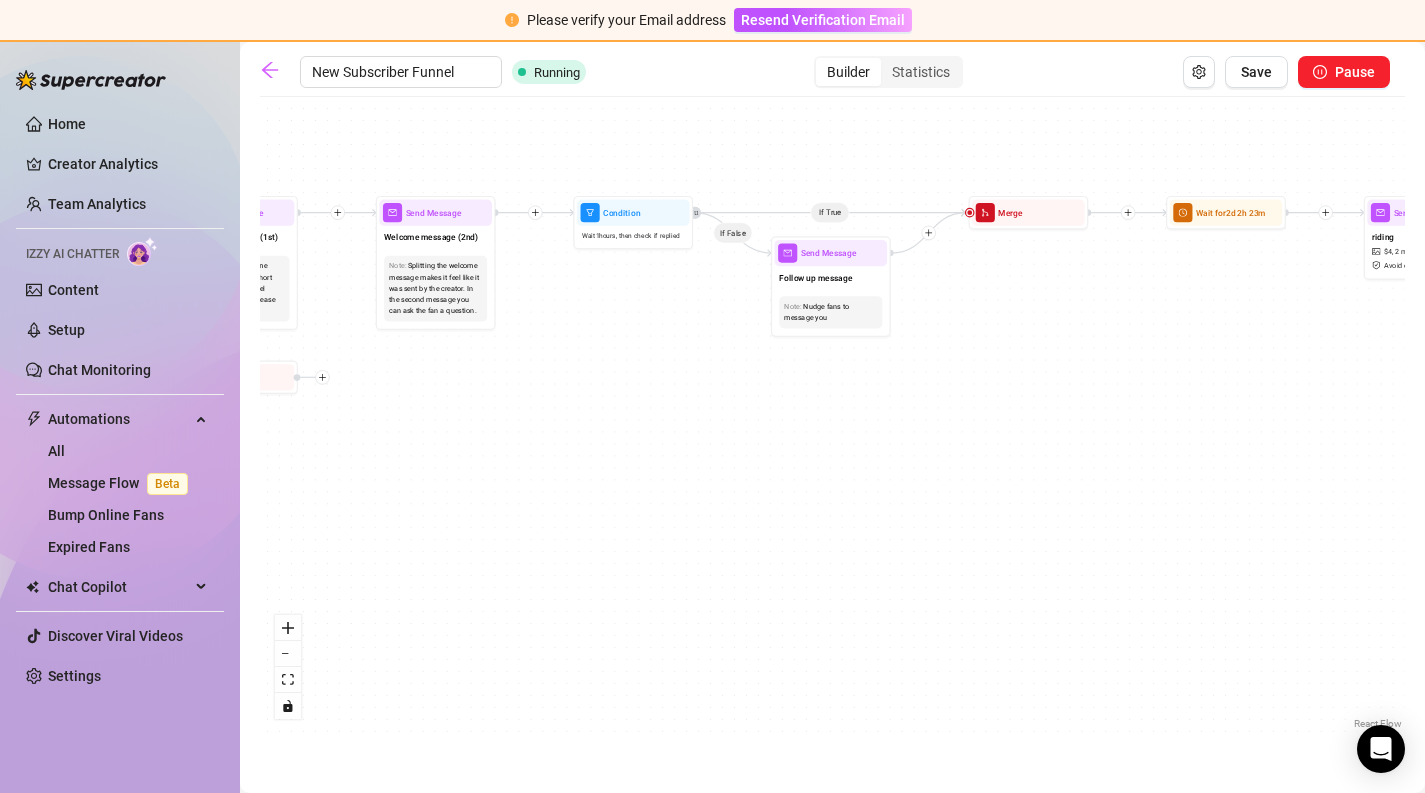 drag, startPoint x: 641, startPoint y: 448, endPoint x: 889, endPoint y: 404, distance: 251.87299 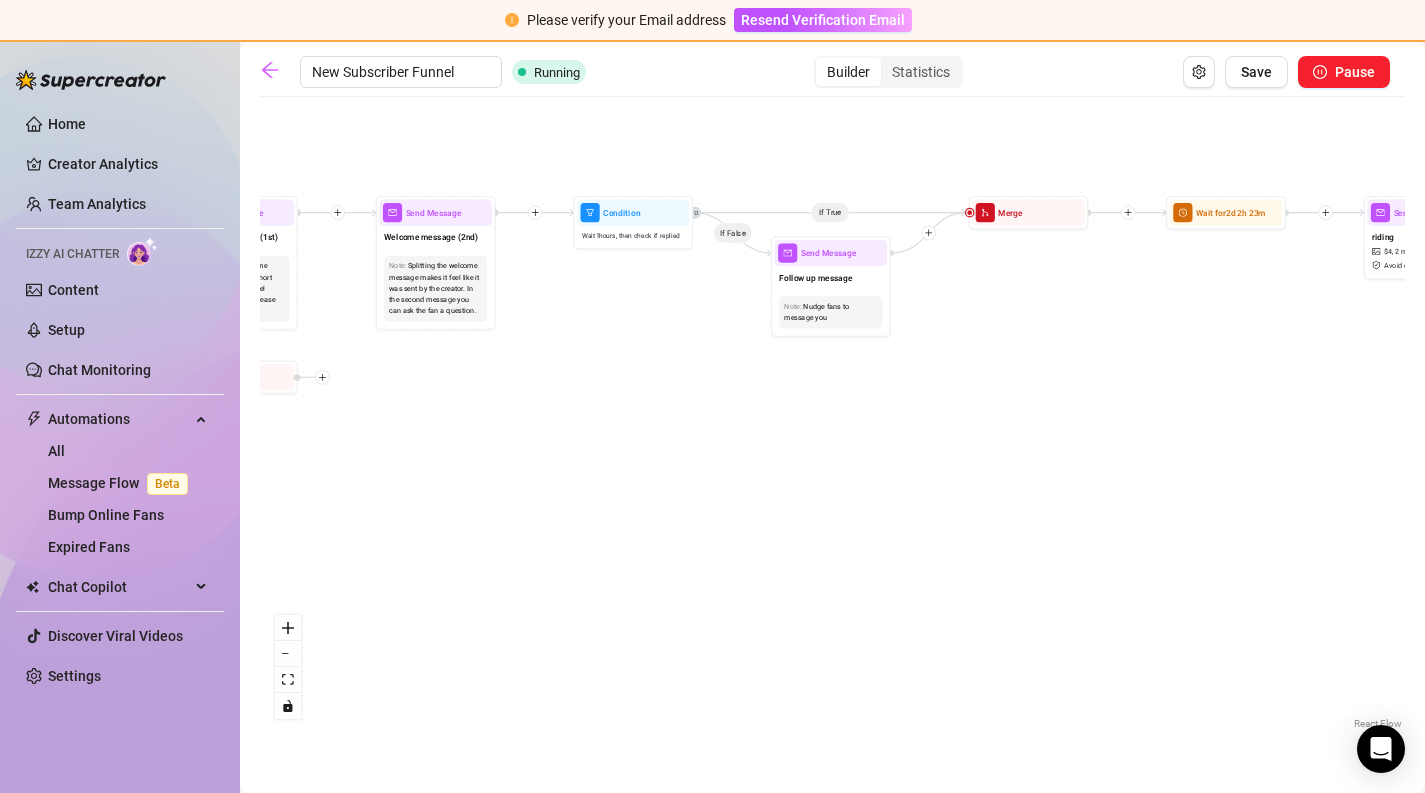 click on "If False If True If False If True If False If True Drag to another node to connect Merge Send Message riding $ 4 , 2 medias Avoid double sending Wait for  [TIME] Merge Wait for  [TIME] Send Message dancer gets creamy on your cock $ 11 , 2 medias Avoid double sending Condition Wait  [TIME] , then check if purchased last message Condition Wait  [TIME] , then check if replied Merge Send Message Follow up message Note: Nudge fans to message you Condition Wait  [TIME] , then check if replied Starting Event New Subscriber Trigger Note: Sell content to new fans - from the moment they subscribe until they spend $300 Wait for  [TIME] Note: Instead of sending the welcome message right away, wait a few minutes and only then send the message. This makes it feel more authentic and less like a bot. Send Message Welcome Message (1st) Note: The first welcome message. Include a short free video of the model talking, and another tease video under paywall. Send Message Welcome message (2nd) Note: Wait for  [TIME] $ 11.5" at bounding box center [832, 420] 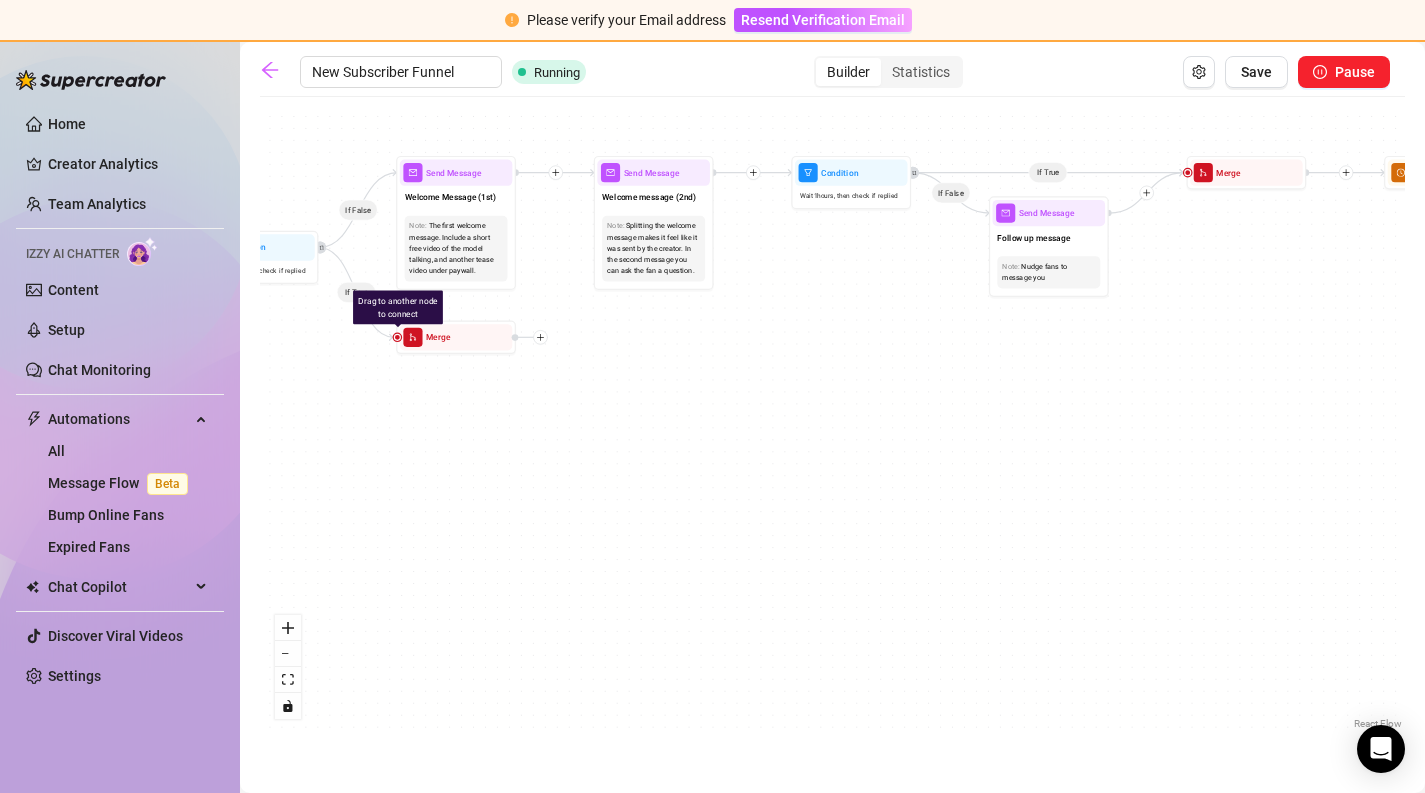click on "If False If True If False If True If False If True Drag to another node to connect Merge Send Message riding $ 4 , 2 medias Avoid double sending Wait for  [TIME] Merge Wait for  [TIME] Send Message dancer gets creamy on your cock $ 11 , 2 medias Avoid double sending Condition Wait  [TIME] , then check if purchased last message Condition Wait  [TIME] , then check if replied Merge Send Message Follow up message Note: Nudge fans to message you Condition Wait  [TIME] , then check if replied Starting Event New Subscriber Trigger Note: Sell content to new fans - from the moment they subscribe until they spend $300 Wait for  [TIME] Note: Instead of sending the welcome message right away, wait a few minutes and only then send the message. This makes it feel more authentic and less like a bot. Send Message Welcome Message (1st) Note: The first welcome message. Include a short free video of the model talking, and another tease video under paywall. Send Message Welcome message (2nd) Note: Wait for  [TIME] $ 11.5" at bounding box center [832, 420] 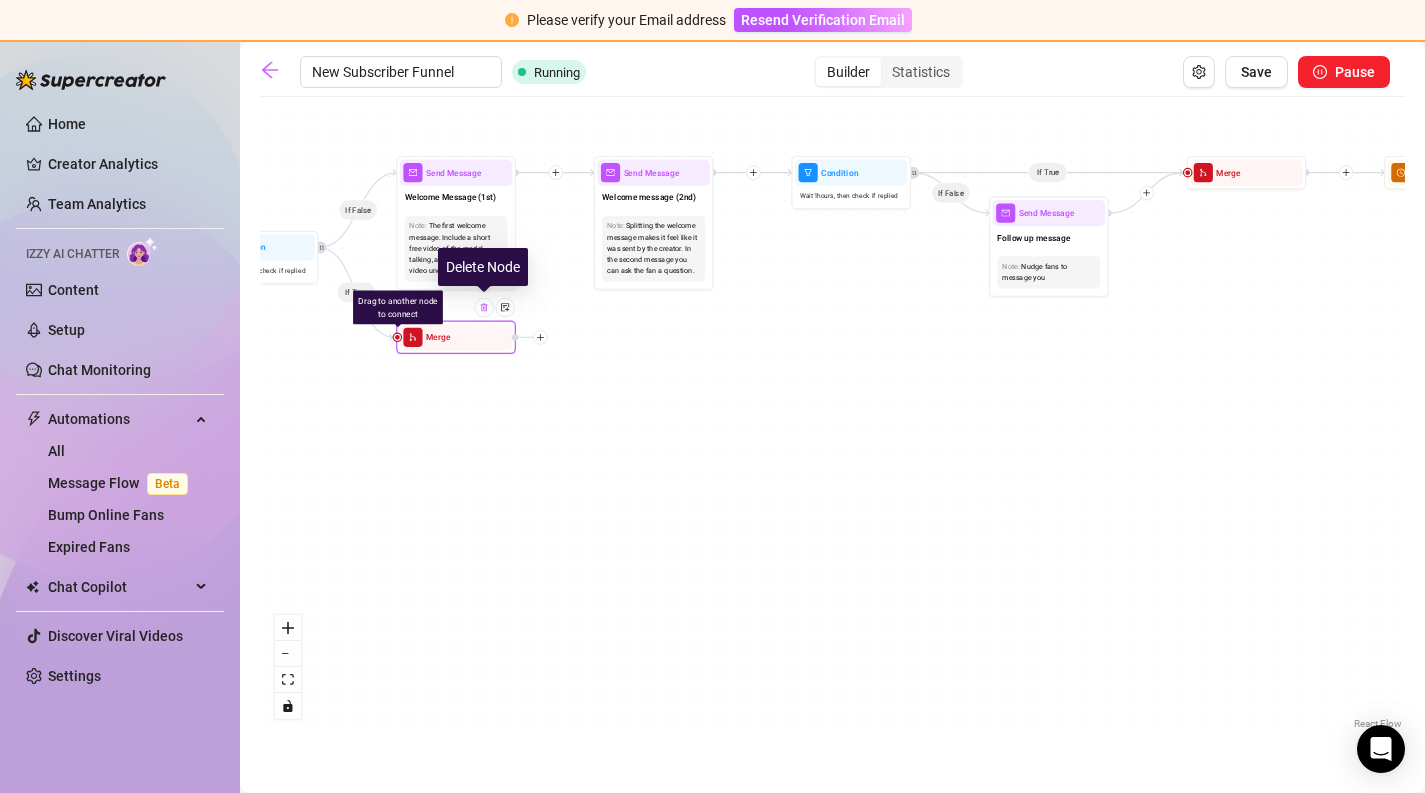 click at bounding box center (484, 308) 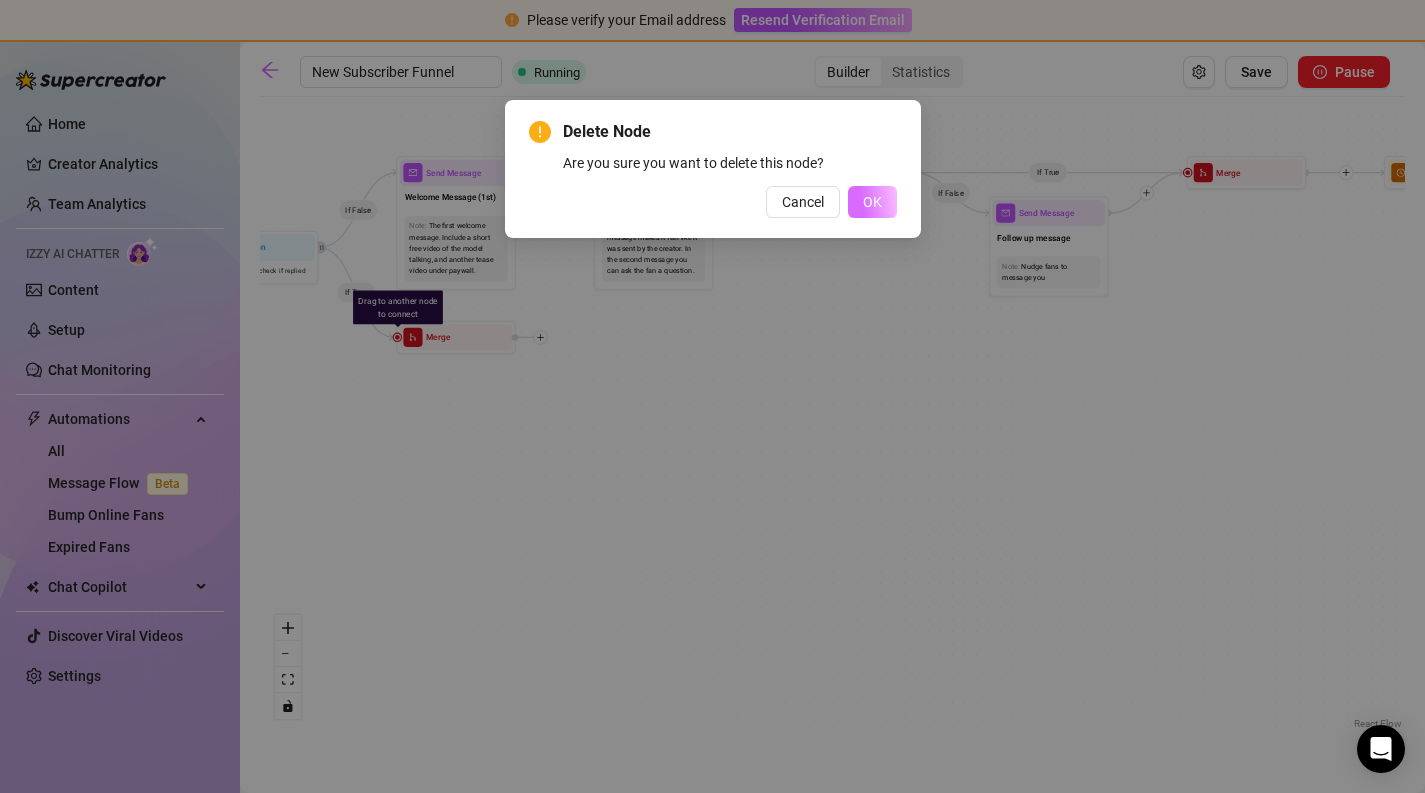 click on "OK" at bounding box center [872, 202] 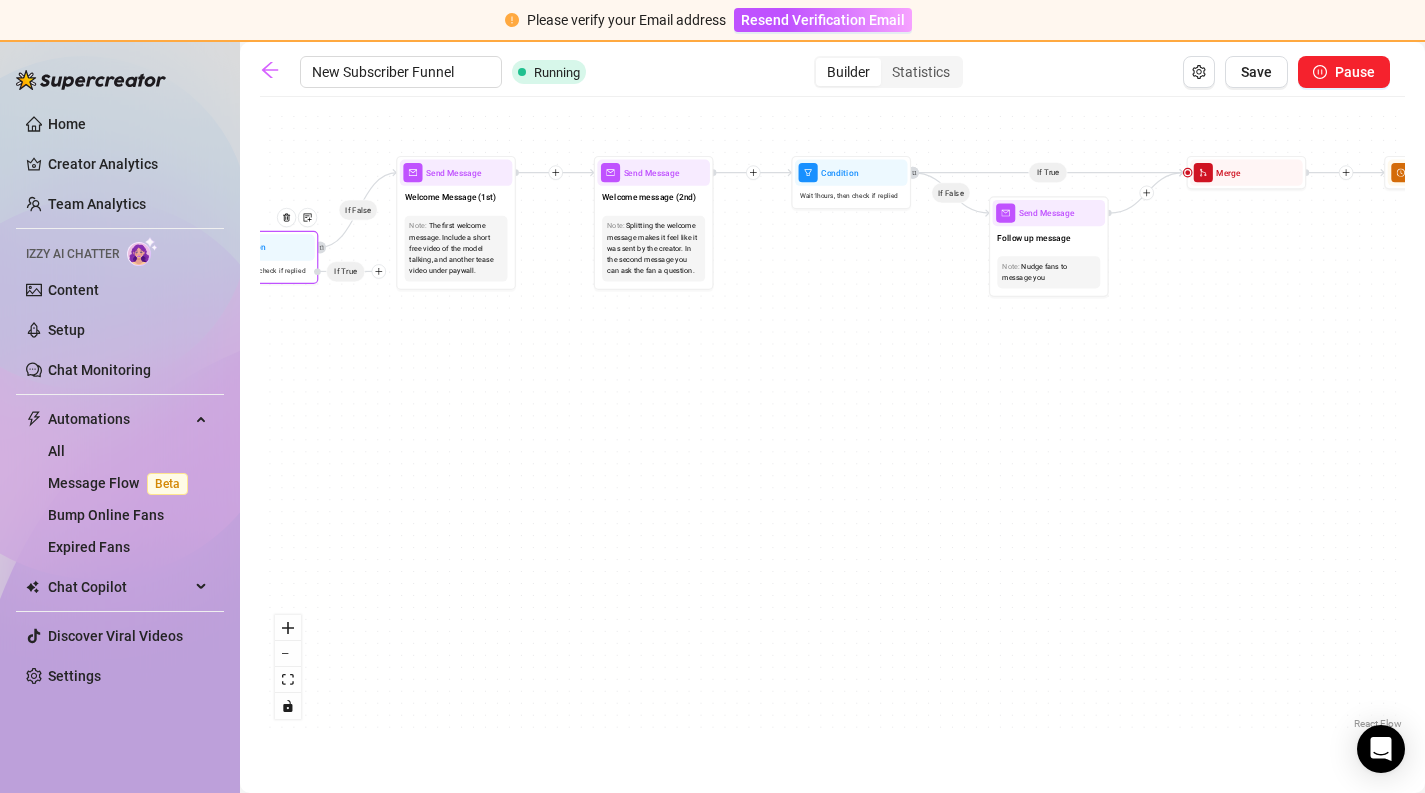 click at bounding box center (379, 271) 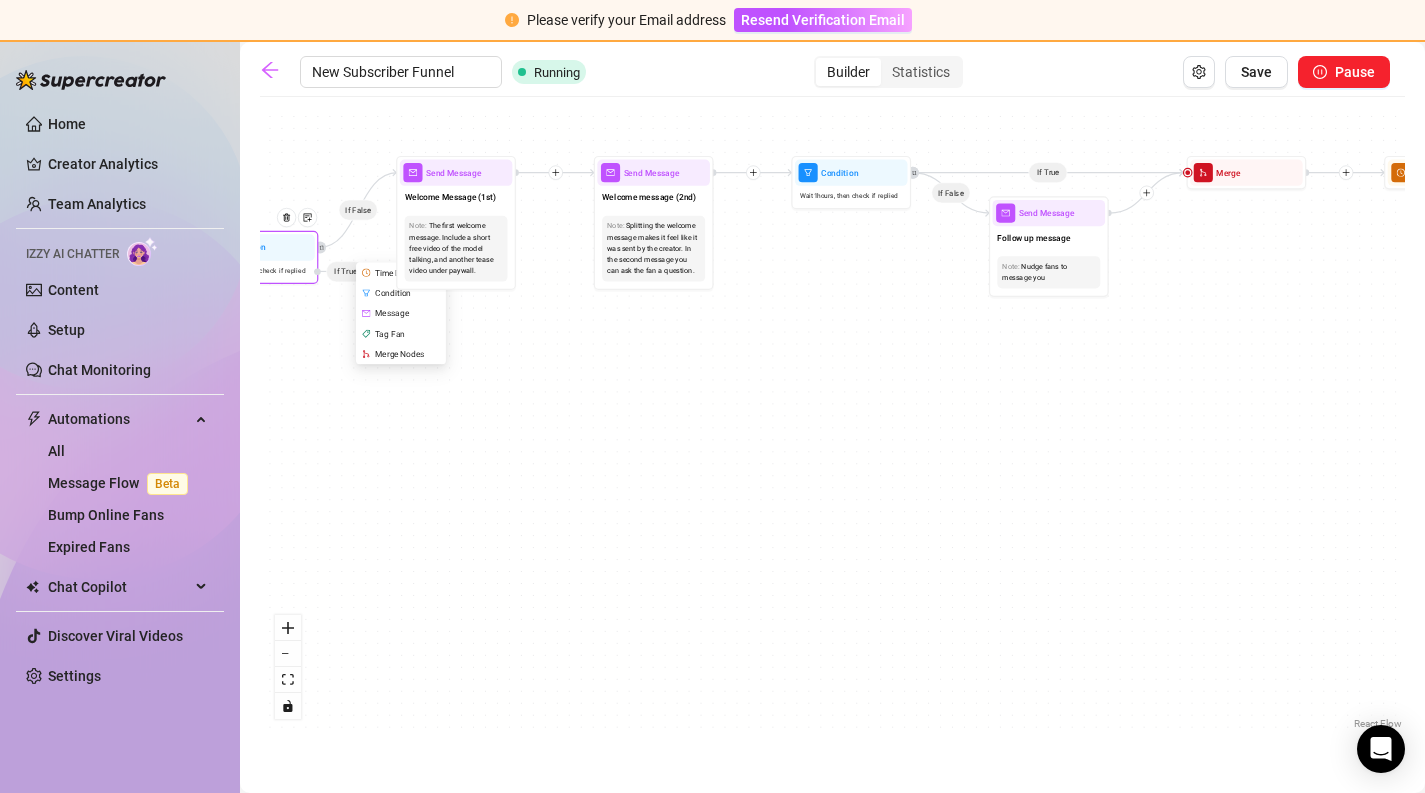 click on "Time Delay" at bounding box center (401, 272) 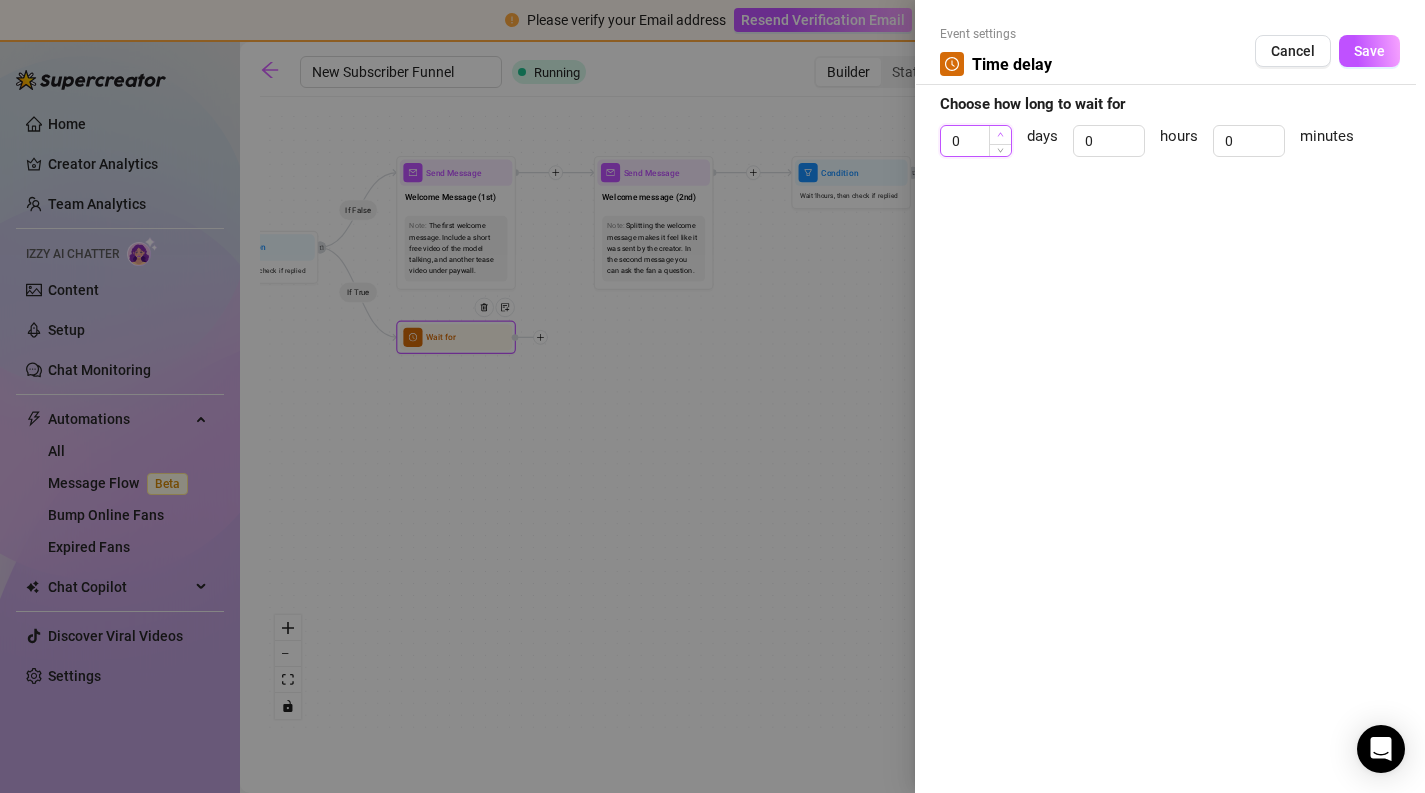 type on "1" 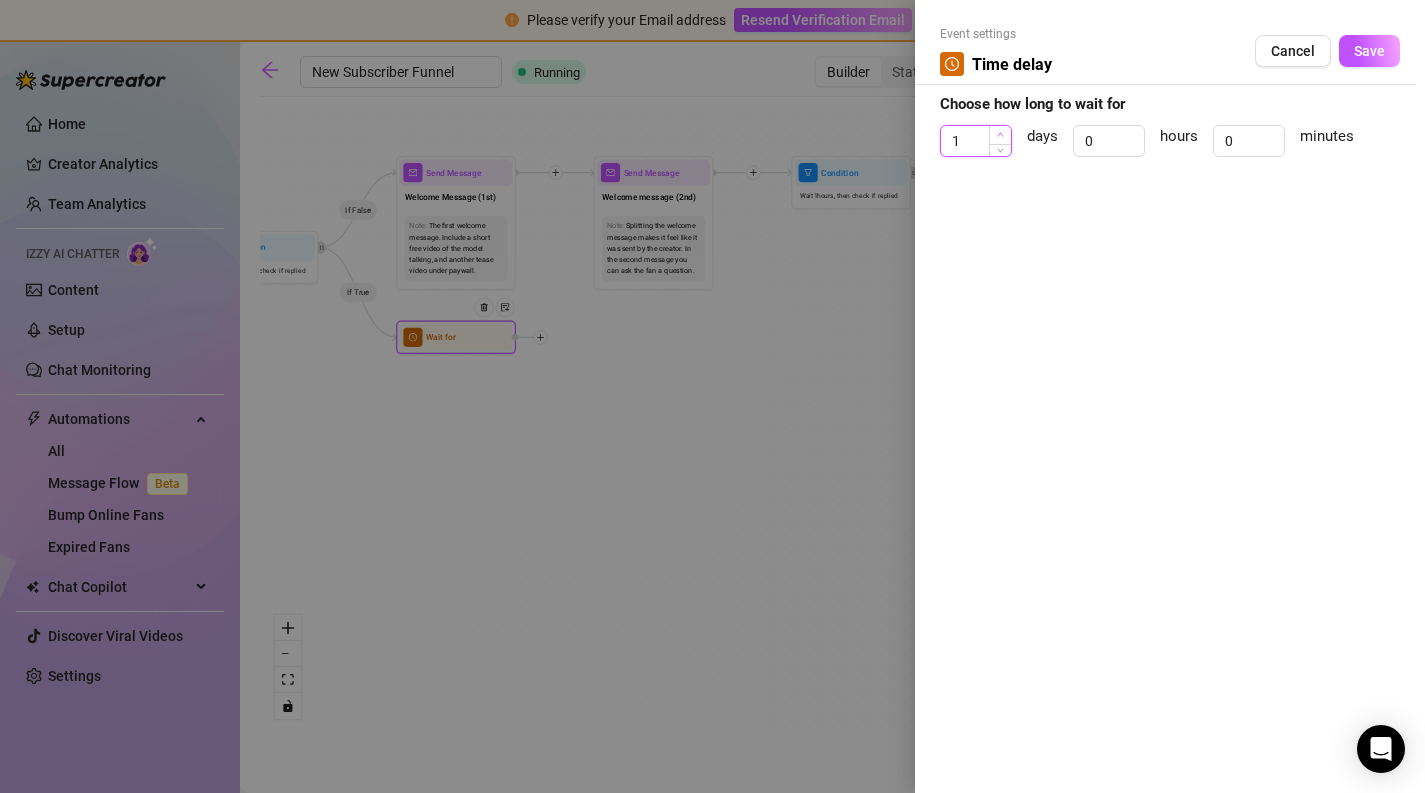 click at bounding box center (1000, 135) 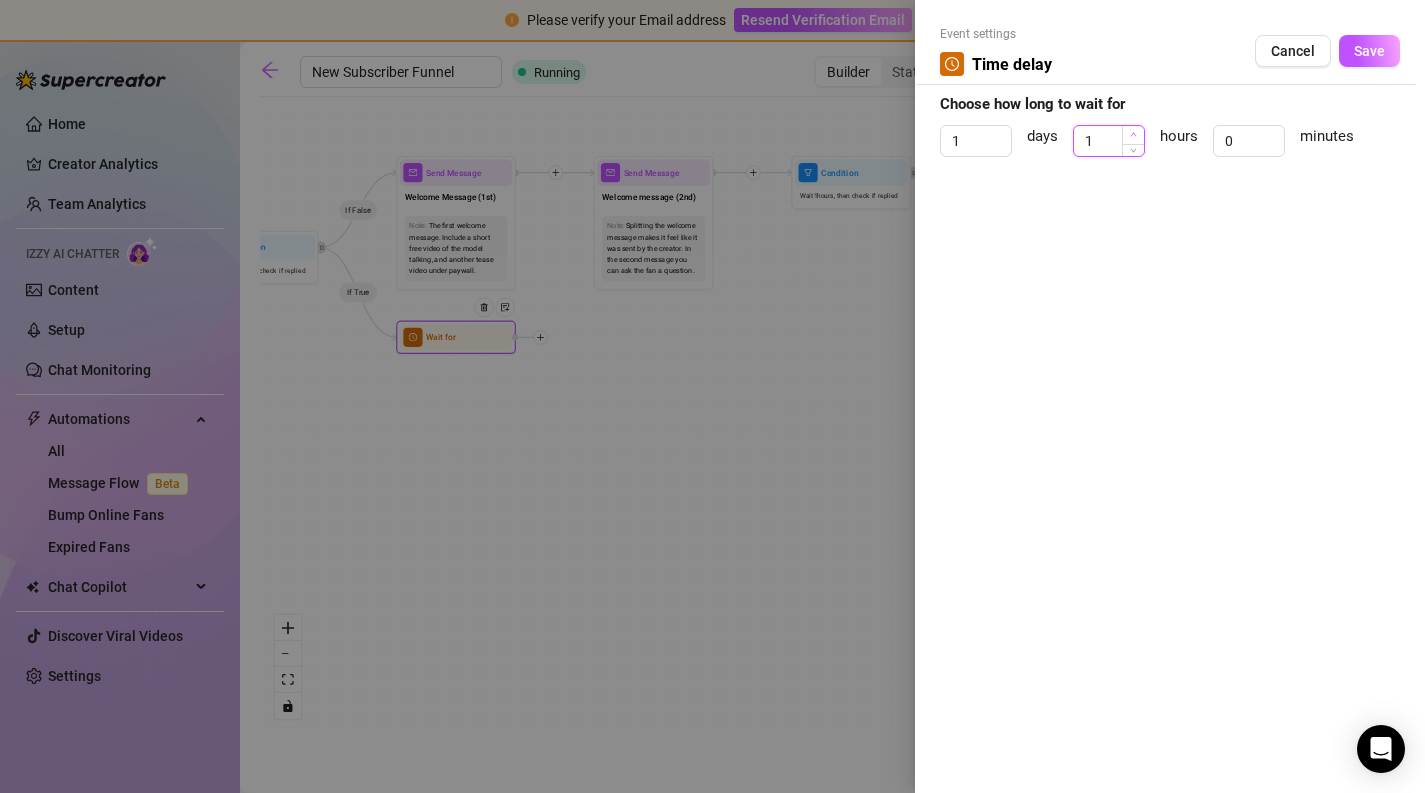 click at bounding box center (1133, 135) 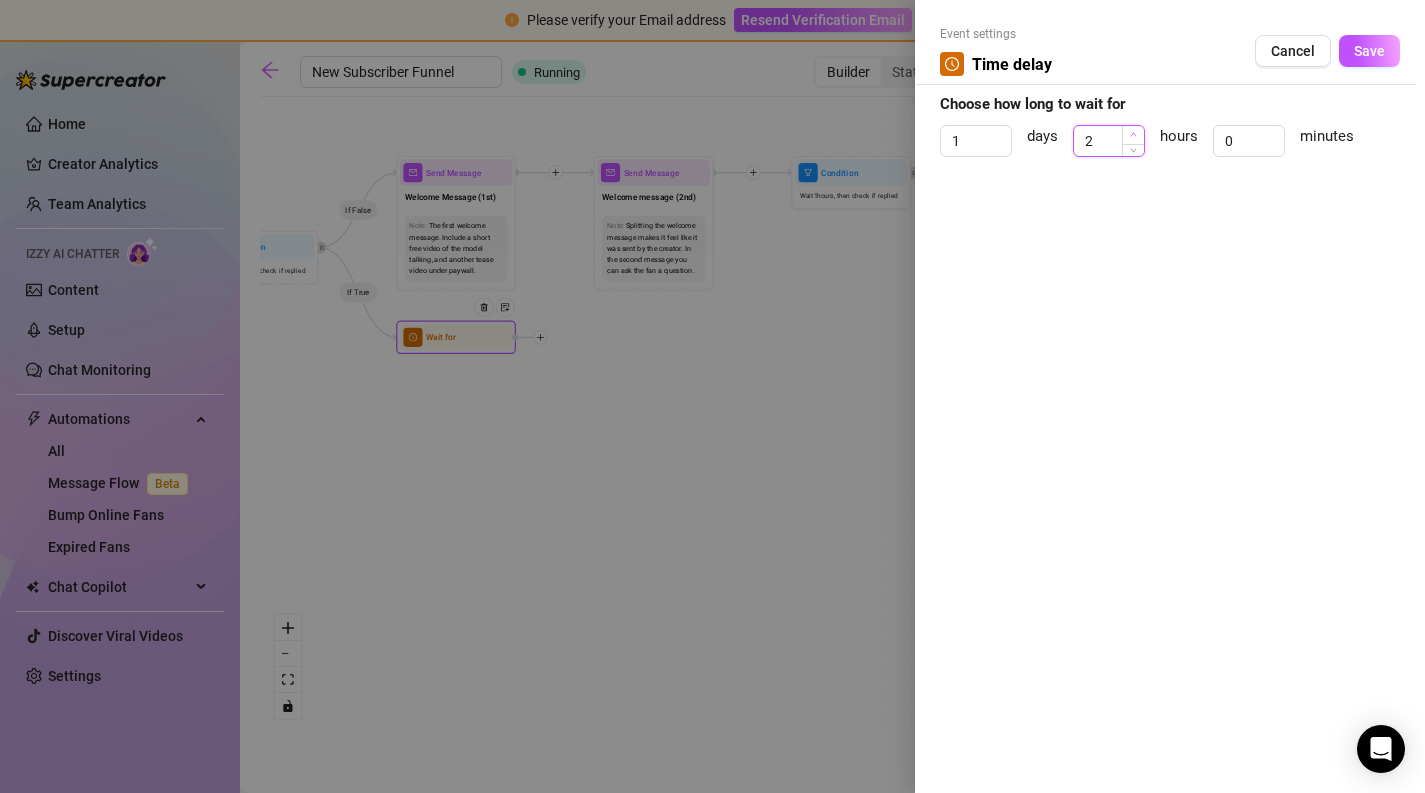 click at bounding box center (1133, 135) 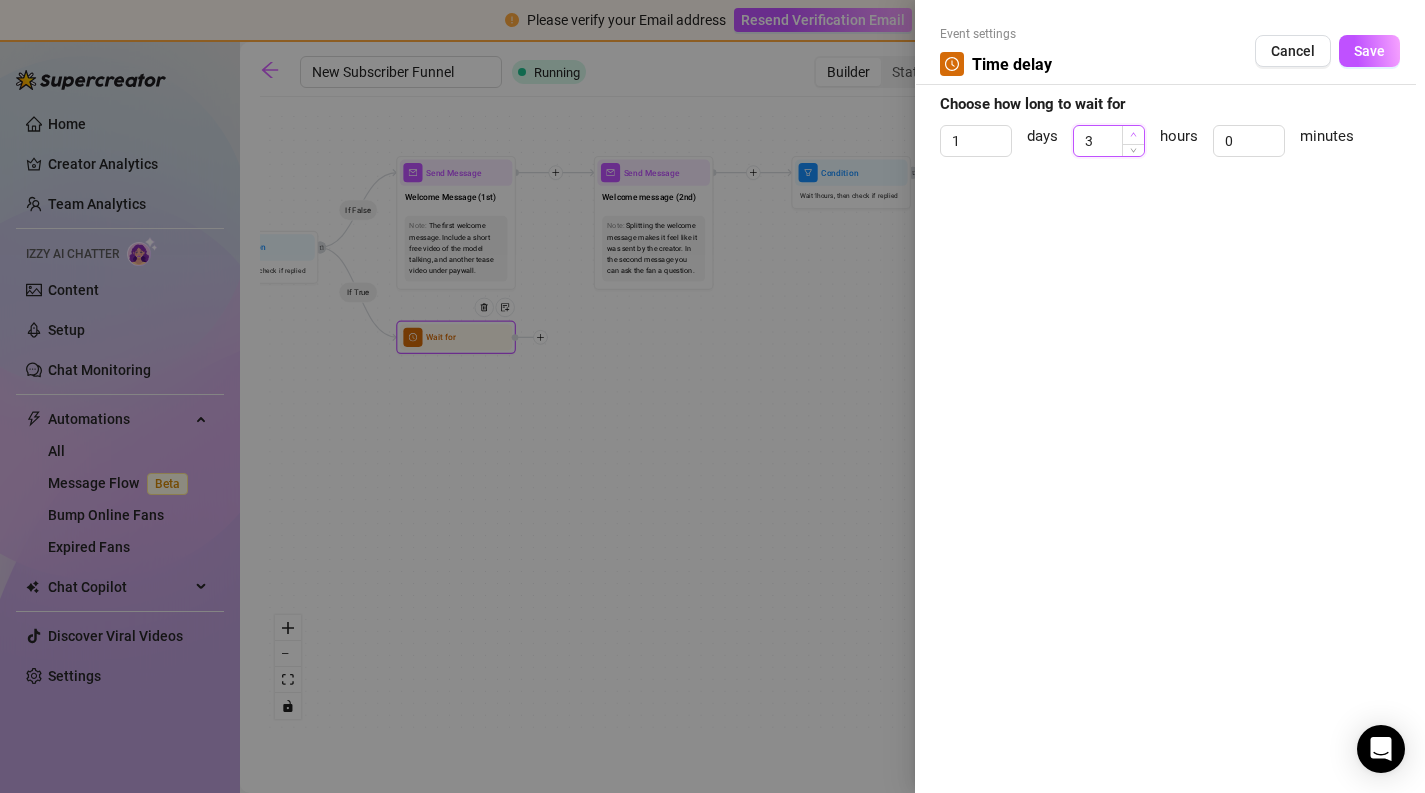 click at bounding box center [1133, 135] 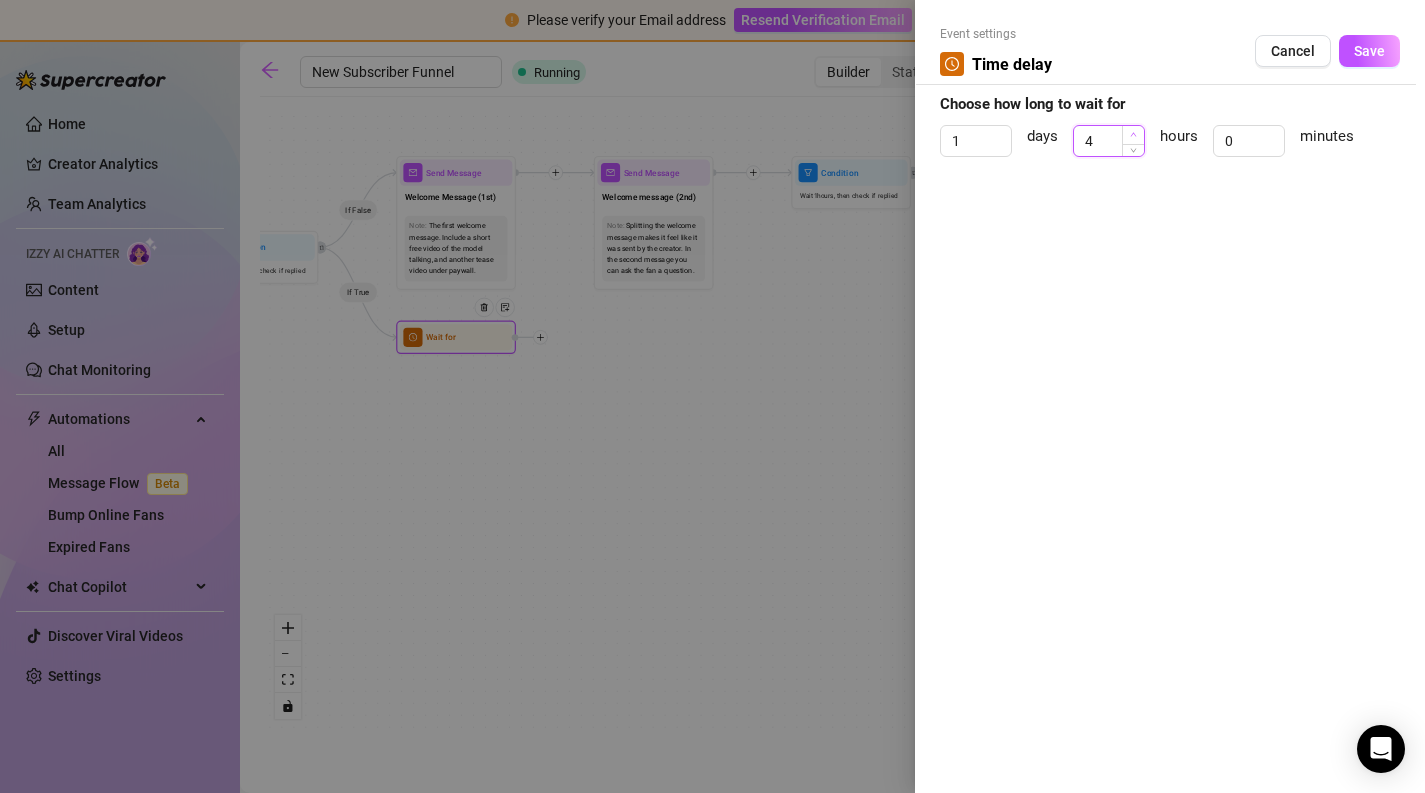 click at bounding box center [1133, 135] 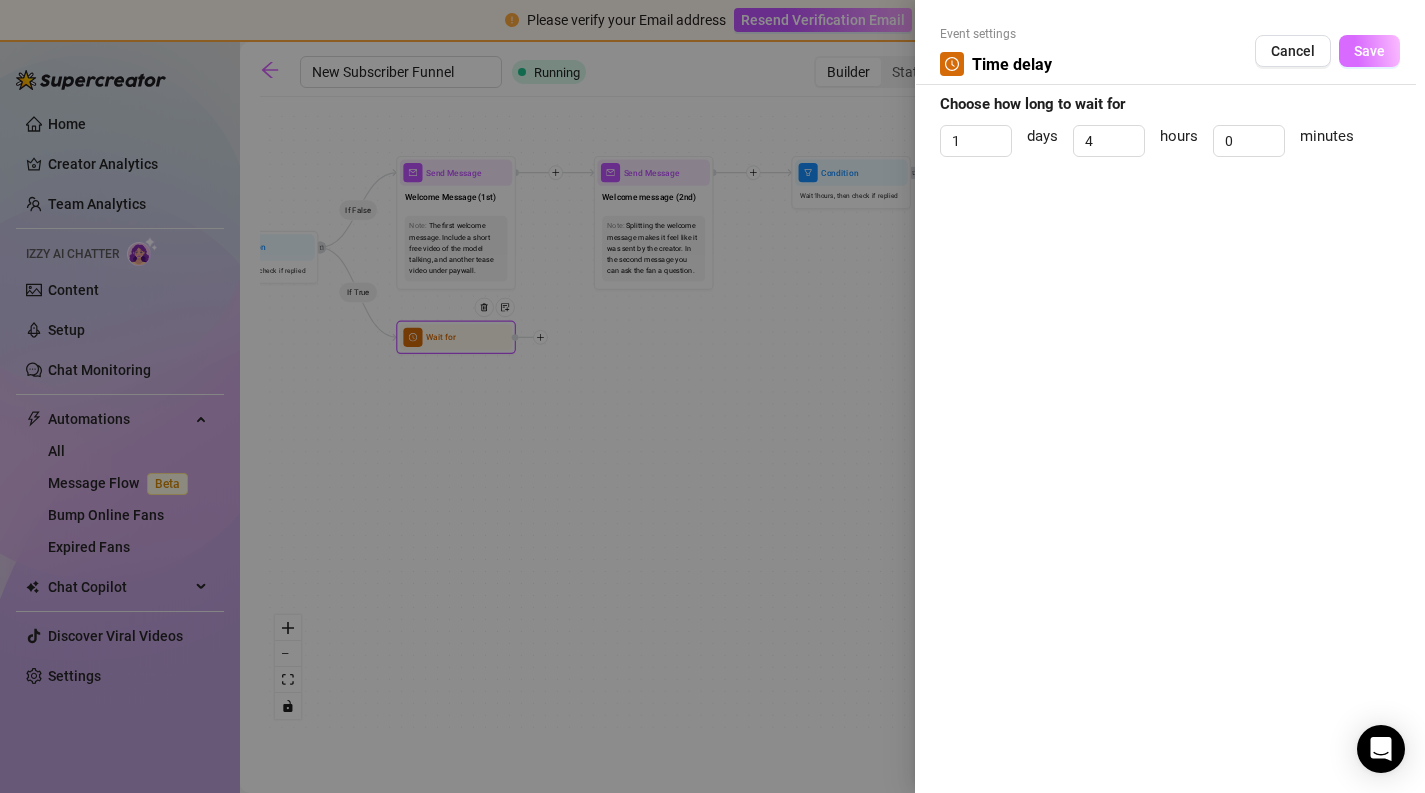 click on "Save" at bounding box center (1369, 51) 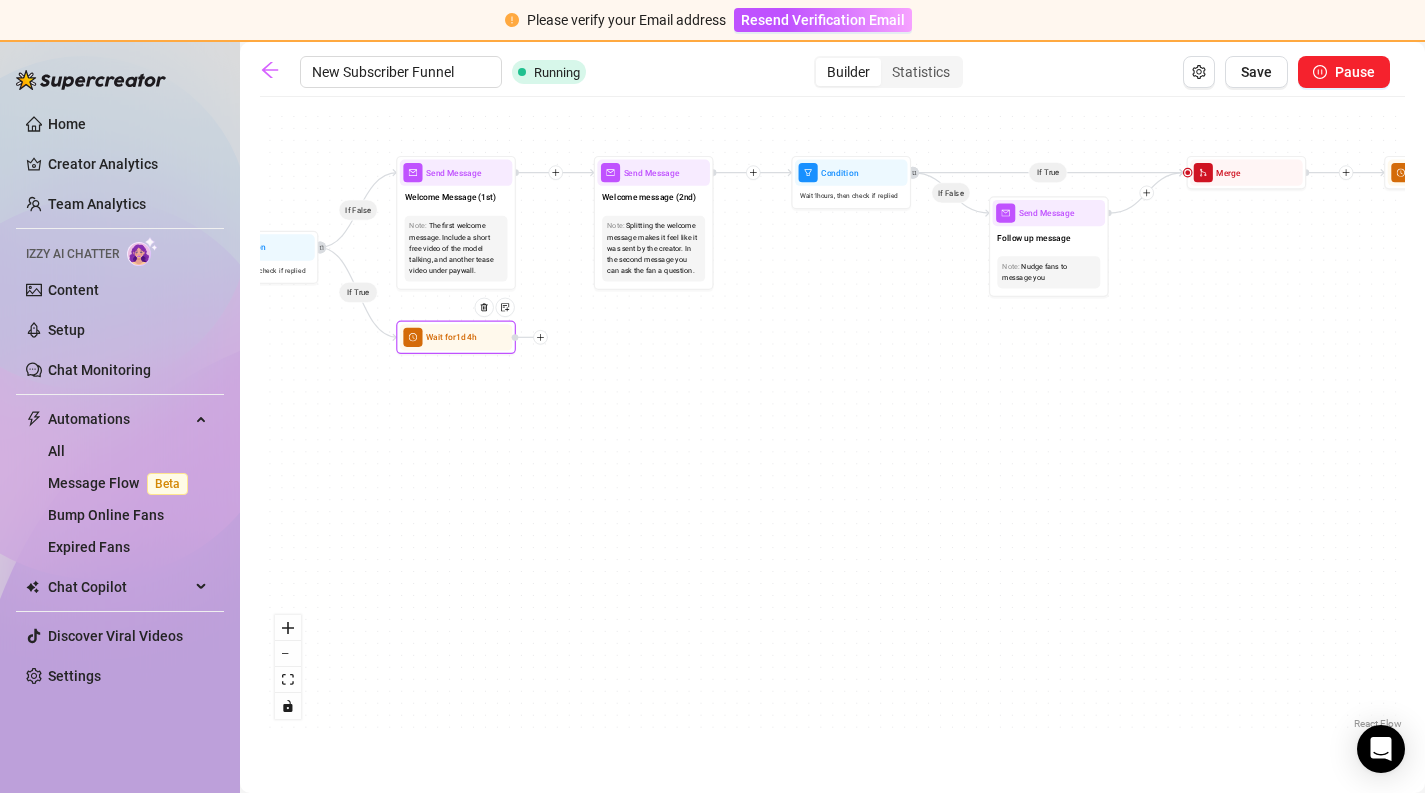 click at bounding box center (540, 337) 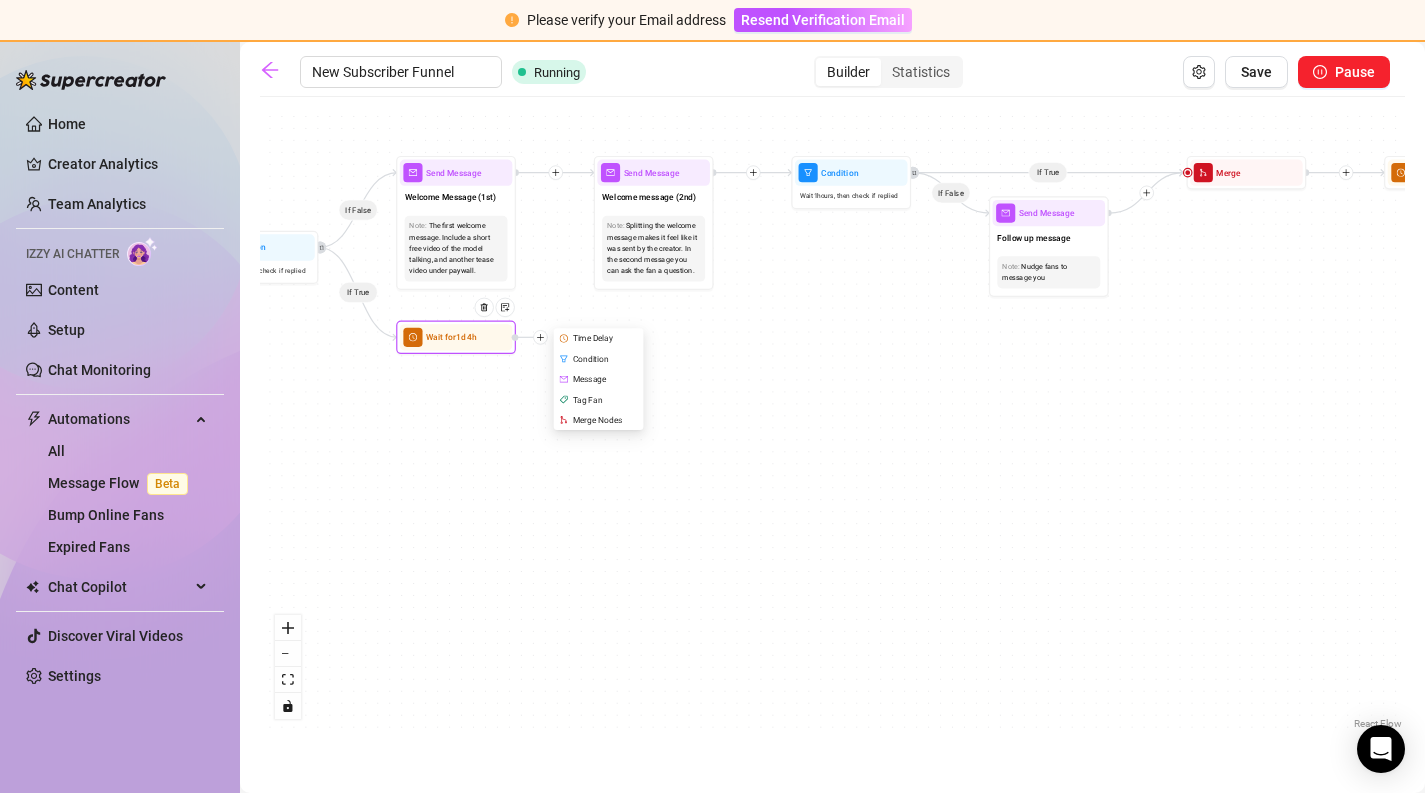 click on "Merge Nodes" at bounding box center (599, 420) 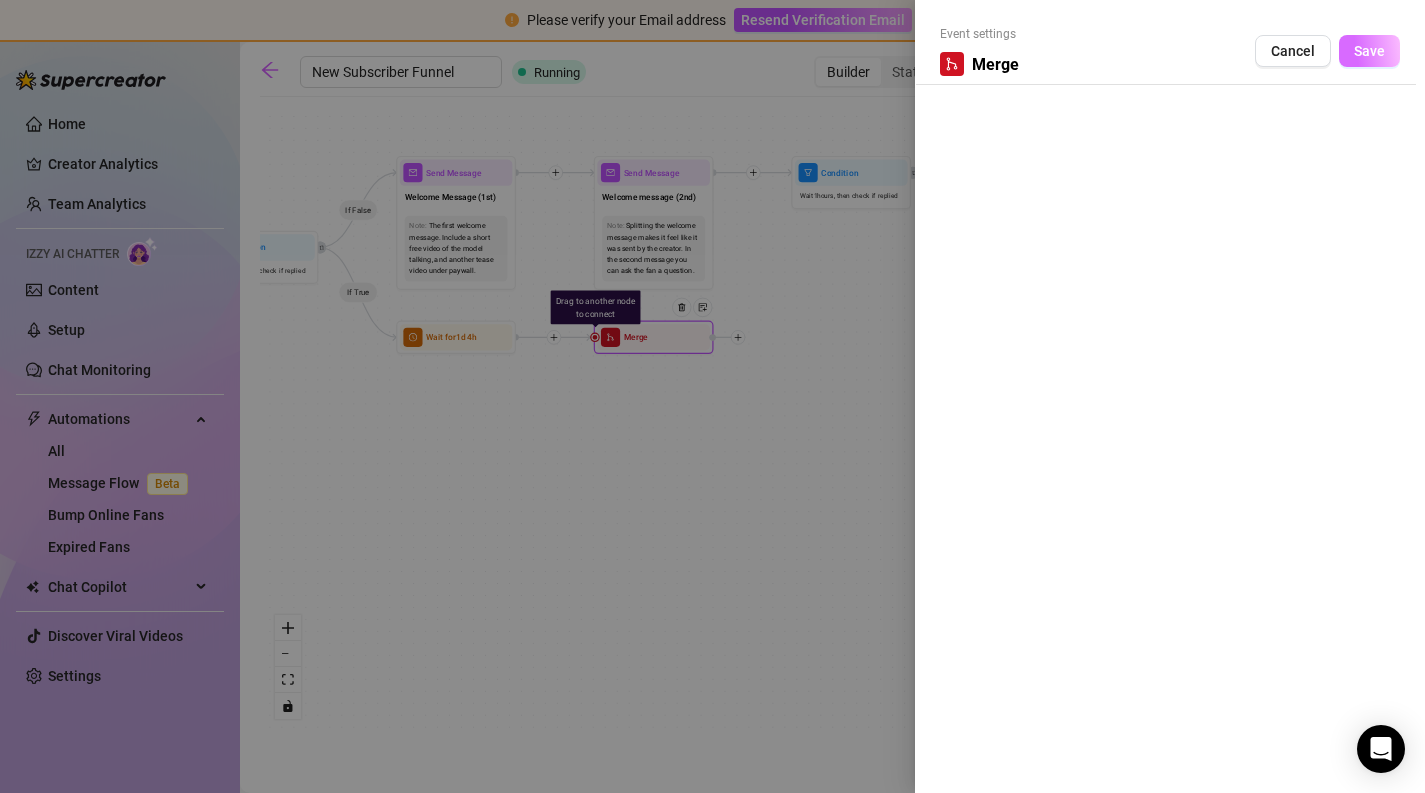 click on "Save" at bounding box center (1369, 51) 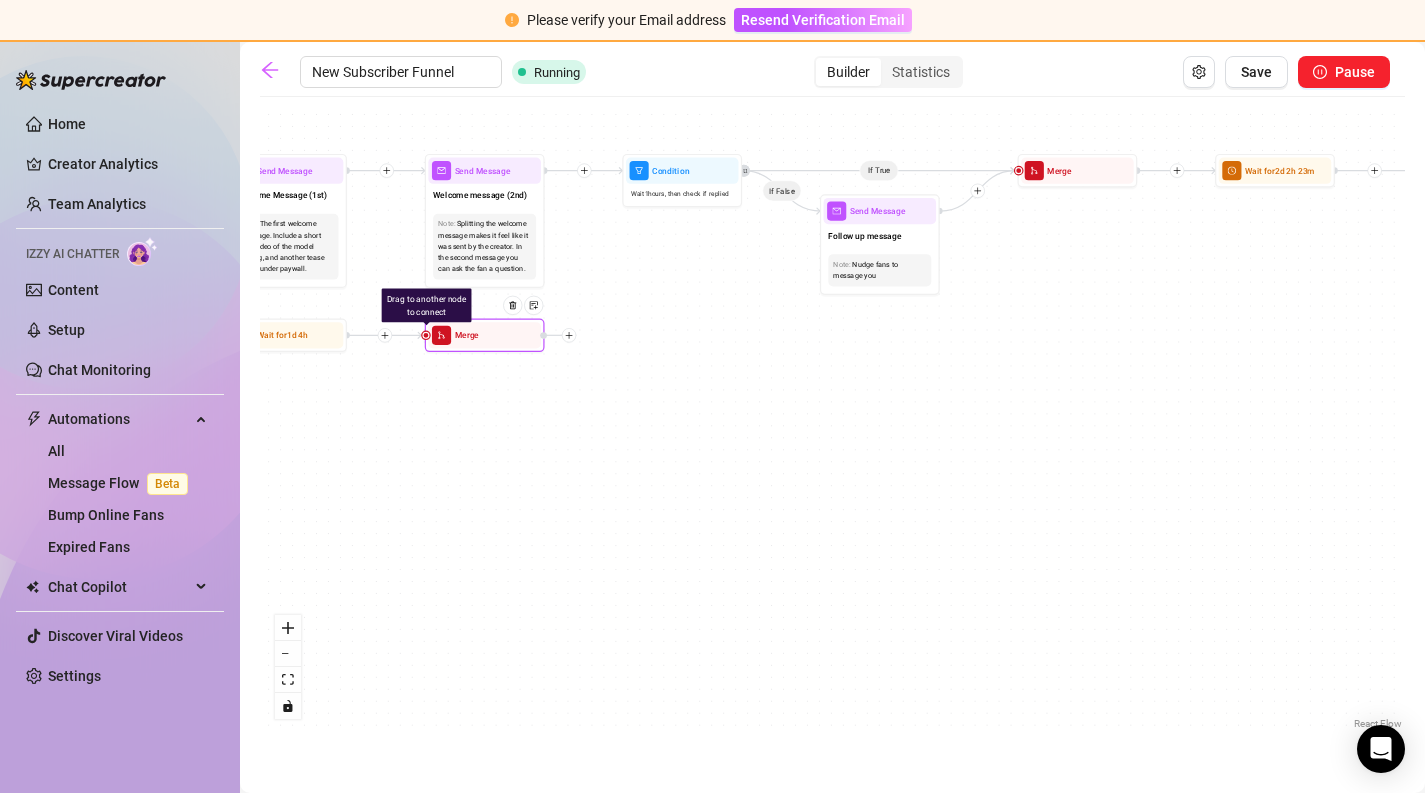 drag, startPoint x: 1204, startPoint y: 323, endPoint x: 1033, endPoint y: 318, distance: 171.07309 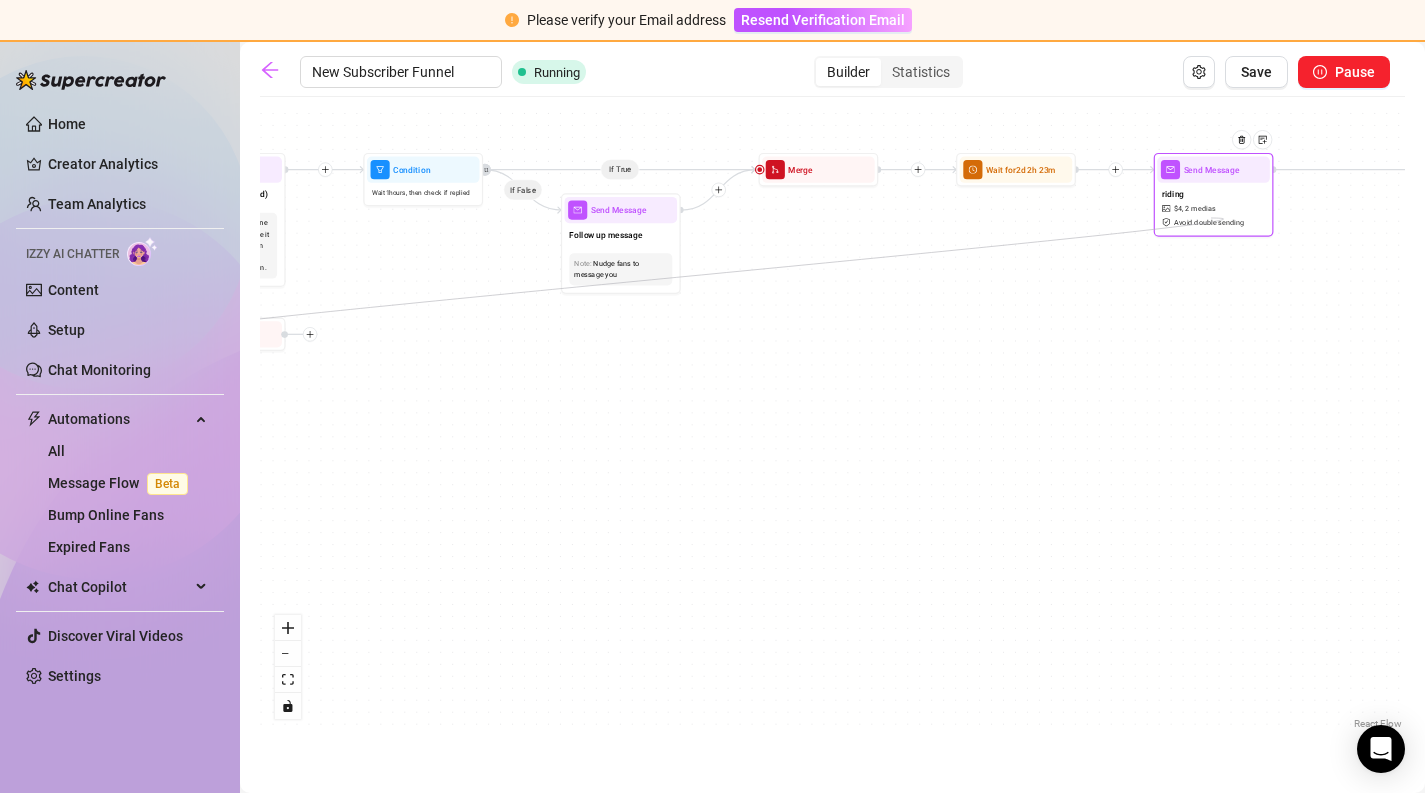 drag, startPoint x: 425, startPoint y: 336, endPoint x: 1210, endPoint y: 218, distance: 793.8193 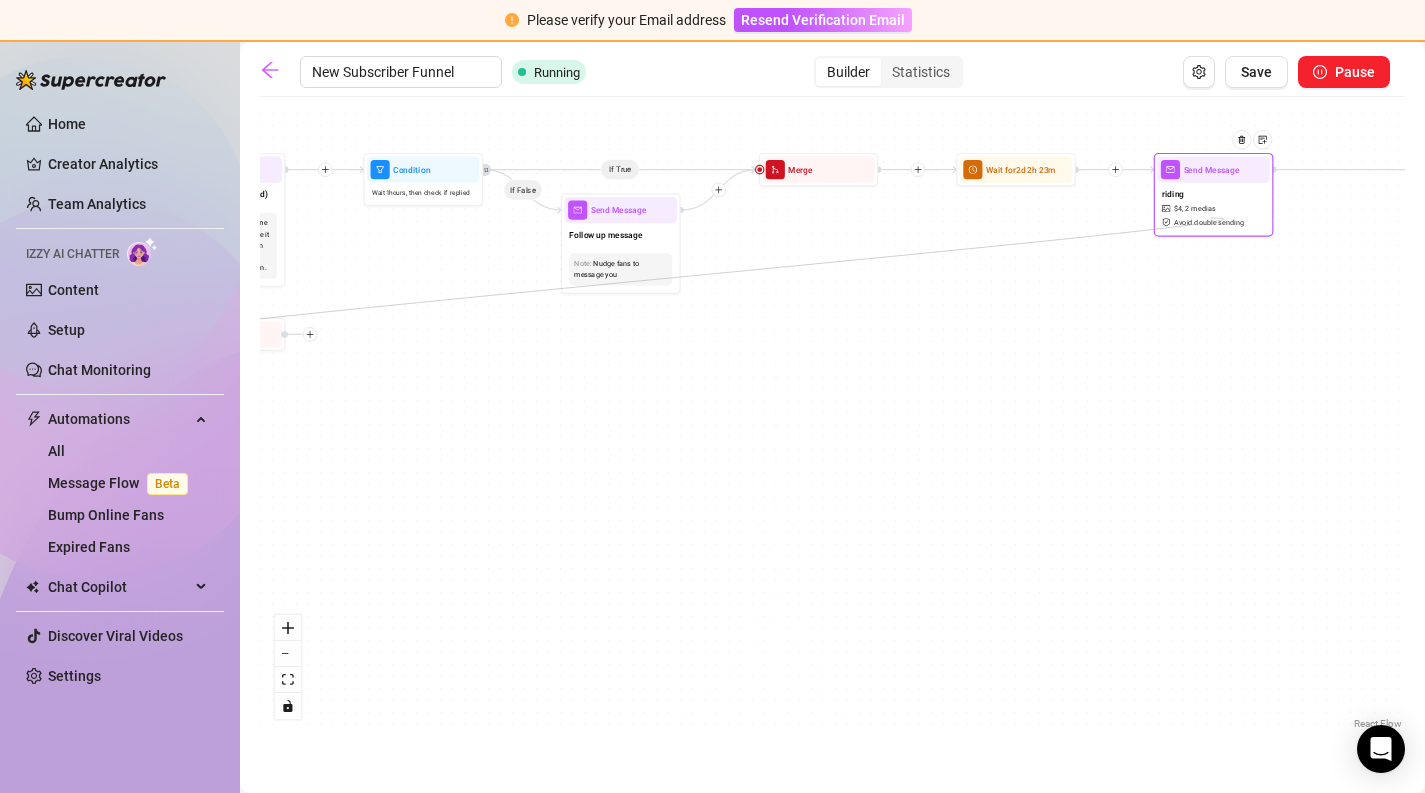 click on "Drag to another node to connect Merge Wait for  1d 4h  Send Message riding $ 4 , 2 medias Avoid double sending Wait for  2d 2h 23m Merge Wait for  3d 8h 42m Send Message dancer gets creamy on your cock $ 11 , 2 medias Avoid double sending Condition Wait  36  hours, then check if purchased last message Condition Wait  0  hours, then check if replied Merge Send Message Follow up message Note: Nudge fans to message you Condition Wait  1  hours, then check if replied Starting Event New Subscriber Trigger Note: Sell content to new fans - from the moment they subscribe until they spend $300 Wait for  1m Note: Instead of sending the welcome message right away, wait a few minutes and only then send the message. This makes it feel more authentic and less like a bot. Send Message Welcome Message (1st) Note: The first welcome message. Include a short free video of the model talking, and another tease video under paywall. Send Message Welcome message (2nd) Note: Wait for  2d 2h 7m Send Message fucking the dancer hard $ ," at bounding box center [-282, 265] 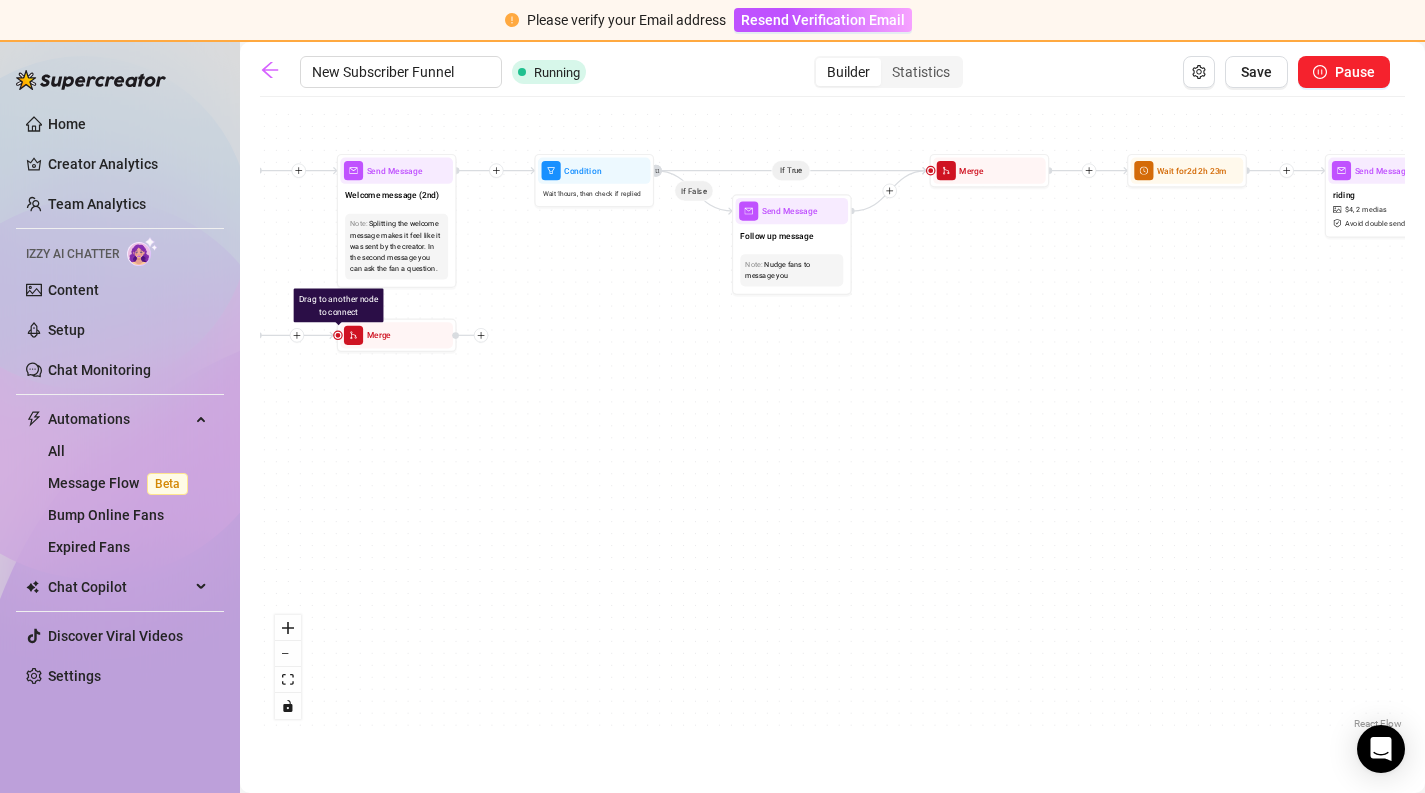 drag, startPoint x: 769, startPoint y: 337, endPoint x: 961, endPoint y: 336, distance: 192.00261 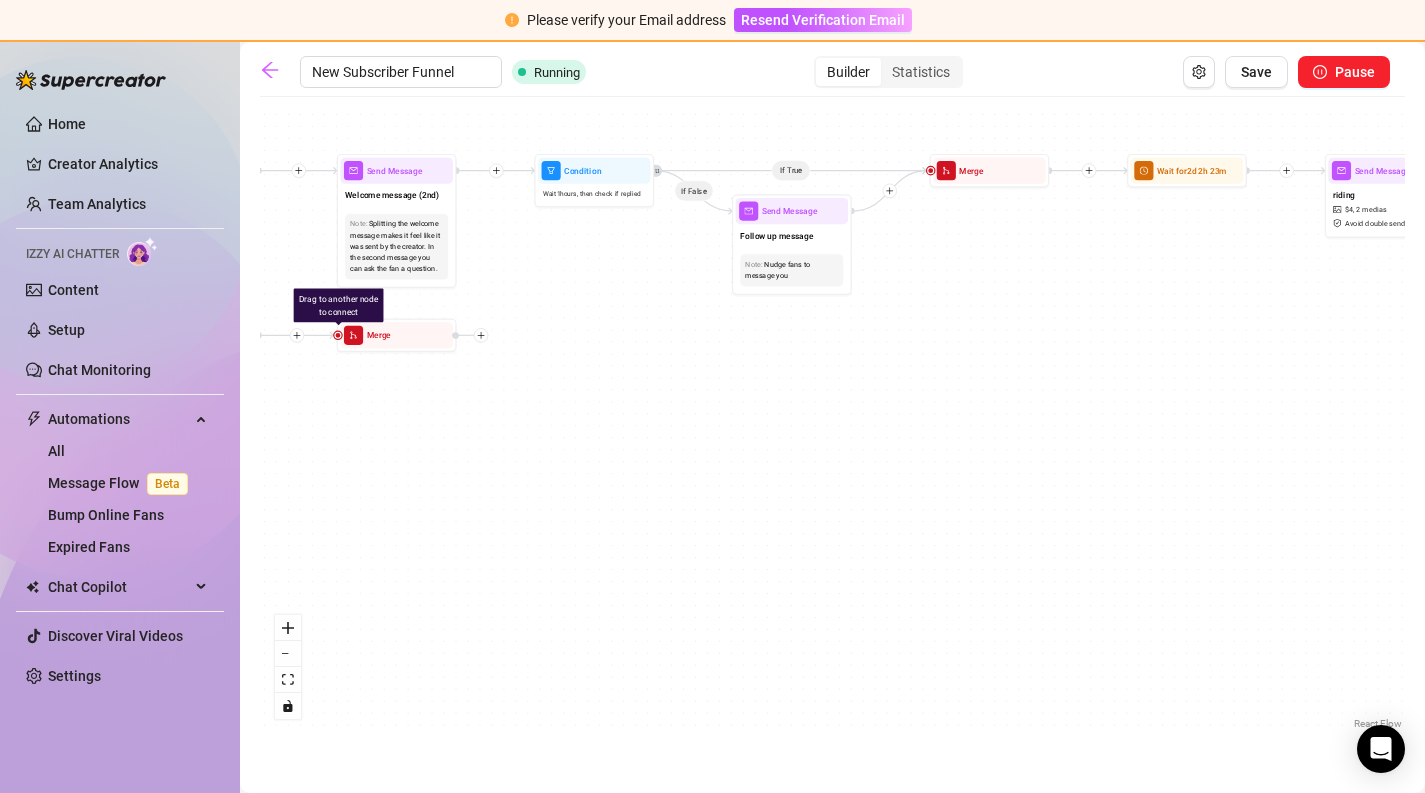 click on "If False If True If False If True If False If True Drag to another node to connect Merge Wait for  [TIME]  Send Message riding $ 4 , 2 medias Avoid double sending Wait for  [TIME] Merge Wait for  [TIME] Send Message dancer gets creamy on your cock $ 11 , 2 medias Avoid double sending Condition Wait  [TIME] , then check if purchased last message Condition Wait  [TIME] , then check if replied Merge Send Message Follow up message Note: Nudge fans to message you Condition Wait  [TIME] , then check if replied Starting Event New Subscriber Trigger Note: Sell content to new fans - from the moment they subscribe until they spend $300 Wait for  [TIME] Note: Instead of sending the welcome message right away, wait a few minutes and only then send the message. This makes it feel more authentic and less like a bot. Send Message Welcome Message (1st) Note: The first welcome message. Include a short free video of the model talking, and another tease video under paywall. Send Message Welcome message (2nd) Note: [TIME]" at bounding box center [832, 420] 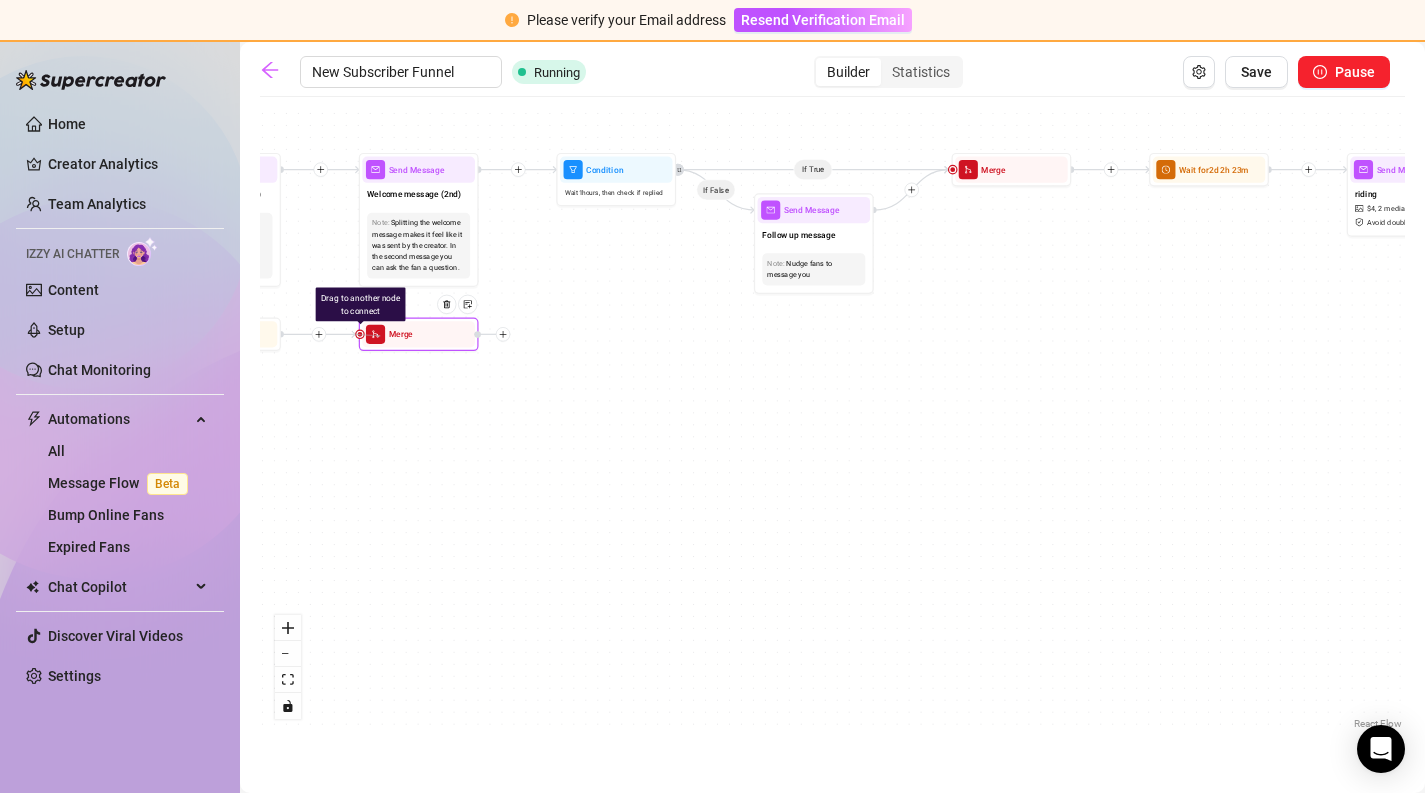 drag, startPoint x: 363, startPoint y: 333, endPoint x: 374, endPoint y: 336, distance: 11.401754 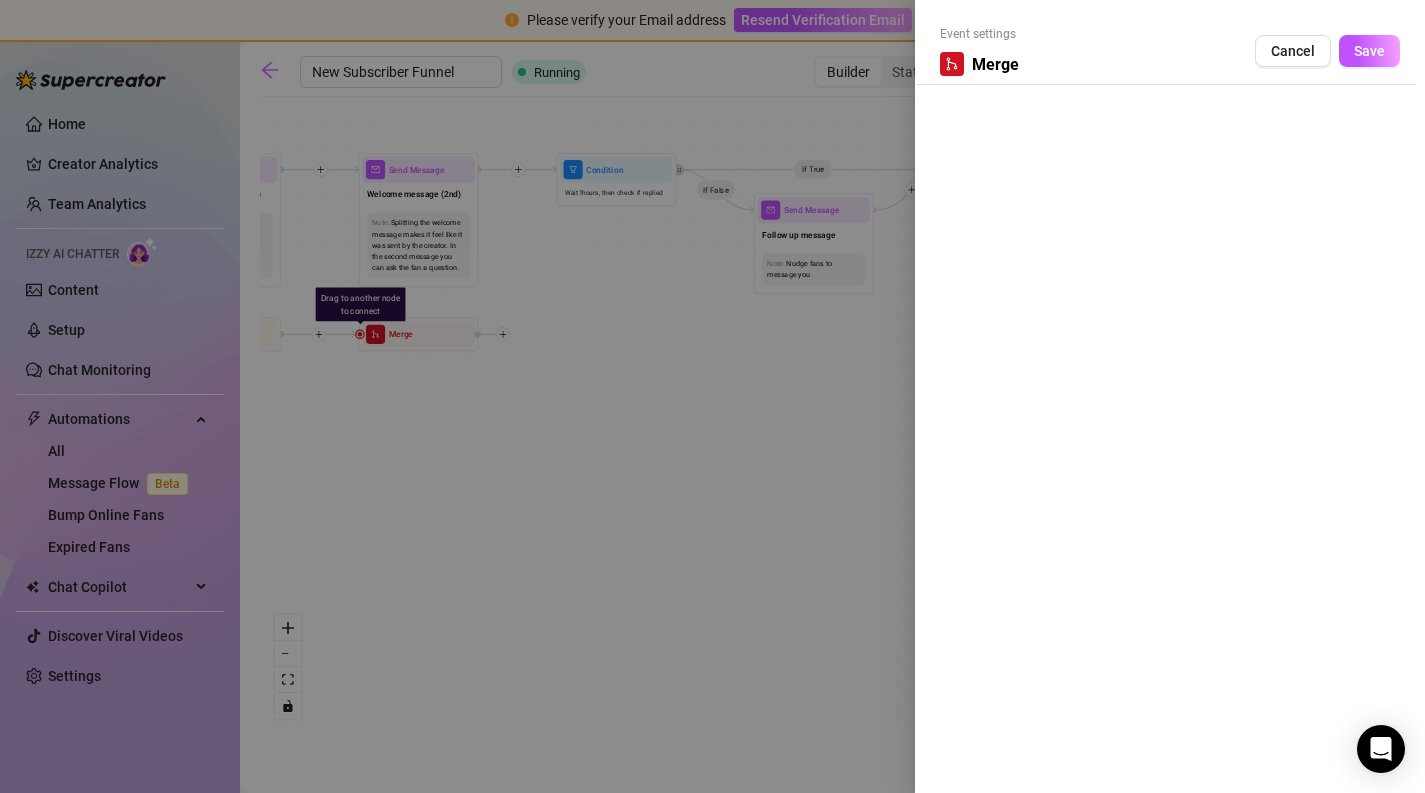 click at bounding box center [712, 396] 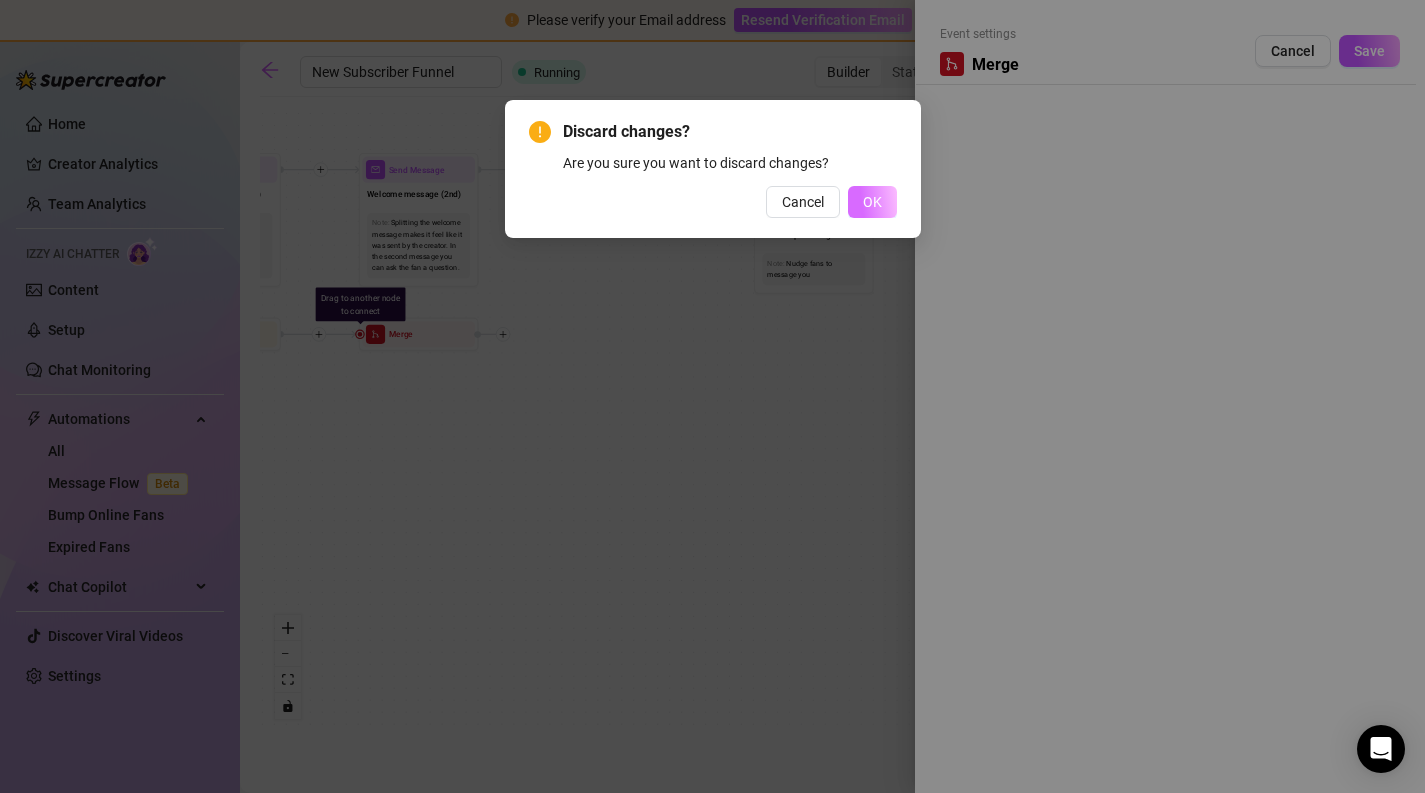 click on "OK" at bounding box center [872, 202] 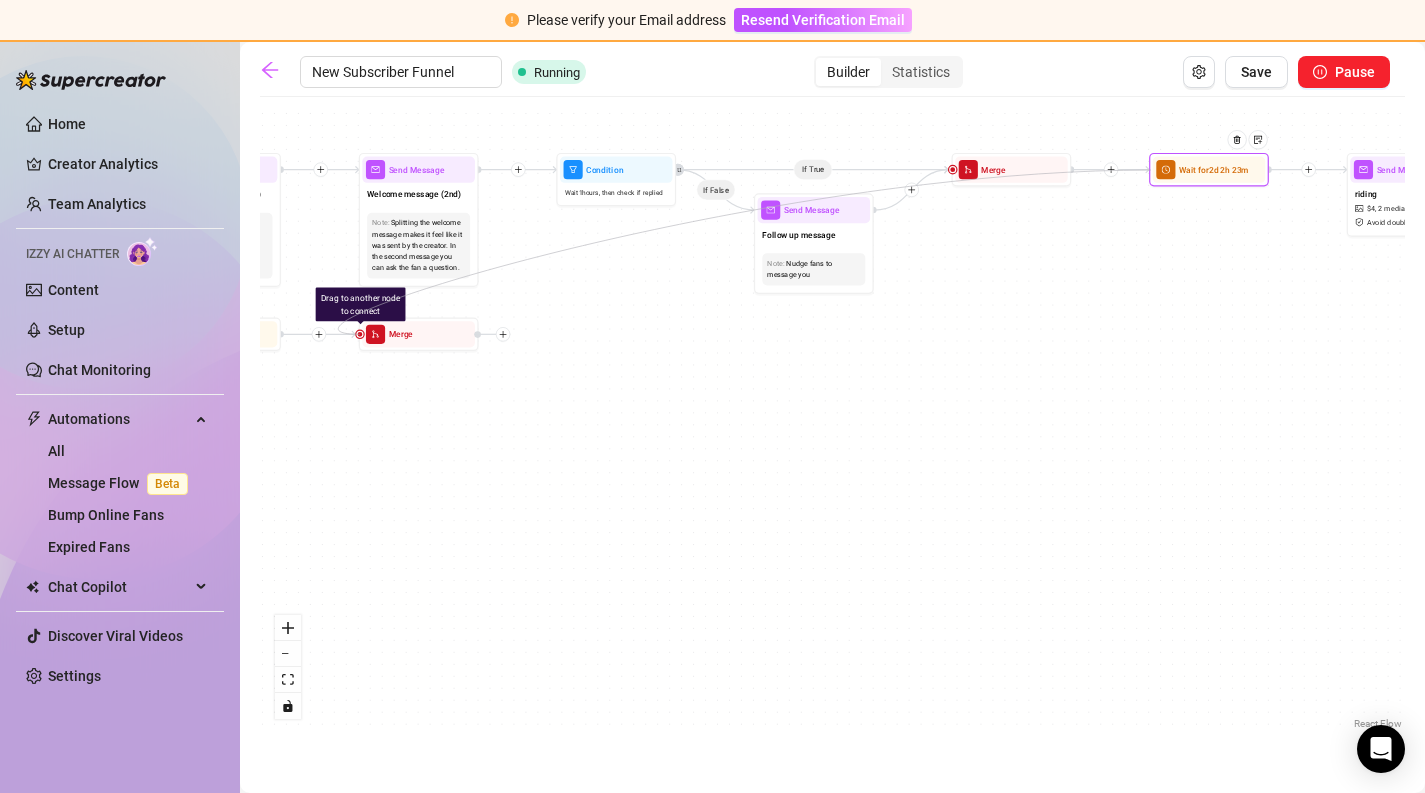 drag, startPoint x: 359, startPoint y: 334, endPoint x: 1151, endPoint y: 170, distance: 808.8016 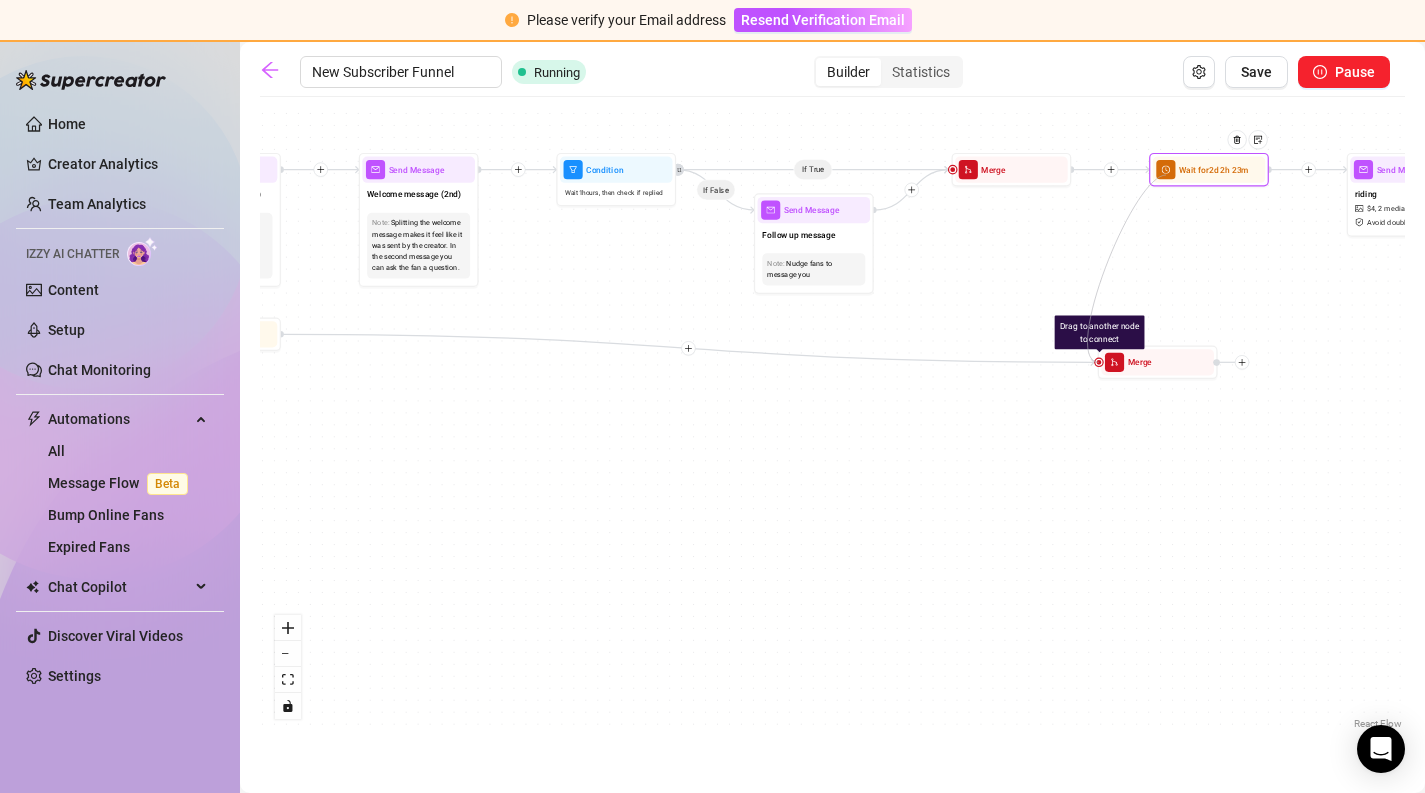 drag, startPoint x: 1097, startPoint y: 362, endPoint x: 1166, endPoint y: 172, distance: 202.14104 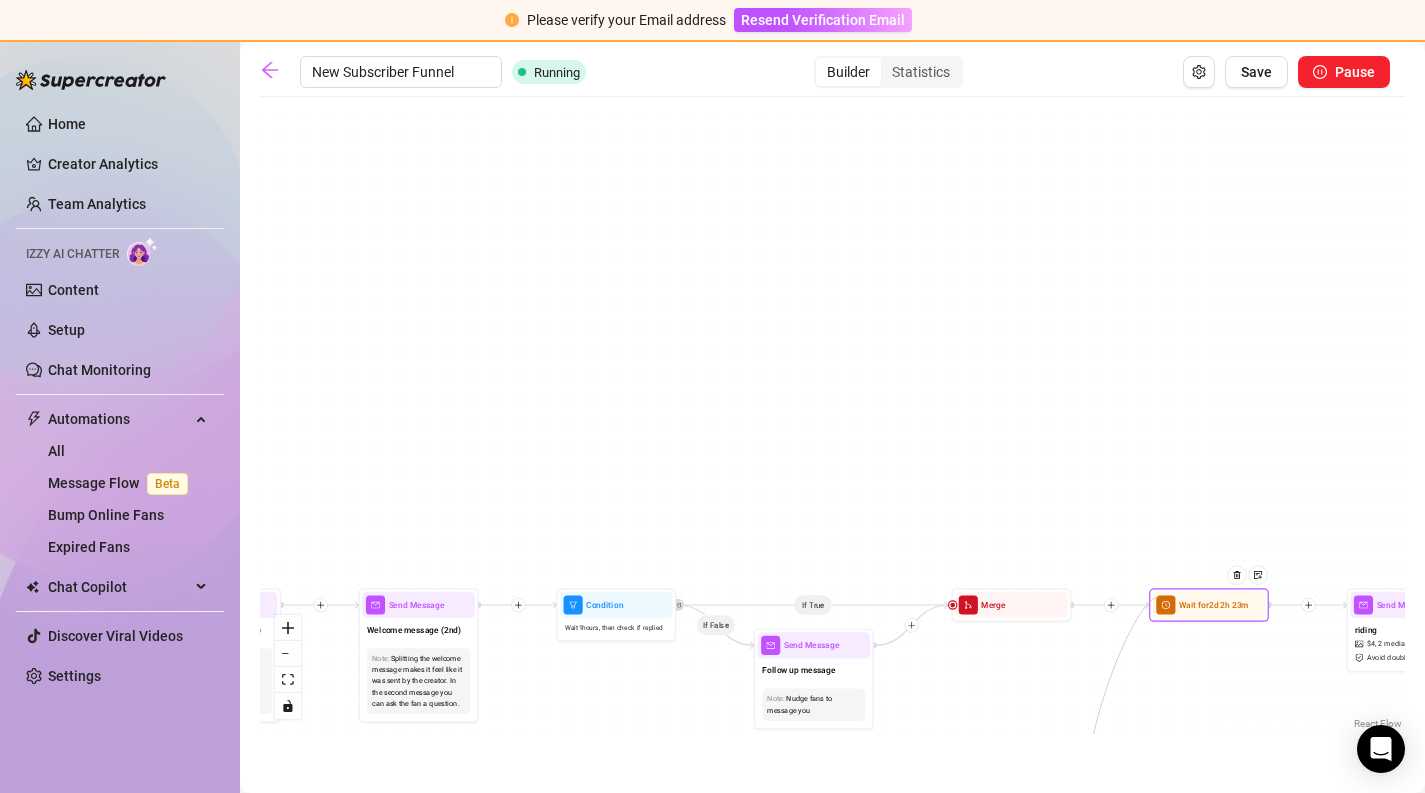 drag, startPoint x: 1098, startPoint y: 359, endPoint x: 1159, endPoint y: 597, distance: 245.6929 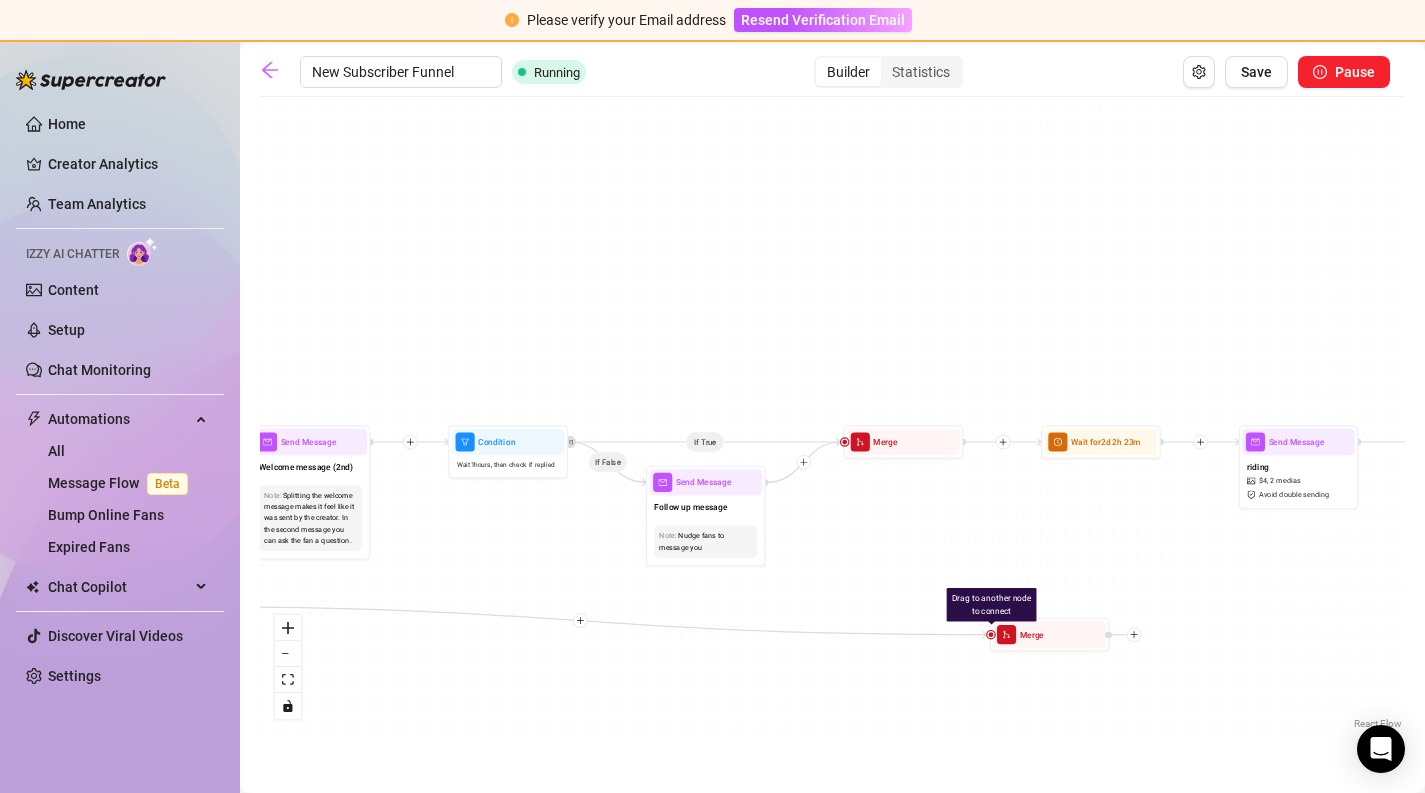 drag, startPoint x: 1196, startPoint y: 725, endPoint x: 1060, endPoint y: 522, distance: 244.34607 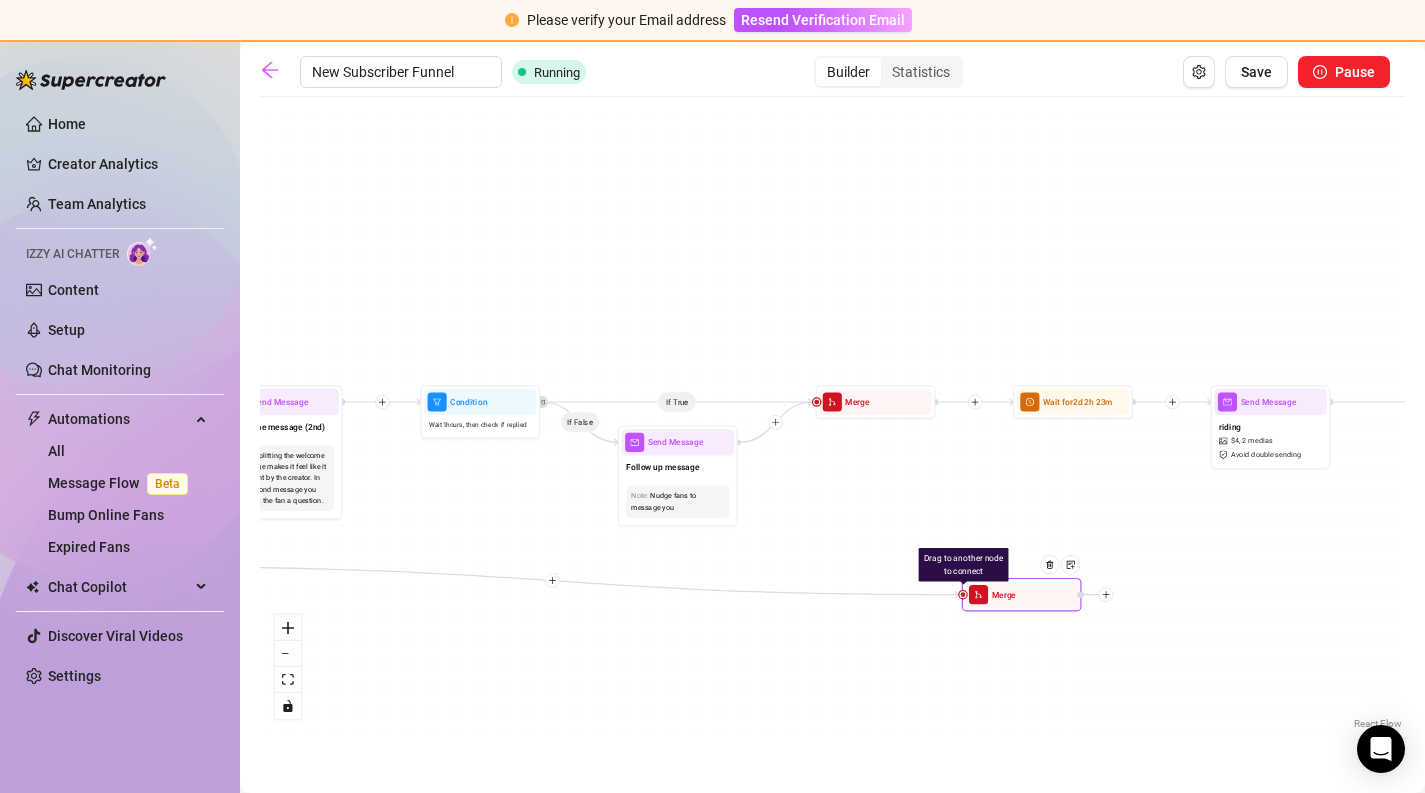 click at bounding box center [962, 594] 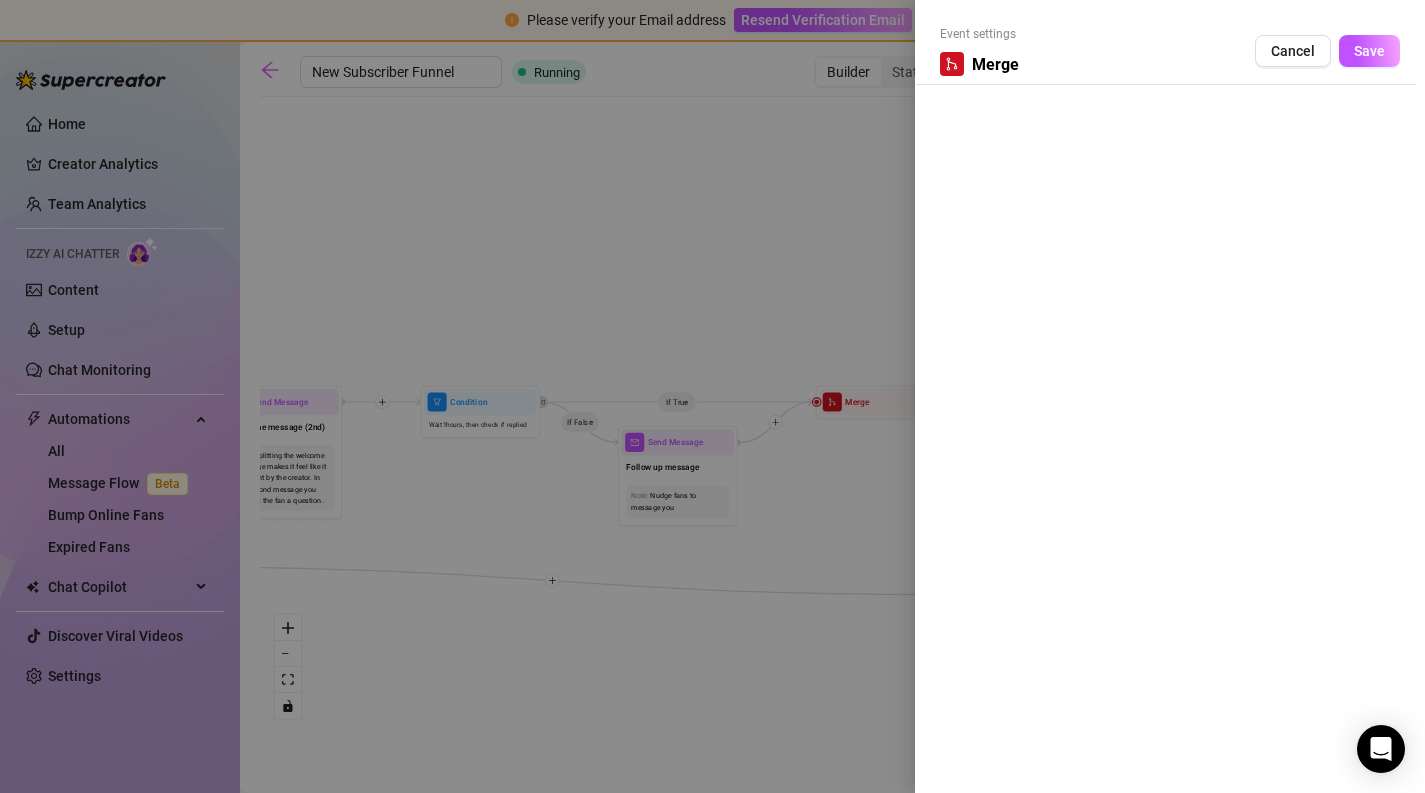 click on "Event settings Merge Cancel Save" at bounding box center [1170, 396] 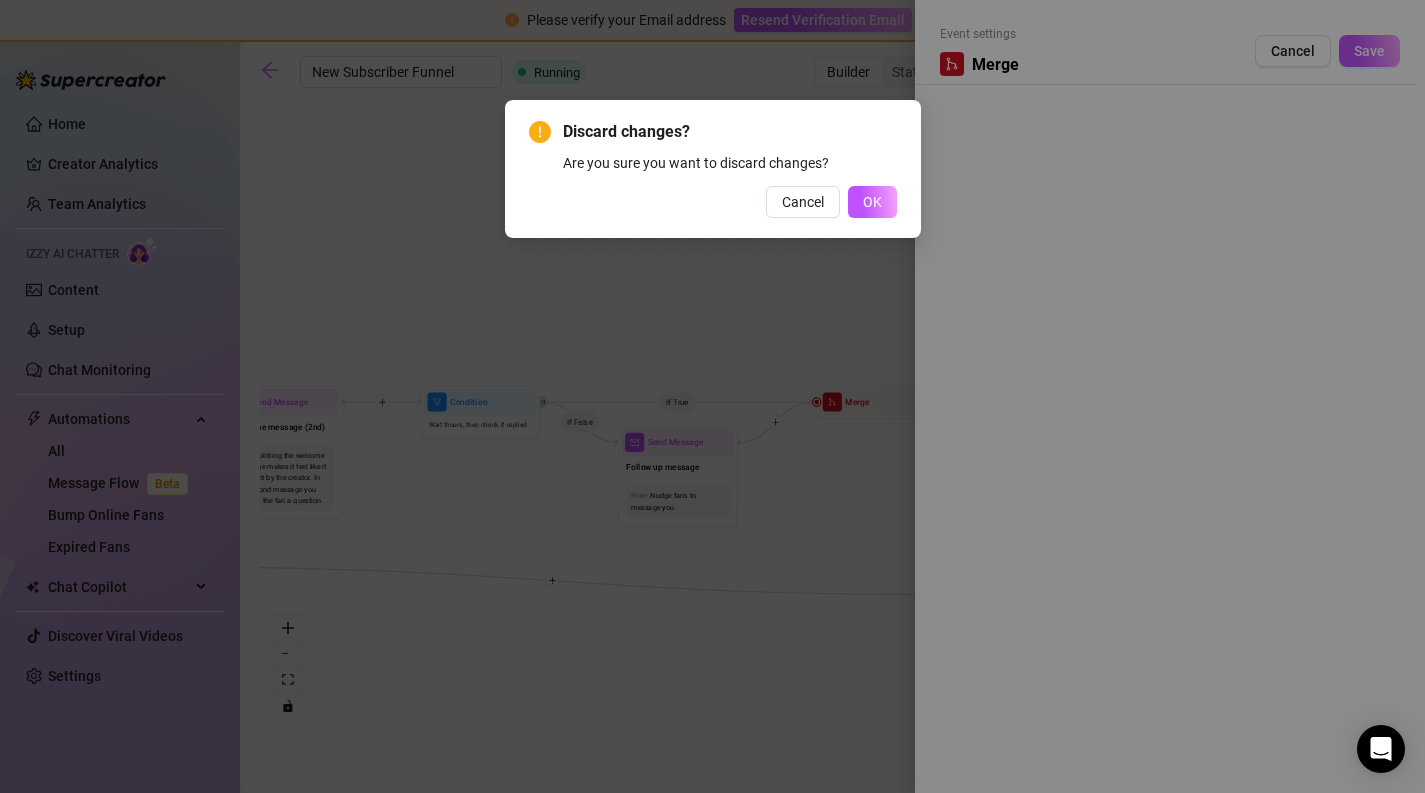 click on "Discard changes? Are you sure you want to discard changes? Cancel OK" at bounding box center [713, 169] 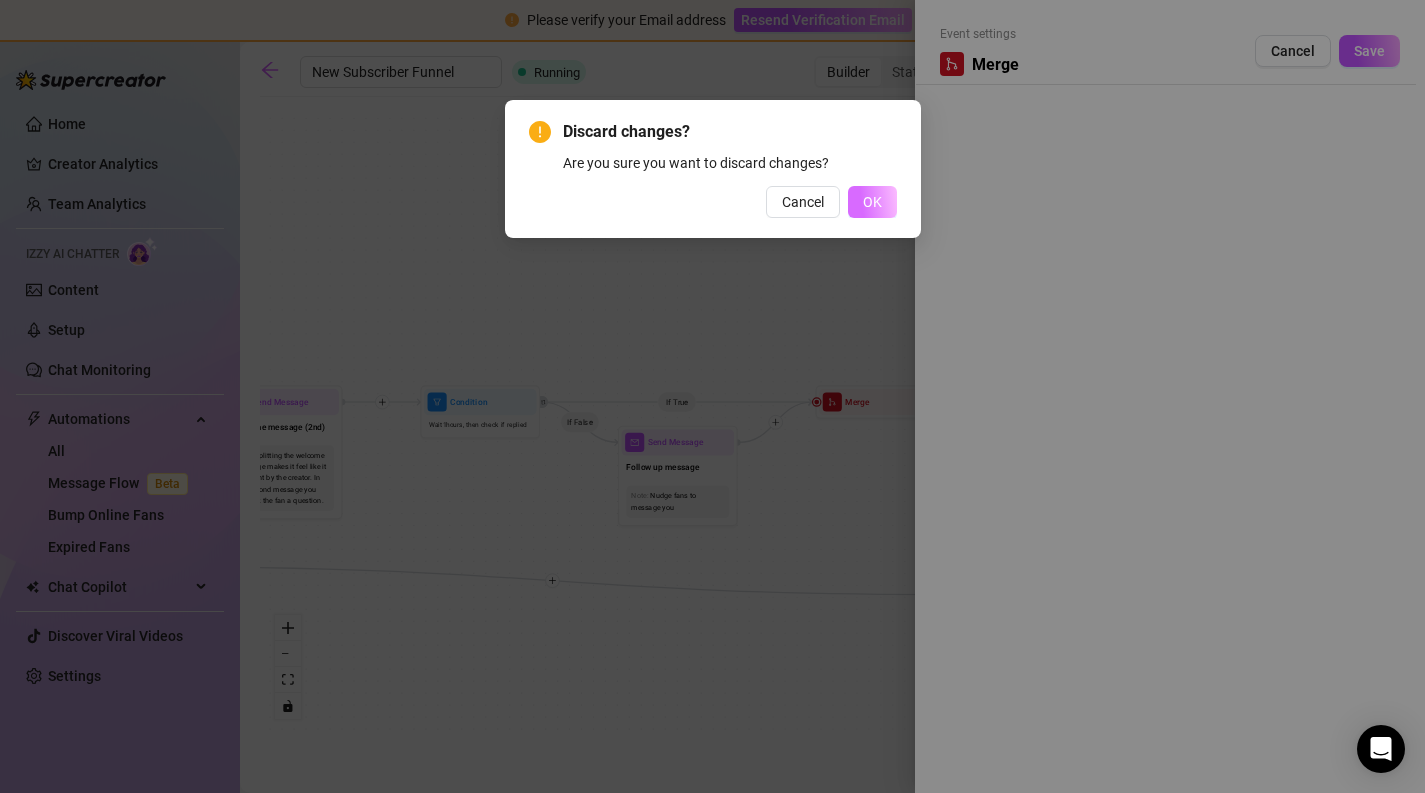 click on "OK" at bounding box center (872, 202) 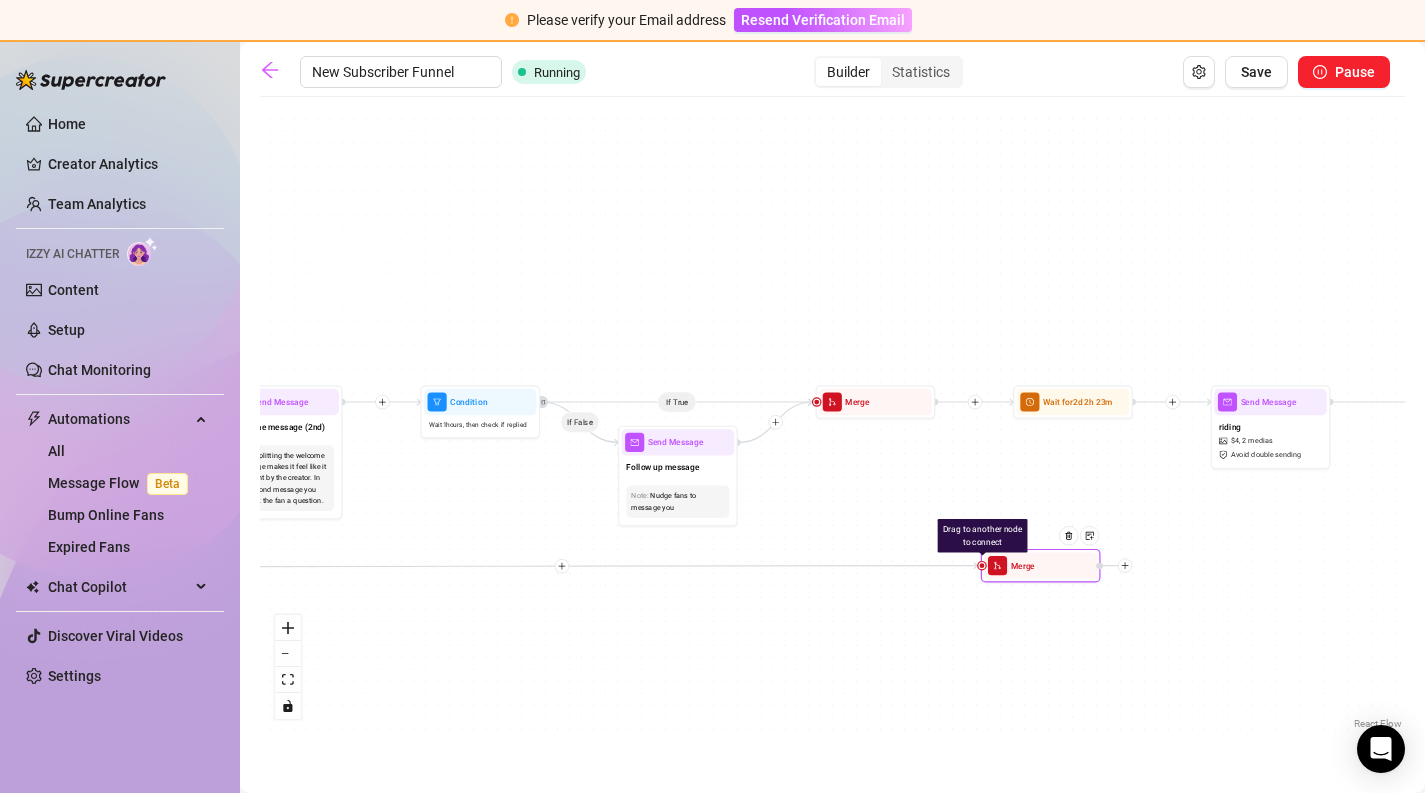 drag, startPoint x: 1105, startPoint y: 596, endPoint x: 1124, endPoint y: 566, distance: 35.510563 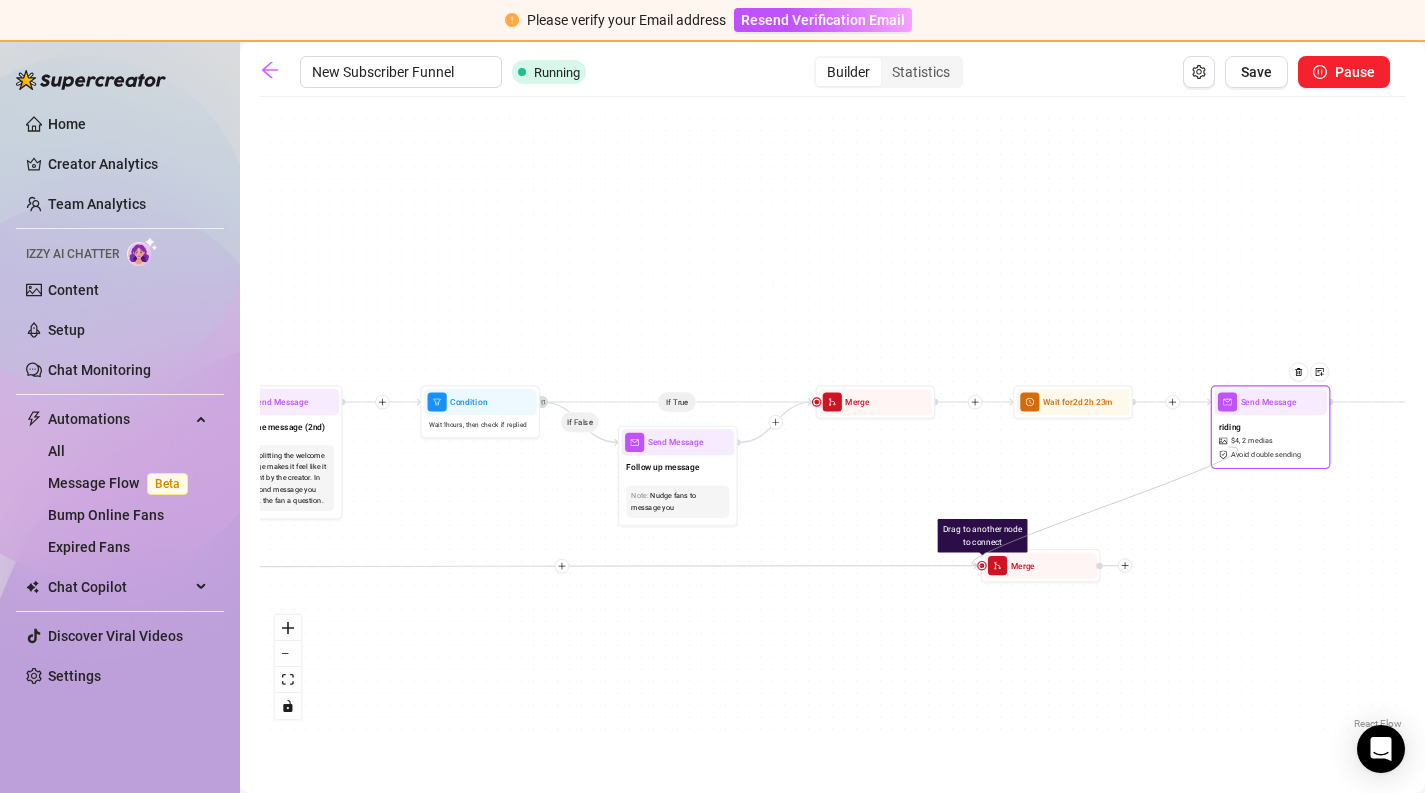 drag, startPoint x: 984, startPoint y: 567, endPoint x: 1228, endPoint y: 447, distance: 271.91174 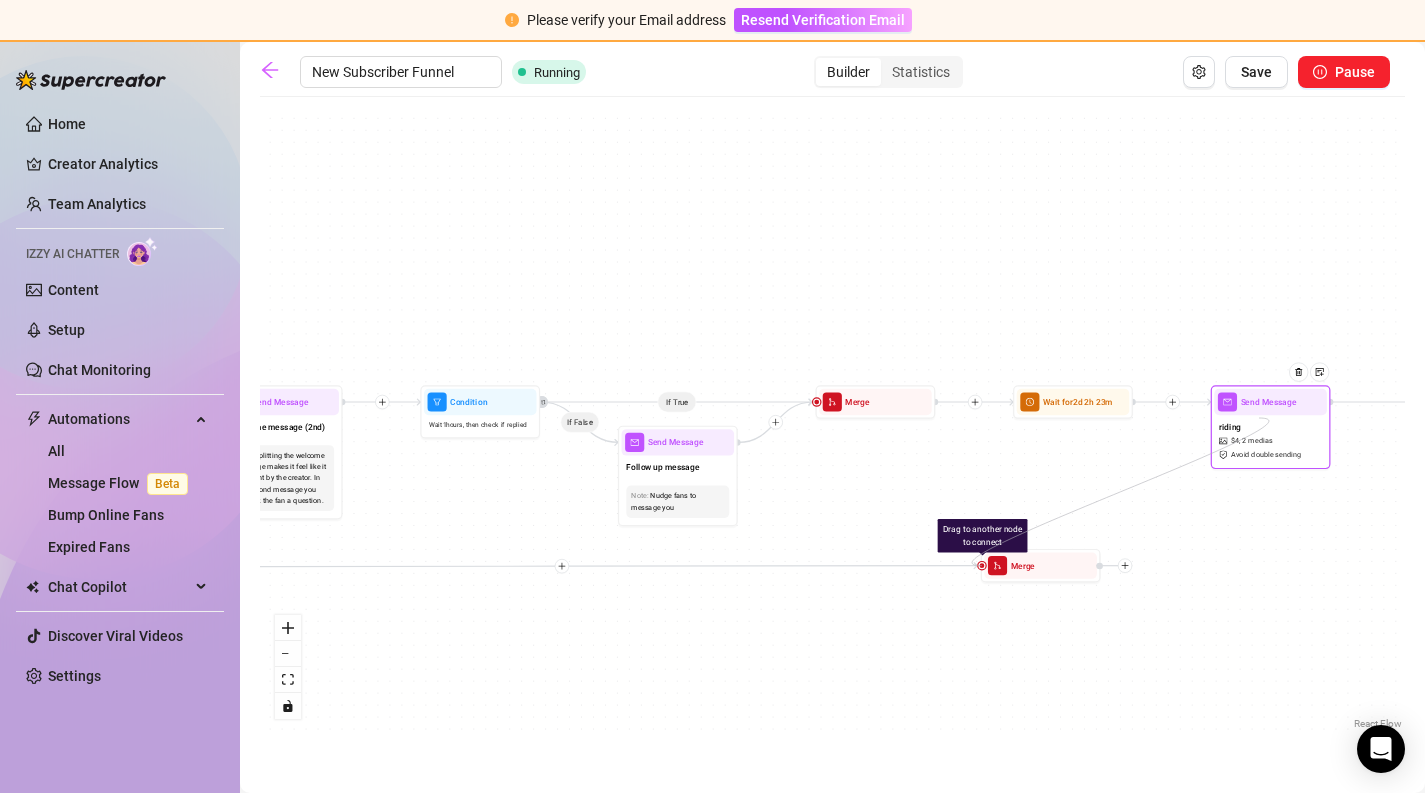 drag, startPoint x: 982, startPoint y: 564, endPoint x: 1259, endPoint y: 418, distance: 313.12137 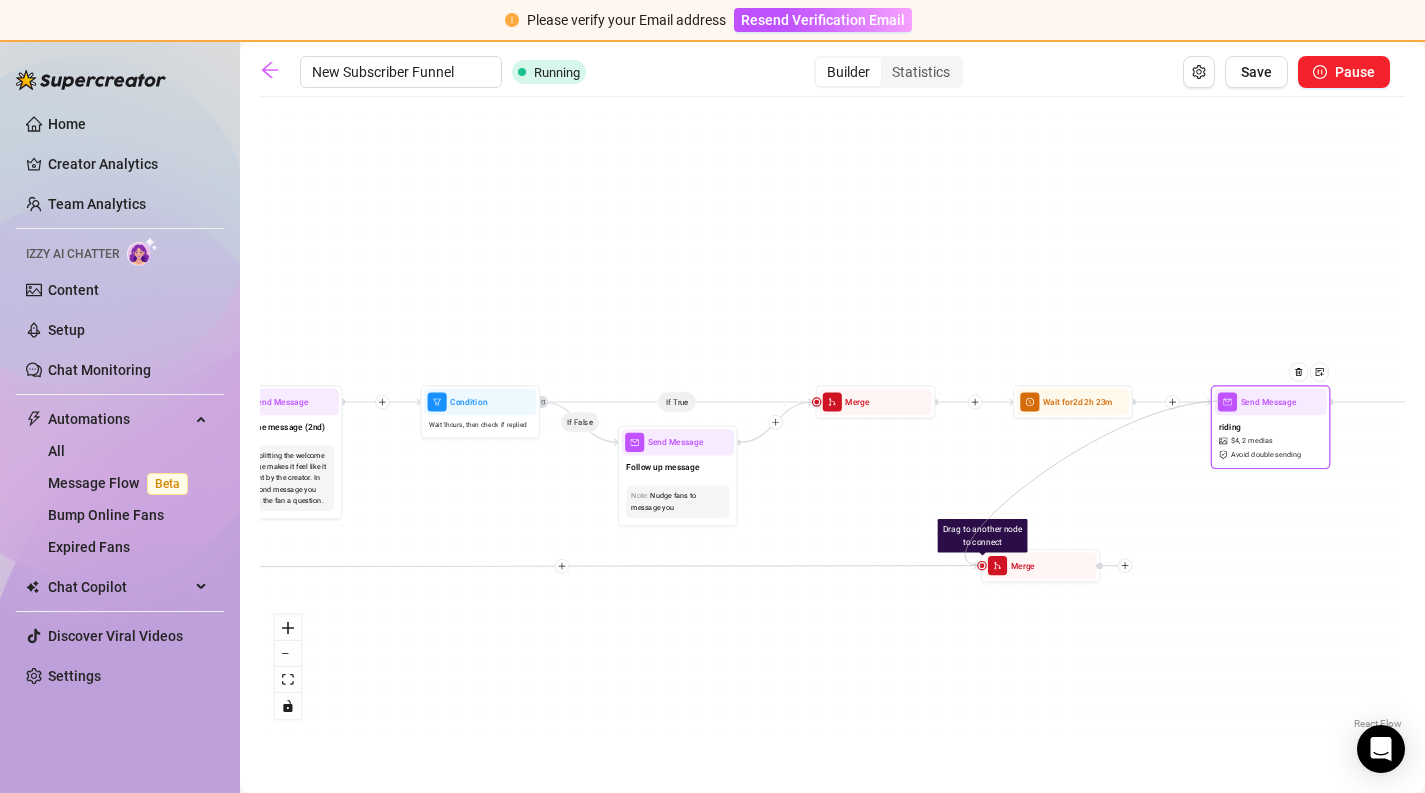 drag, startPoint x: 981, startPoint y: 564, endPoint x: 1221, endPoint y: 399, distance: 291.2473 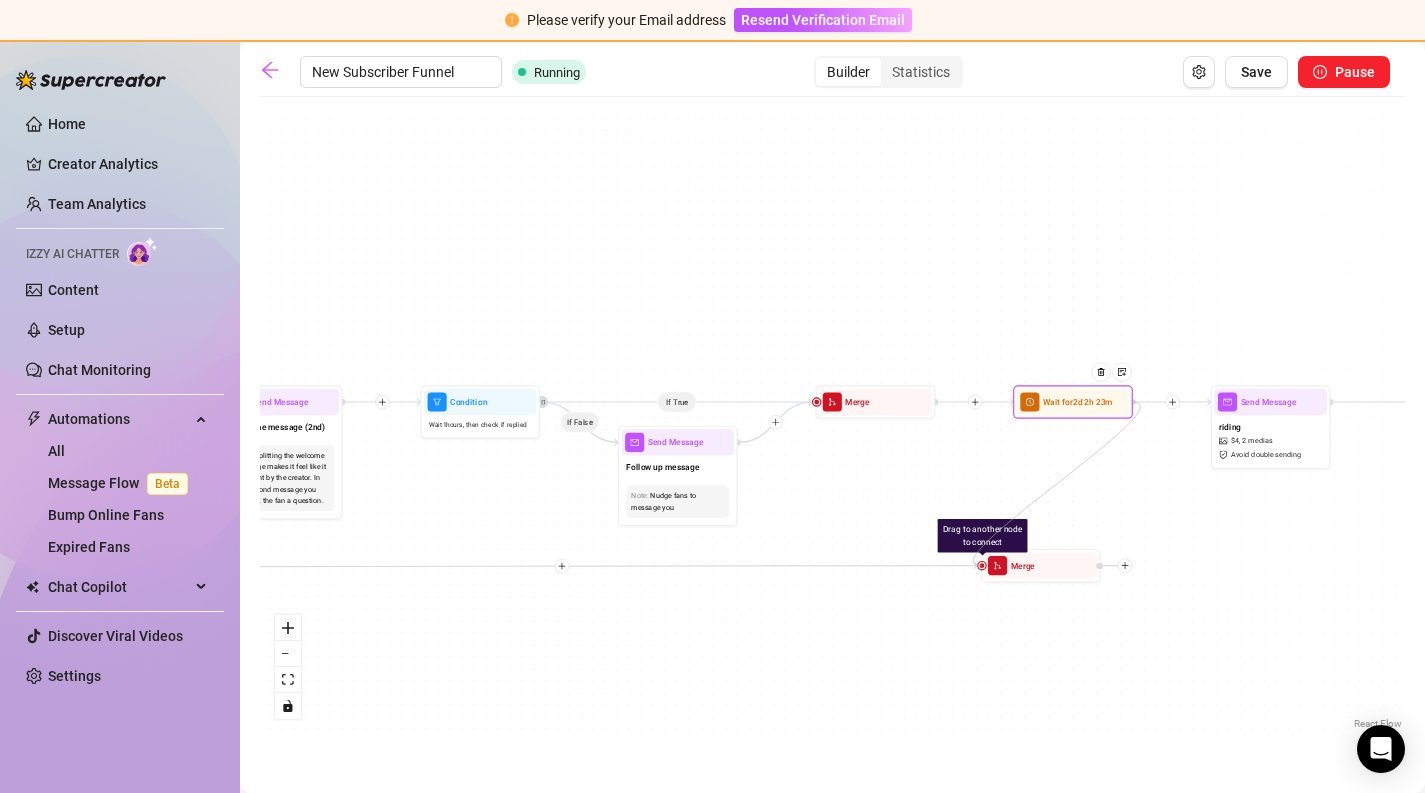 drag, startPoint x: 983, startPoint y: 565, endPoint x: 1125, endPoint y: 404, distance: 214.67418 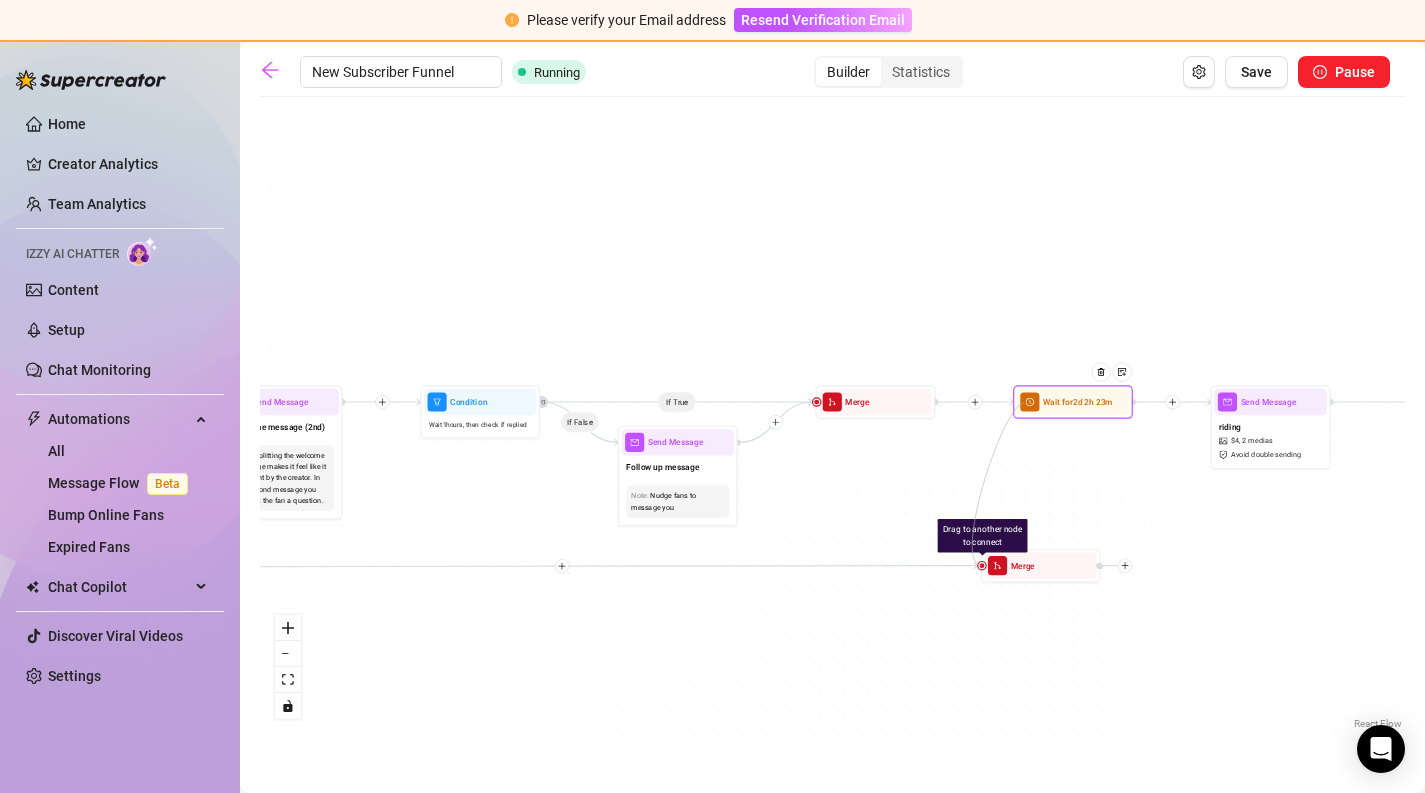 drag, startPoint x: 980, startPoint y: 564, endPoint x: 1024, endPoint y: 403, distance: 166.90416 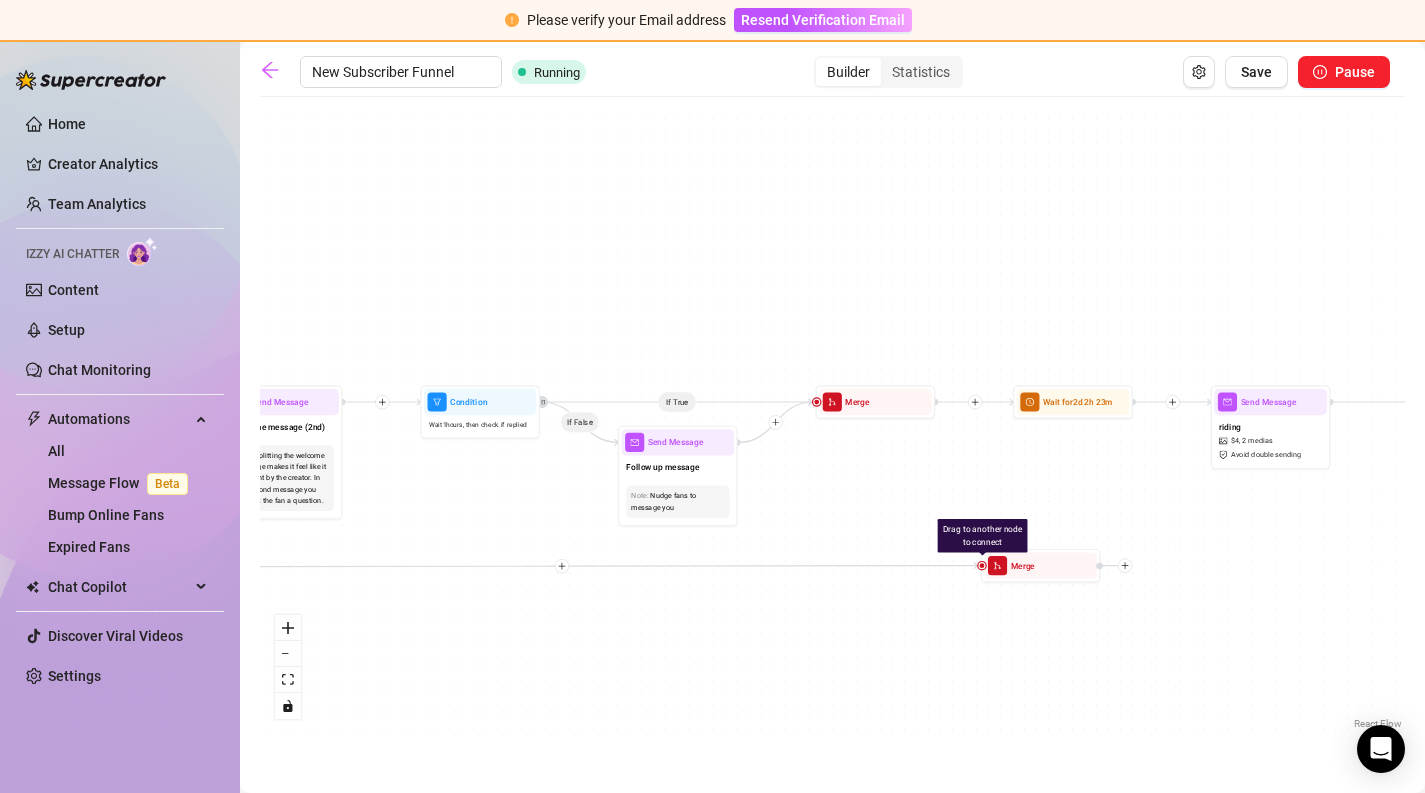 click 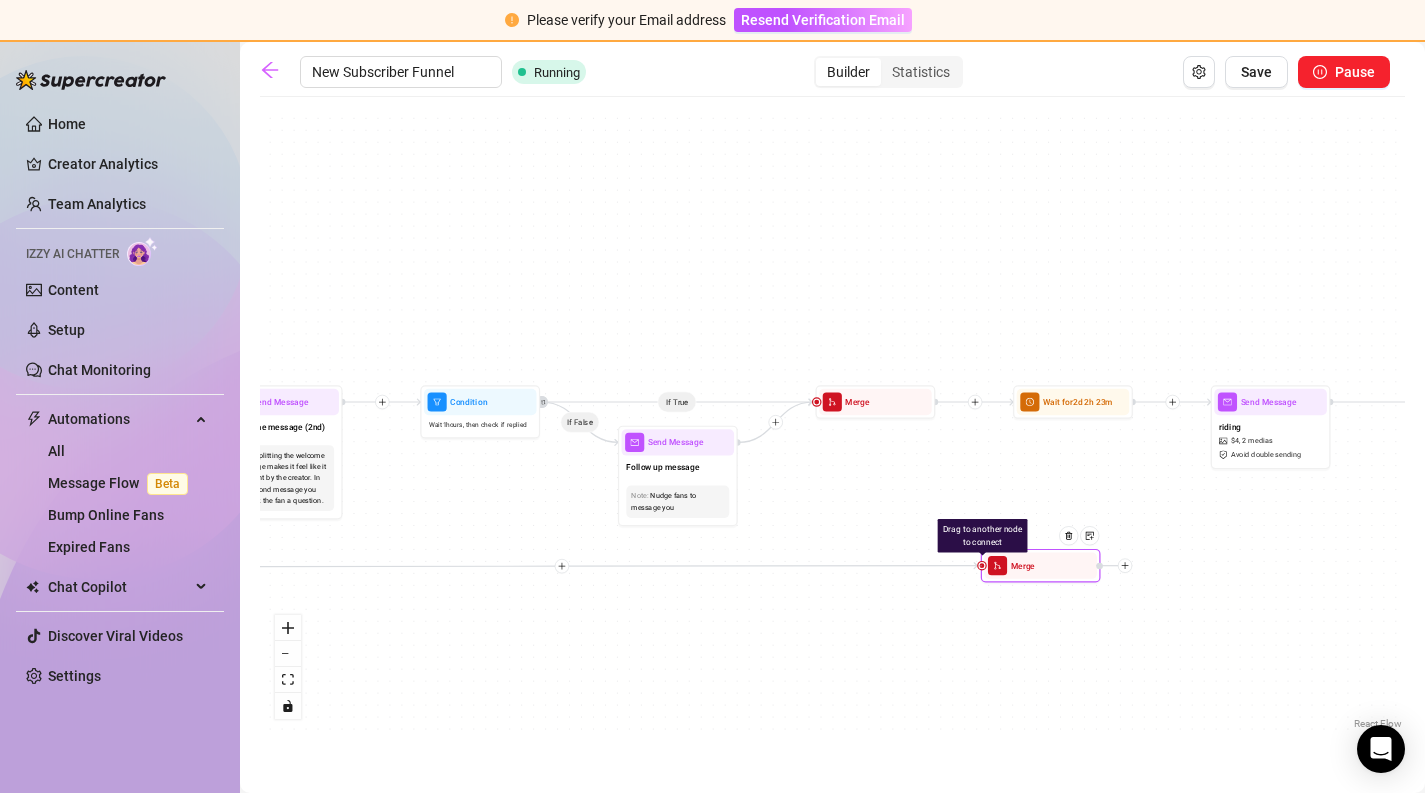 click at bounding box center (981, 565) 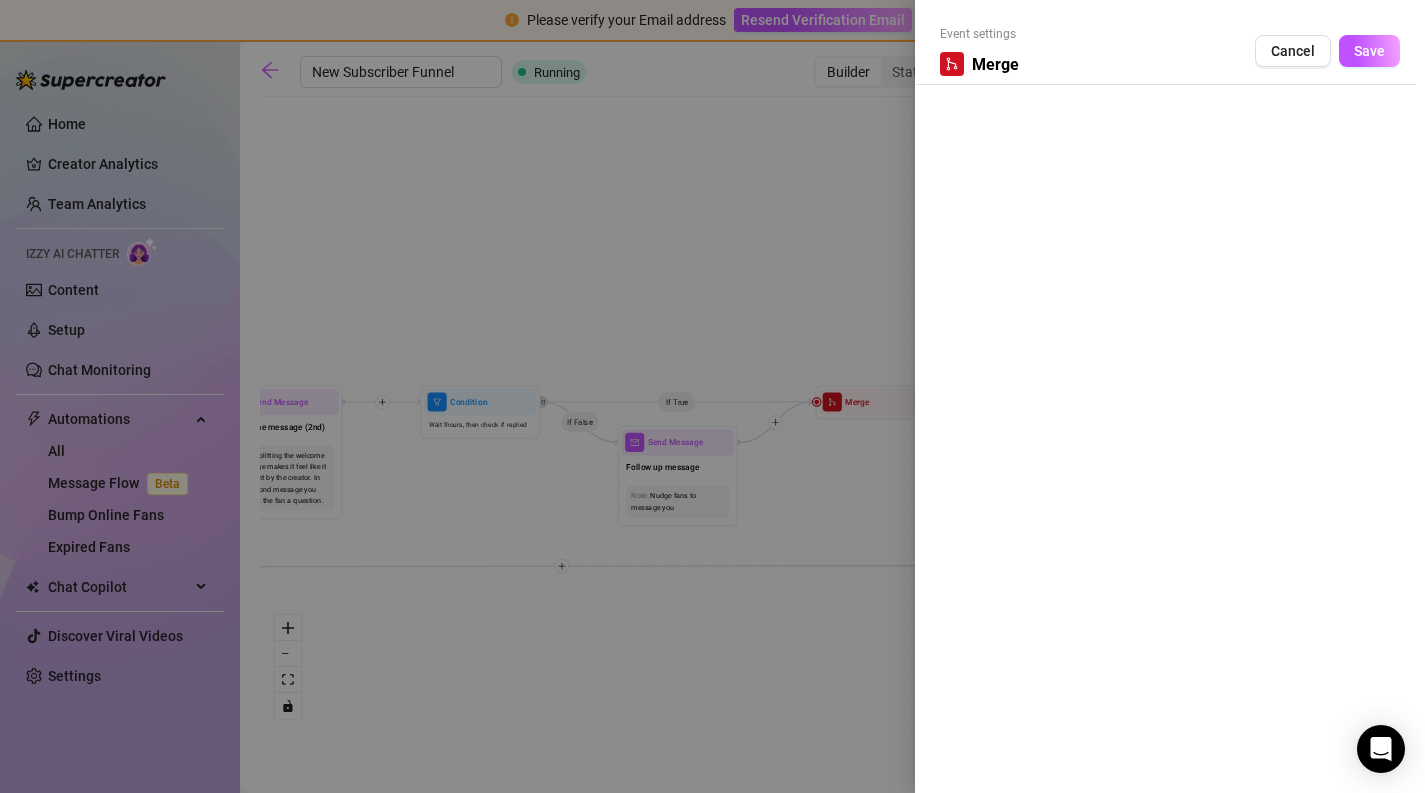 click at bounding box center [712, 396] 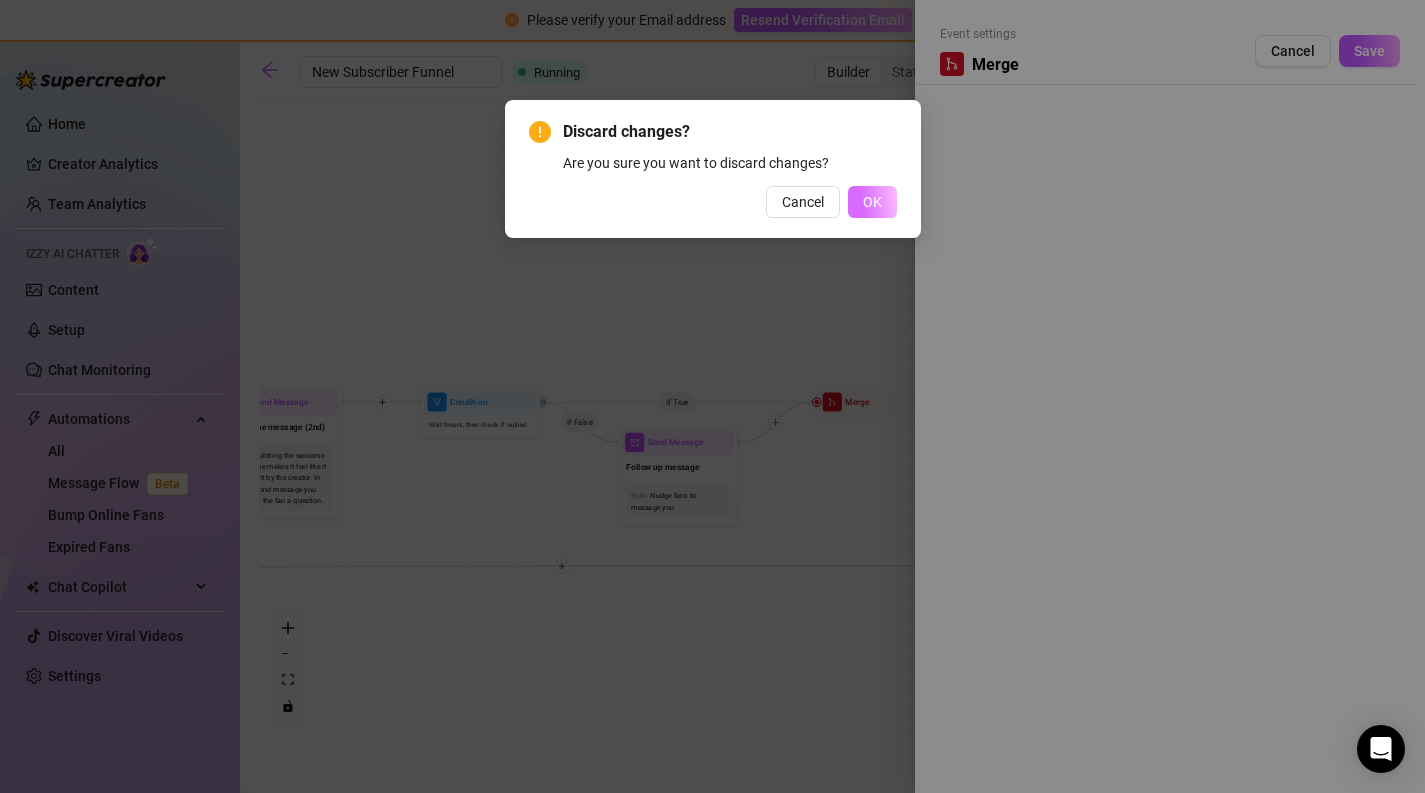 click on "OK" at bounding box center [872, 202] 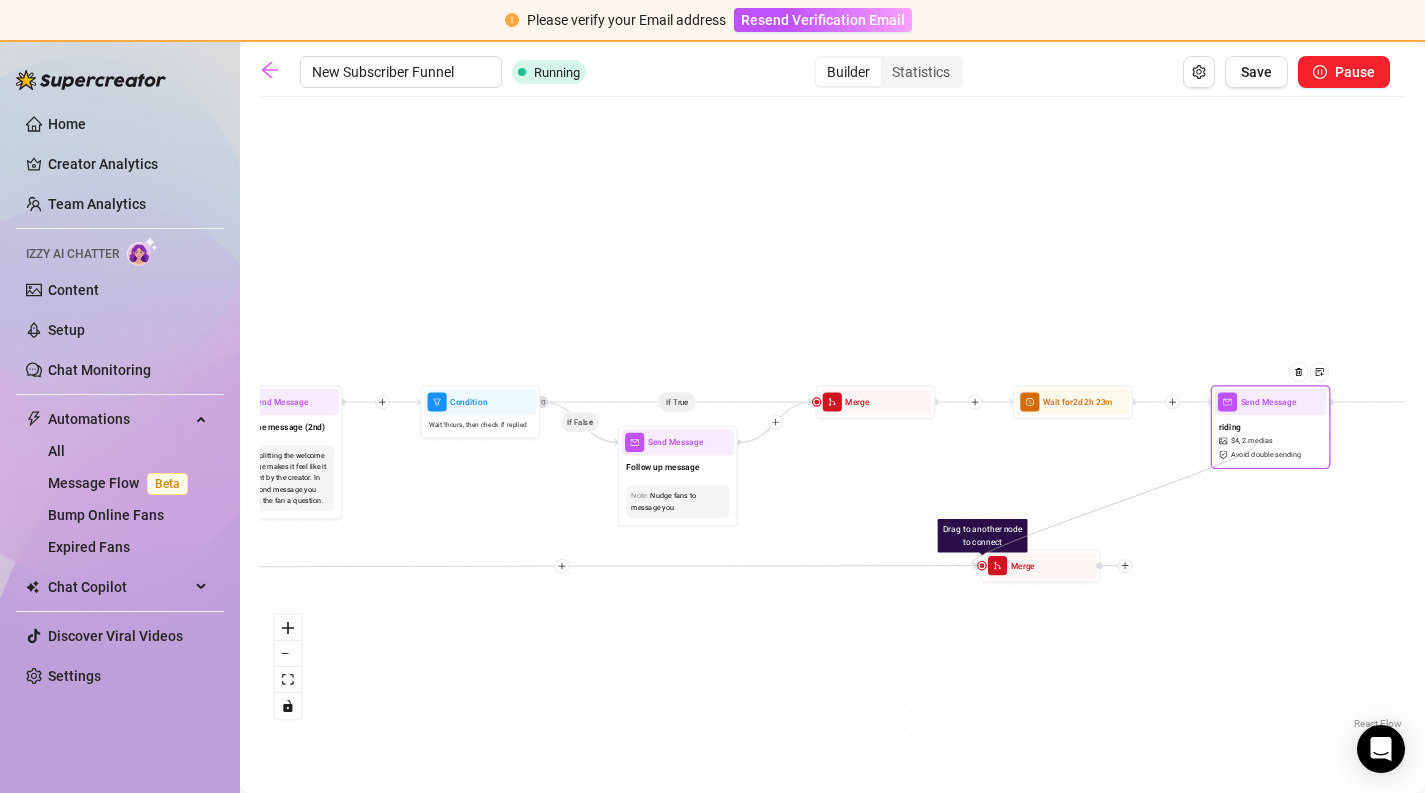 drag, startPoint x: 981, startPoint y: 564, endPoint x: 1246, endPoint y: 442, distance: 291.73447 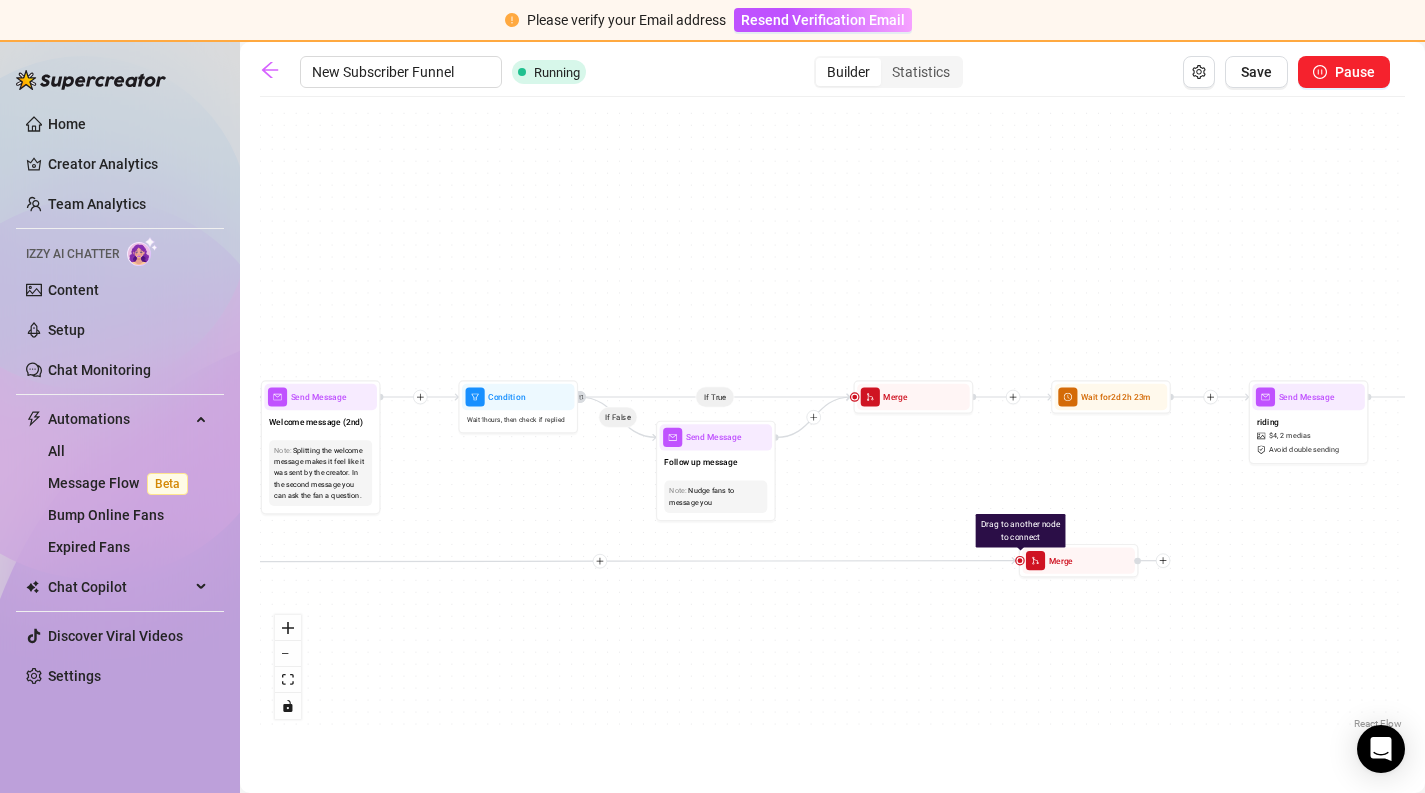 drag, startPoint x: 1021, startPoint y: 660, endPoint x: 1062, endPoint y: 654, distance: 41.4367 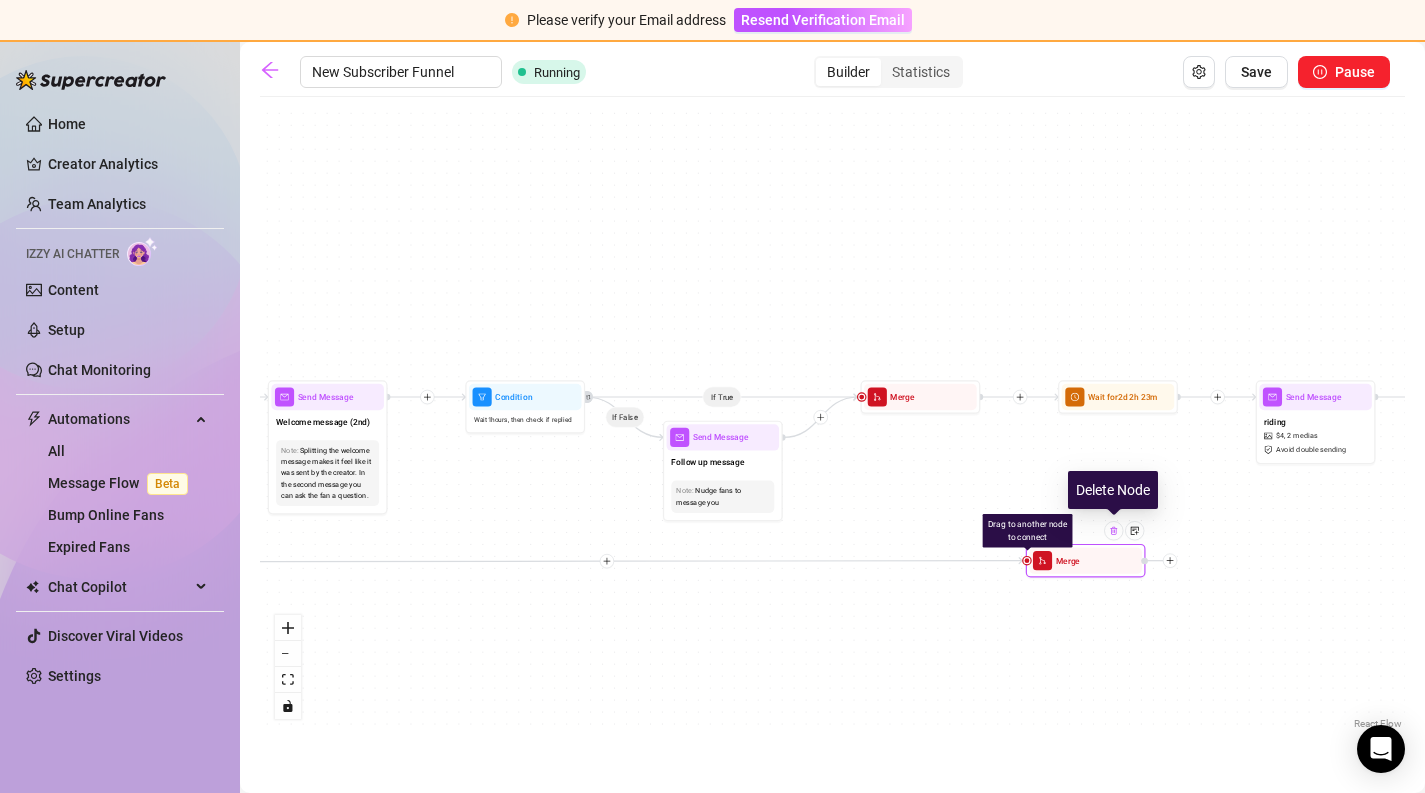 click at bounding box center [1114, 531] 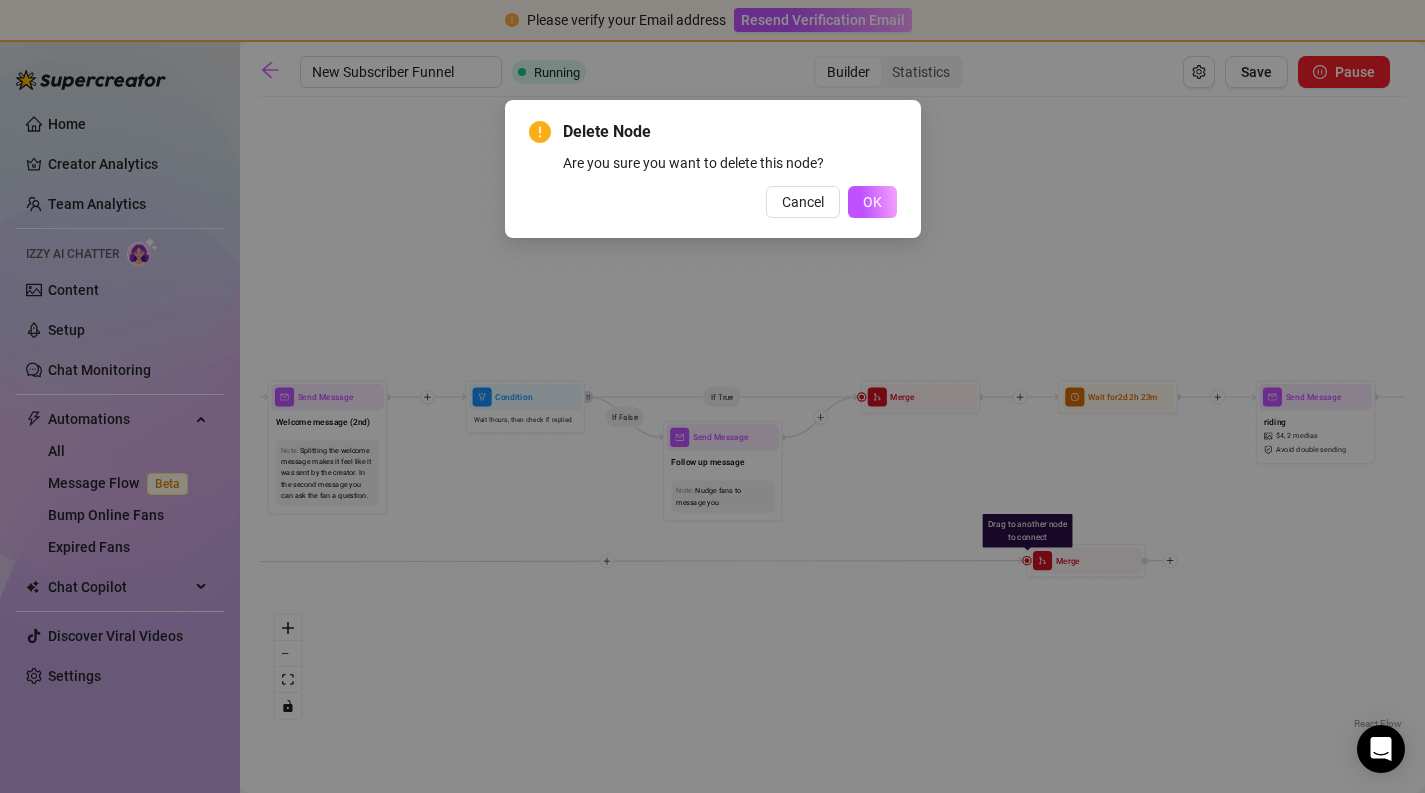 click on "Delete Node Are you sure you want to delete this node? Cancel OK" at bounding box center (713, 169) 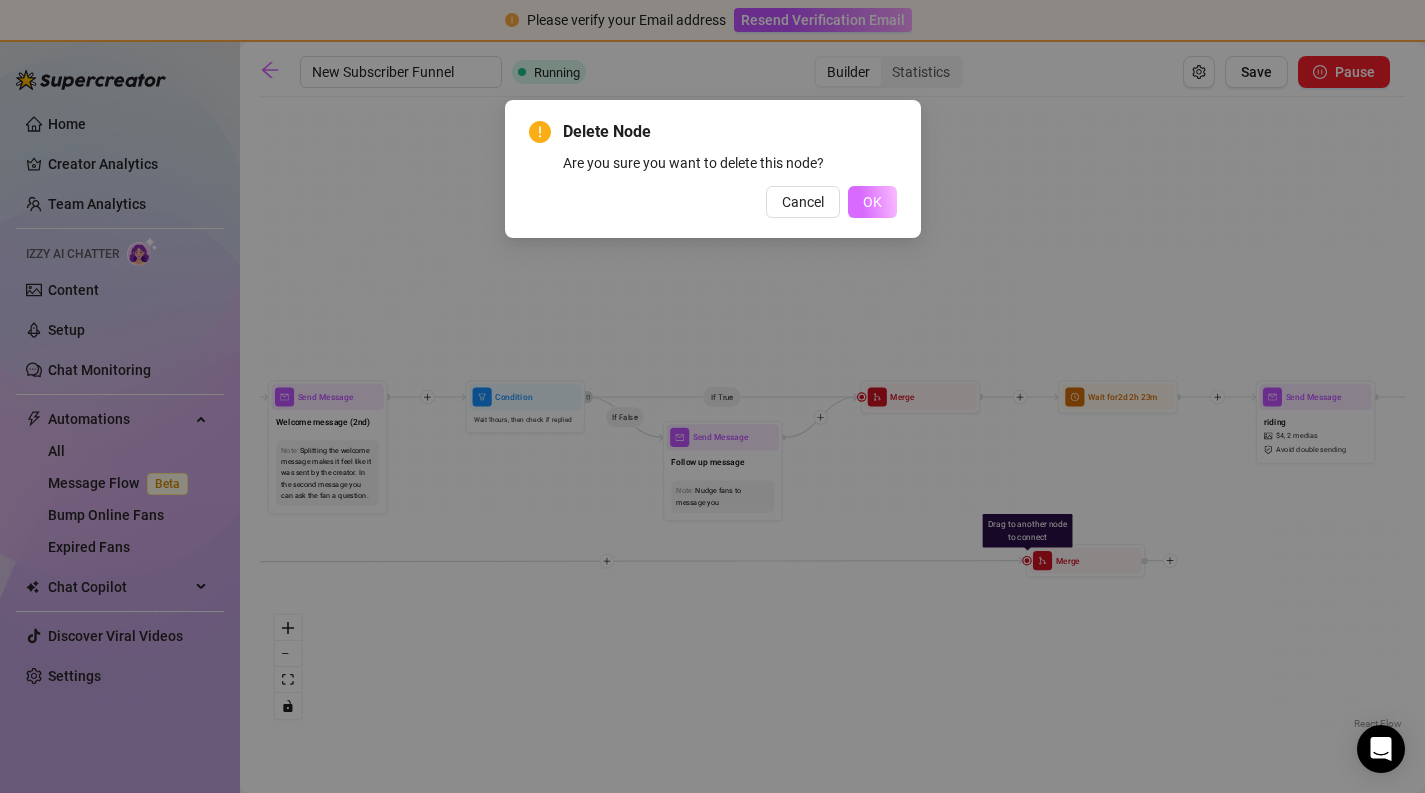 click on "OK" at bounding box center [872, 202] 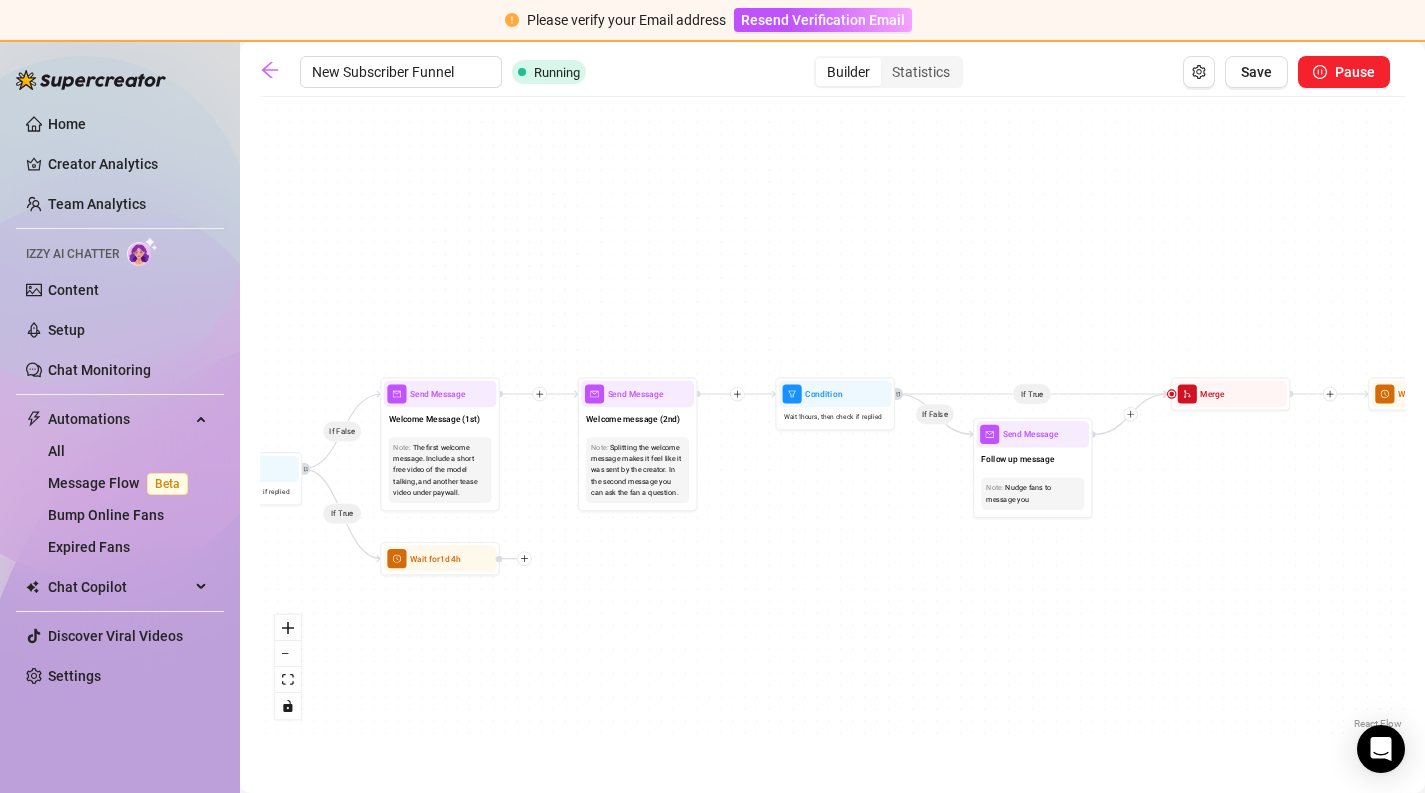 drag, startPoint x: 627, startPoint y: 684, endPoint x: 961, endPoint y: 681, distance: 334.01346 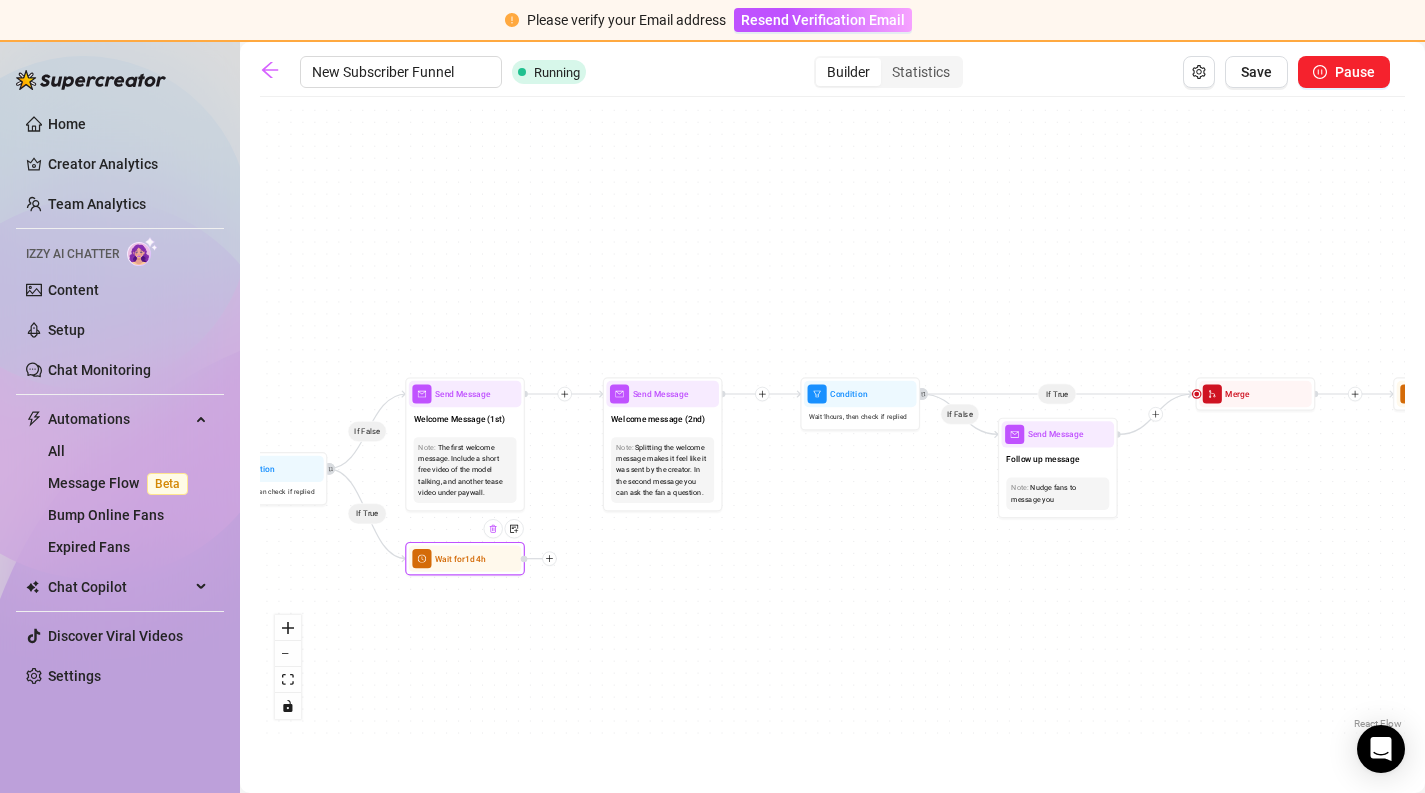 click at bounding box center [493, 528] 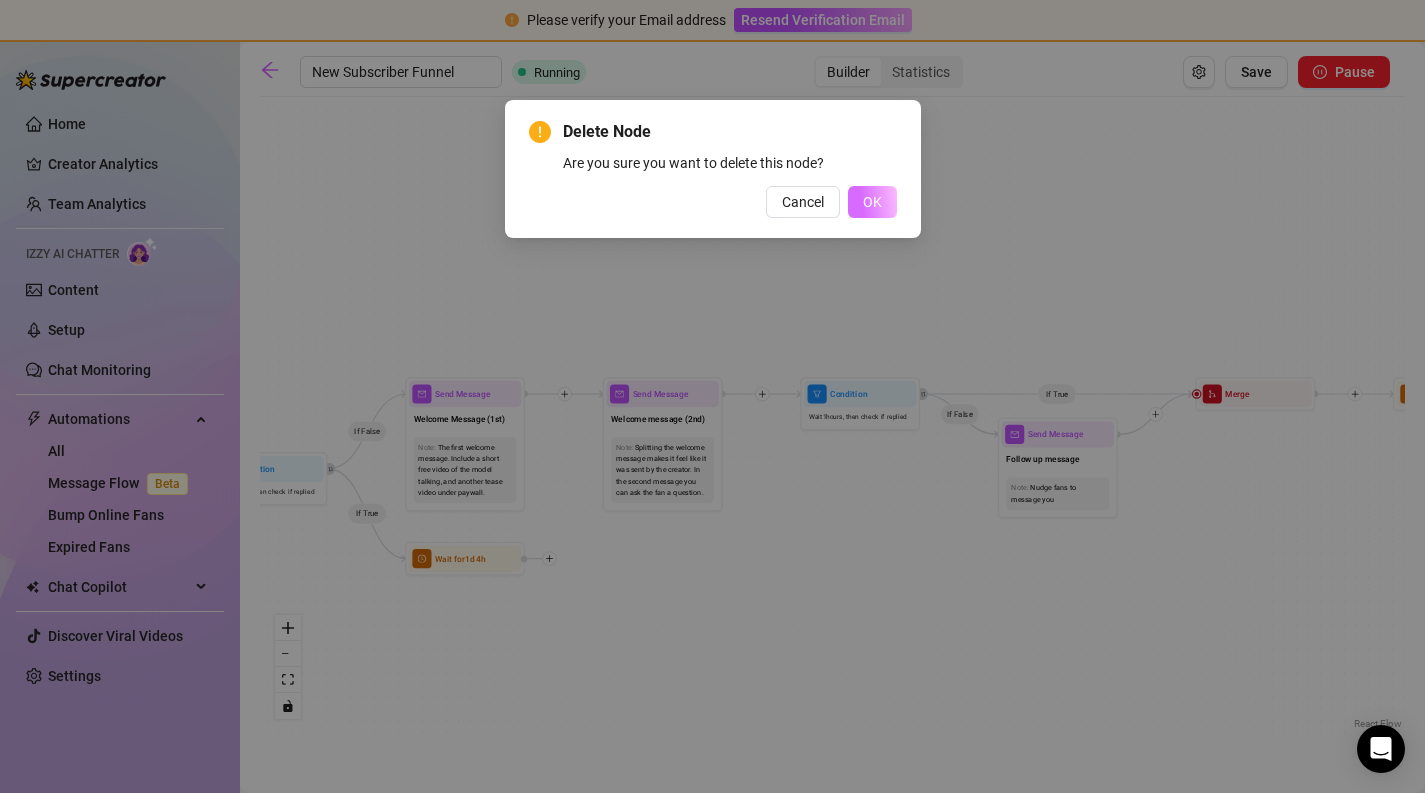 click on "OK" at bounding box center [872, 202] 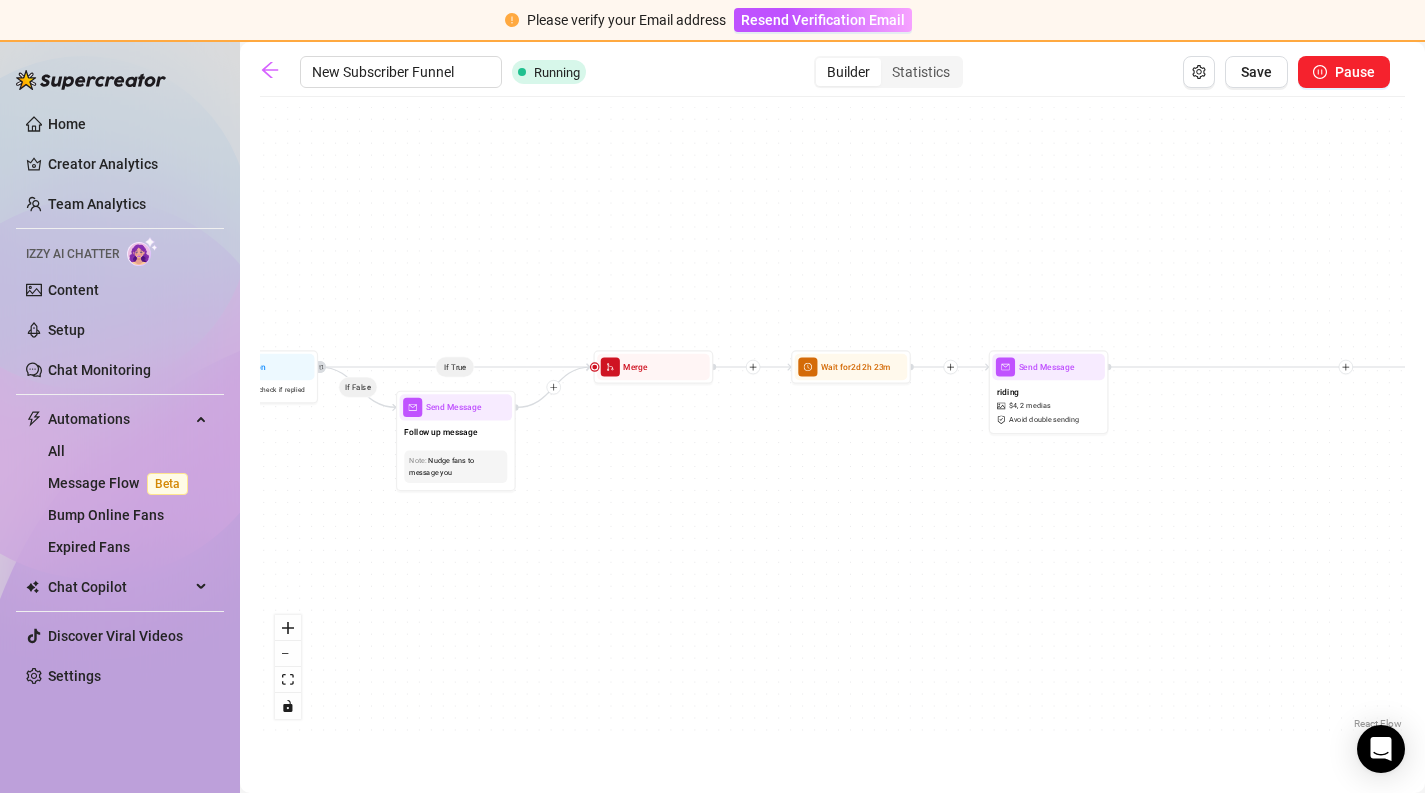 drag, startPoint x: 1227, startPoint y: 531, endPoint x: 790, endPoint y: 486, distance: 439.31082 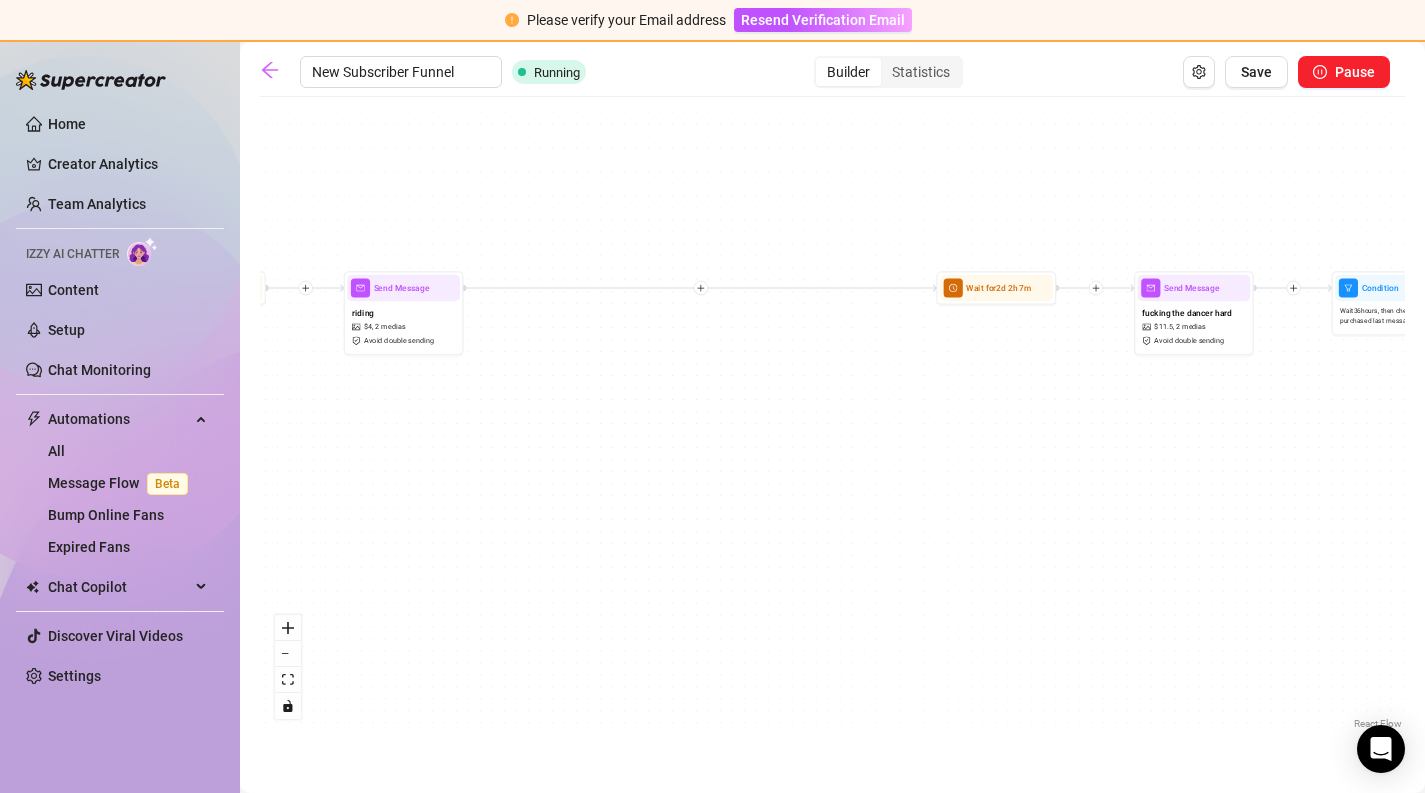 drag, startPoint x: 1203, startPoint y: 542, endPoint x: 586, endPoint y: 463, distance: 622.037 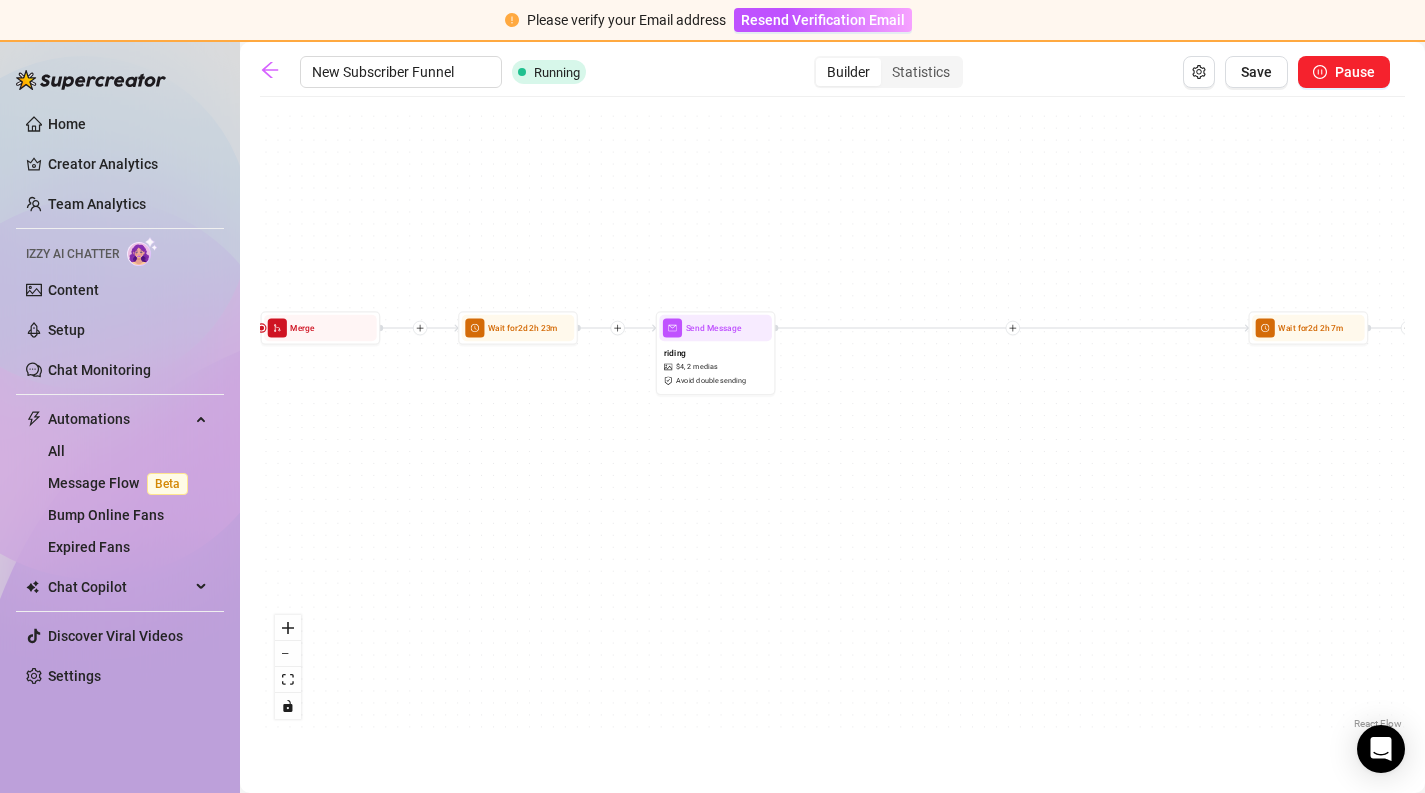 drag, startPoint x: 692, startPoint y: 430, endPoint x: 989, endPoint y: 478, distance: 300.8538 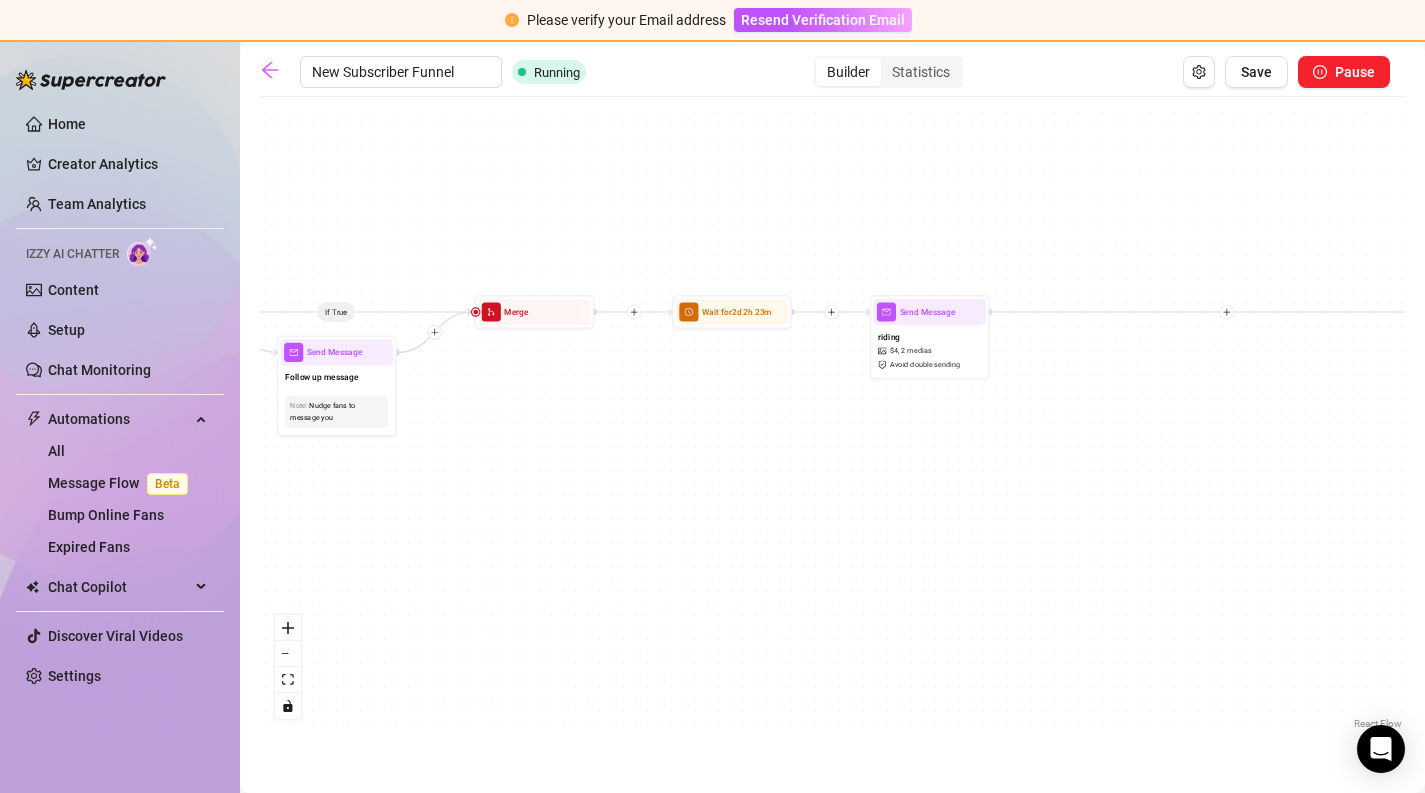 drag, startPoint x: 989, startPoint y: 478, endPoint x: 1217, endPoint y: 464, distance: 228.42941 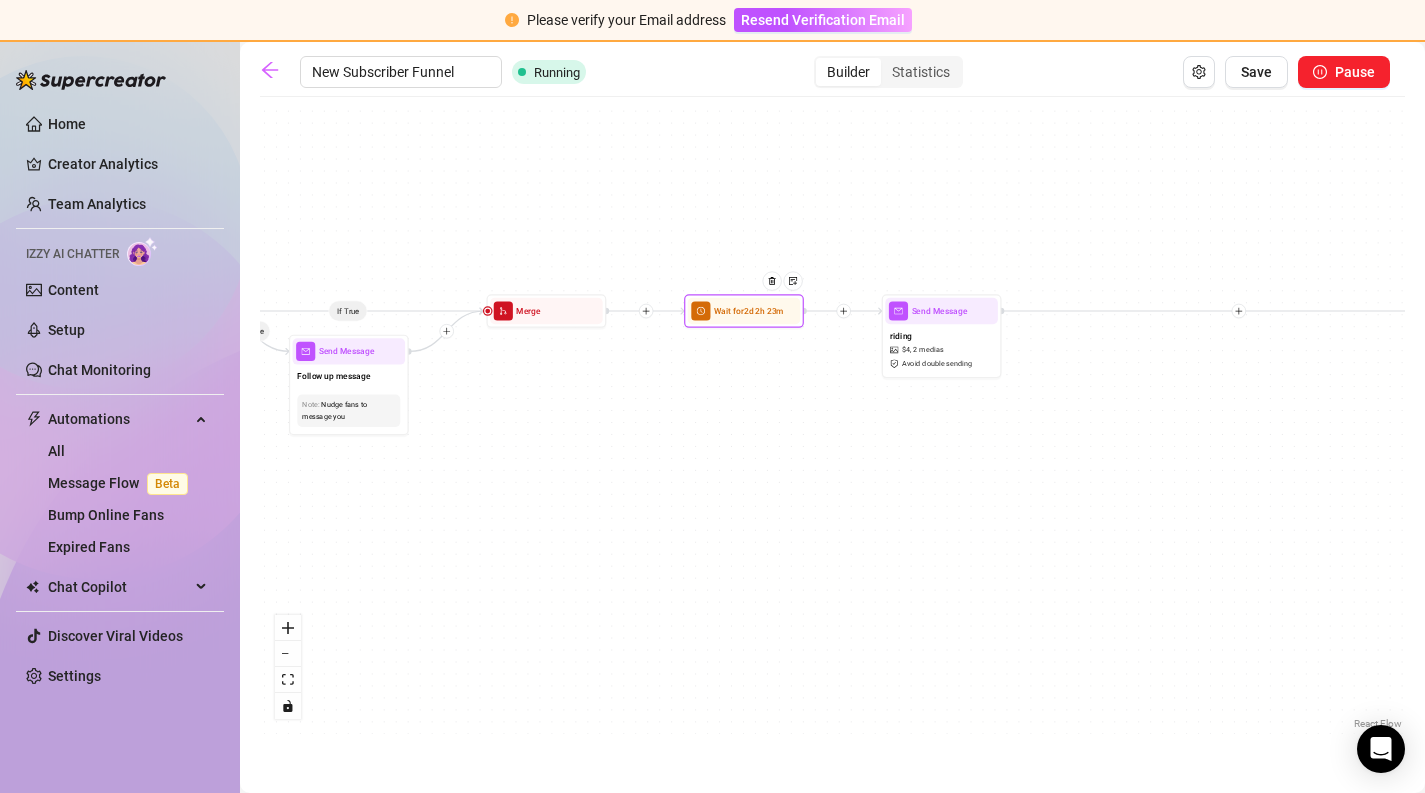 click on "Wait for  [TIME]" at bounding box center [744, 311] 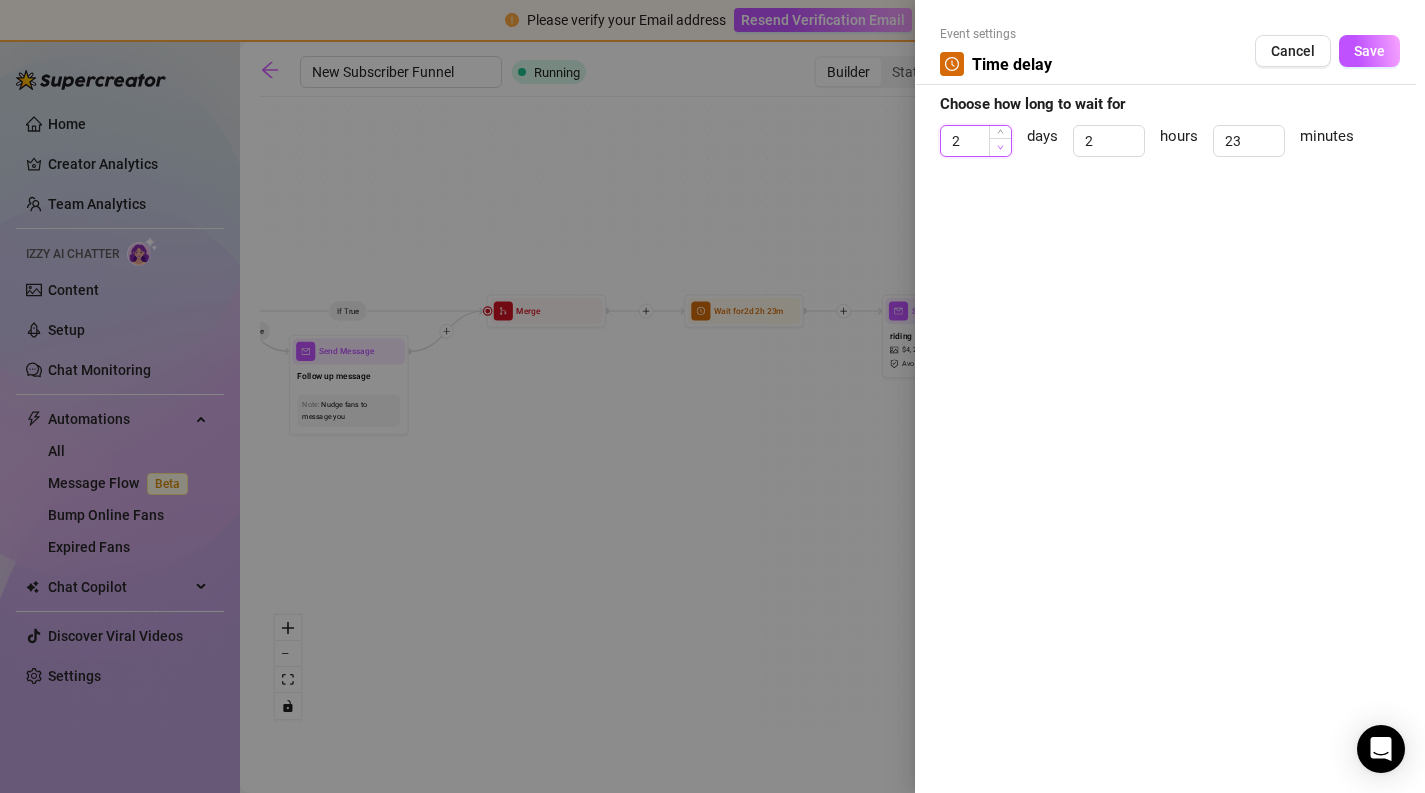 type on "1" 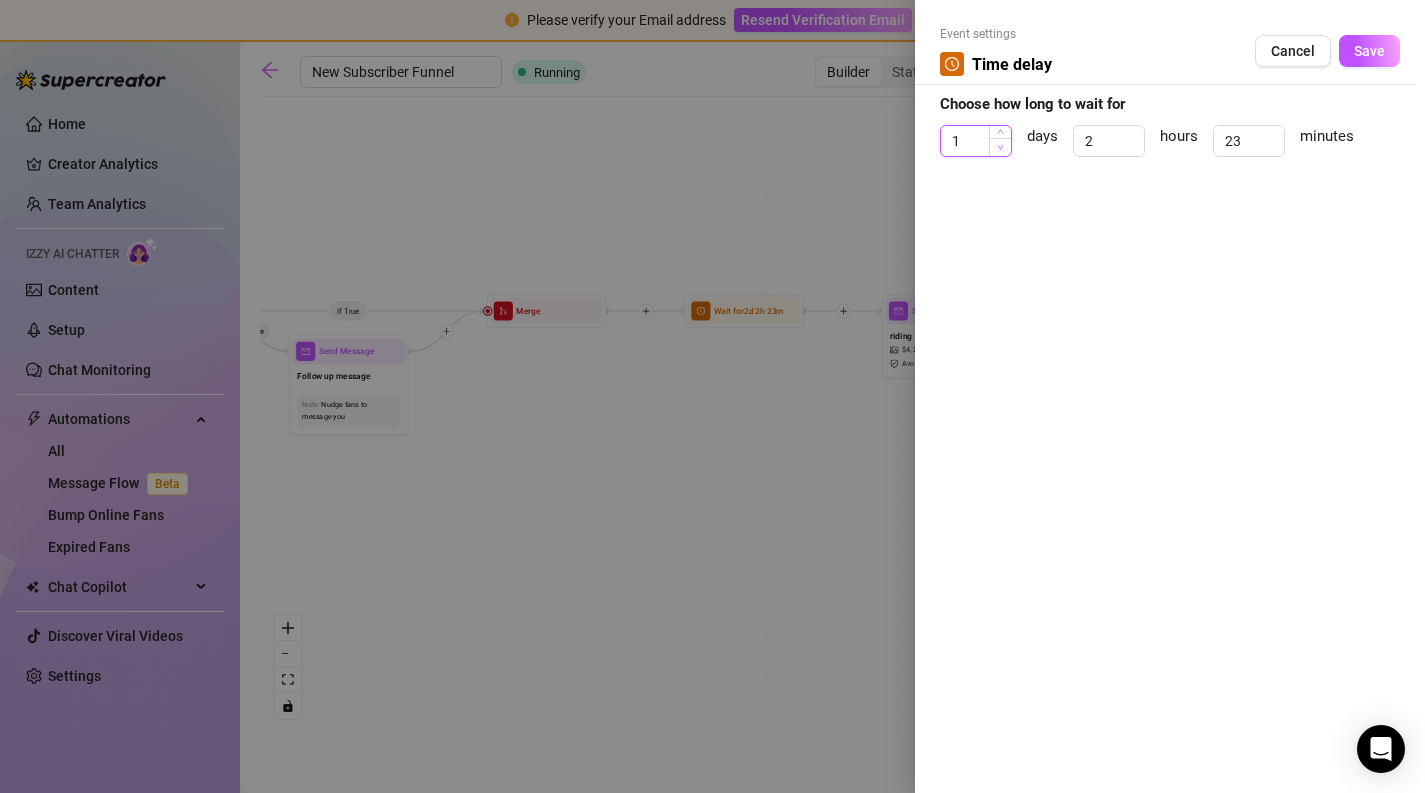 click at bounding box center [1000, 147] 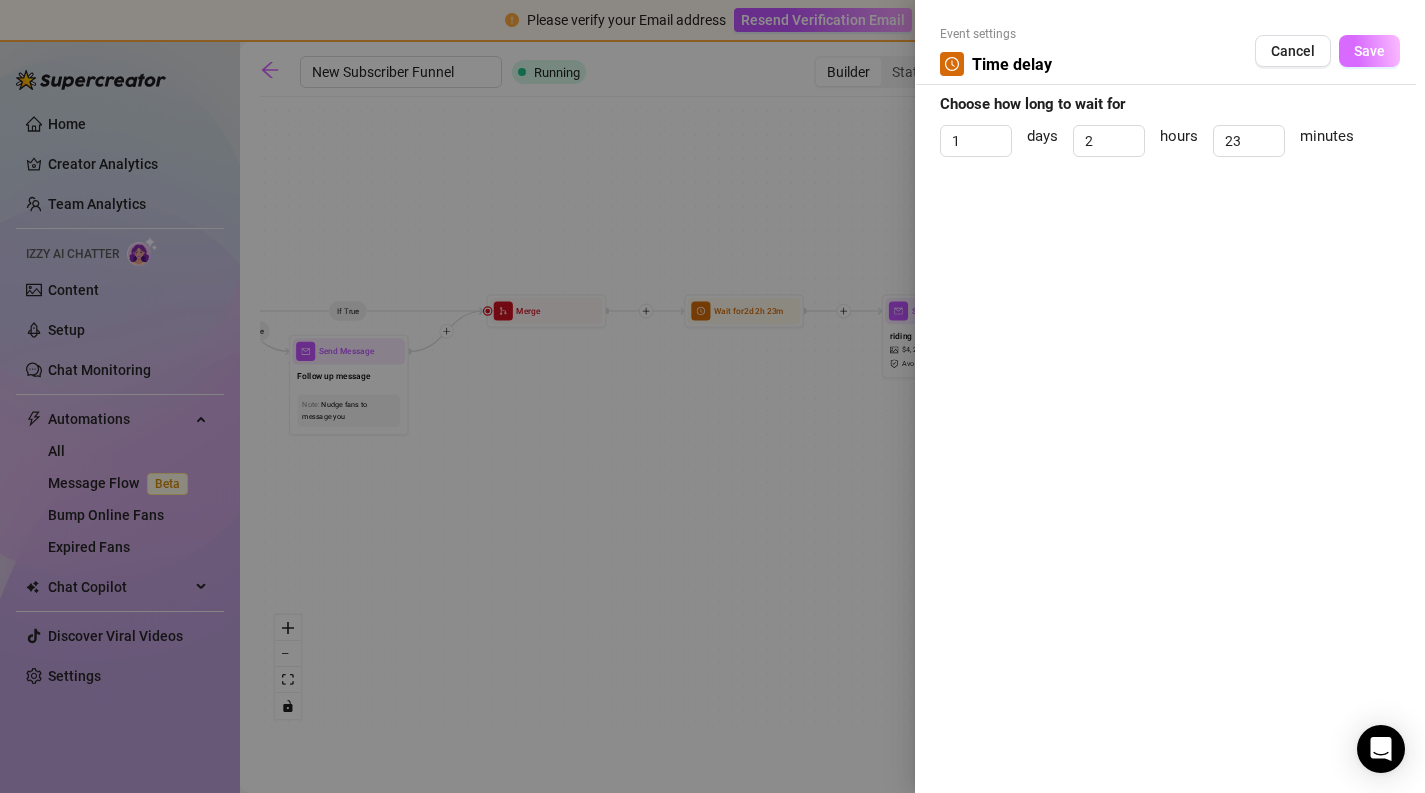 click on "Save" at bounding box center (1369, 51) 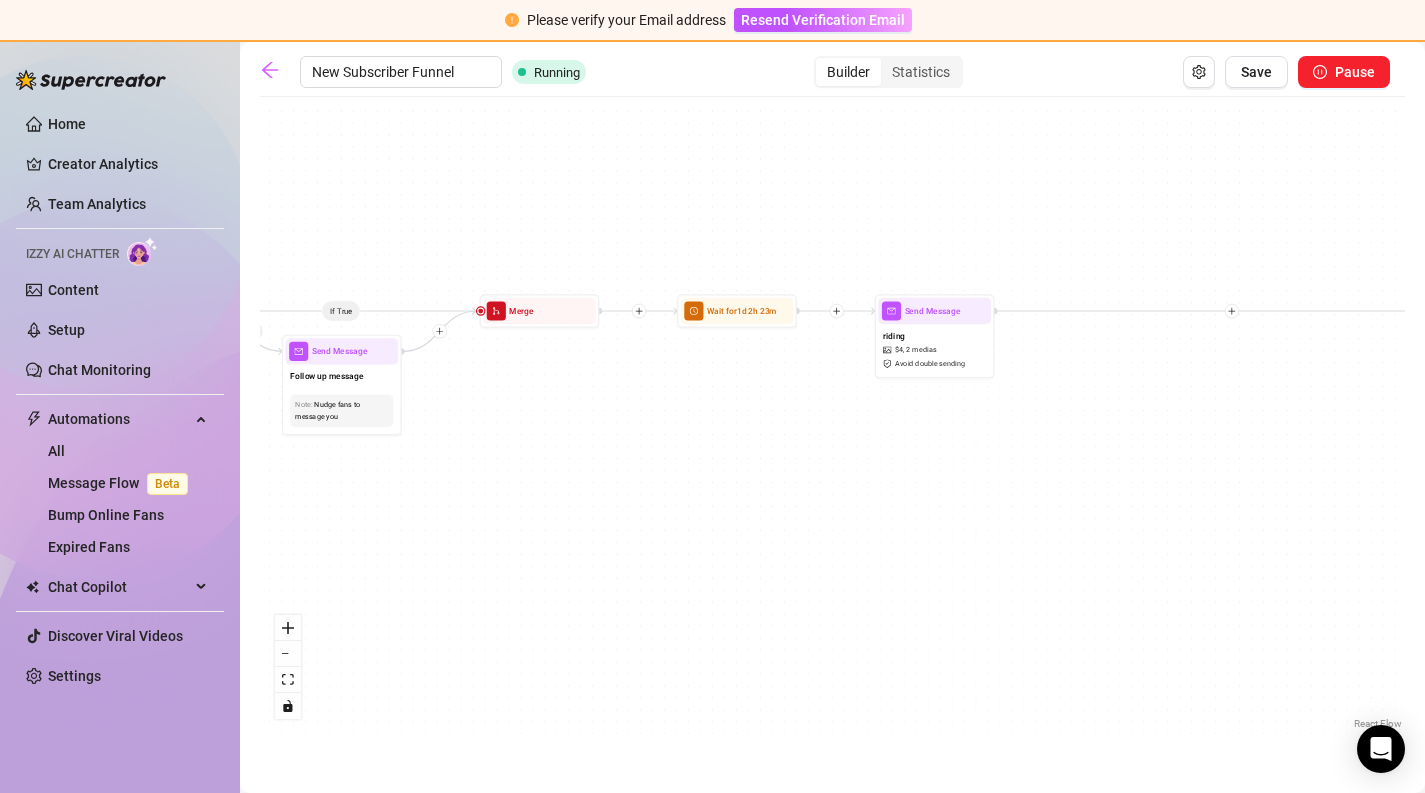 drag, startPoint x: 1278, startPoint y: 478, endPoint x: 985, endPoint y: 454, distance: 293.9813 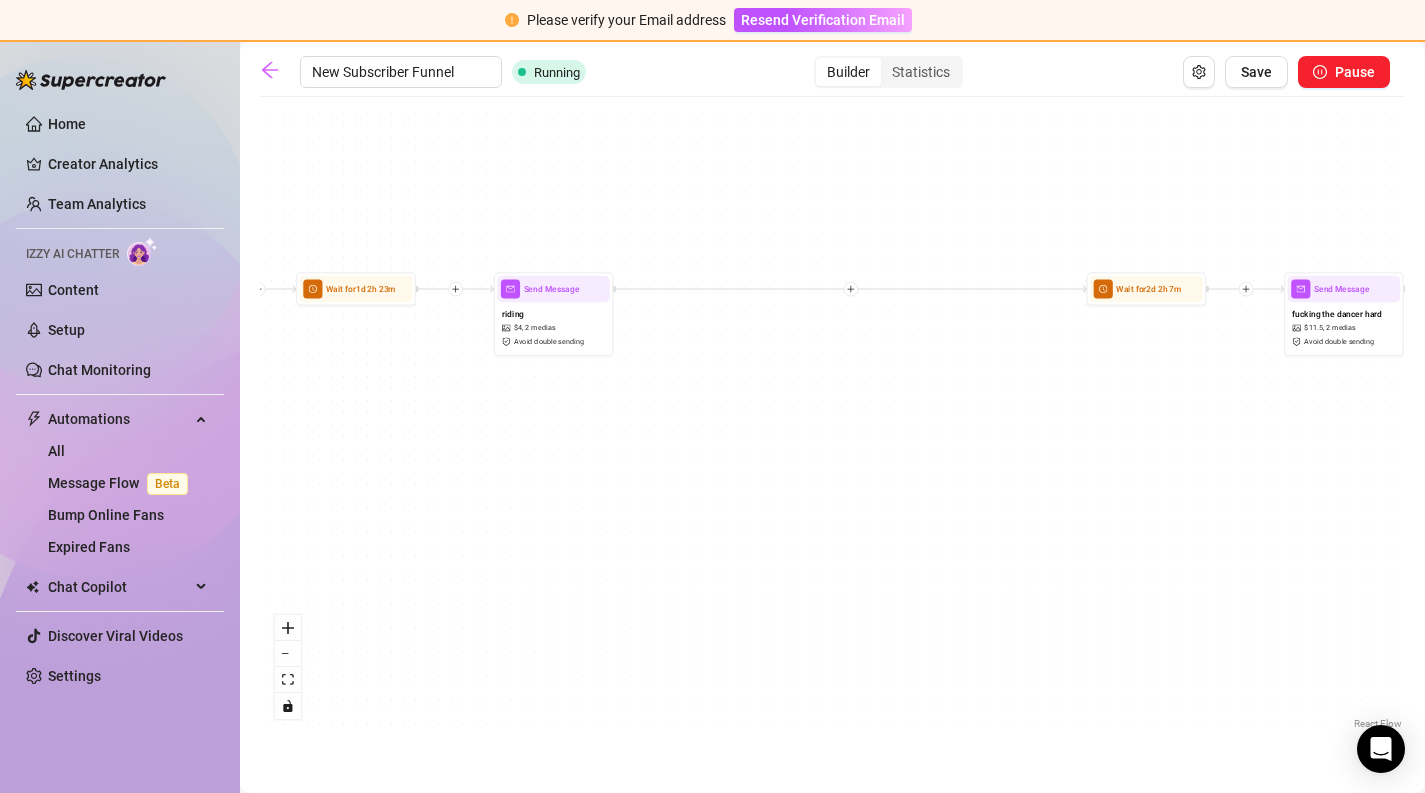 drag, startPoint x: 982, startPoint y: 457, endPoint x: 621, endPoint y: 507, distance: 364.44617 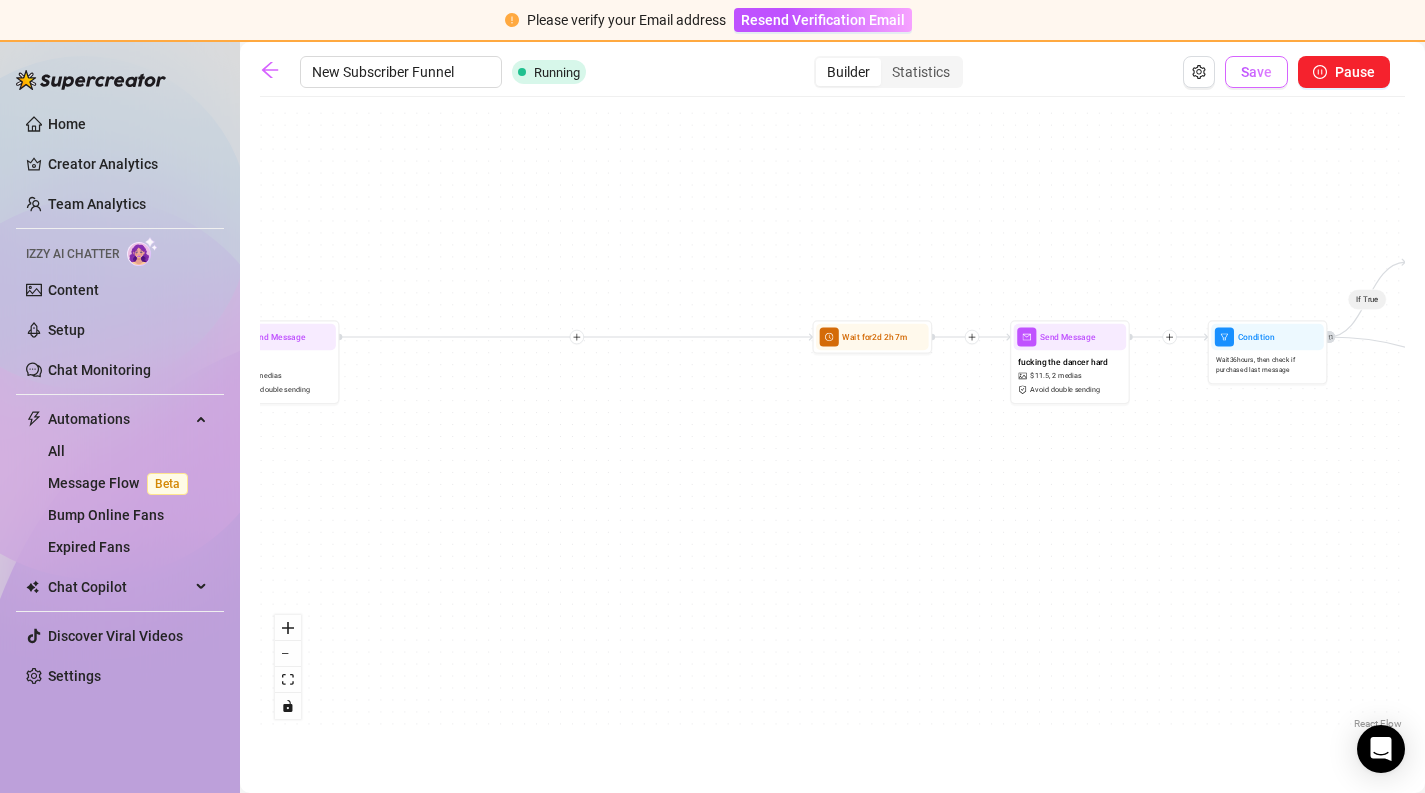 click on "Save" at bounding box center [1256, 72] 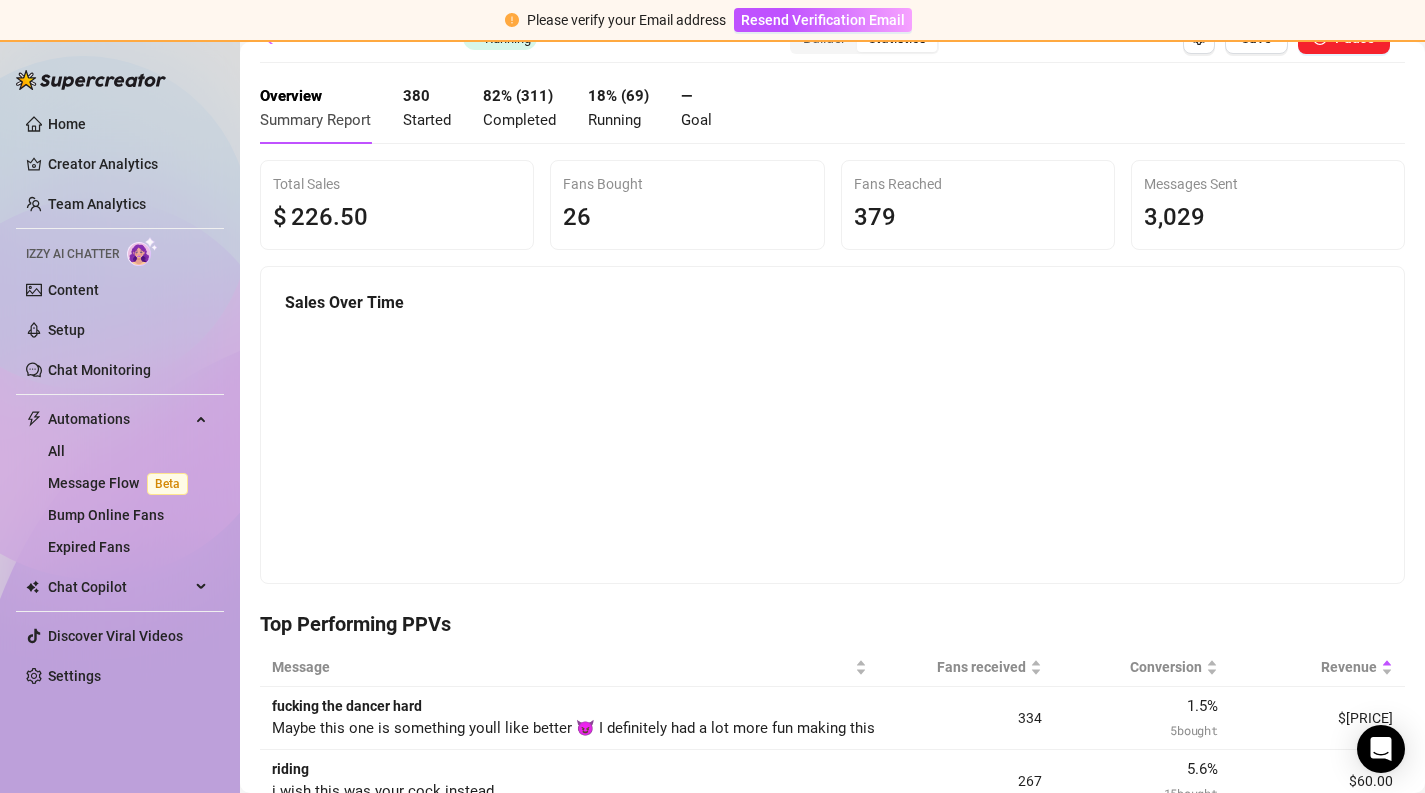 scroll, scrollTop: 0, scrollLeft: 0, axis: both 